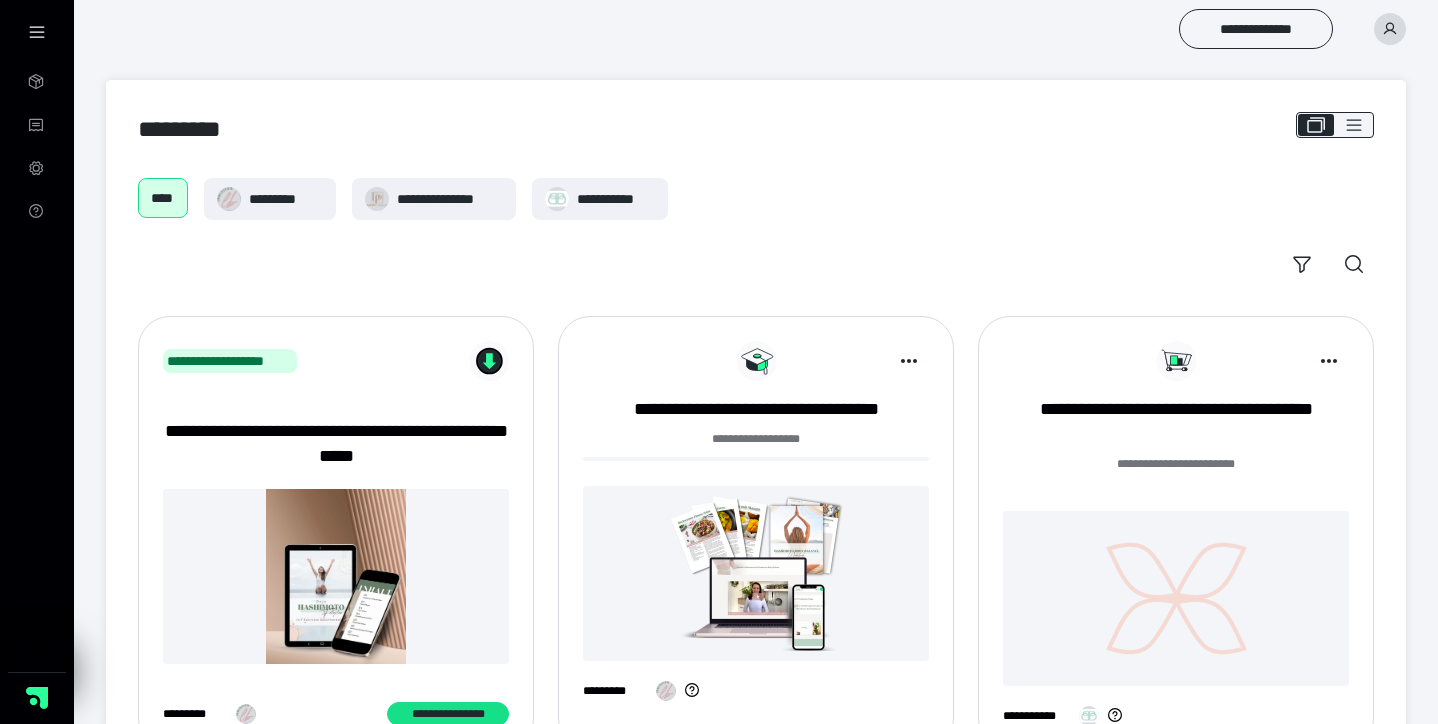 scroll, scrollTop: 0, scrollLeft: 0, axis: both 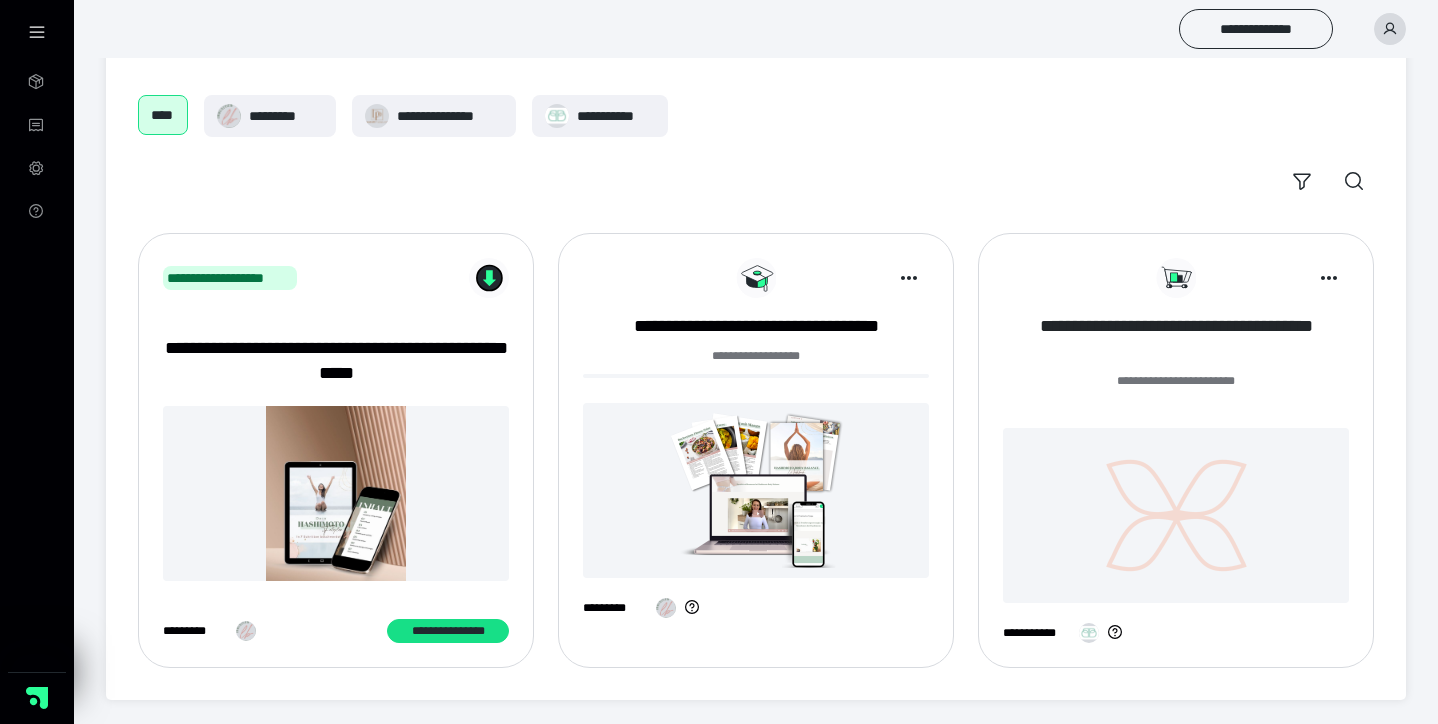 click on "**********" at bounding box center [1176, 339] 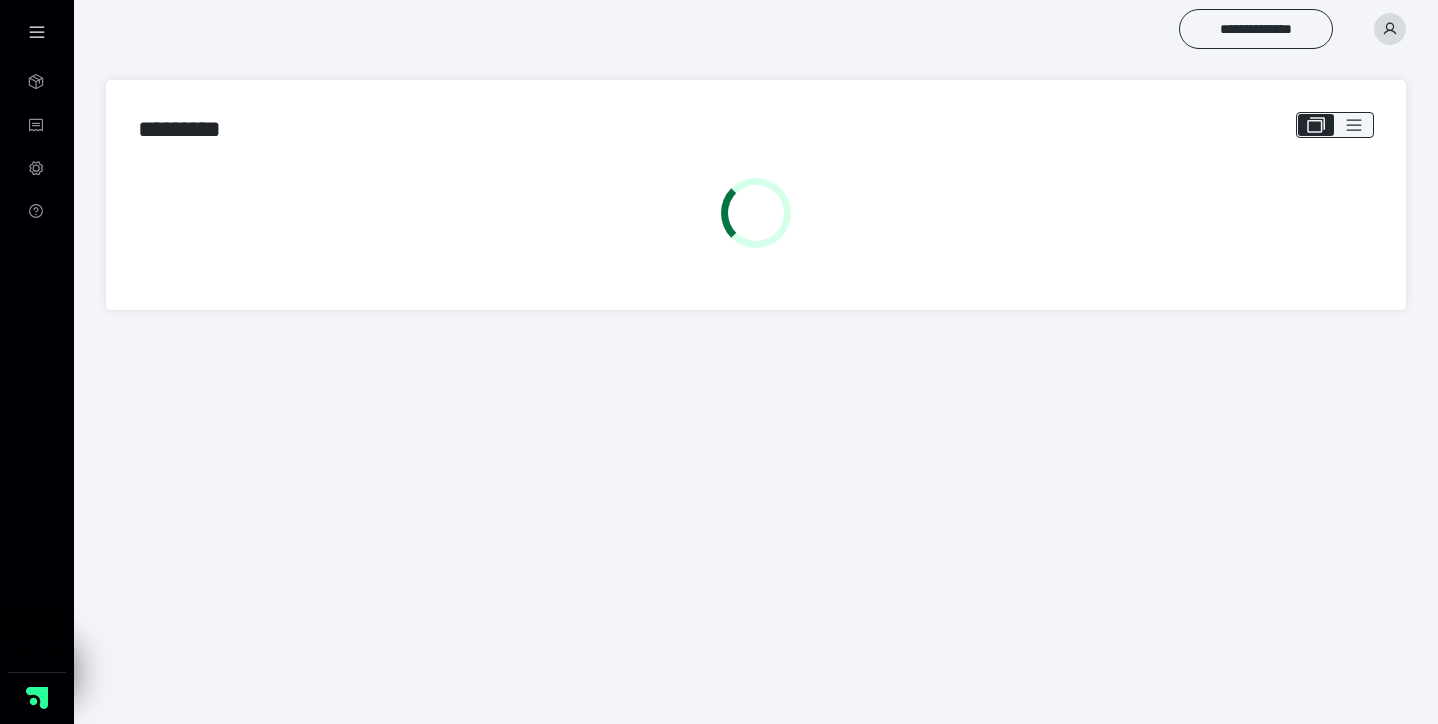 scroll, scrollTop: 0, scrollLeft: 0, axis: both 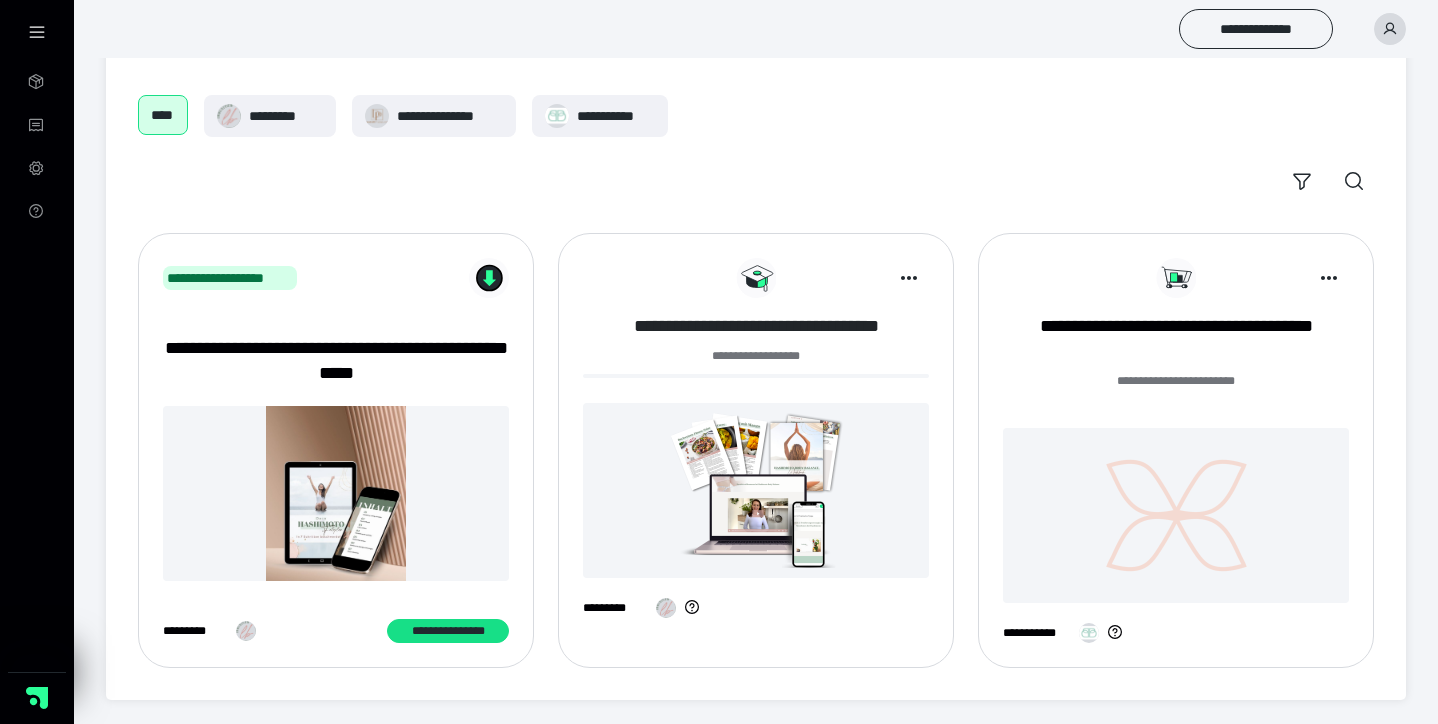 click on "**********" at bounding box center (756, 326) 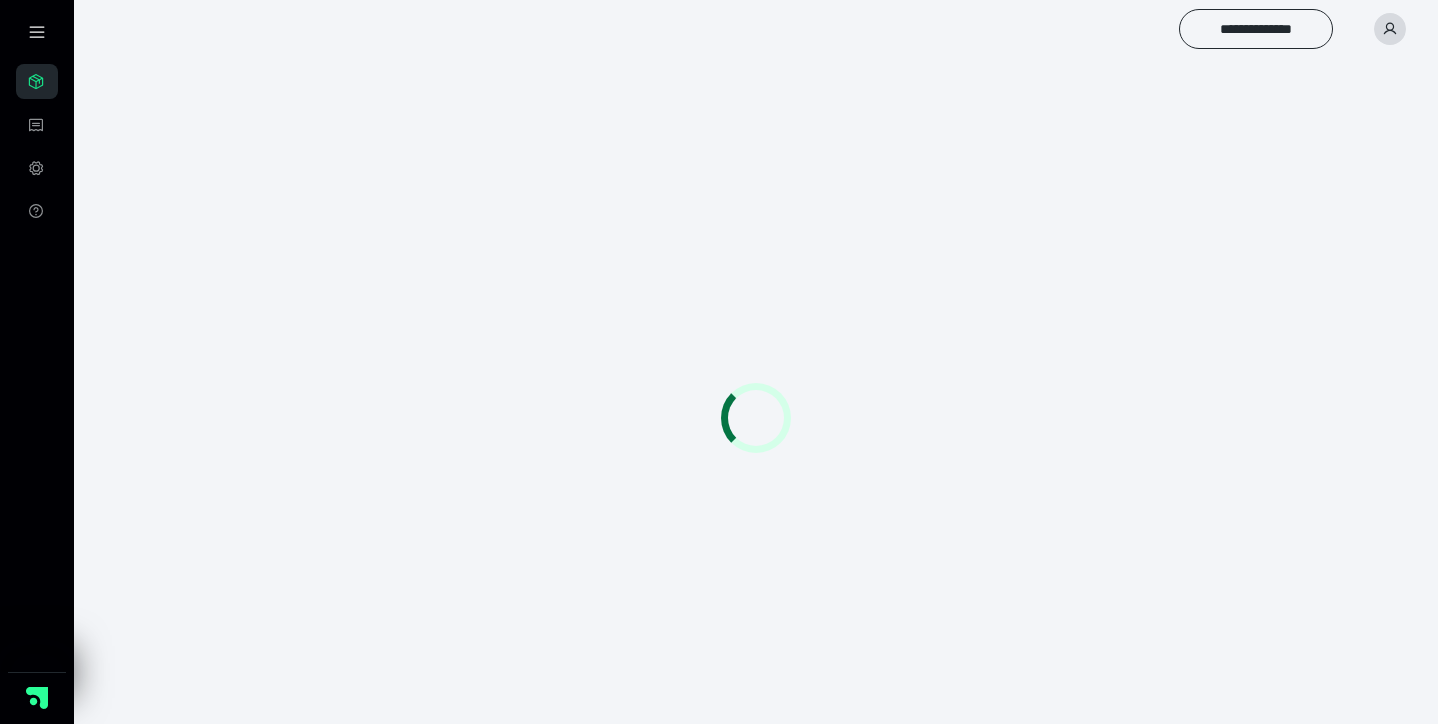 scroll, scrollTop: 0, scrollLeft: 0, axis: both 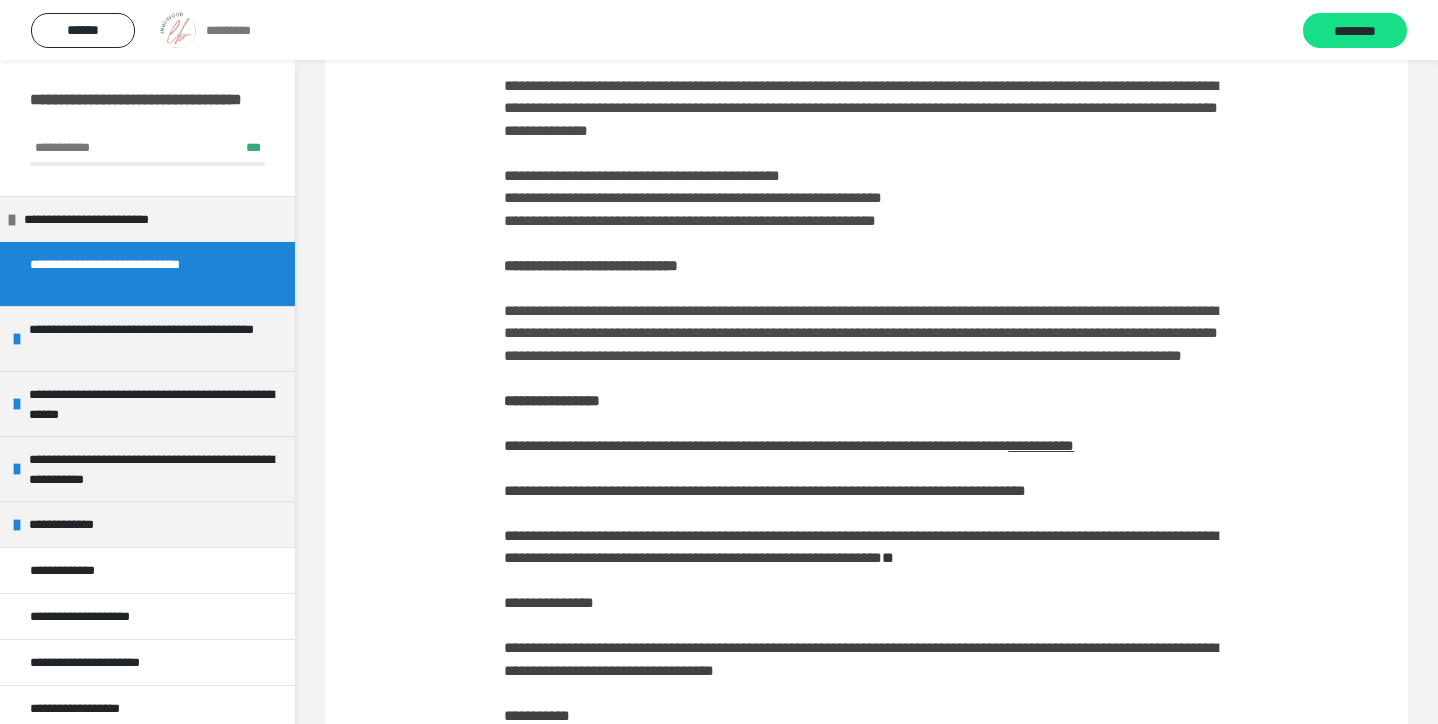 click on "**********" at bounding box center (866, 311) 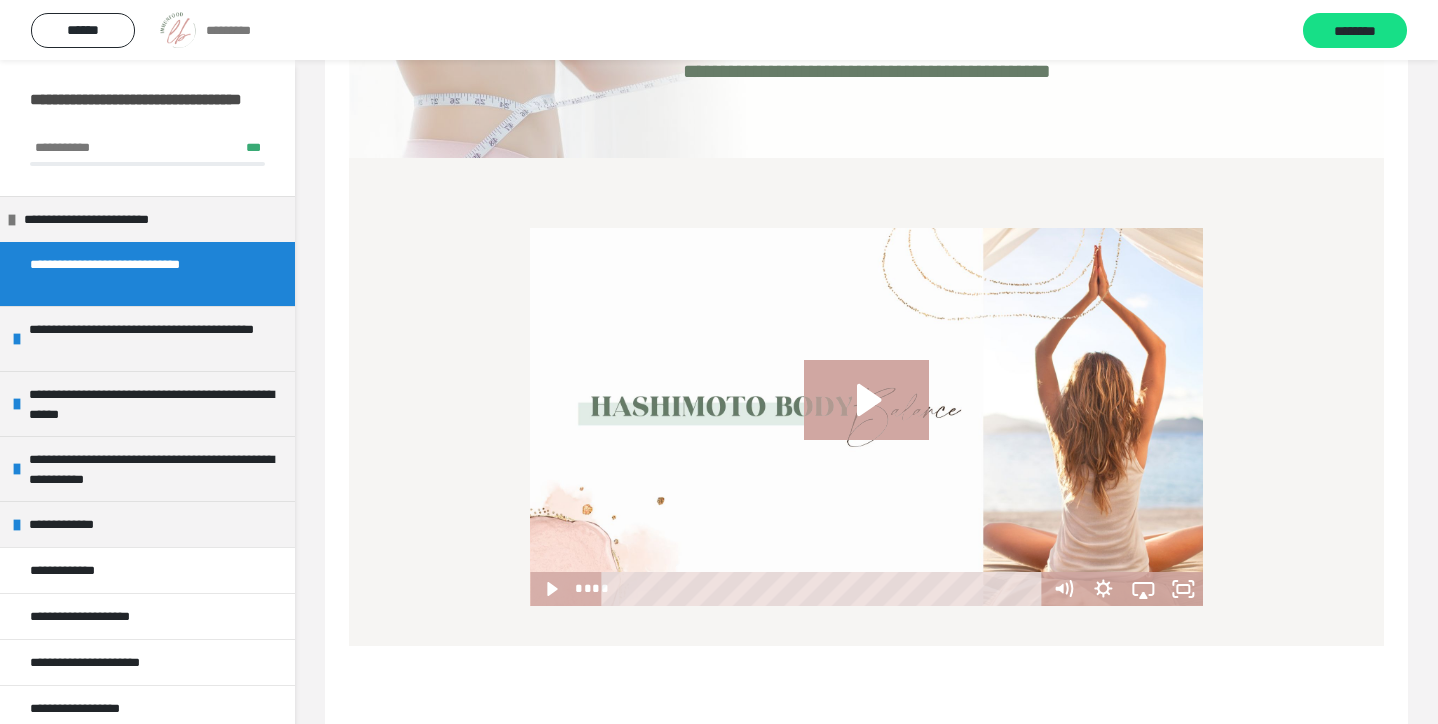 scroll, scrollTop: 131, scrollLeft: 0, axis: vertical 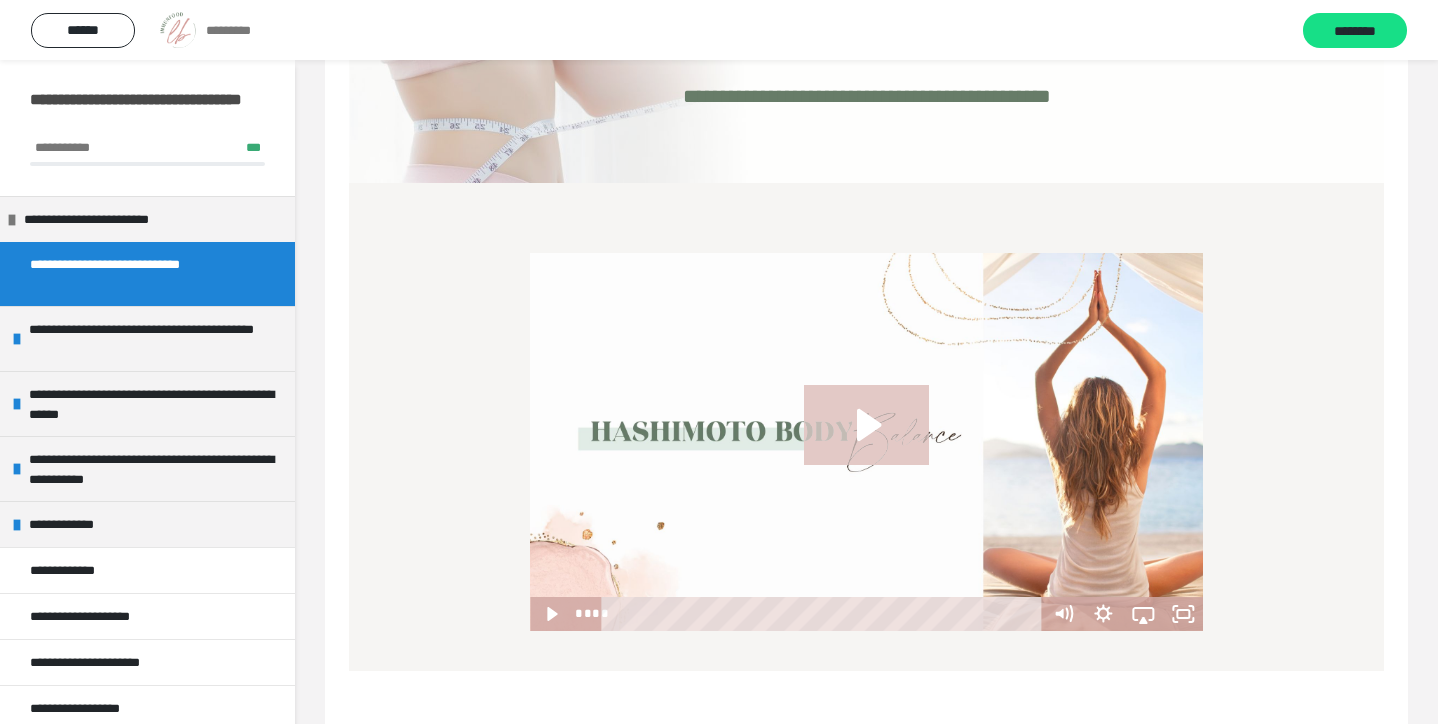 click 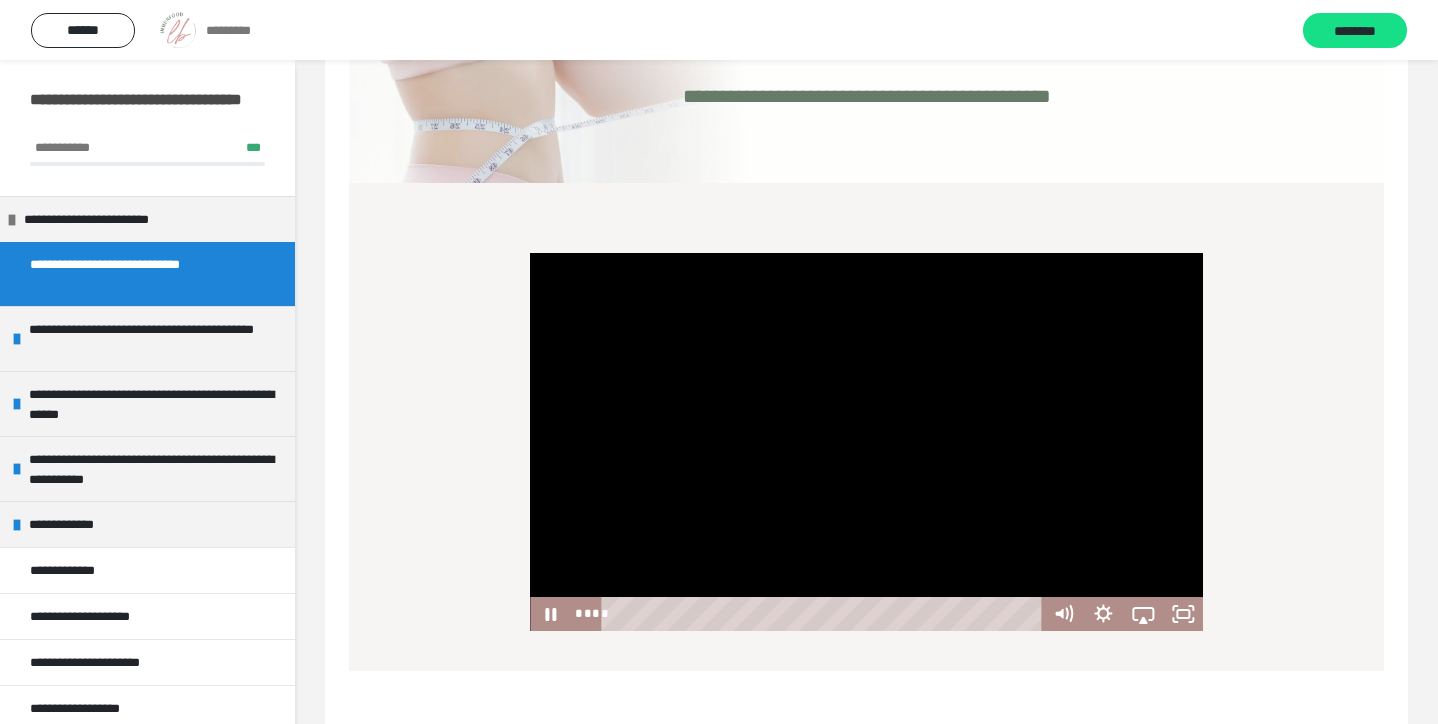type 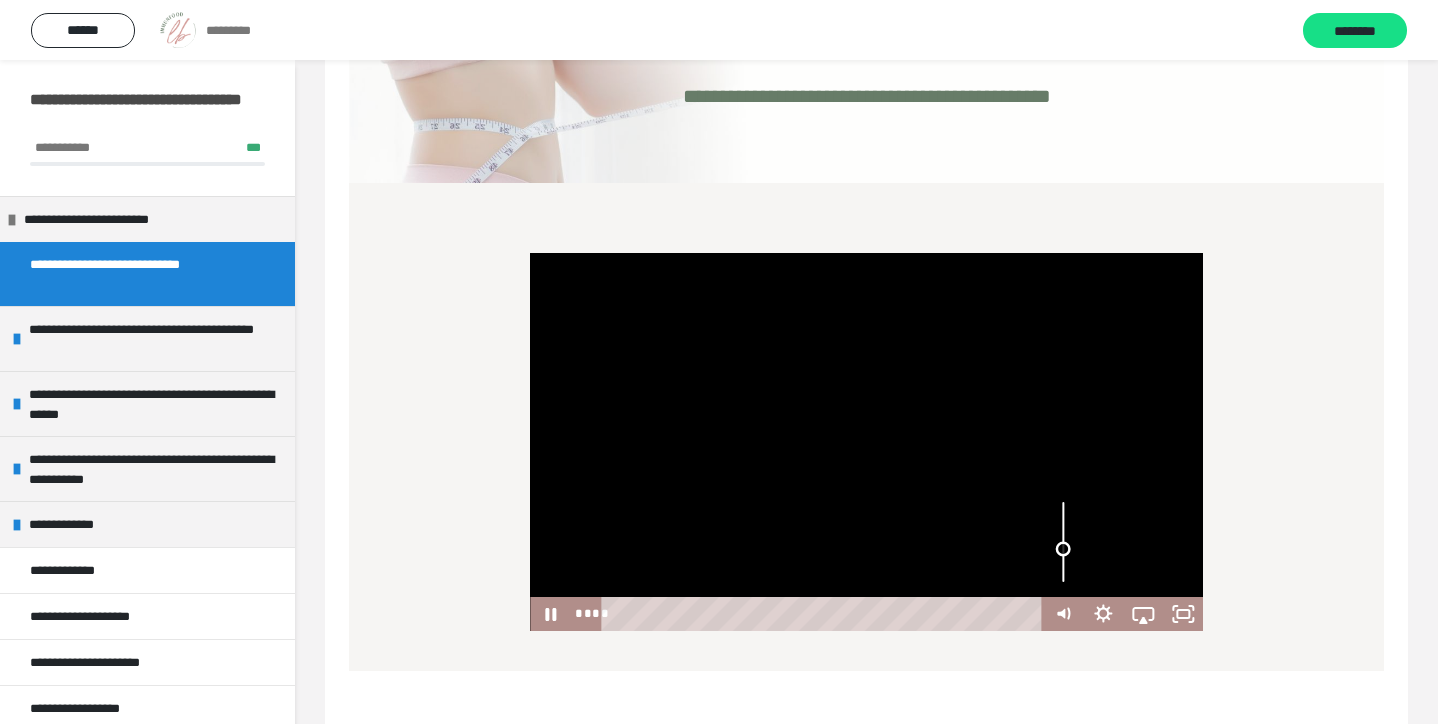 drag, startPoint x: 1064, startPoint y: 500, endPoint x: 1070, endPoint y: 548, distance: 48.373547 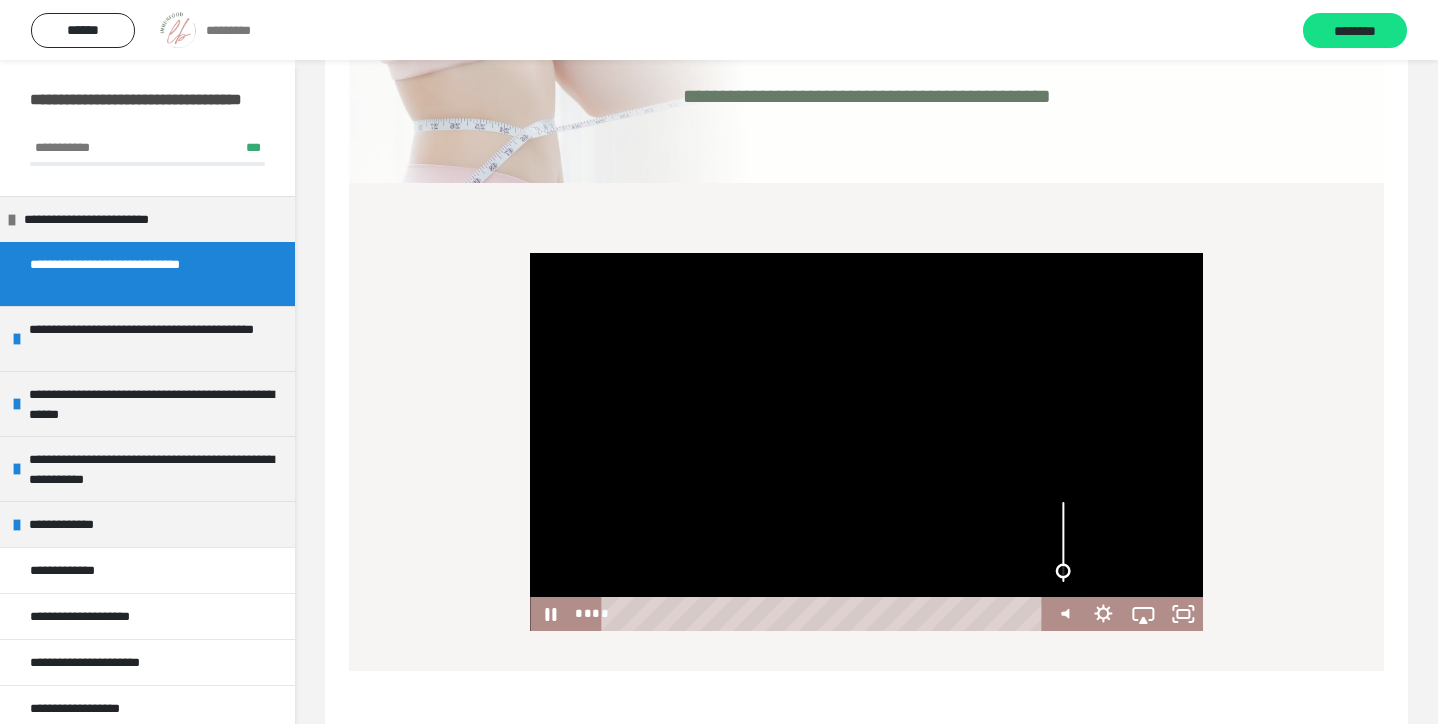 drag, startPoint x: 1063, startPoint y: 554, endPoint x: 1063, endPoint y: 570, distance: 16 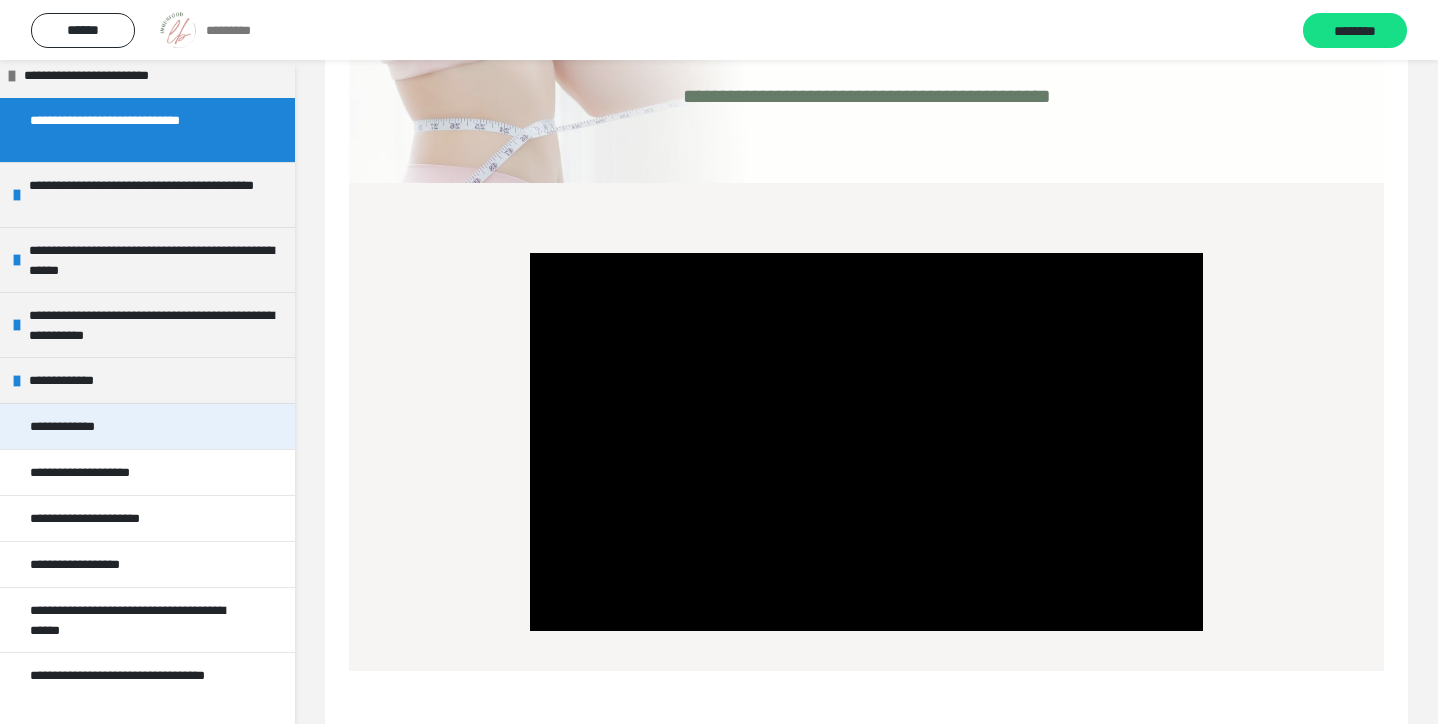 scroll, scrollTop: 142, scrollLeft: 0, axis: vertical 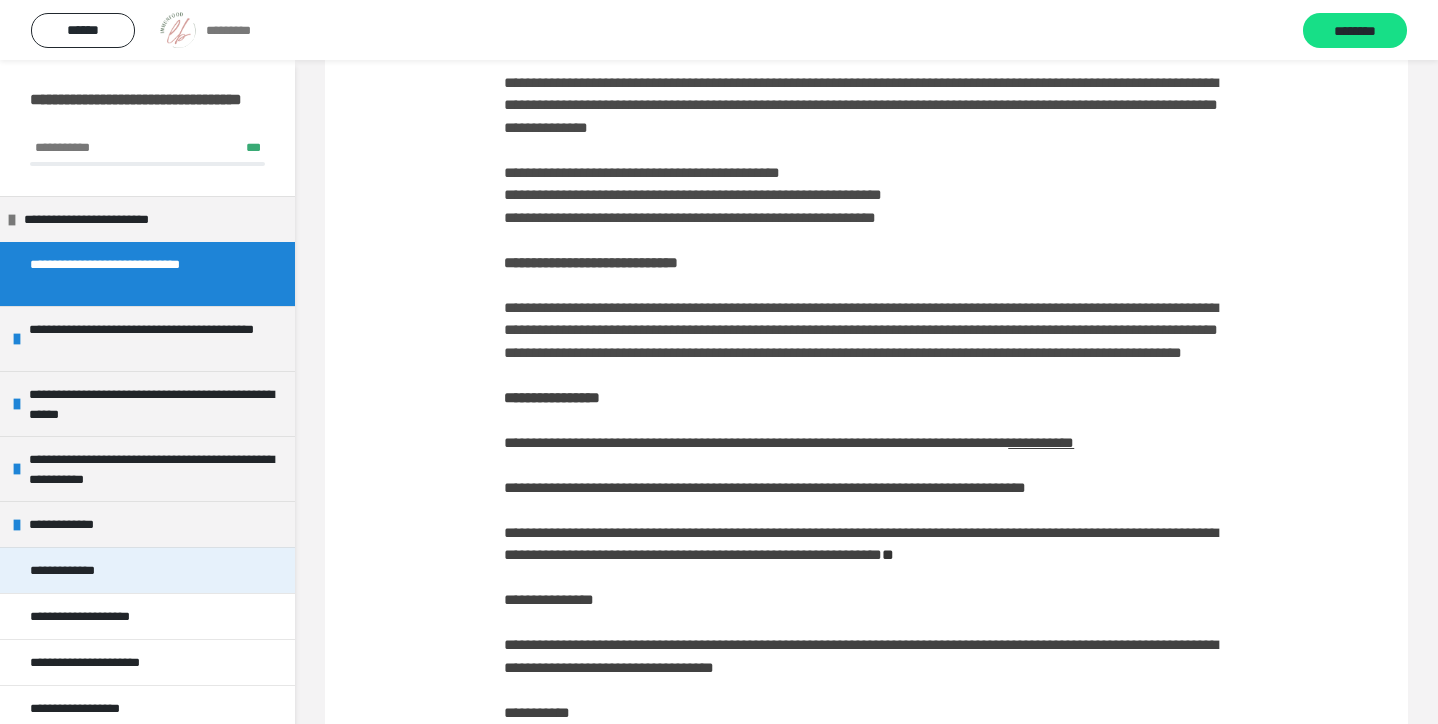 click on "**********" at bounding box center [81, 570] 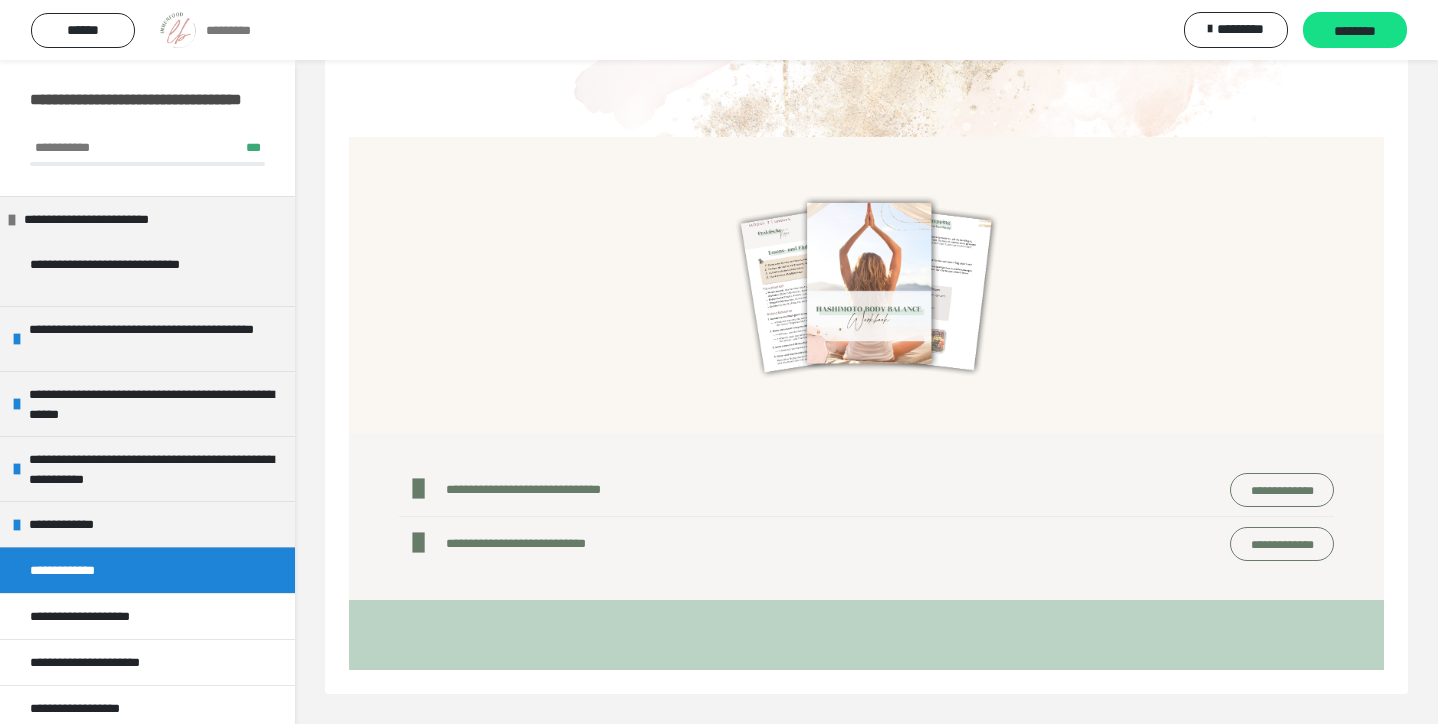 scroll, scrollTop: 533, scrollLeft: 0, axis: vertical 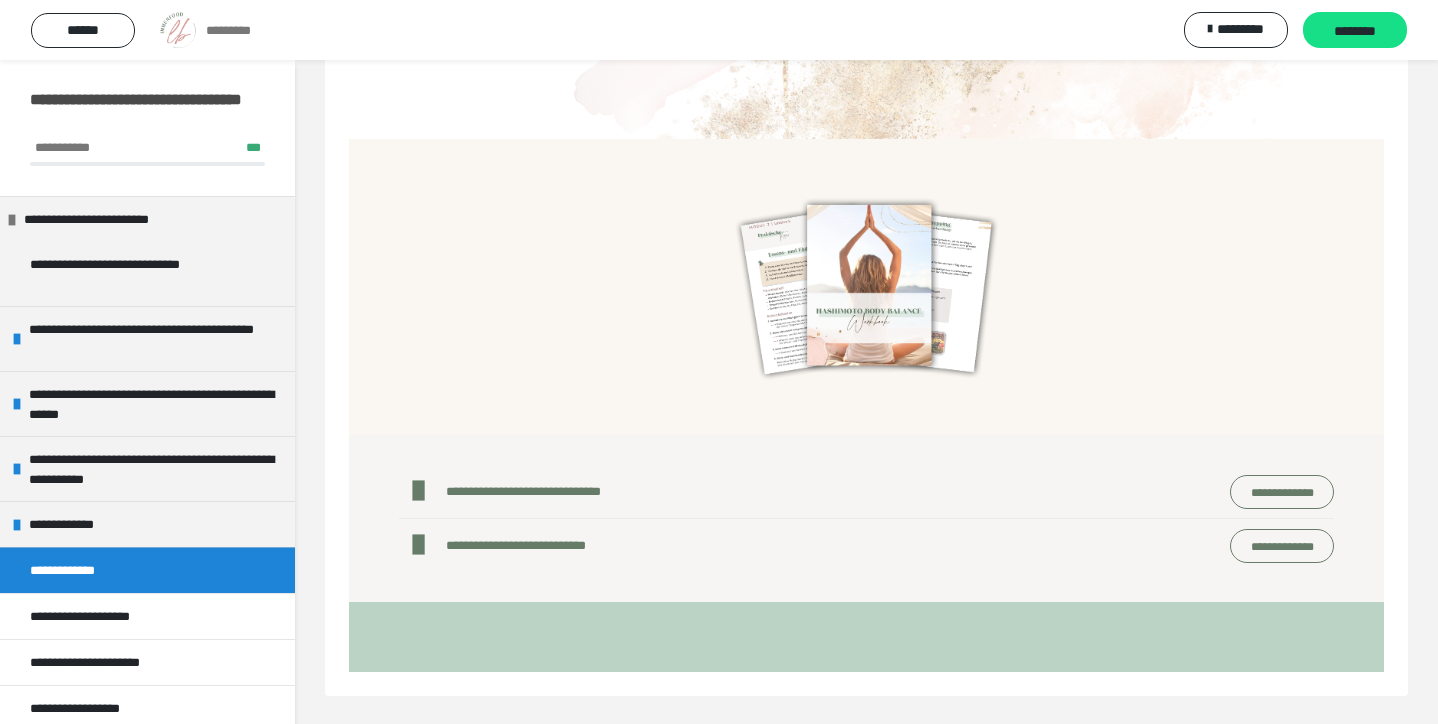 click on "**********" at bounding box center (1282, 492) 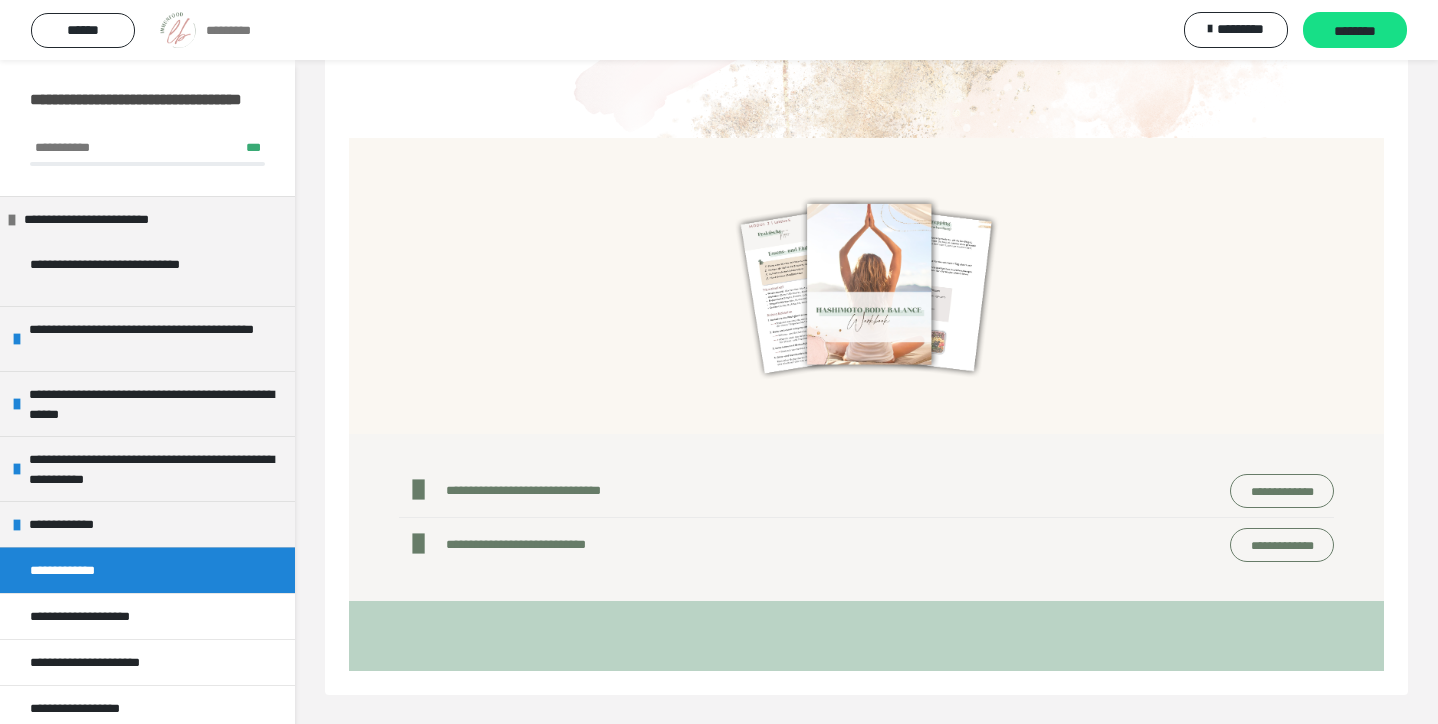 scroll, scrollTop: 533, scrollLeft: 0, axis: vertical 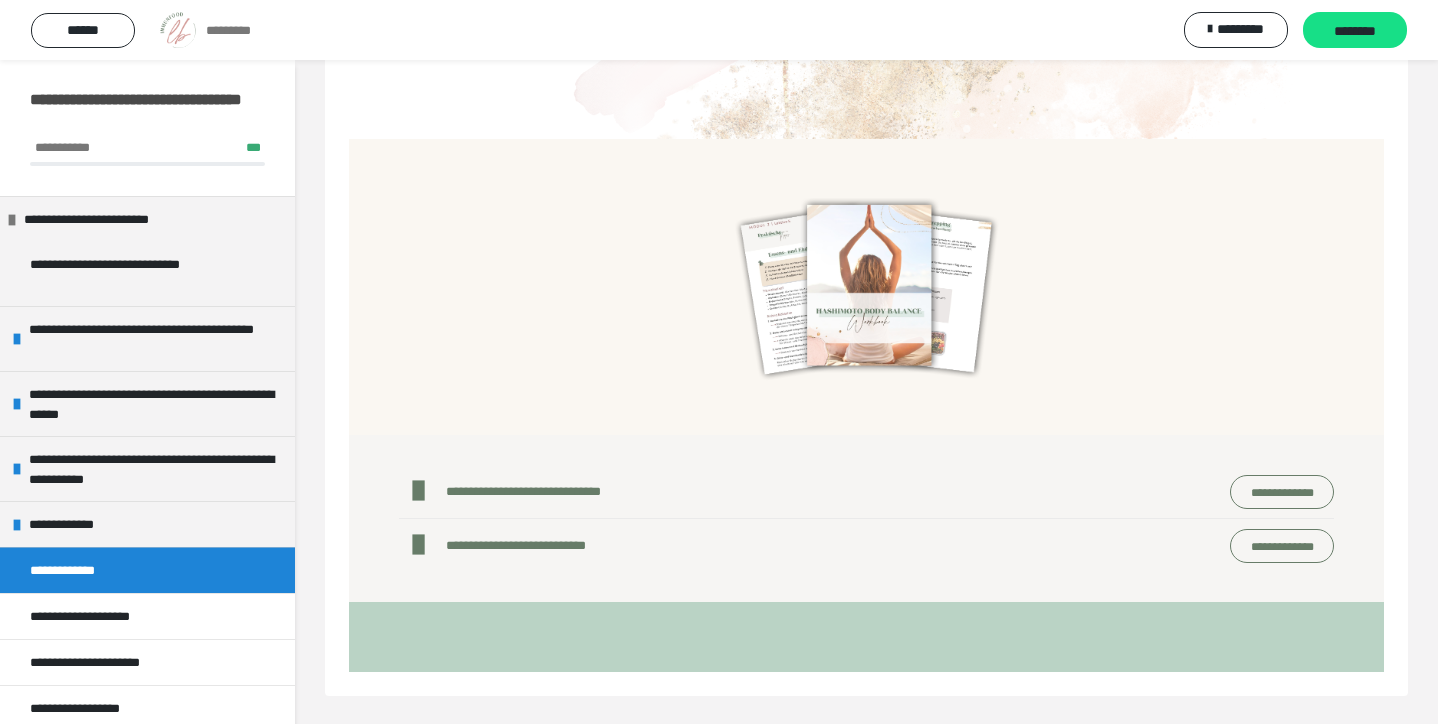 click on "**********" at bounding box center [528, 545] 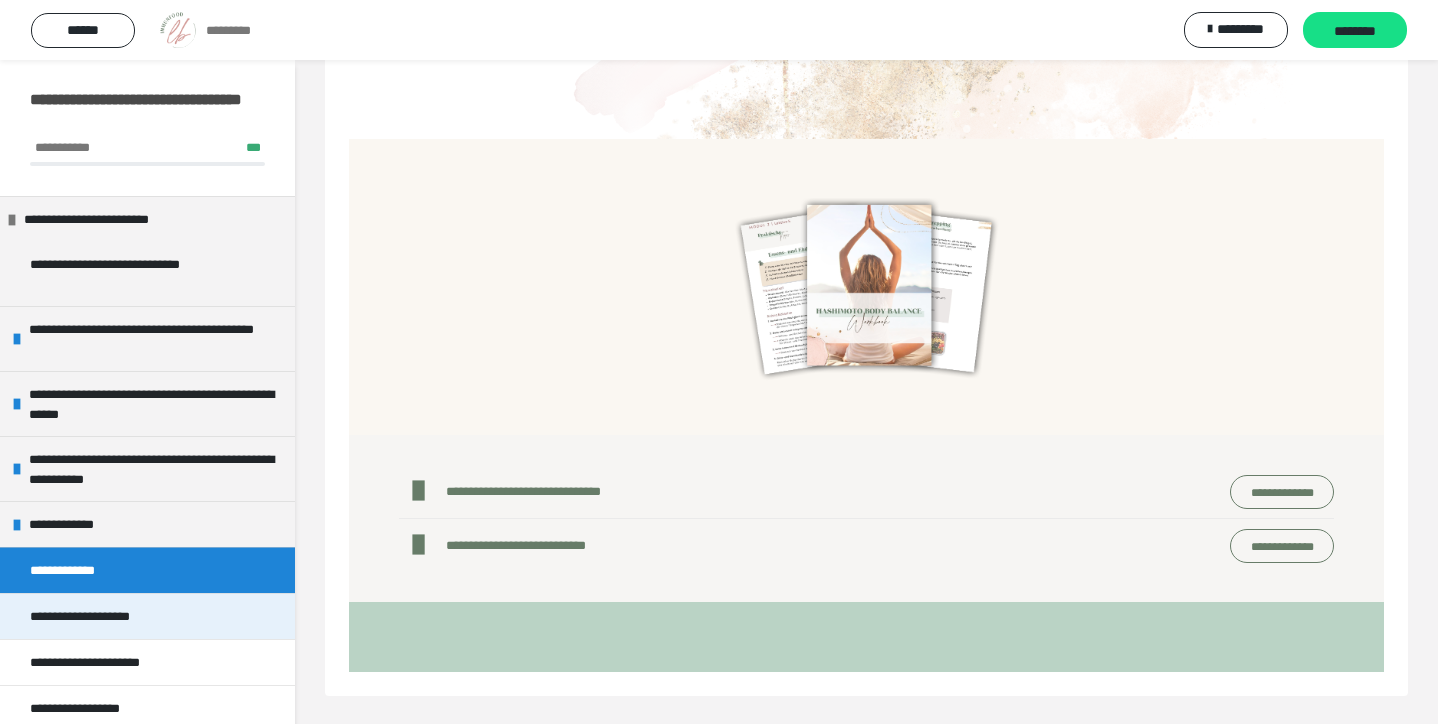 click on "**********" at bounding box center [101, 616] 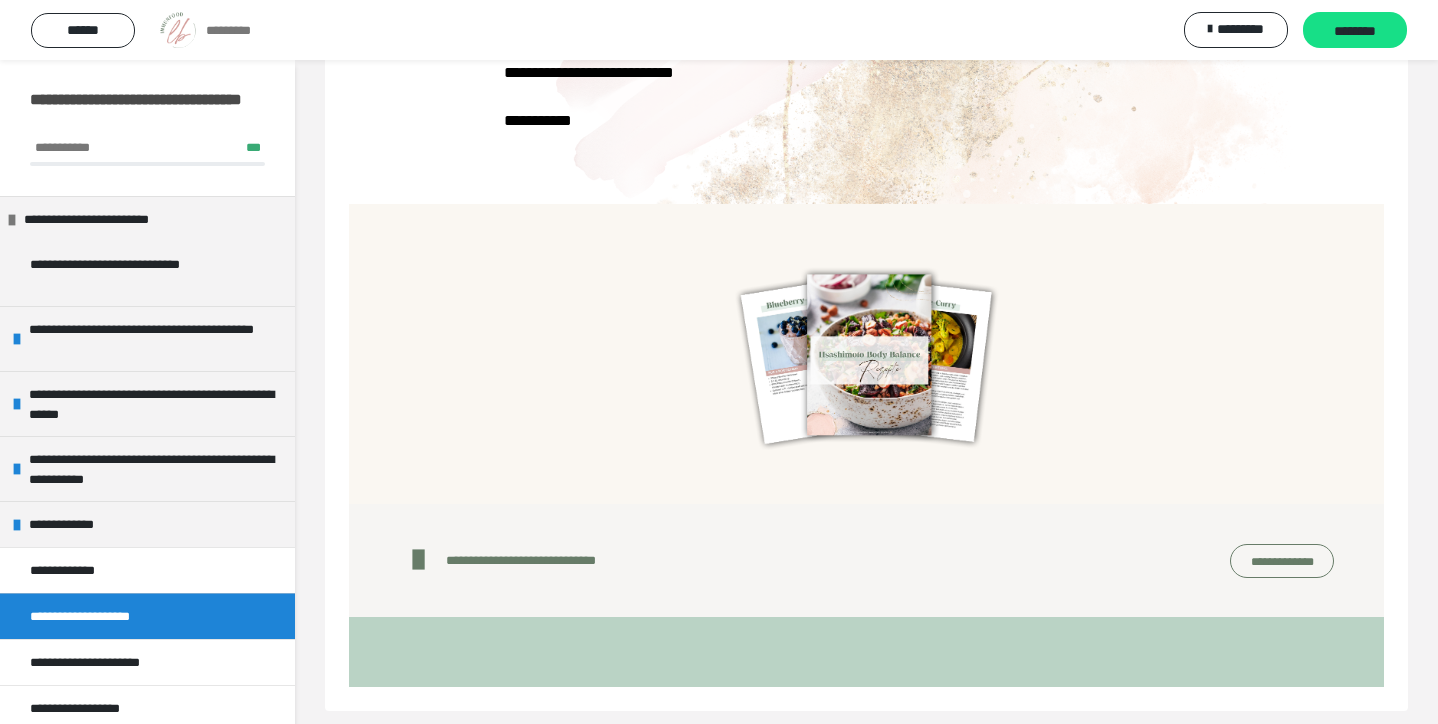 scroll, scrollTop: 465, scrollLeft: 0, axis: vertical 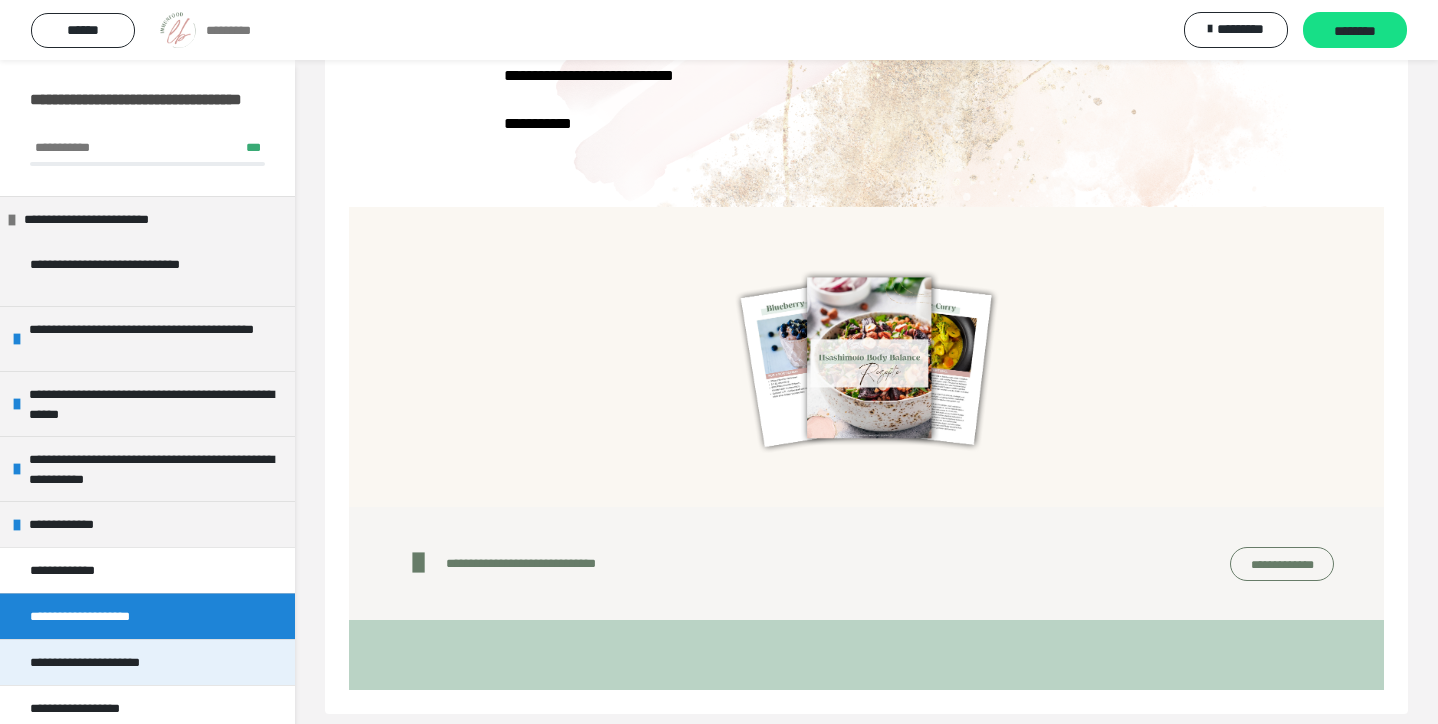click on "**********" at bounding box center [109, 662] 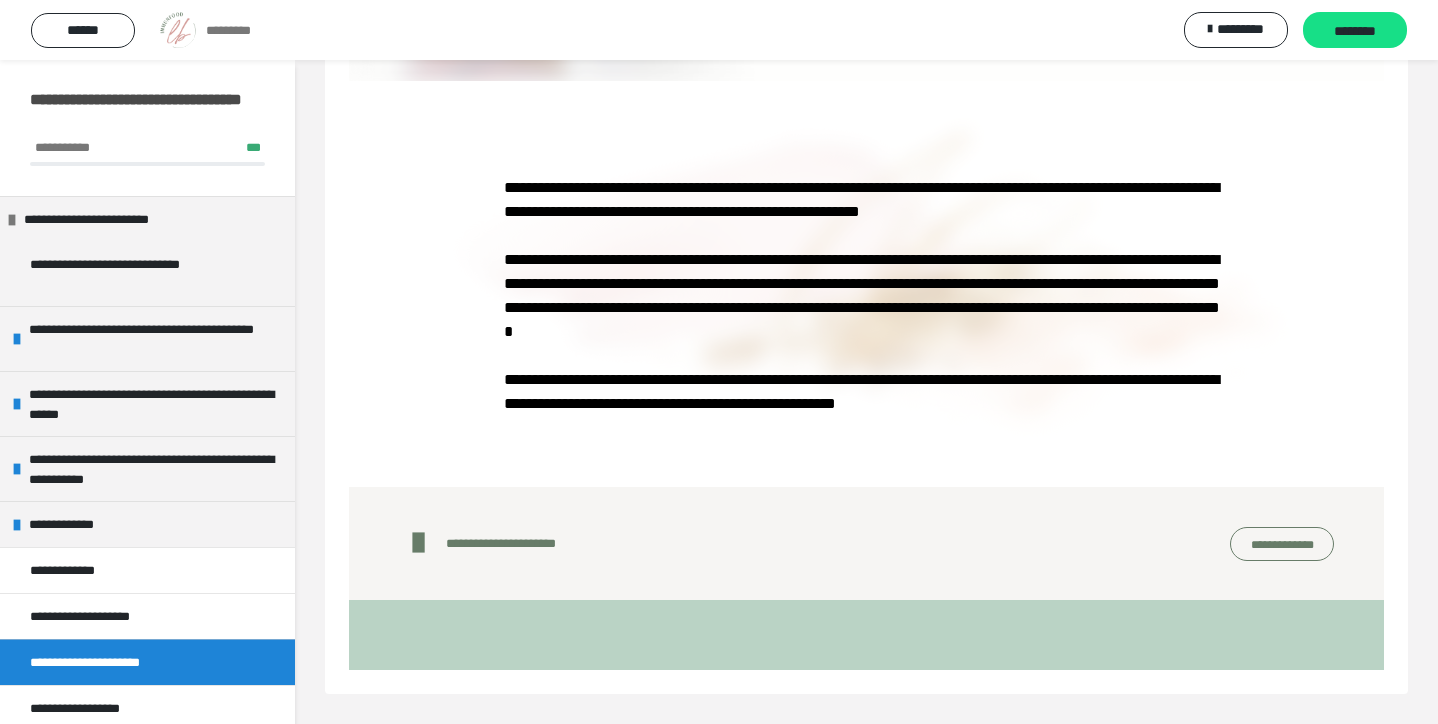 scroll, scrollTop: 231, scrollLeft: 0, axis: vertical 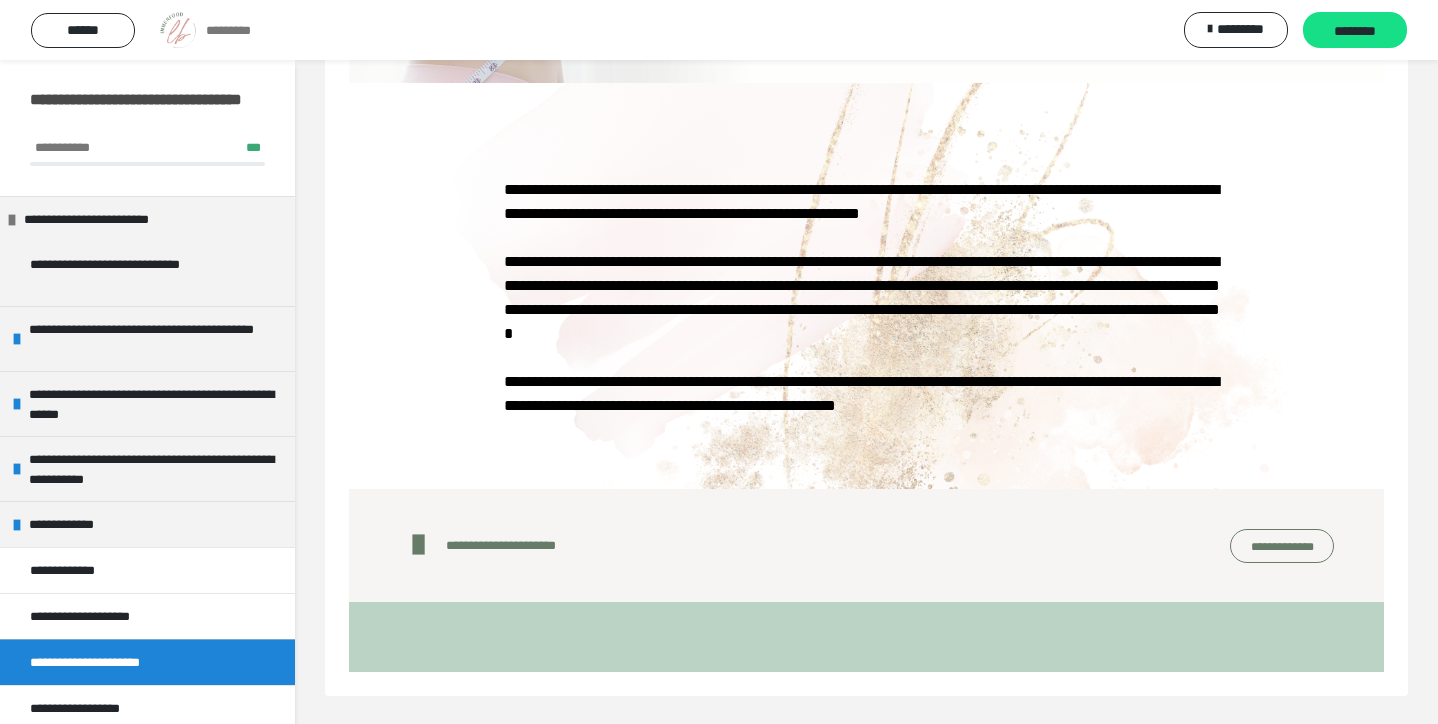 click on "**********" at bounding box center (1282, 546) 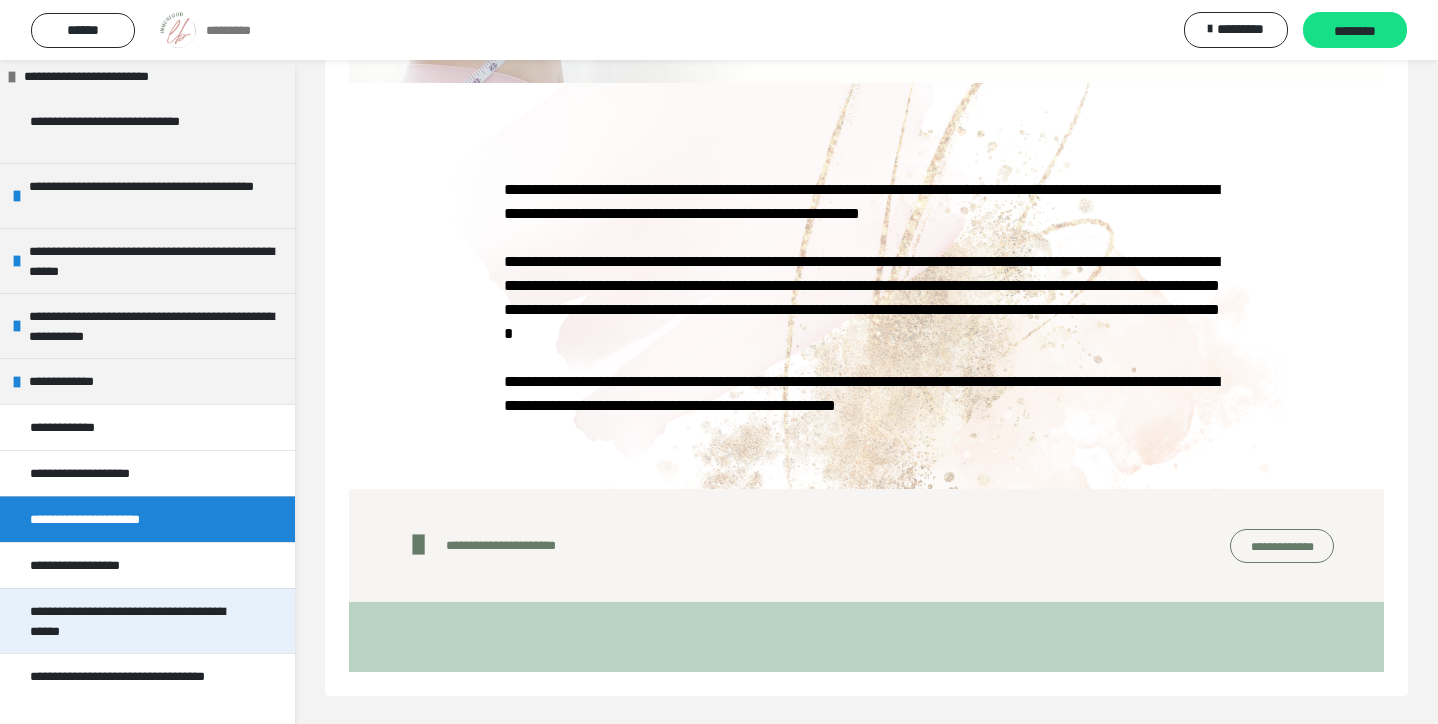 scroll, scrollTop: 142, scrollLeft: 0, axis: vertical 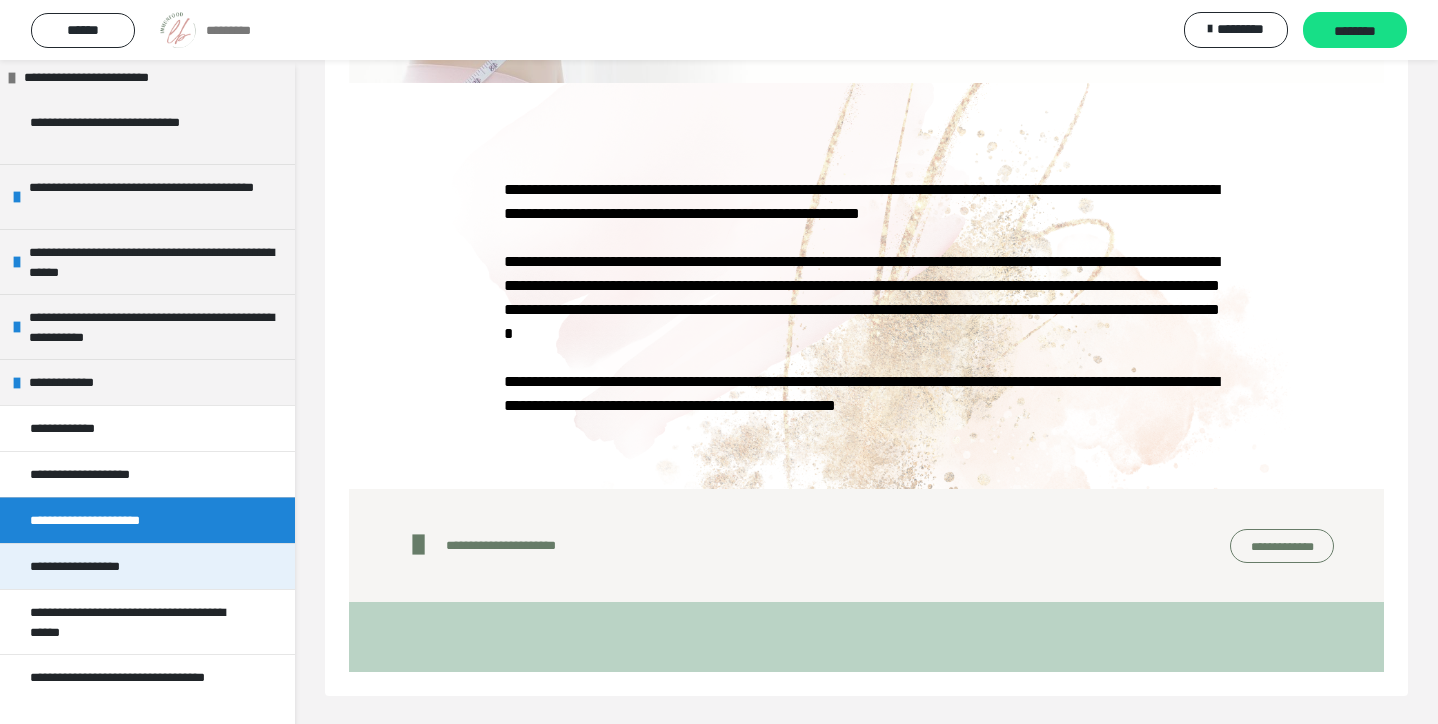 click on "**********" at bounding box center [93, 566] 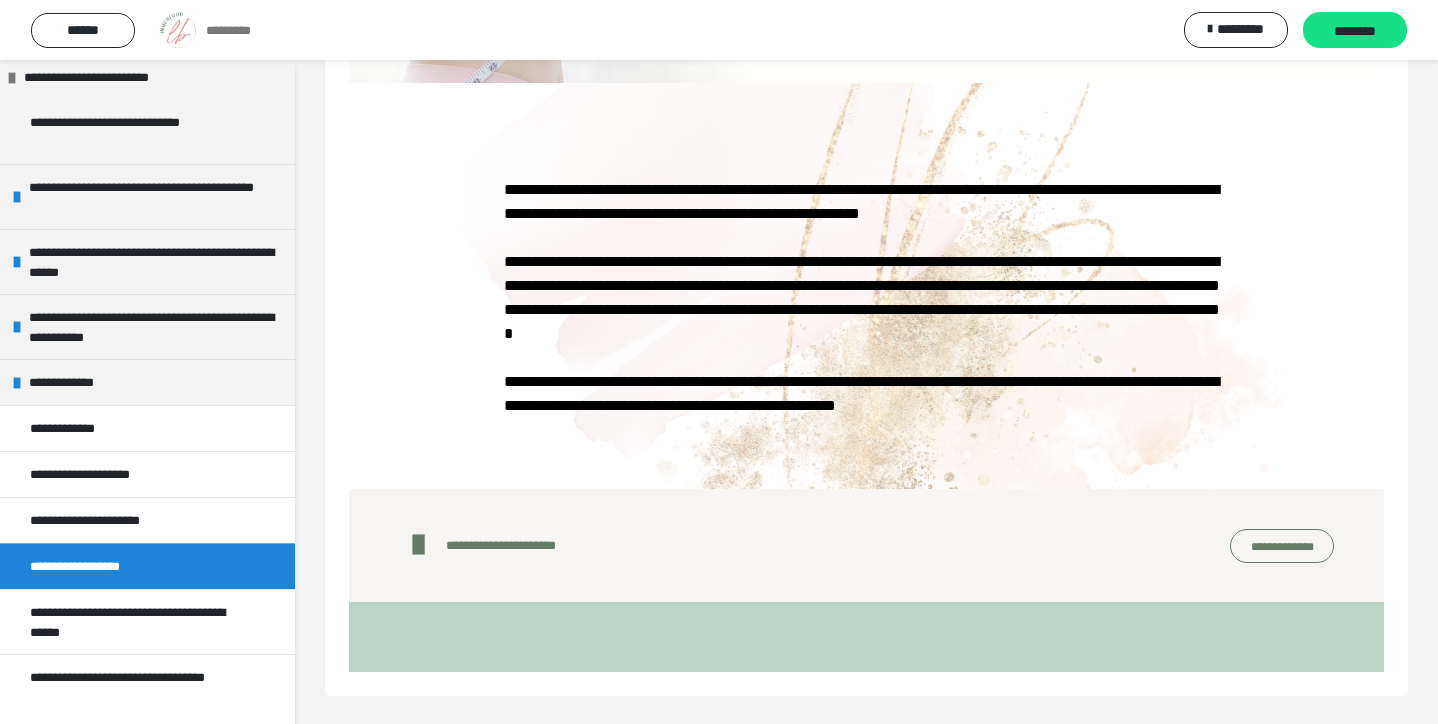scroll, scrollTop: 63, scrollLeft: 0, axis: vertical 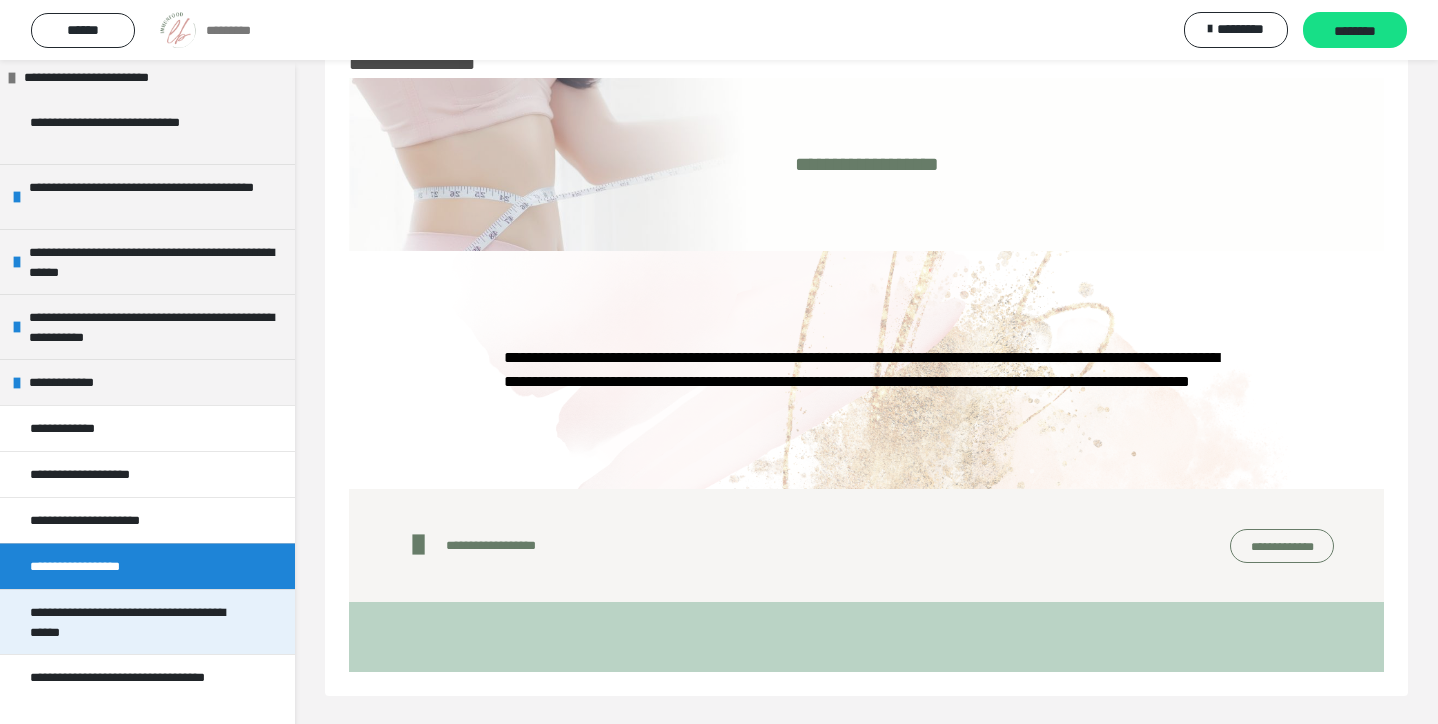 click on "**********" at bounding box center (147, 621) 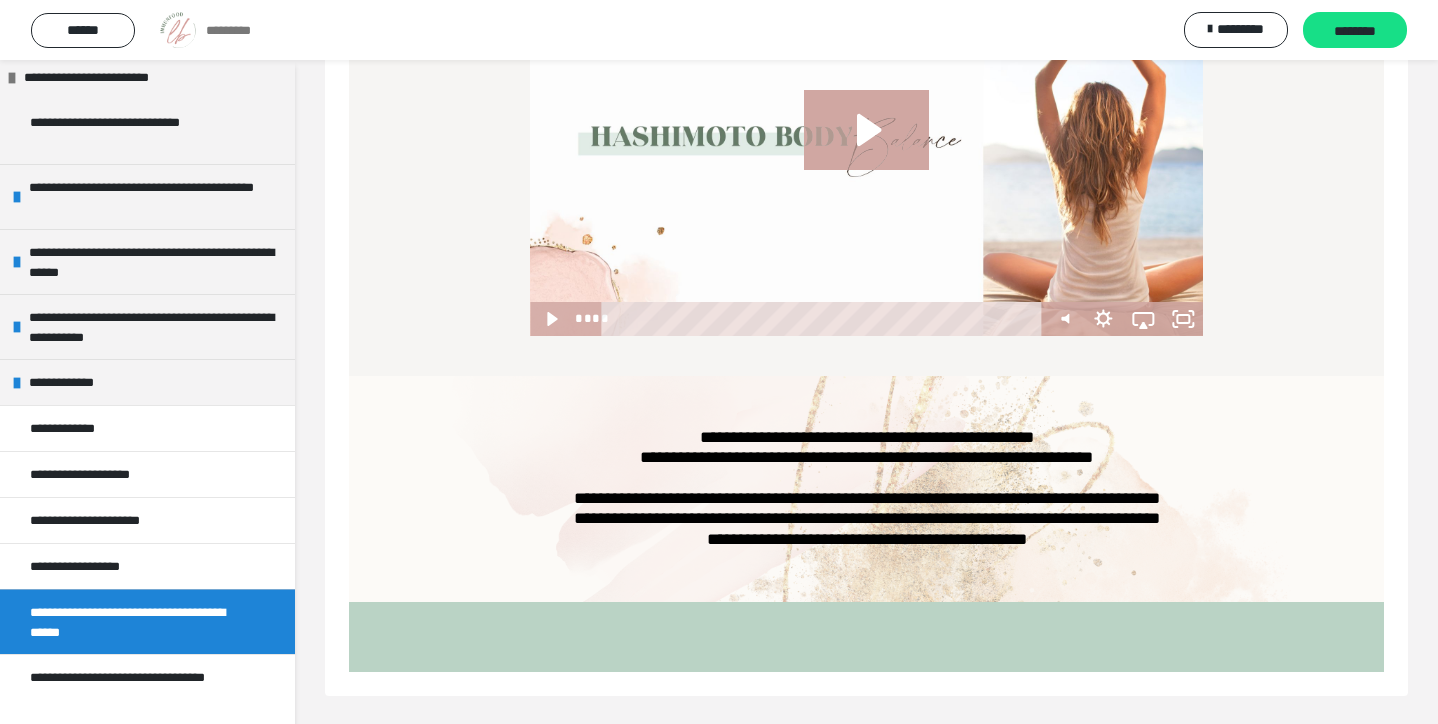 scroll, scrollTop: 424, scrollLeft: 0, axis: vertical 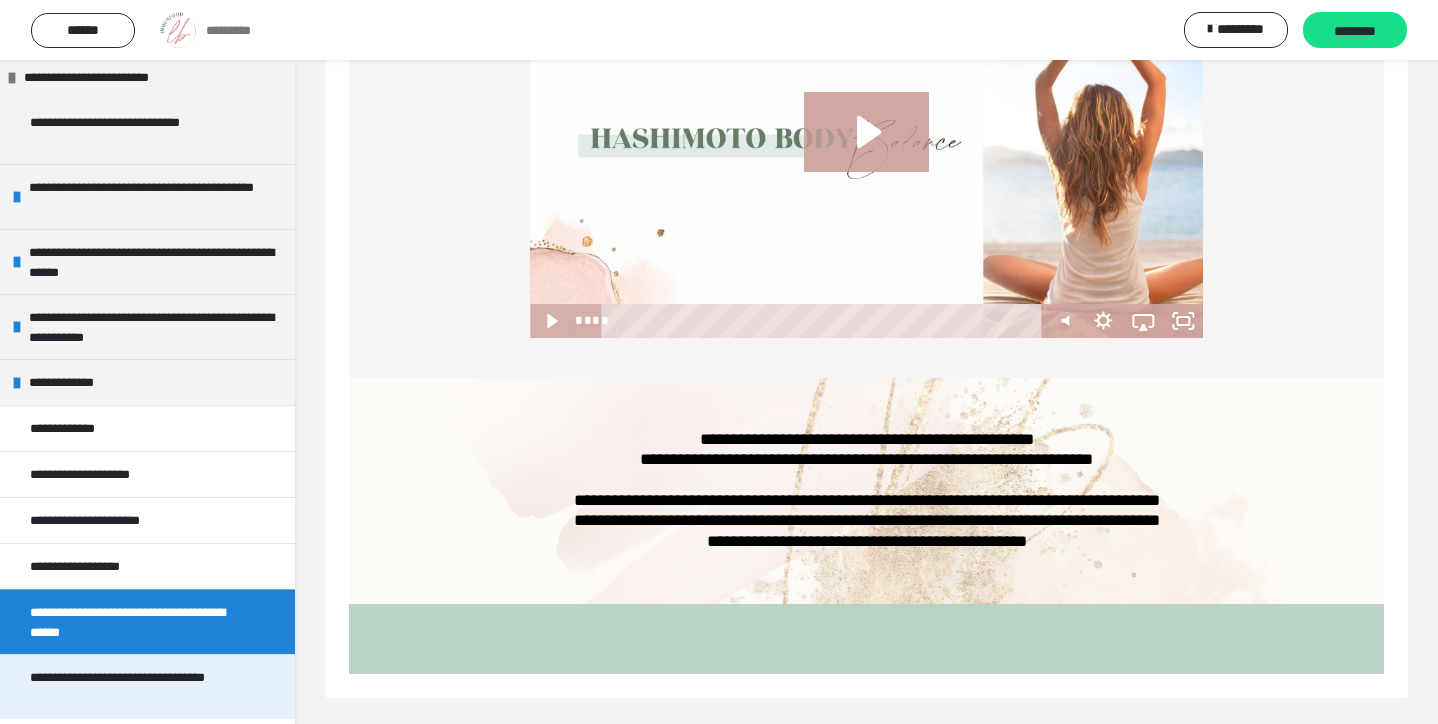 click on "**********" at bounding box center (139, 687) 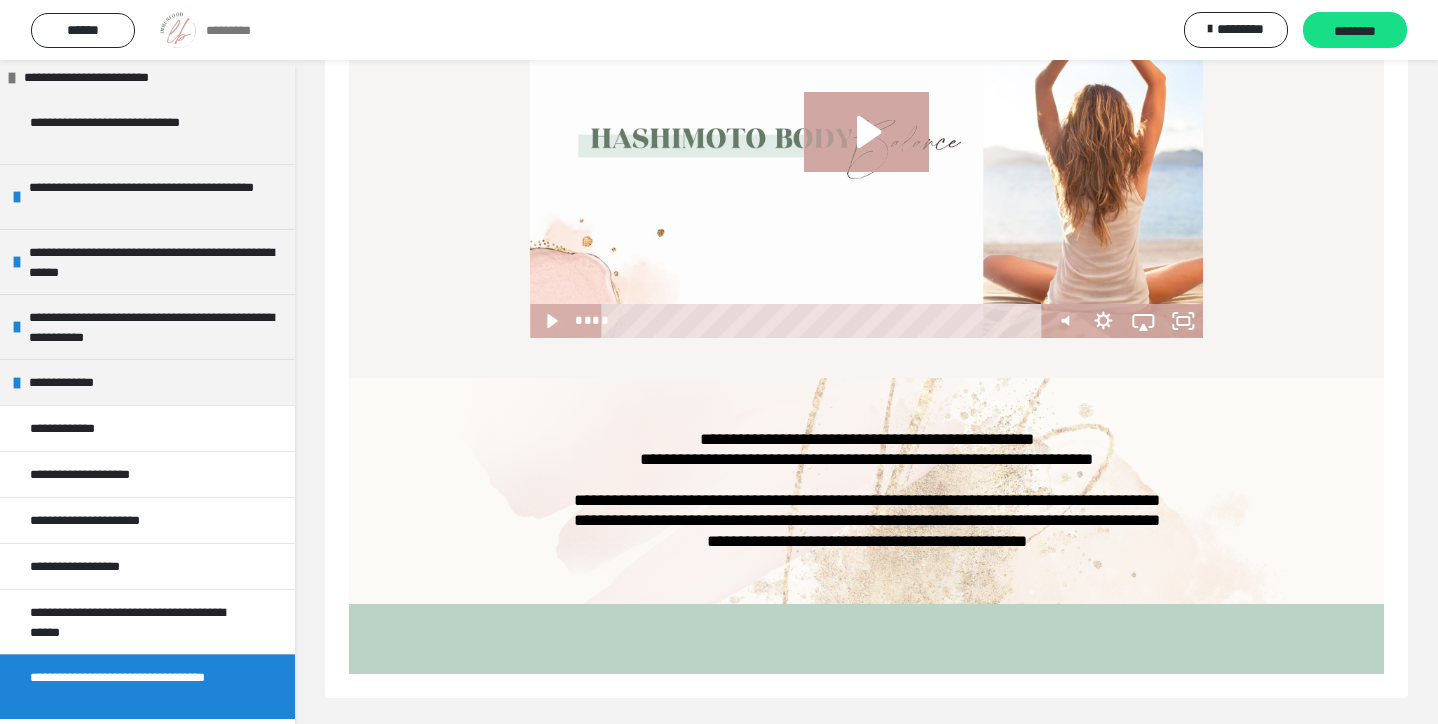 scroll, scrollTop: 60, scrollLeft: 0, axis: vertical 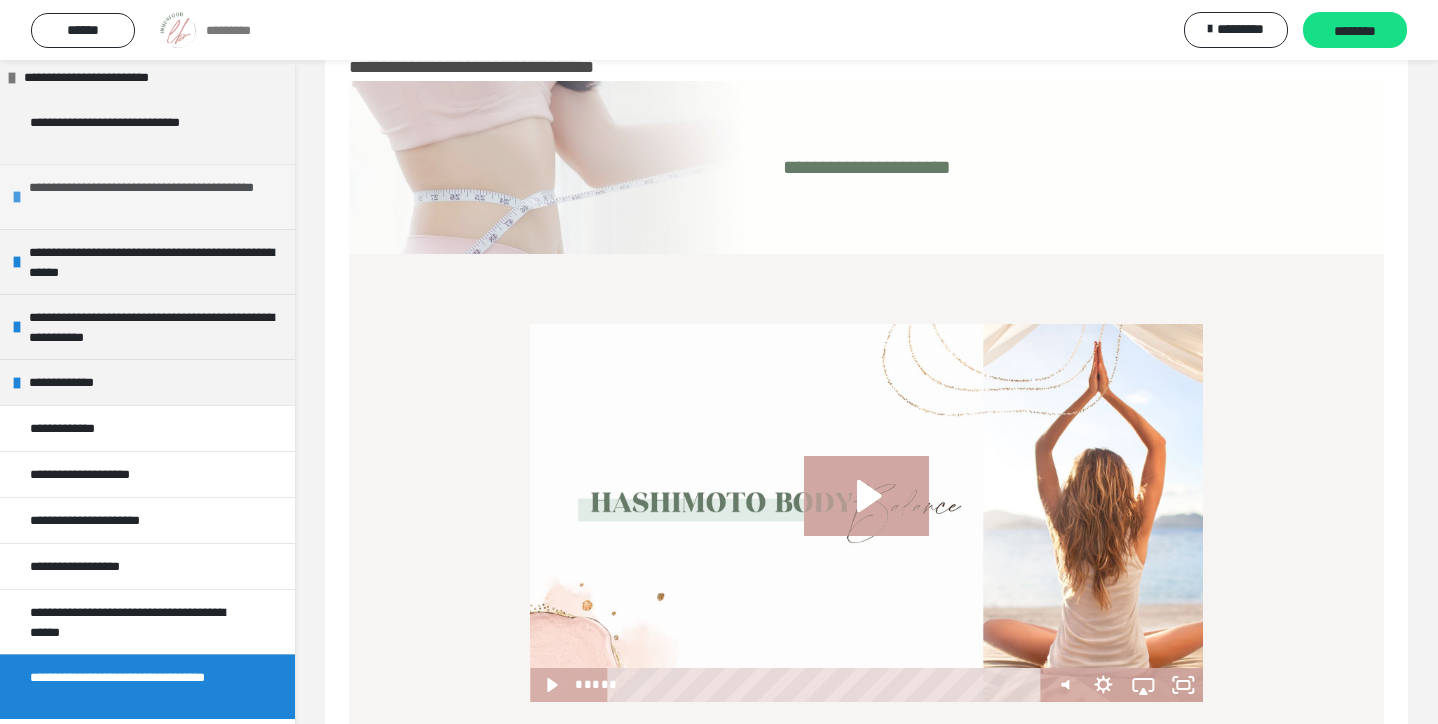 click on "**********" at bounding box center [157, 197] 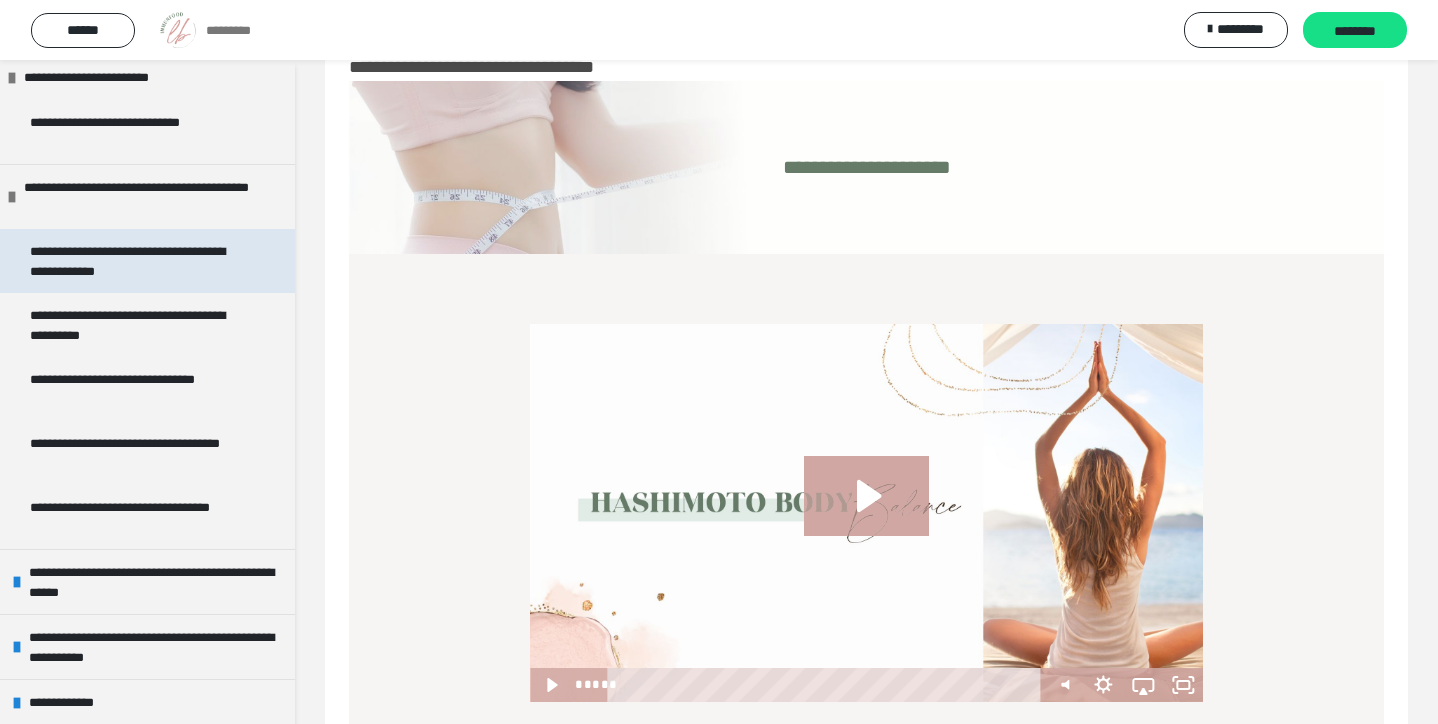 click on "**********" at bounding box center (139, 261) 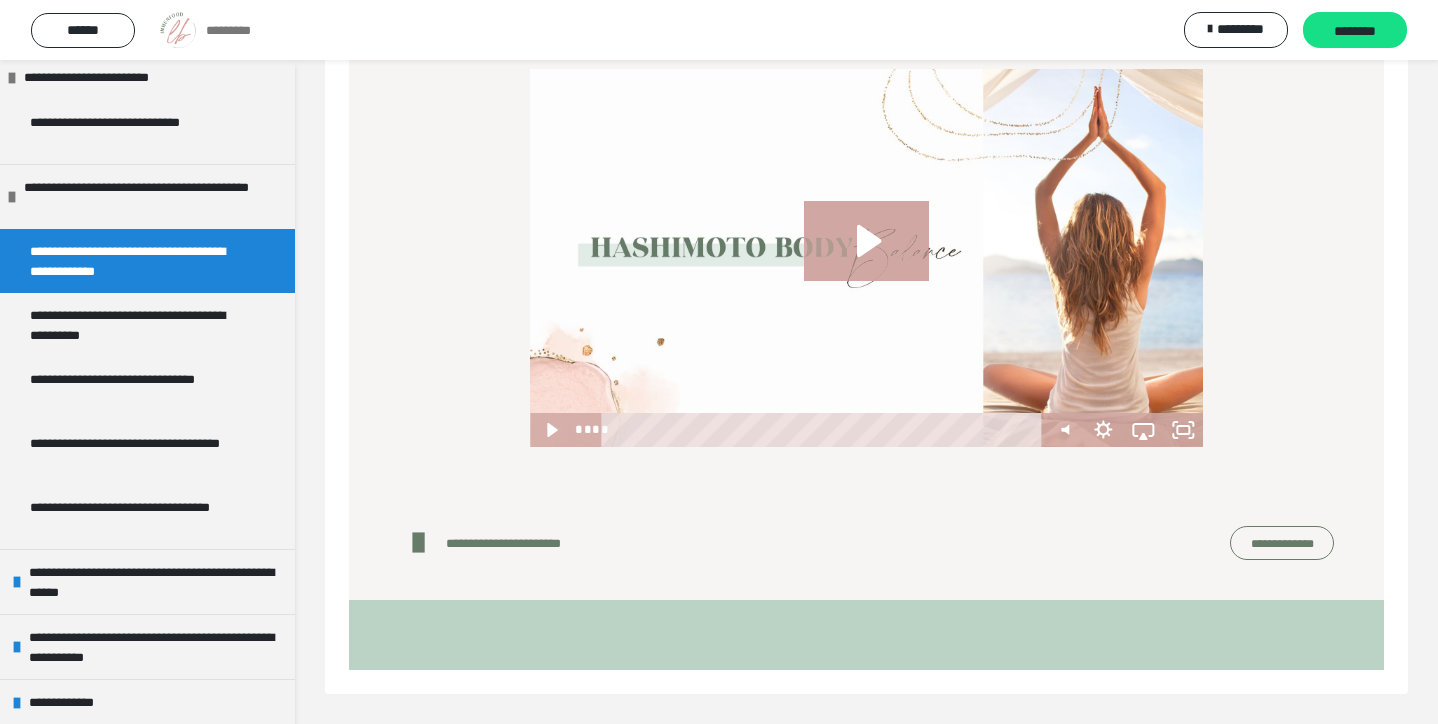 scroll, scrollTop: 314, scrollLeft: 0, axis: vertical 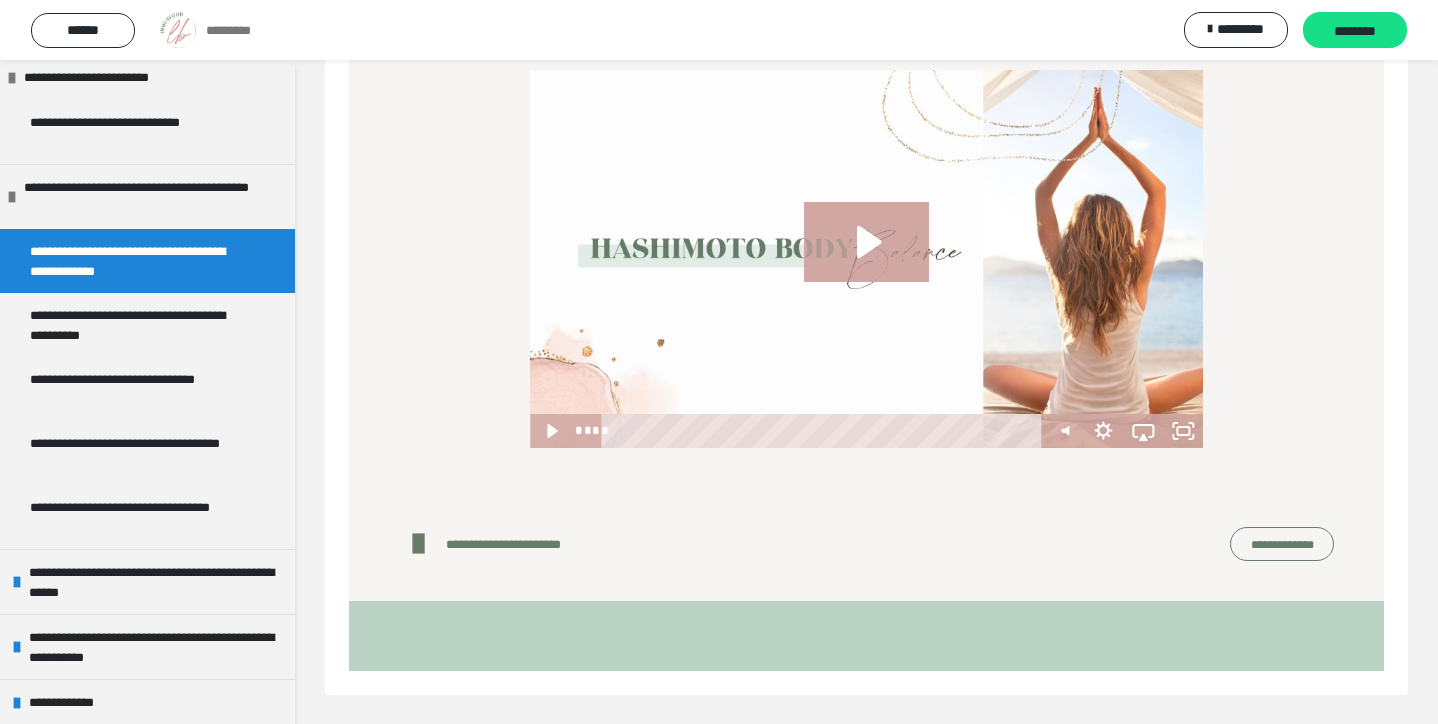 click on "**********" at bounding box center (1282, 544) 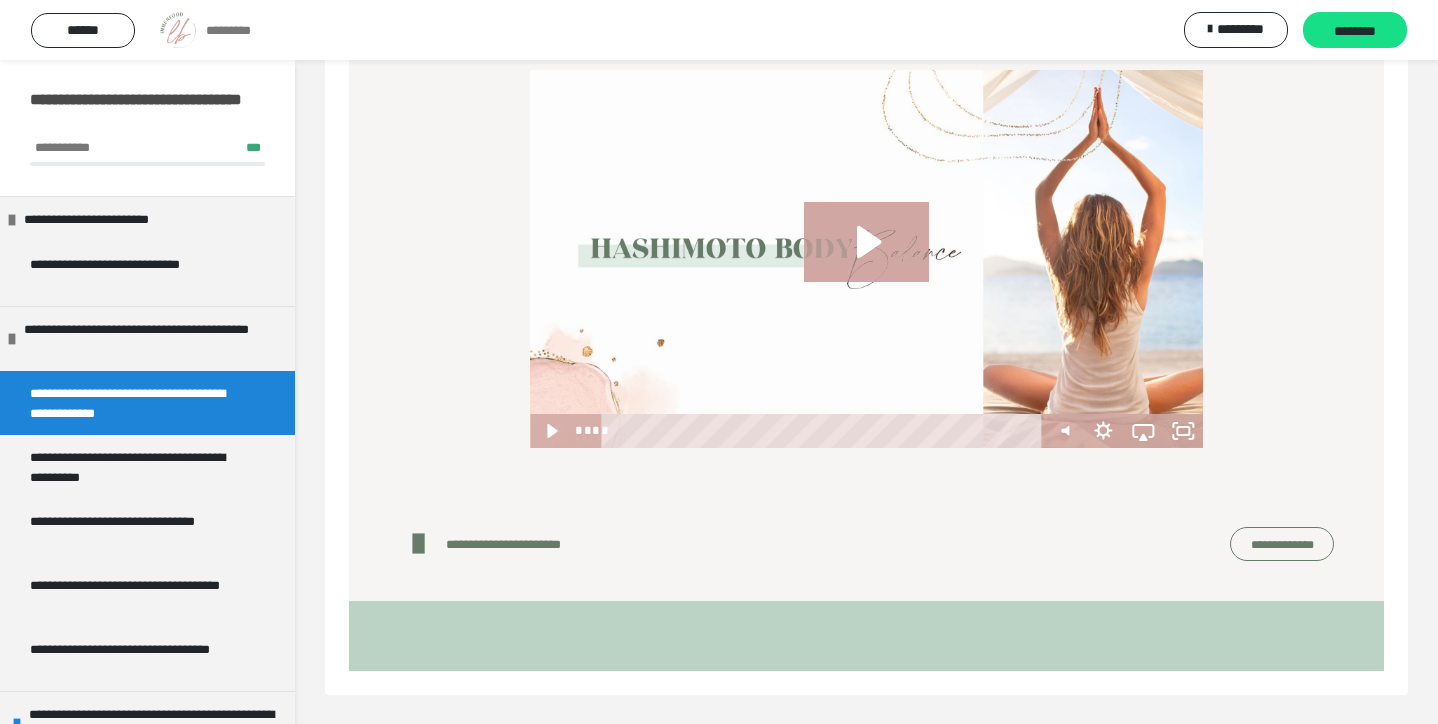 scroll, scrollTop: 0, scrollLeft: 0, axis: both 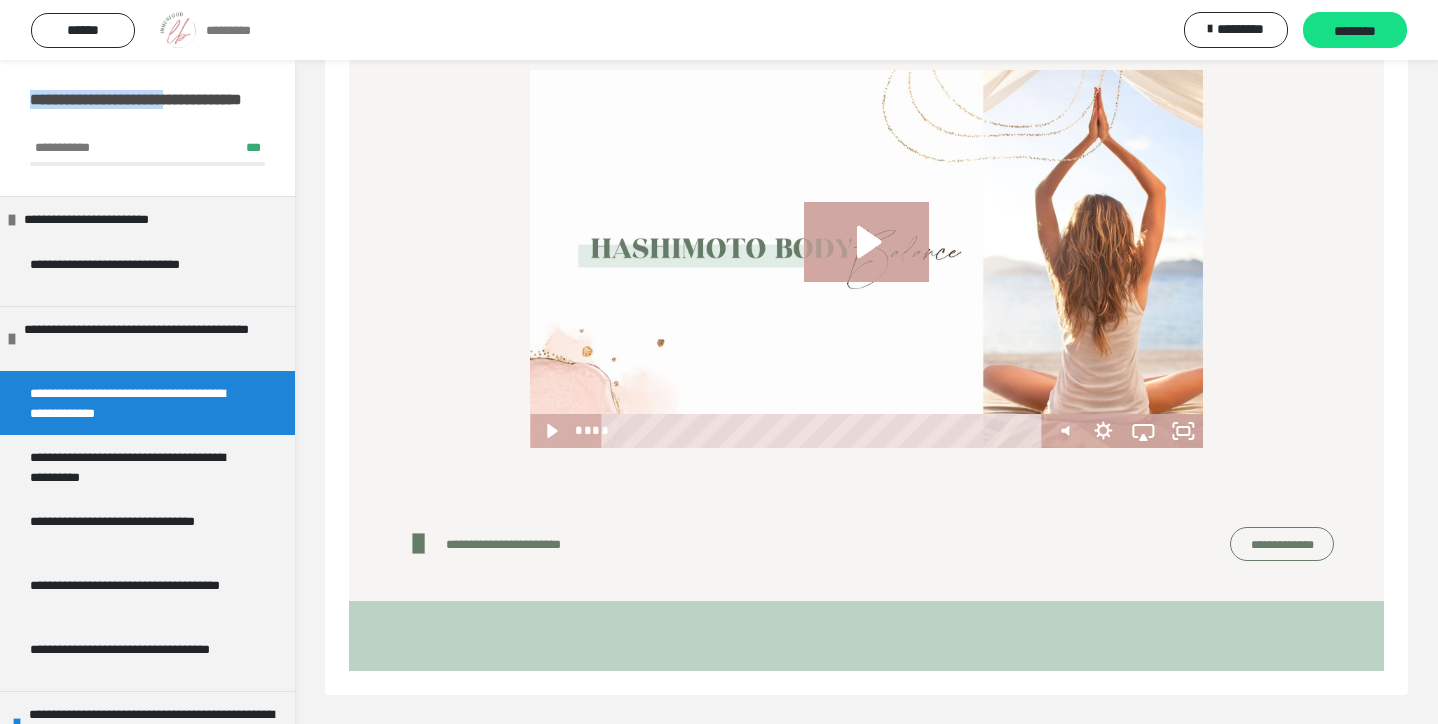 drag, startPoint x: 33, startPoint y: 94, endPoint x: 222, endPoint y: 96, distance: 189.01057 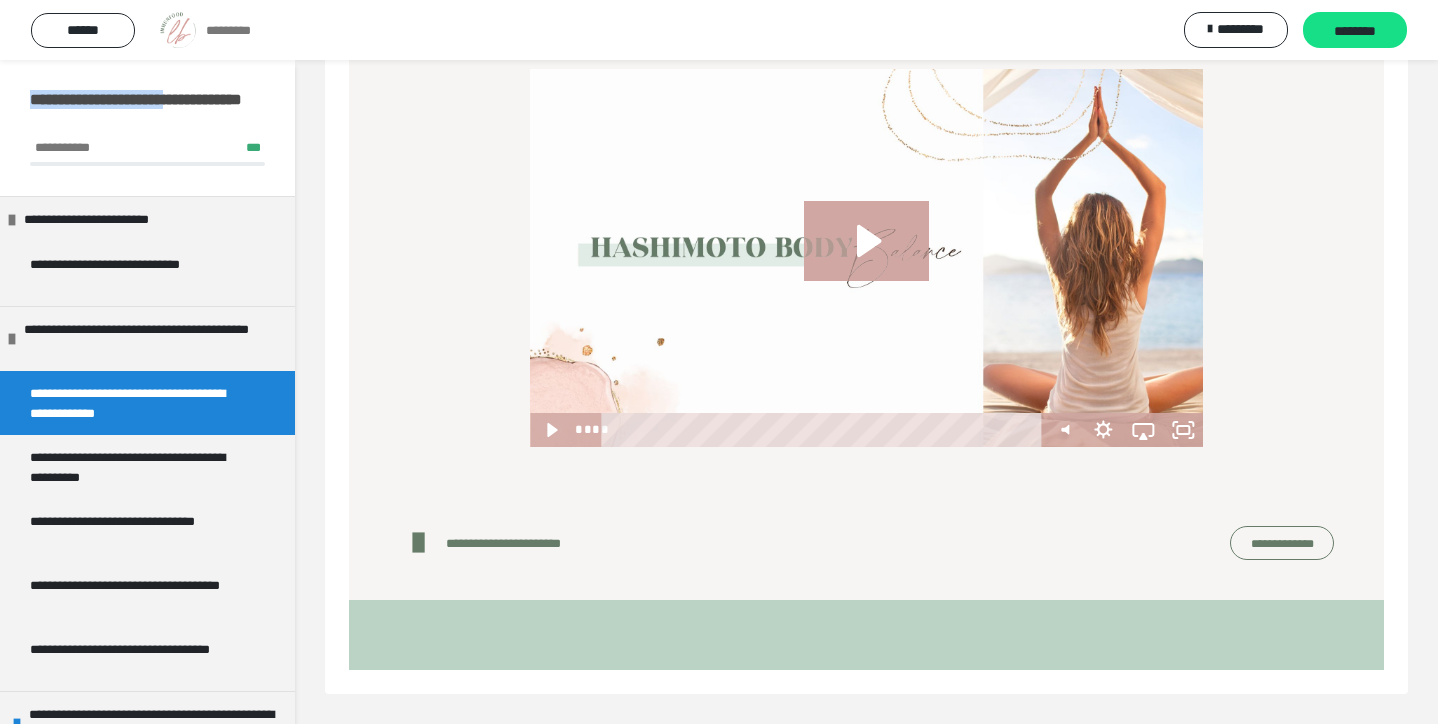 scroll, scrollTop: 314, scrollLeft: 0, axis: vertical 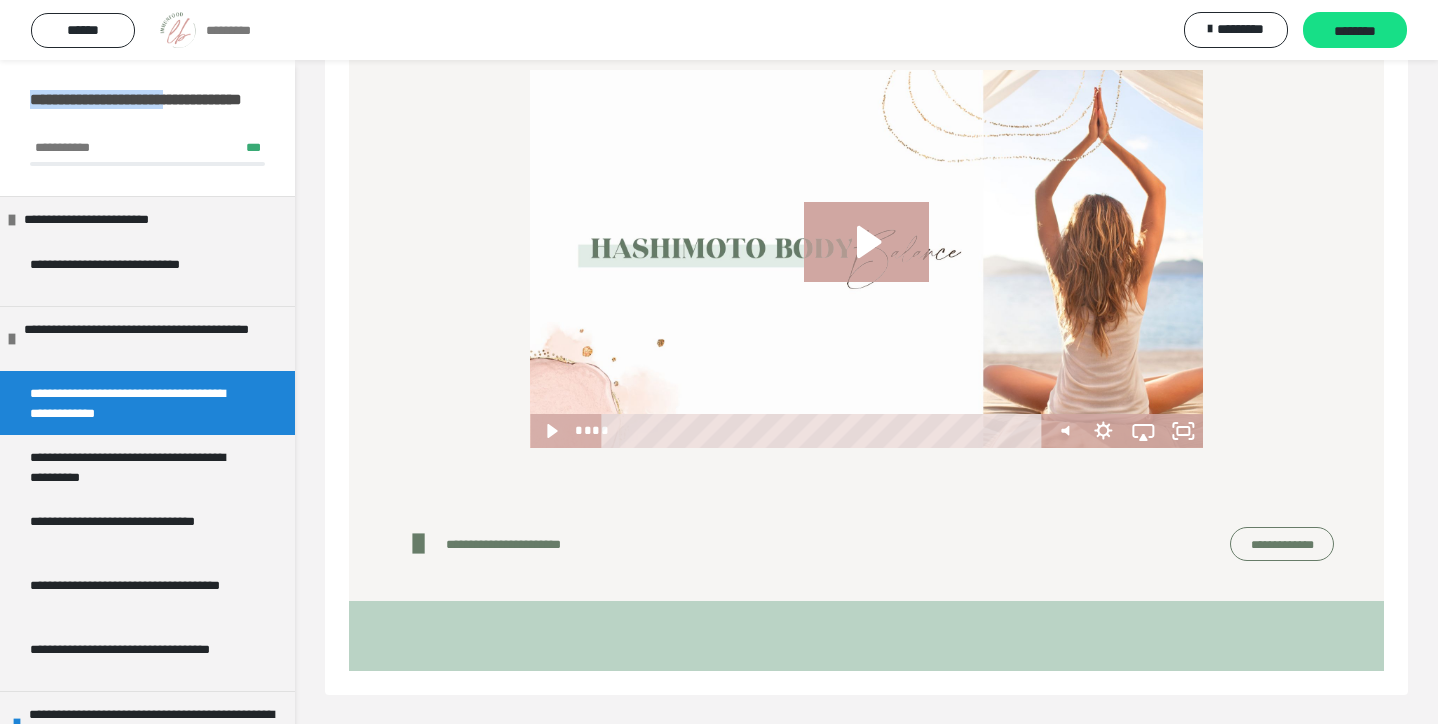 click on "**********" at bounding box center (1282, 544) 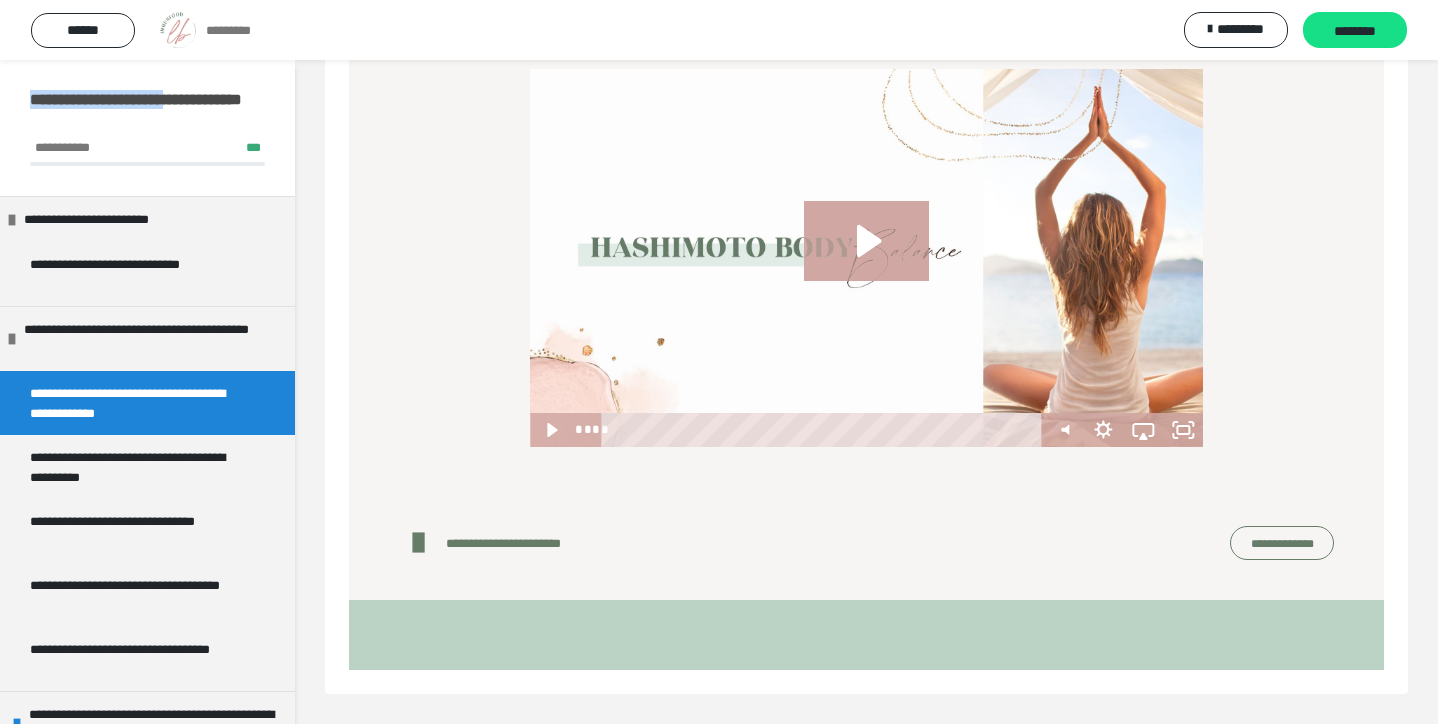 scroll, scrollTop: 314, scrollLeft: 0, axis: vertical 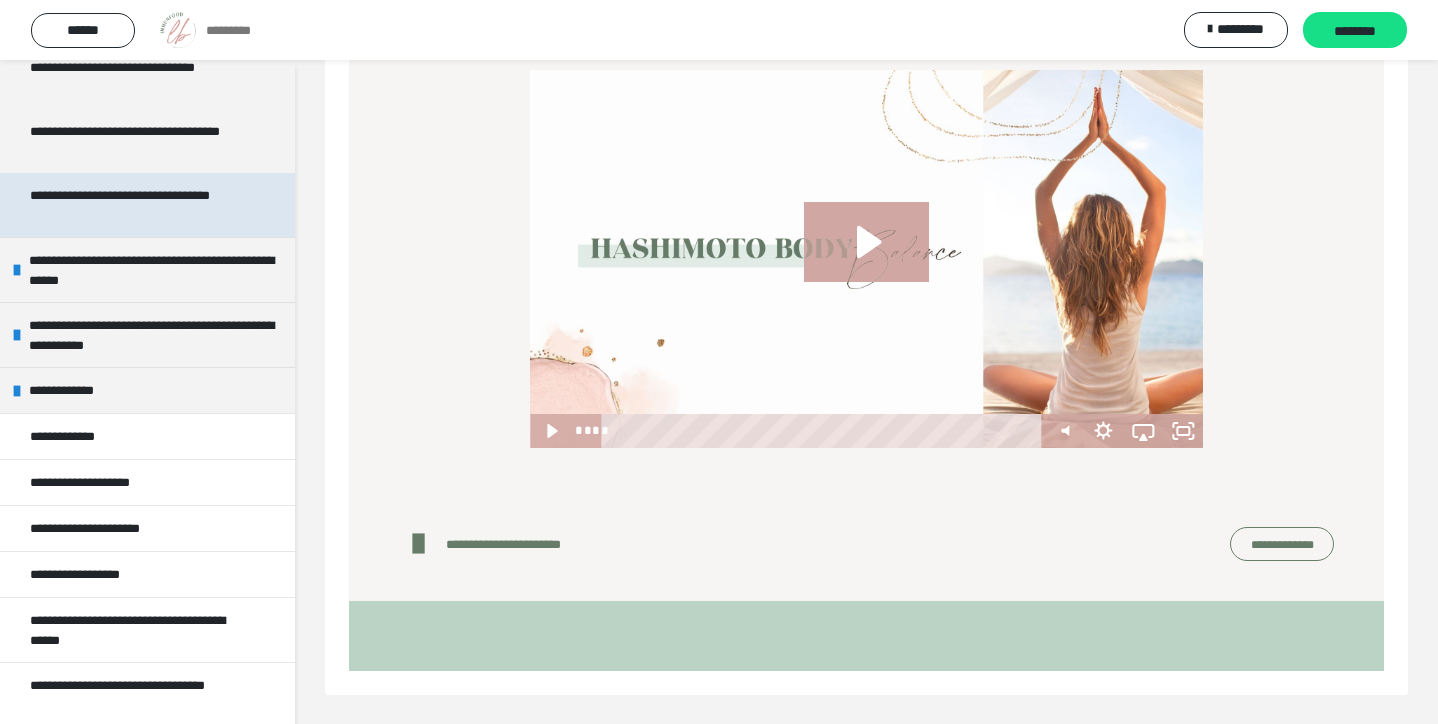 click on "**********" at bounding box center [139, 205] 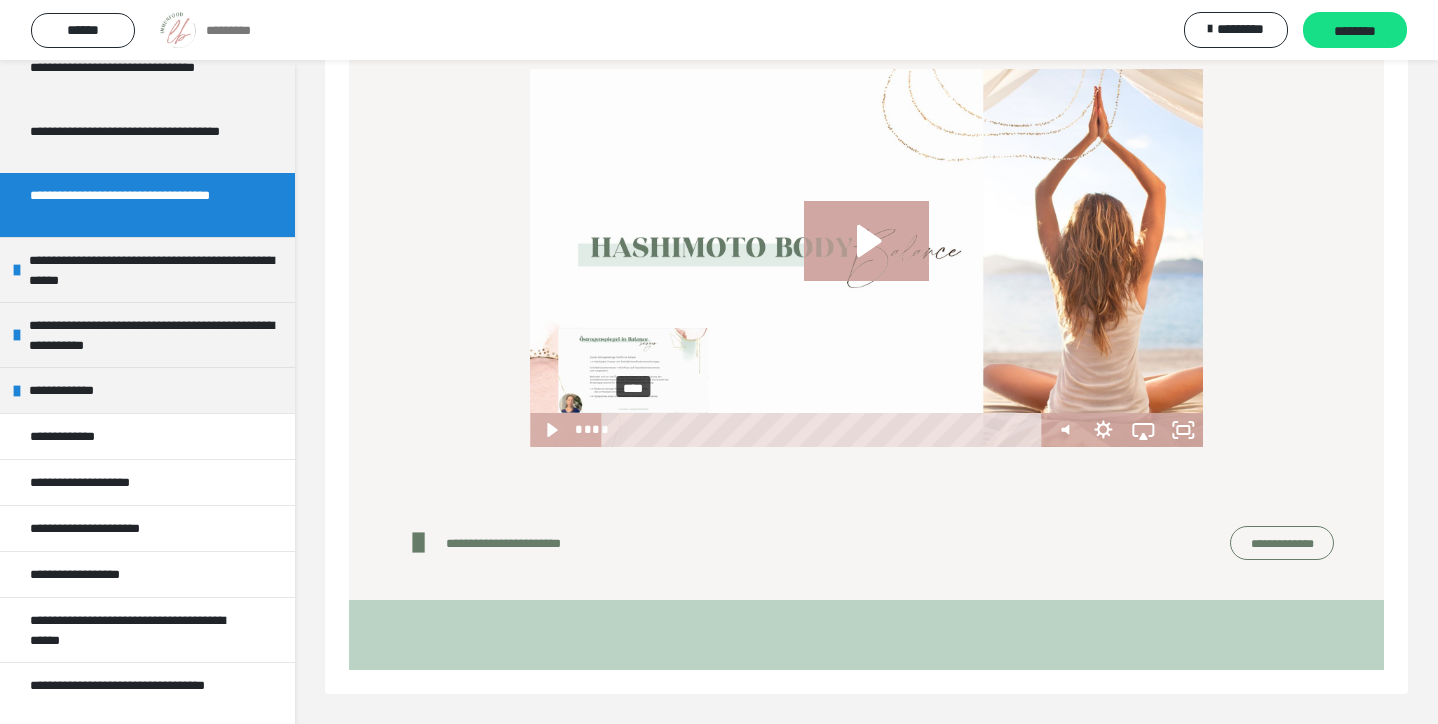 scroll, scrollTop: 314, scrollLeft: 0, axis: vertical 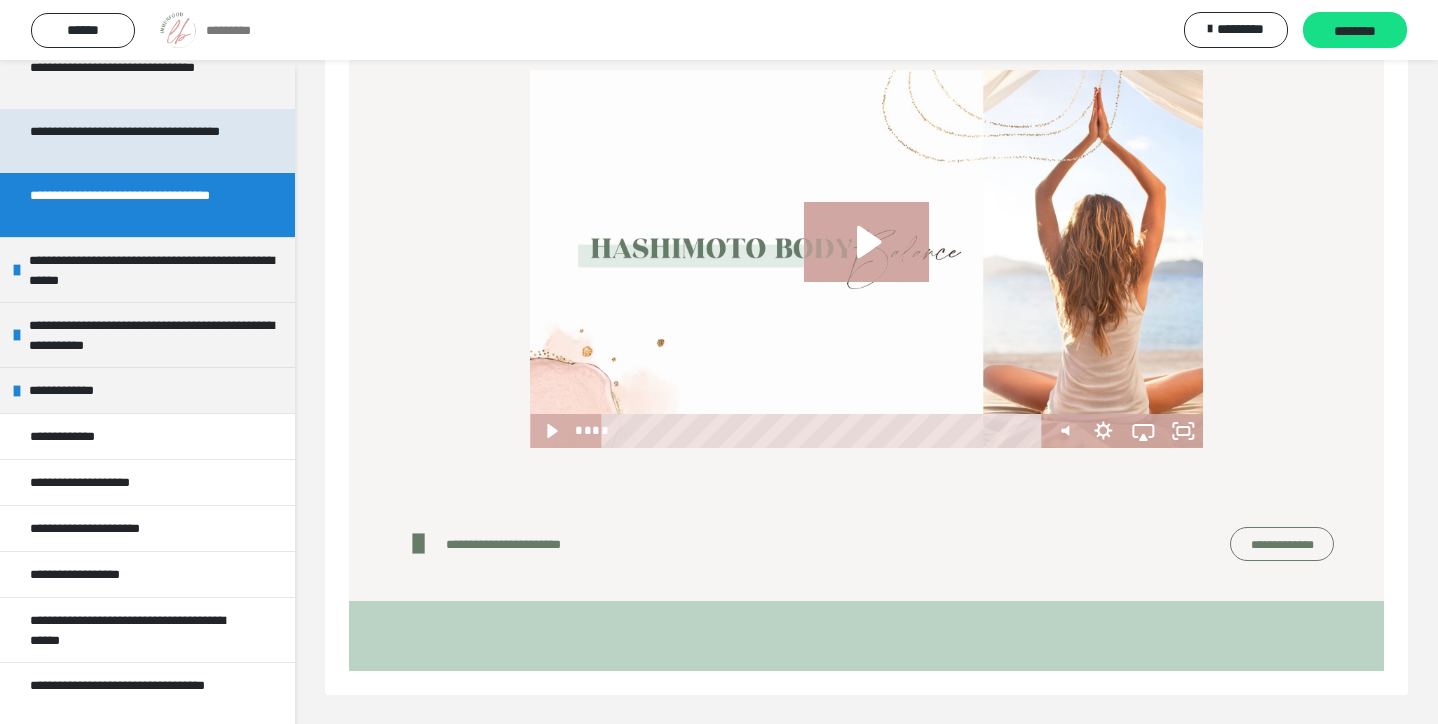 click on "**********" at bounding box center (139, 141) 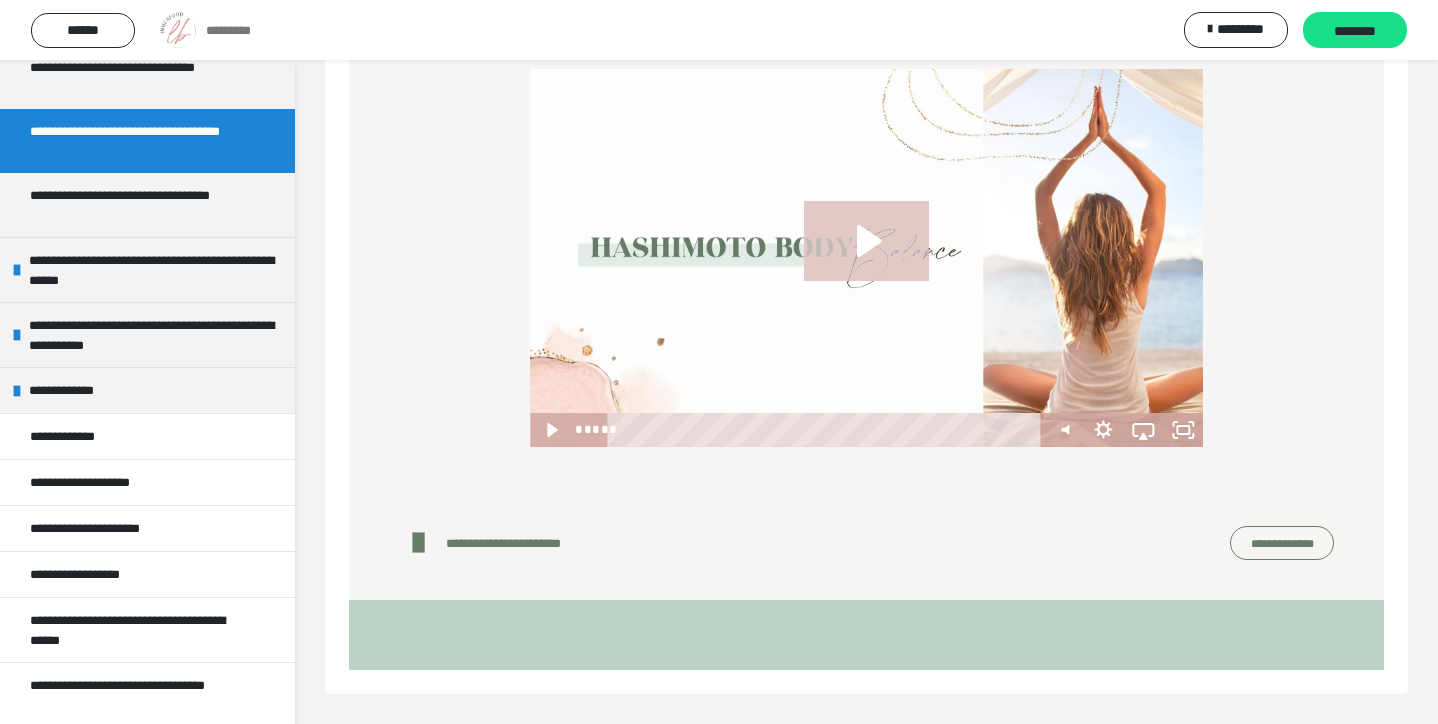 scroll, scrollTop: 314, scrollLeft: 0, axis: vertical 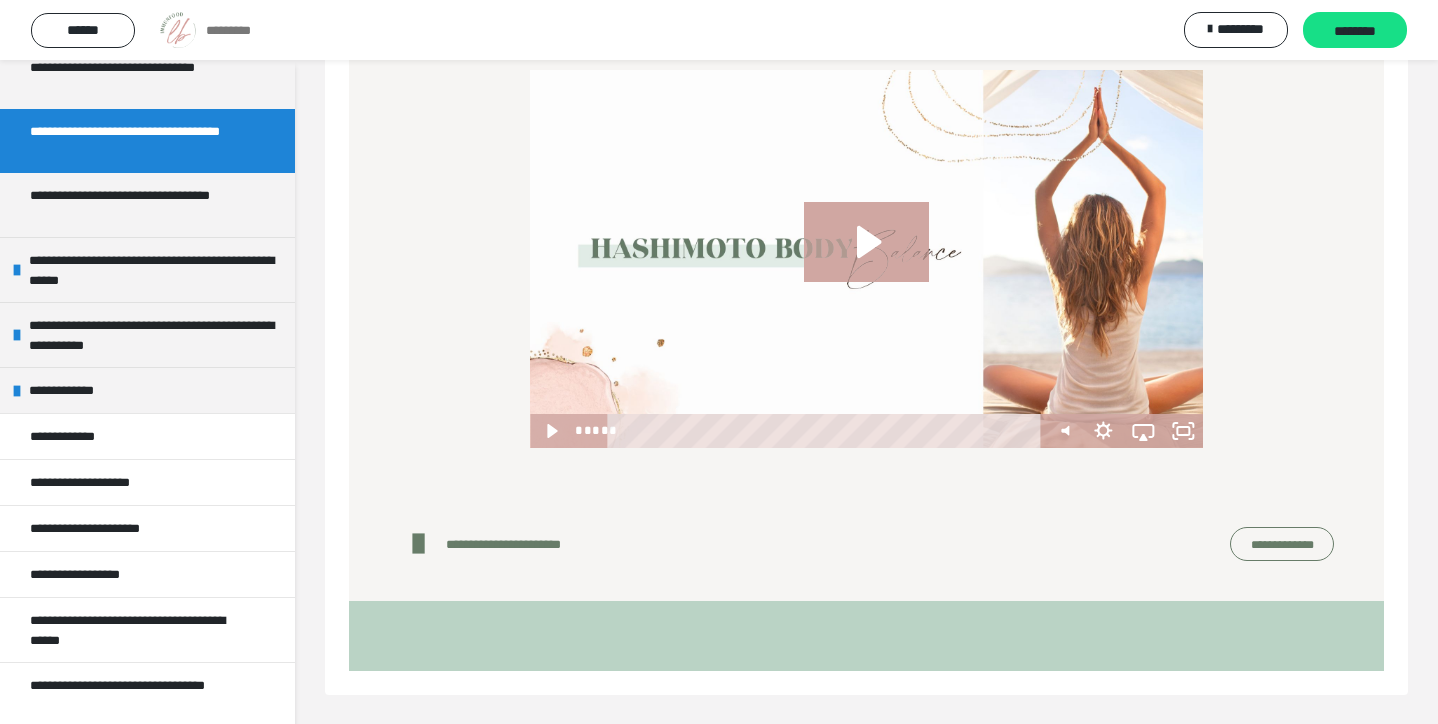 click on "**********" at bounding box center [1282, 544] 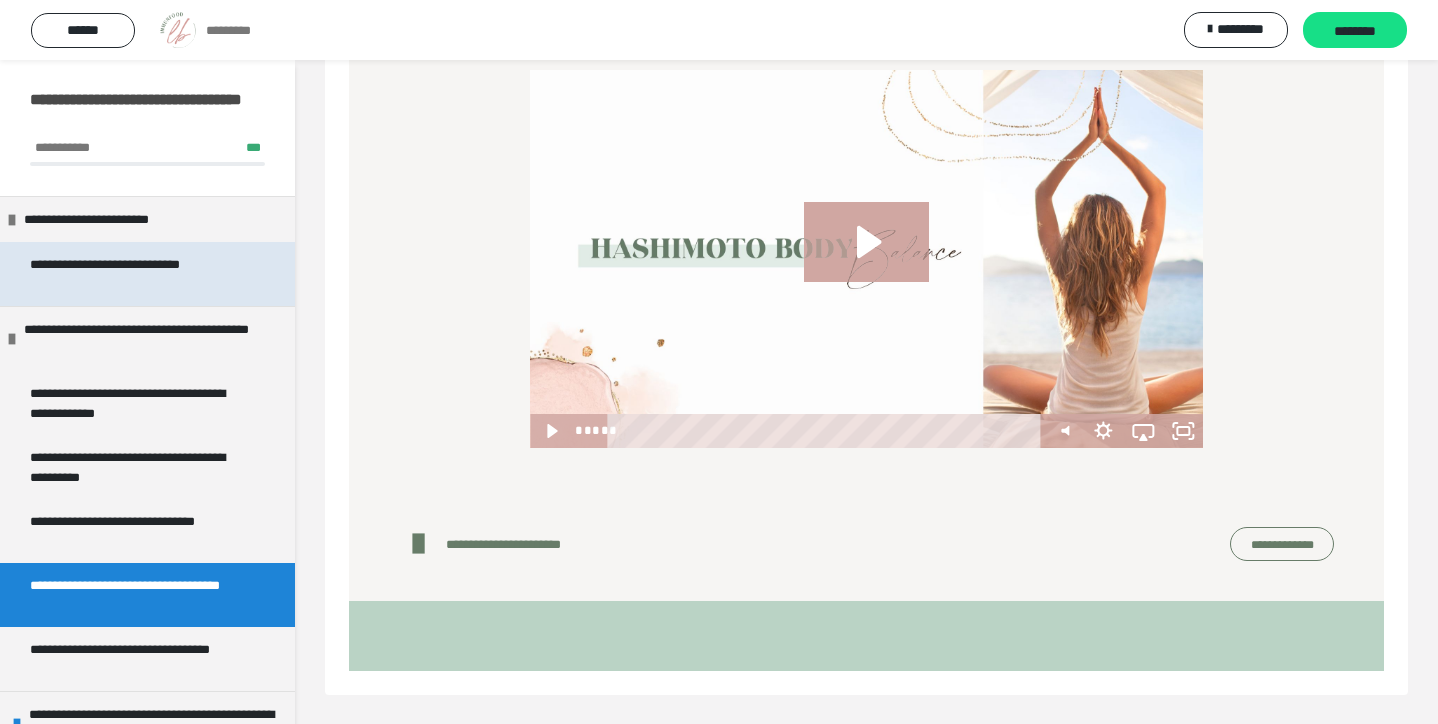 scroll, scrollTop: 0, scrollLeft: 0, axis: both 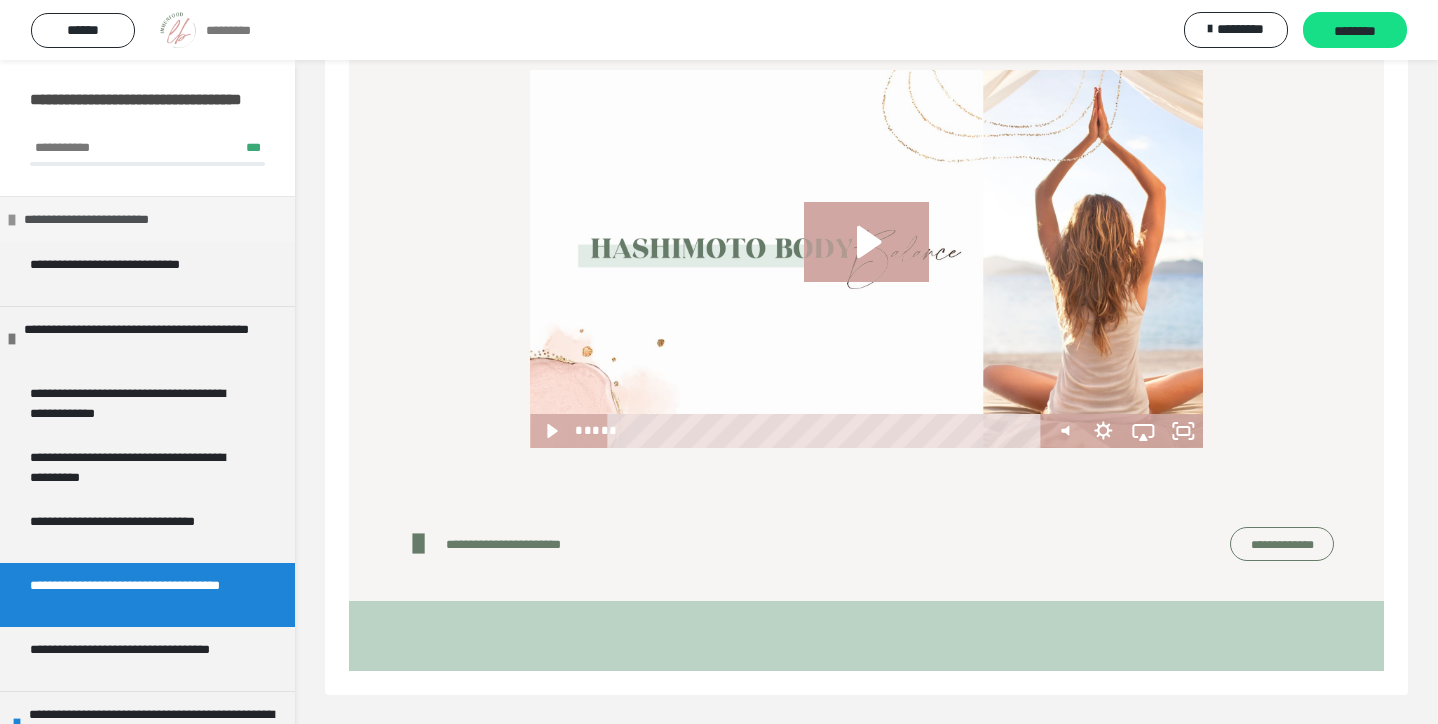 click at bounding box center [12, 220] 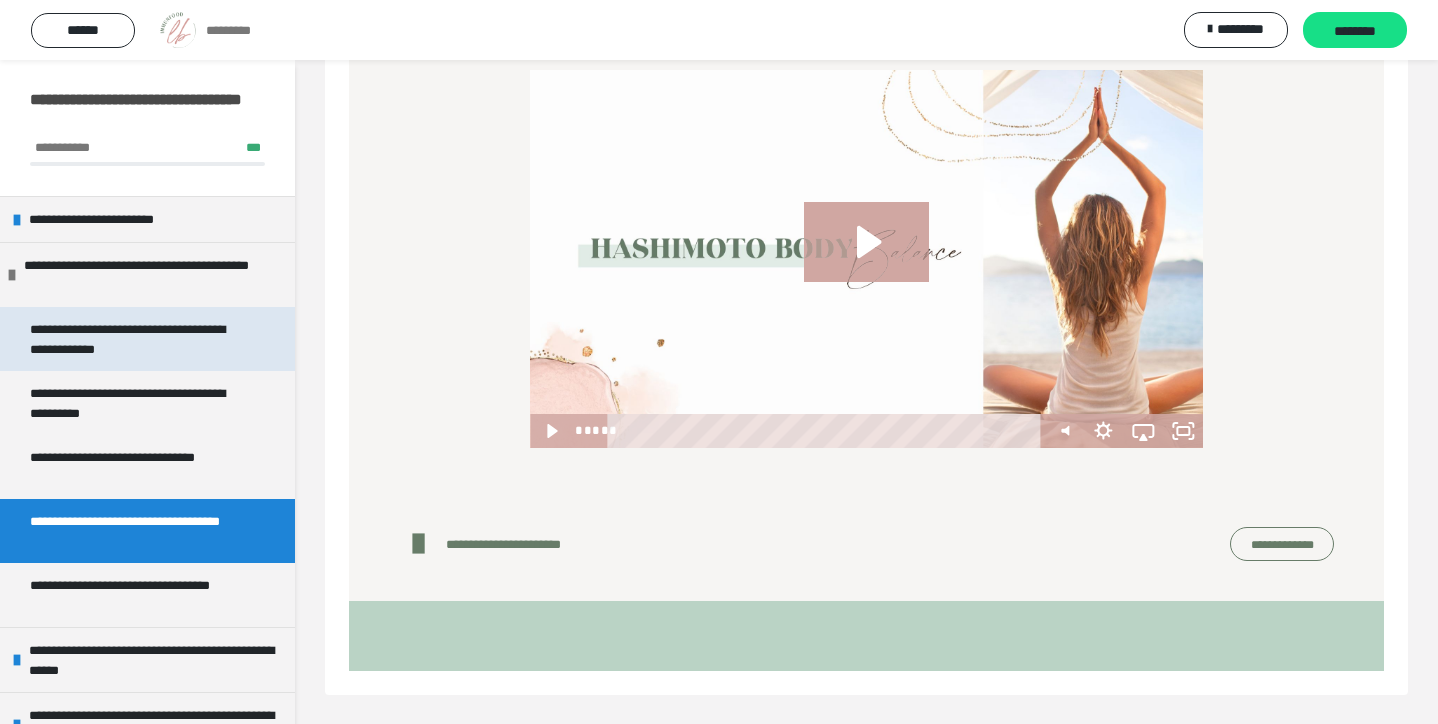click on "**********" at bounding box center [139, 339] 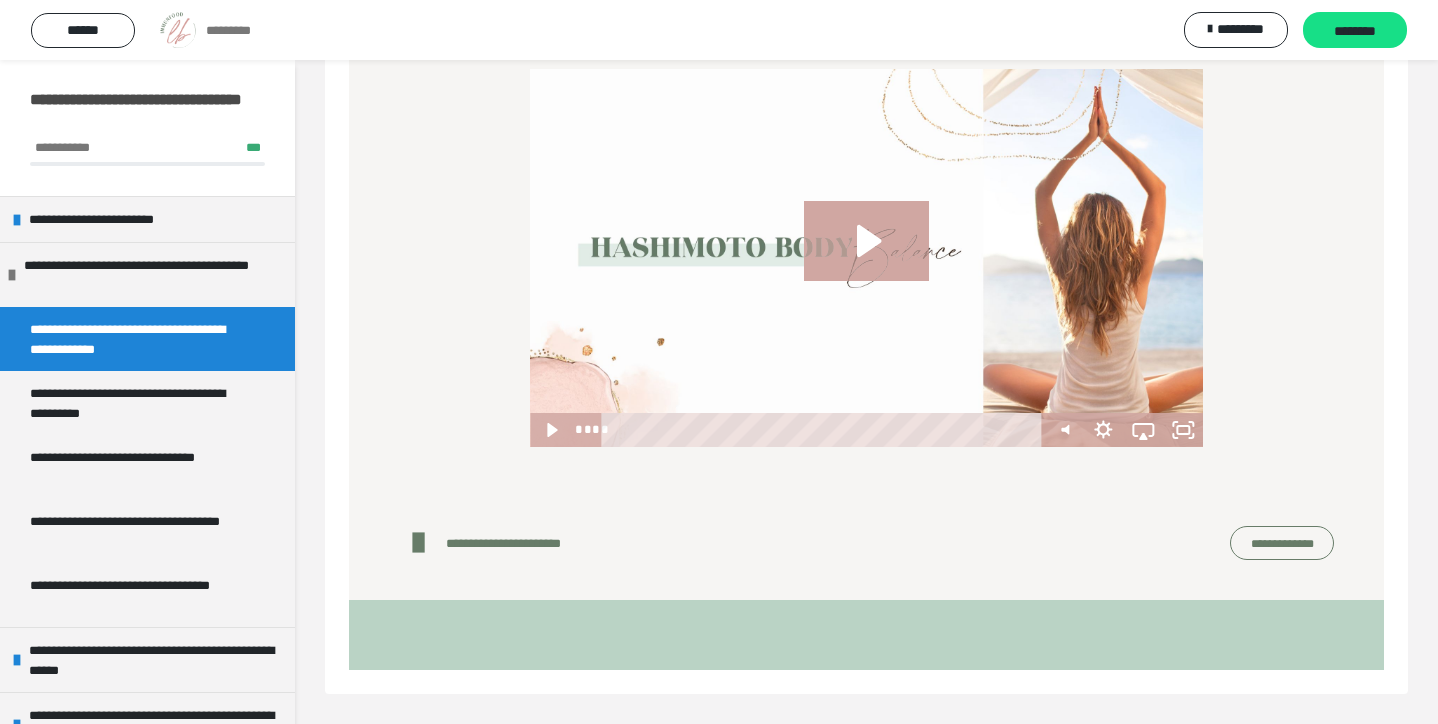 scroll, scrollTop: 314, scrollLeft: 0, axis: vertical 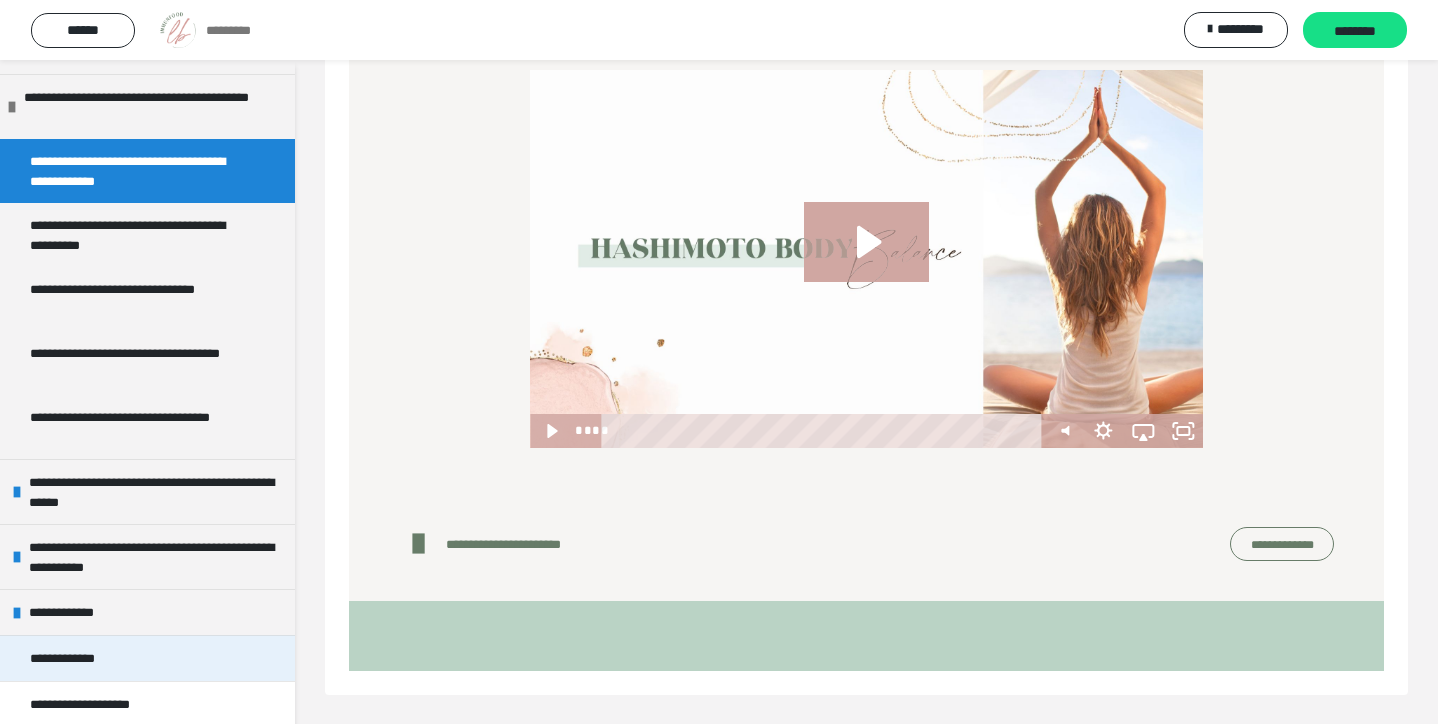 click on "**********" at bounding box center [147, 658] 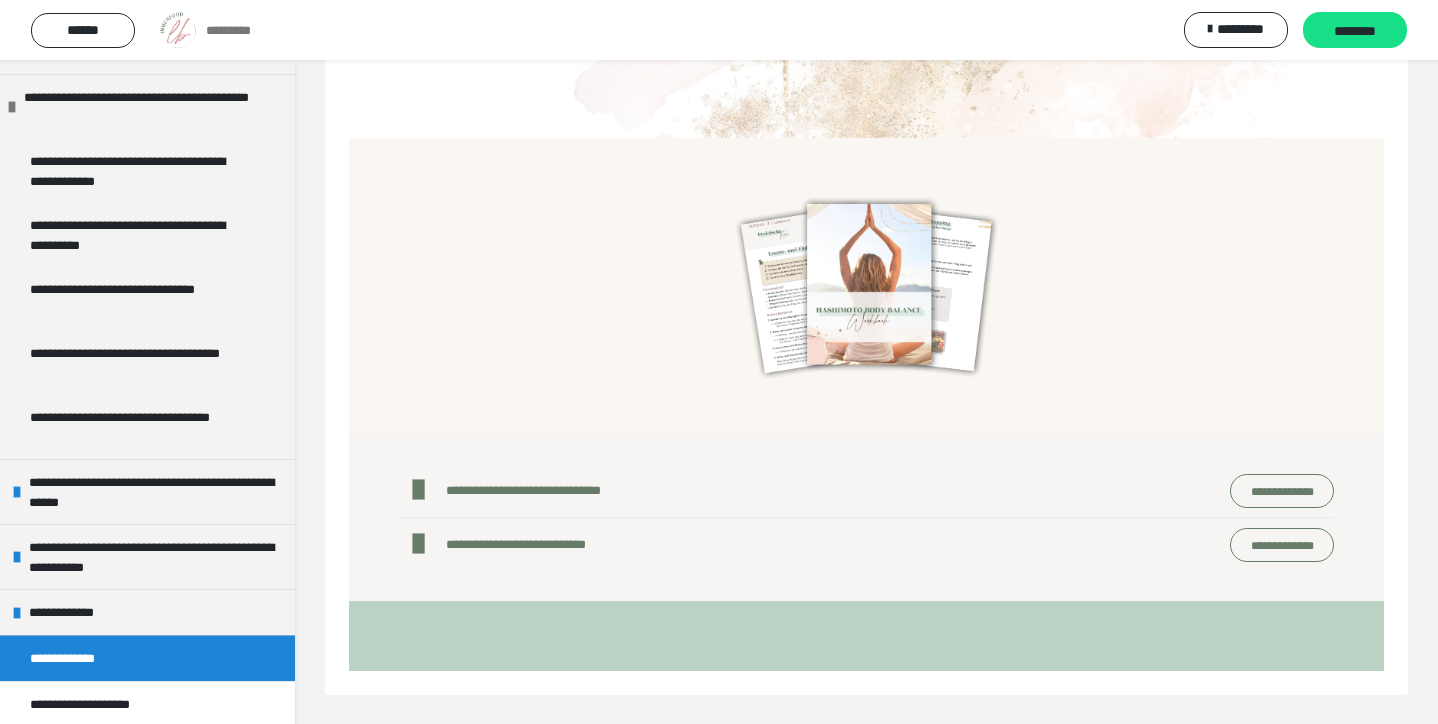 scroll, scrollTop: 533, scrollLeft: 0, axis: vertical 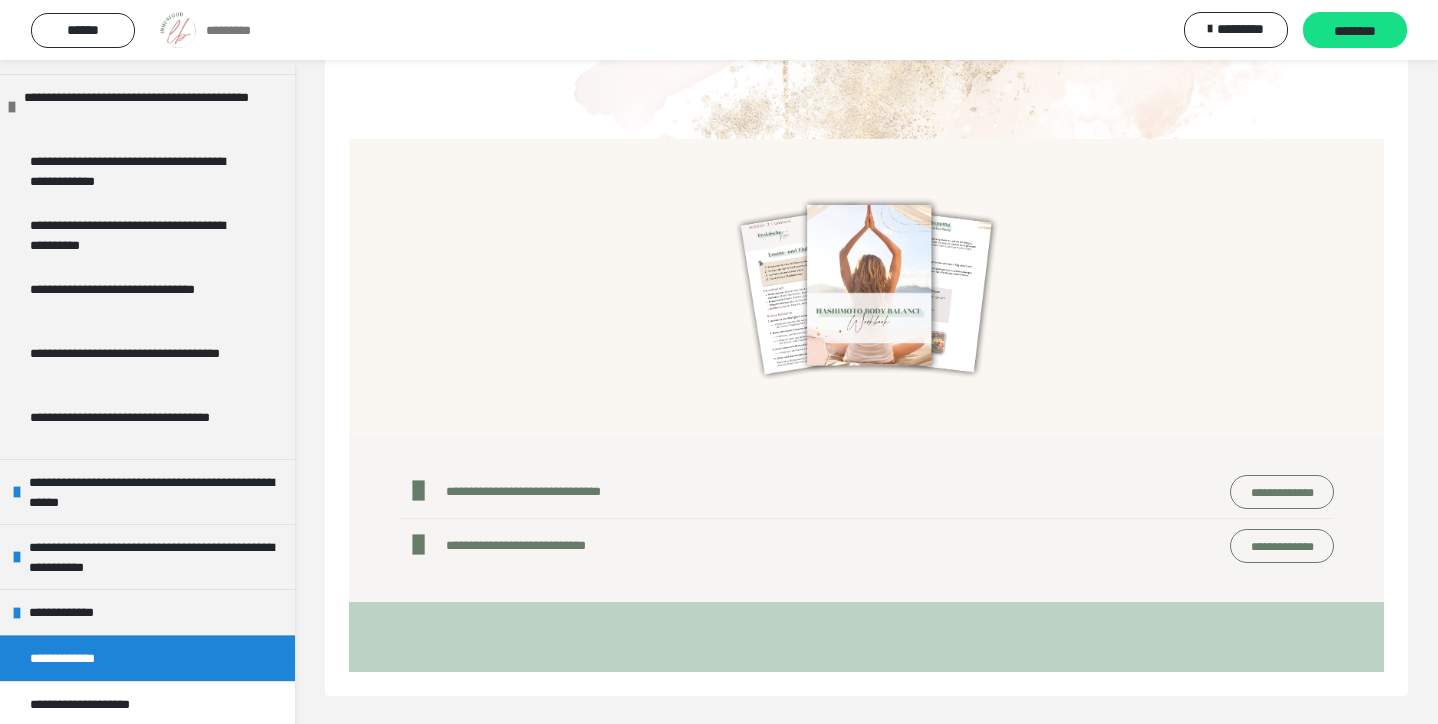 click on "**********" at bounding box center (1282, 546) 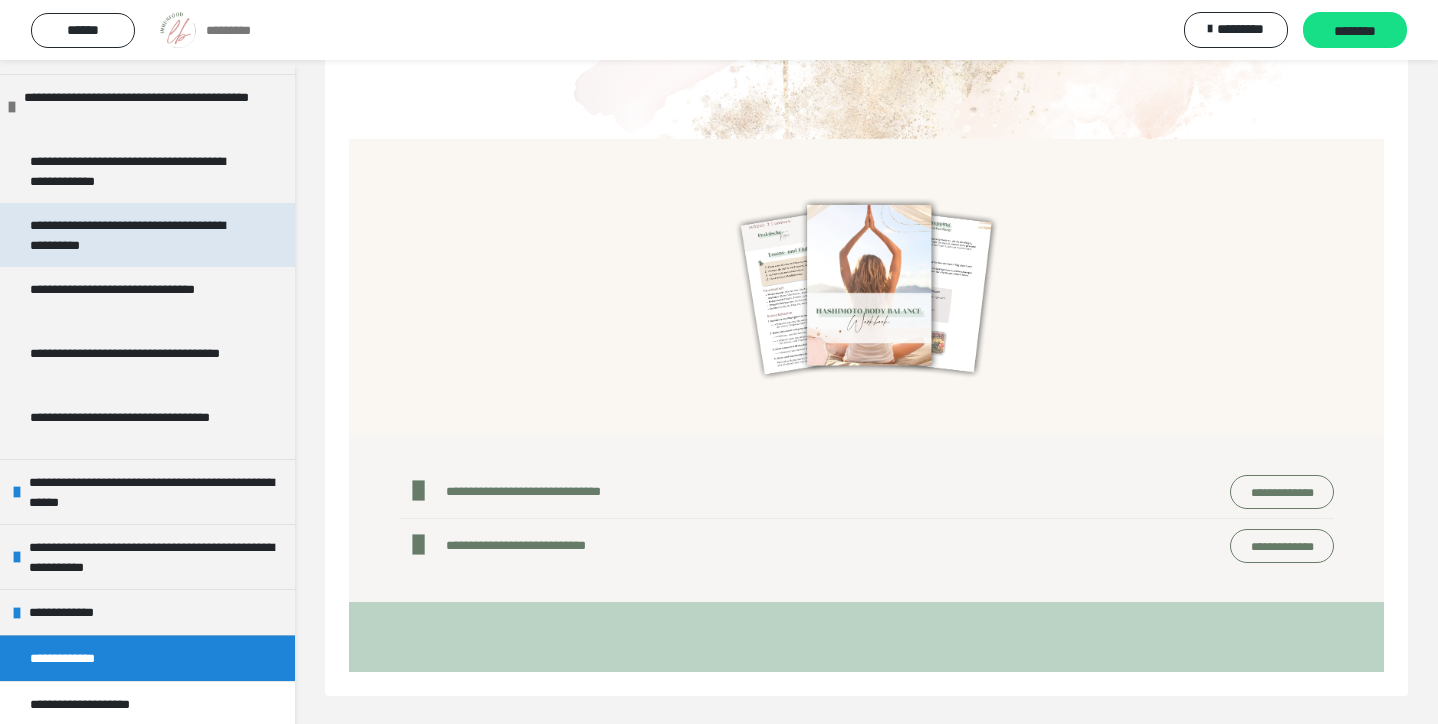 click on "**********" at bounding box center [139, 235] 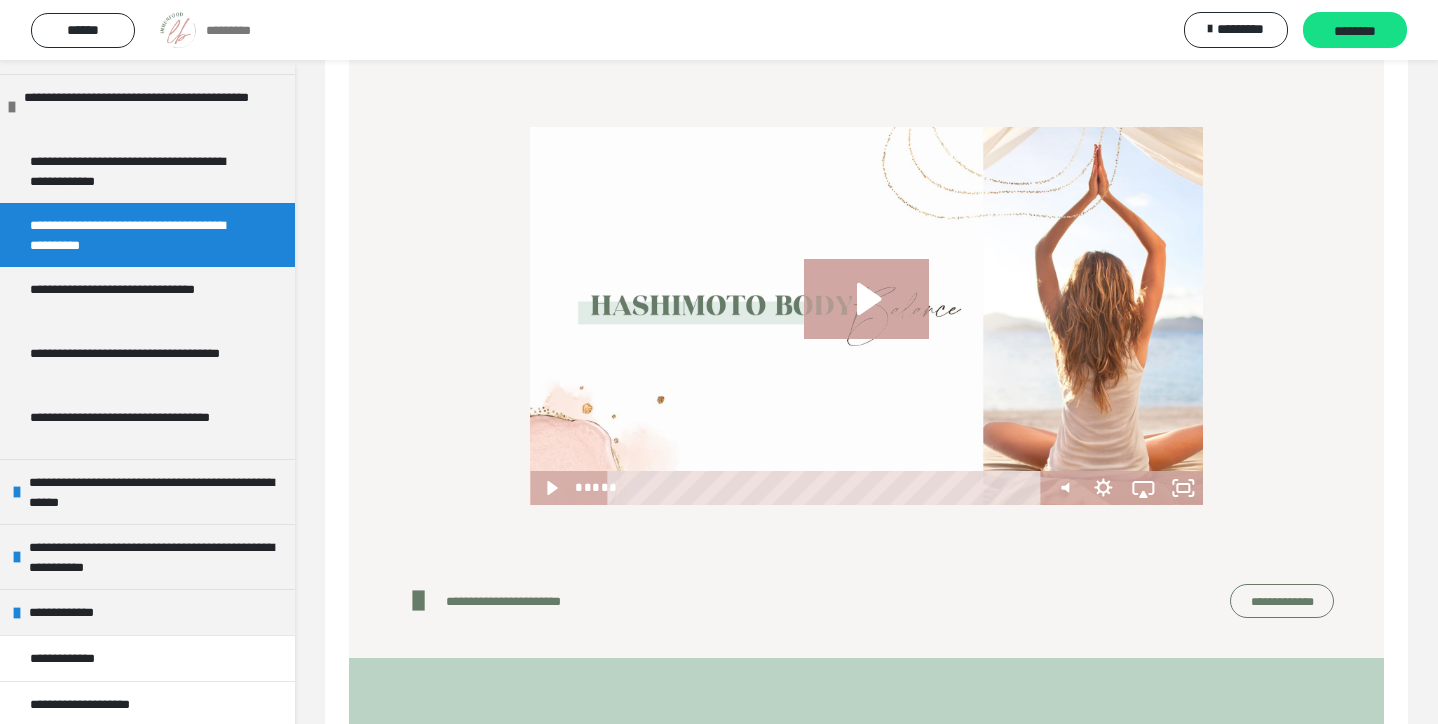scroll, scrollTop: 264, scrollLeft: 0, axis: vertical 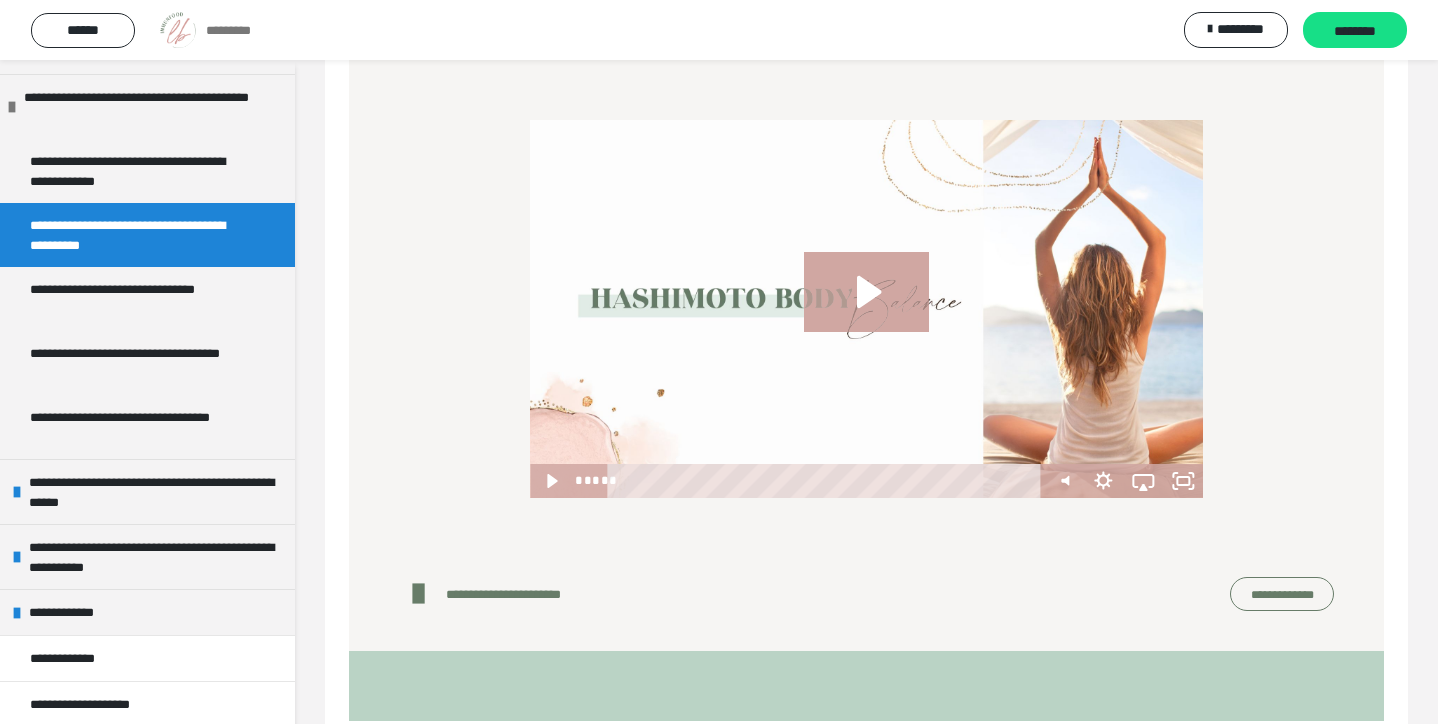 click on "**********" at bounding box center (1282, 594) 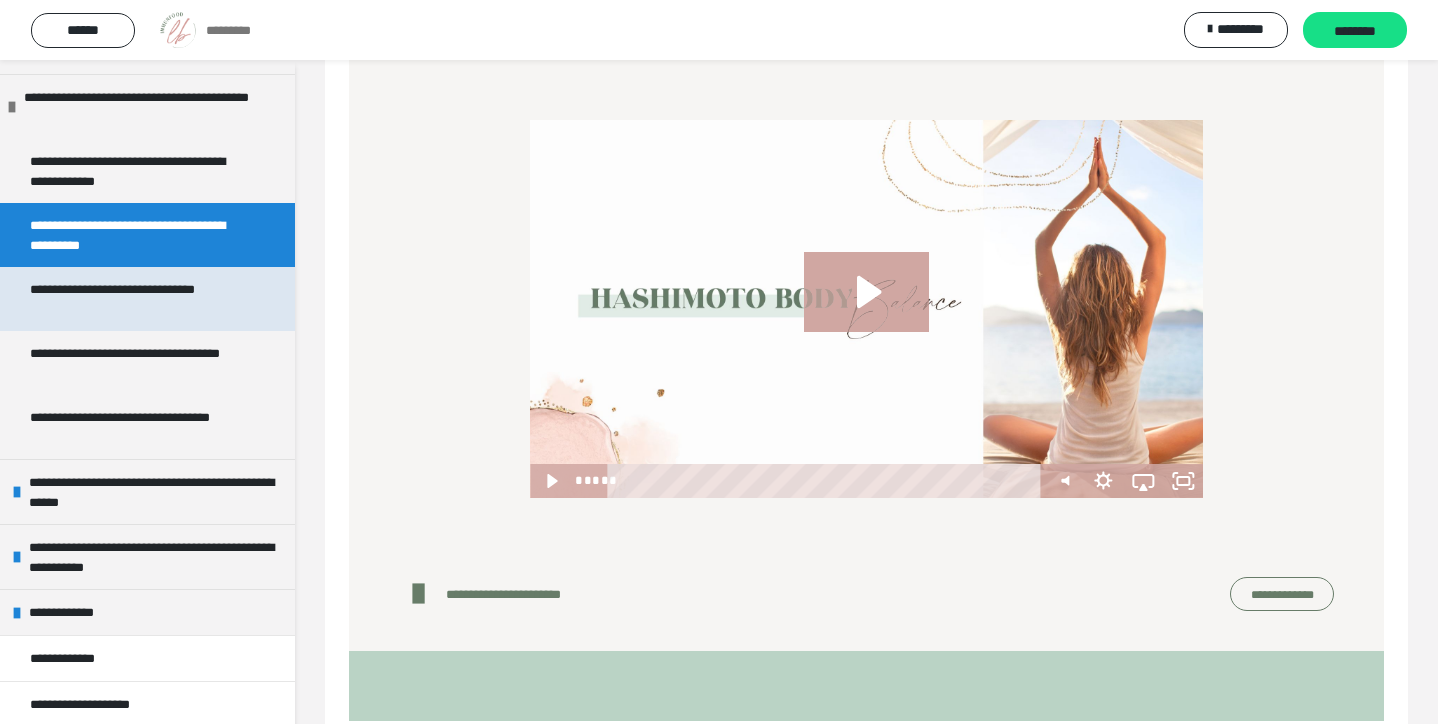 click on "**********" at bounding box center (139, 299) 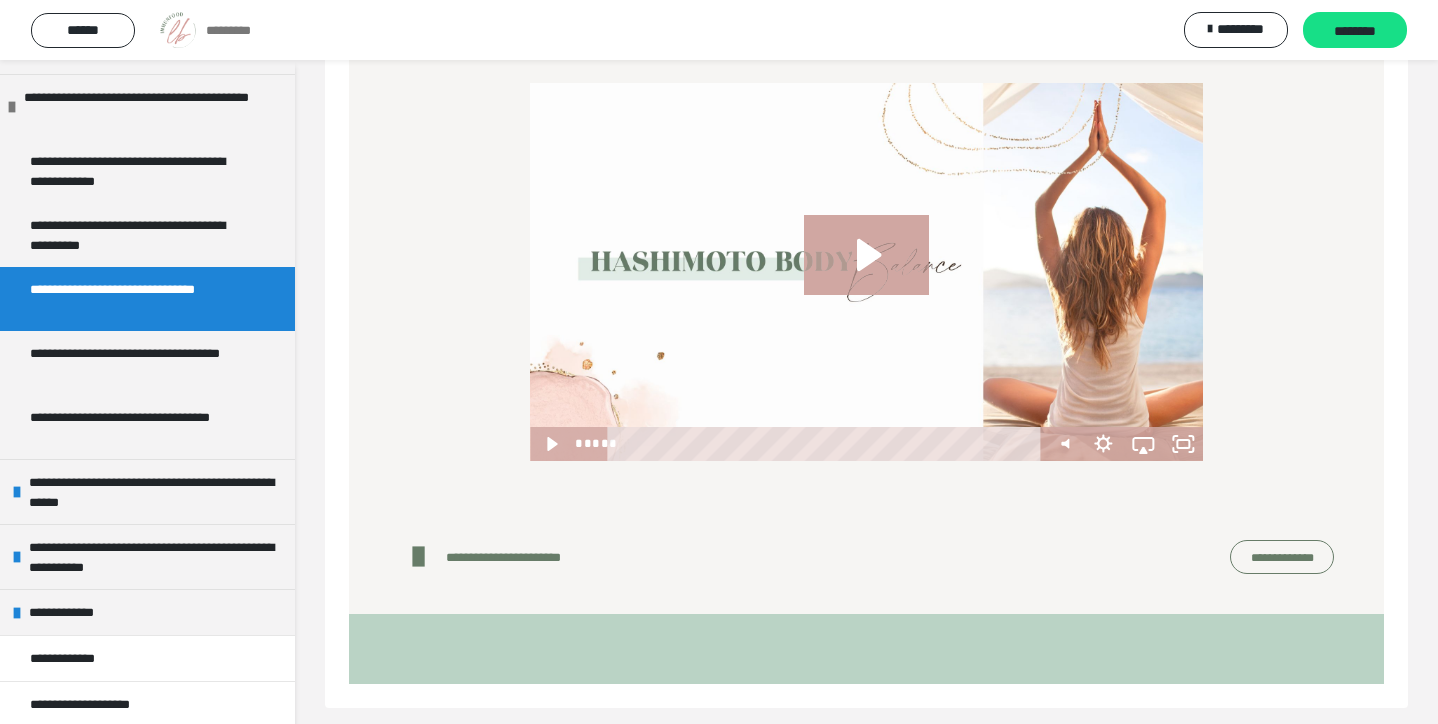 scroll, scrollTop: 314, scrollLeft: 0, axis: vertical 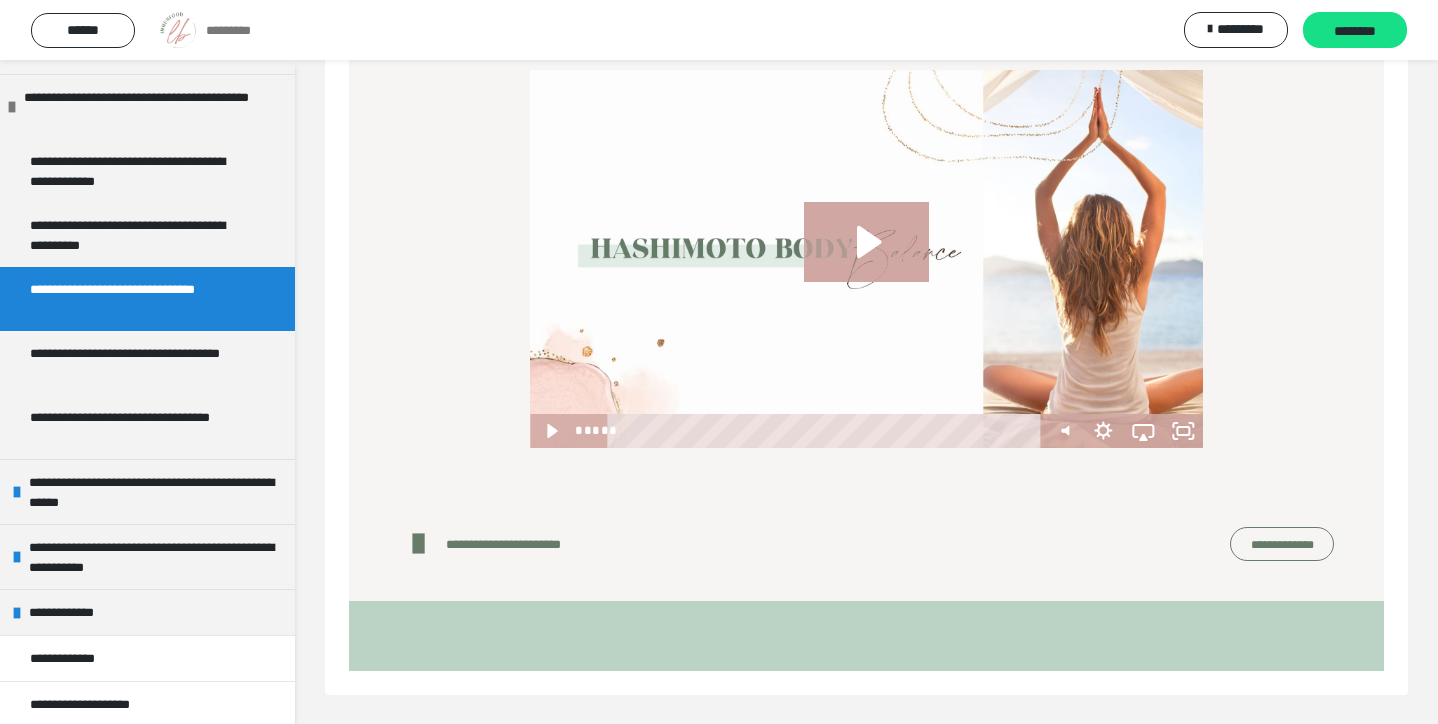 click on "**********" at bounding box center [1282, 544] 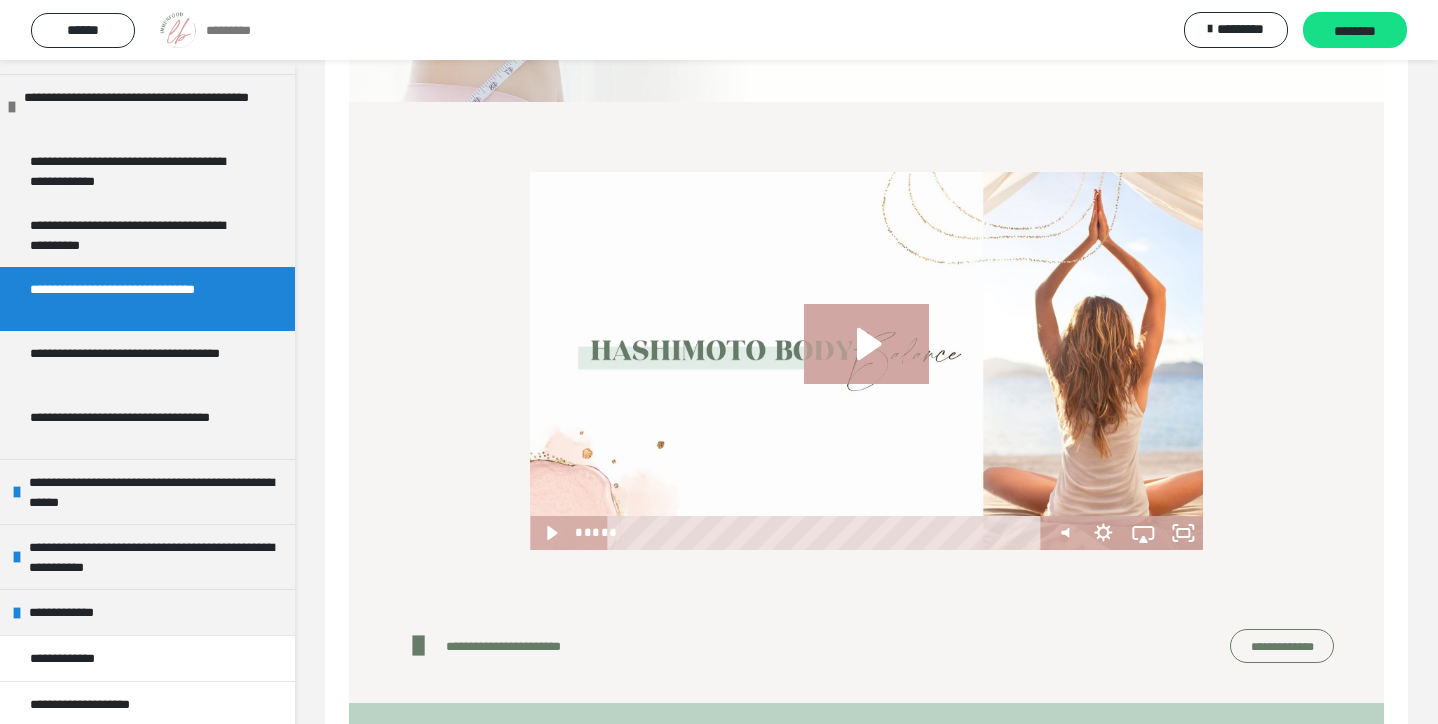 scroll, scrollTop: 196, scrollLeft: 0, axis: vertical 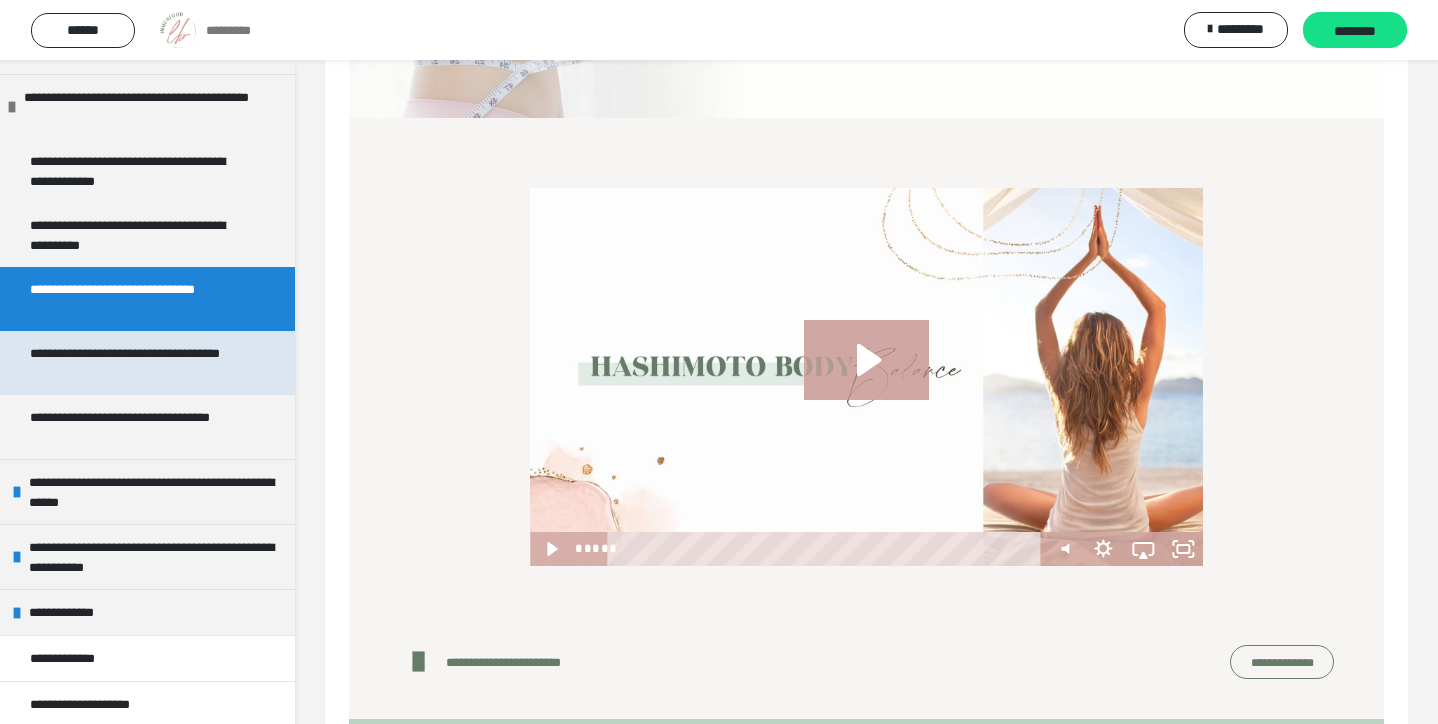 click on "**********" at bounding box center [139, 363] 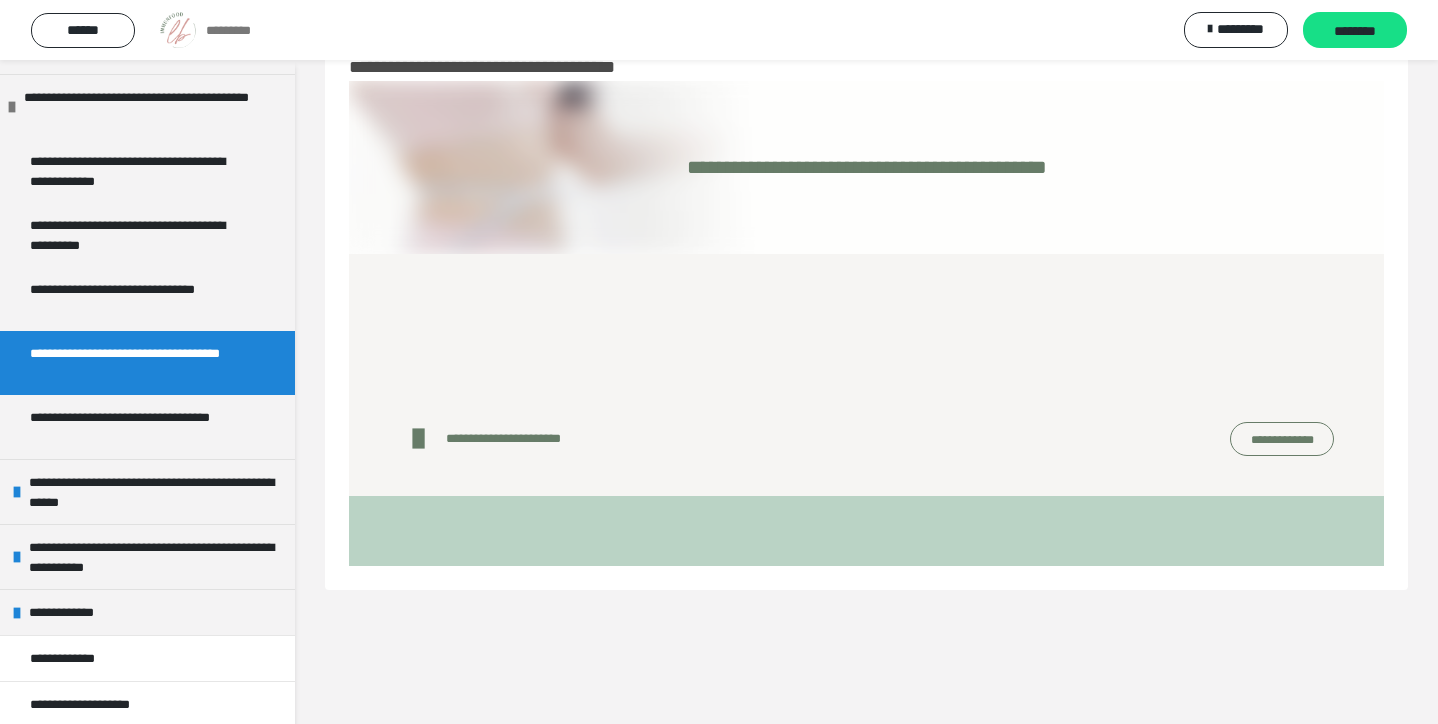 scroll, scrollTop: 60, scrollLeft: 0, axis: vertical 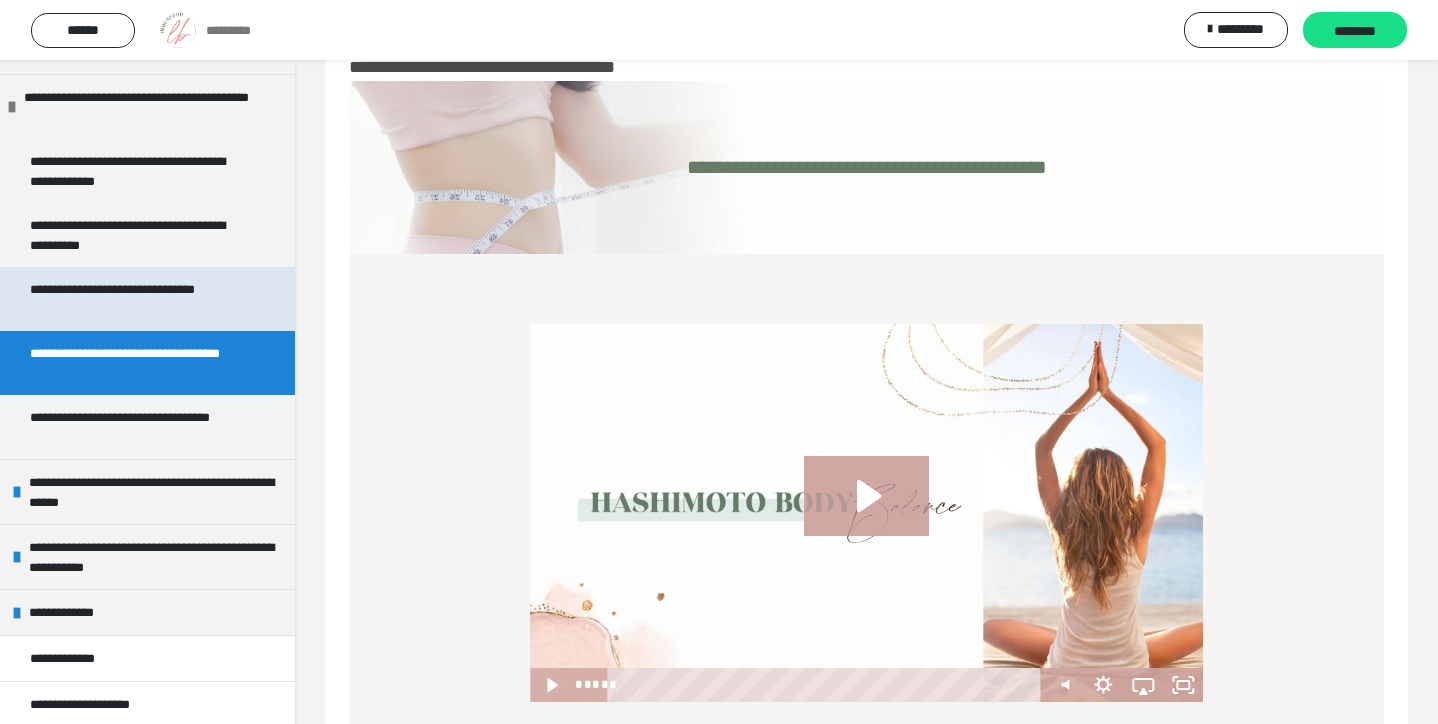 click on "**********" at bounding box center (139, 299) 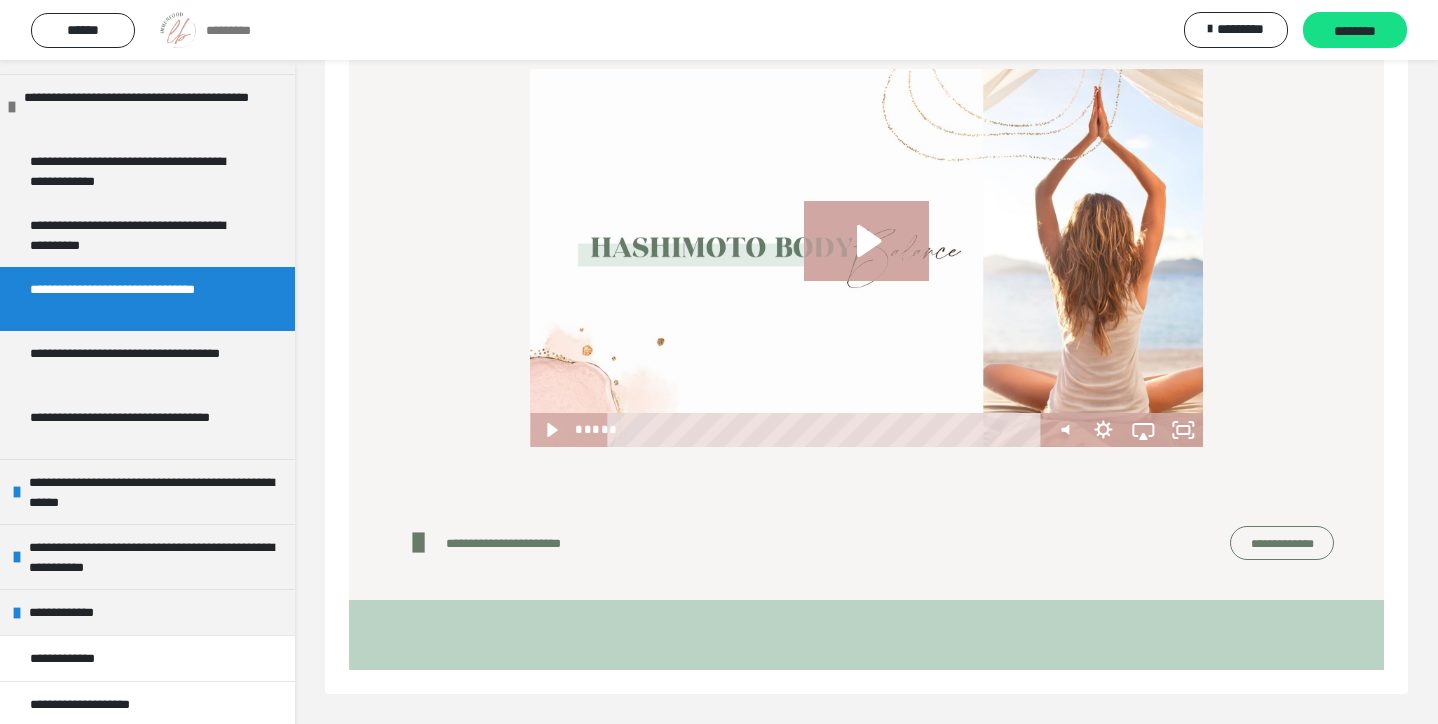 scroll, scrollTop: 314, scrollLeft: 0, axis: vertical 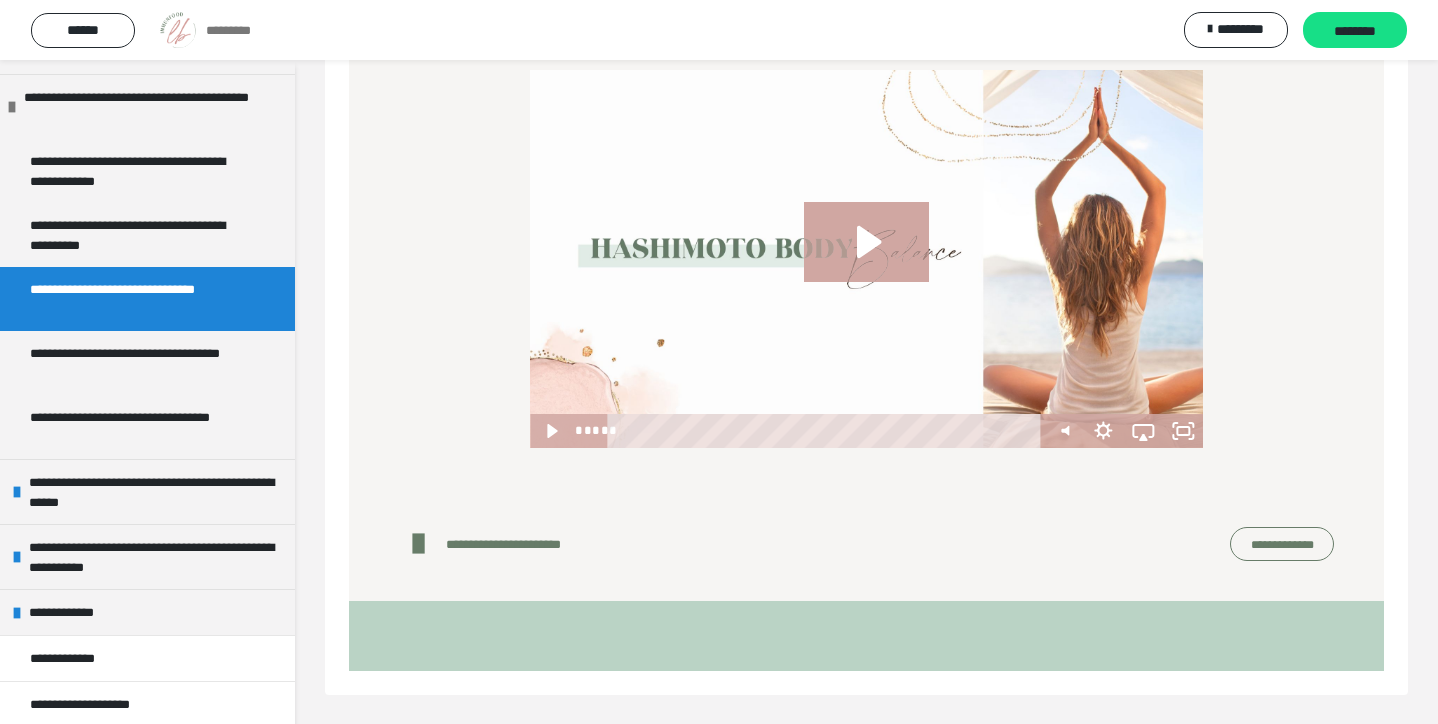 click on "**********" at bounding box center [1282, 544] 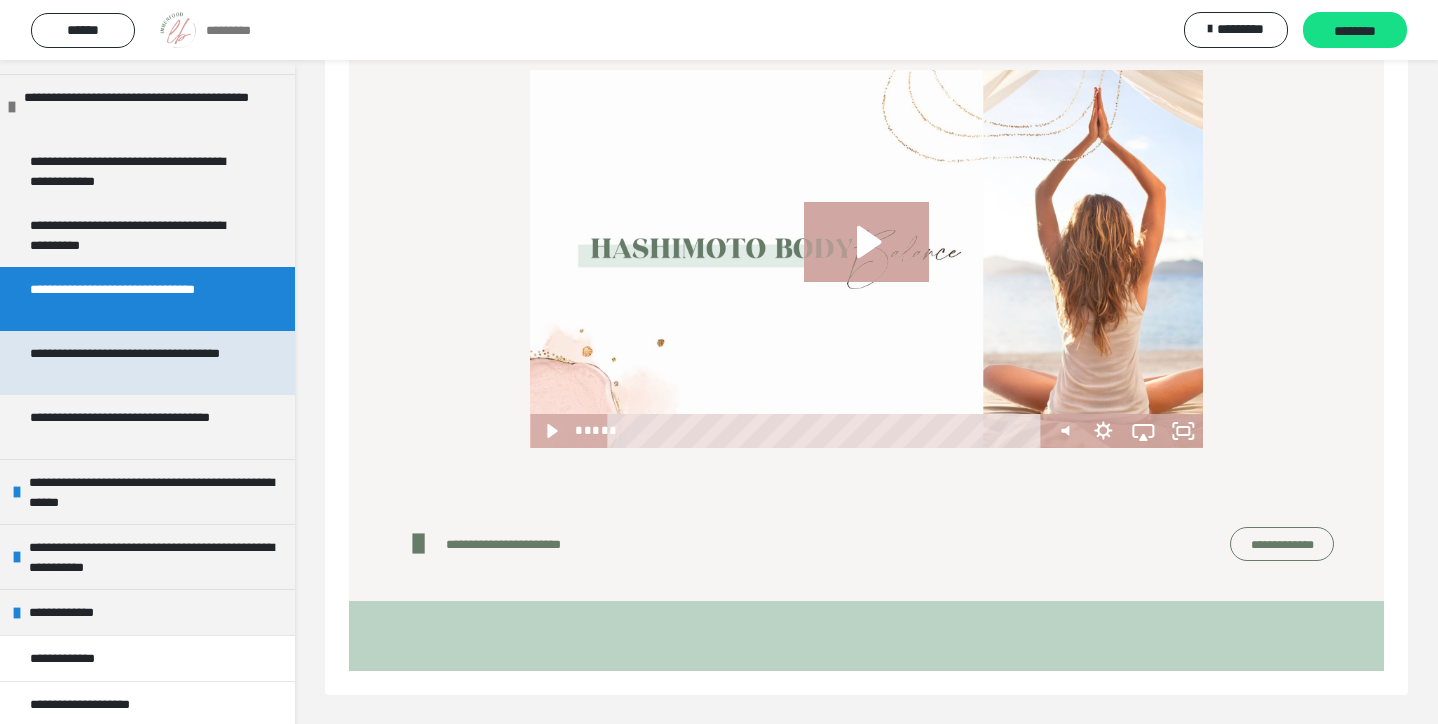 click on "**********" at bounding box center [139, 363] 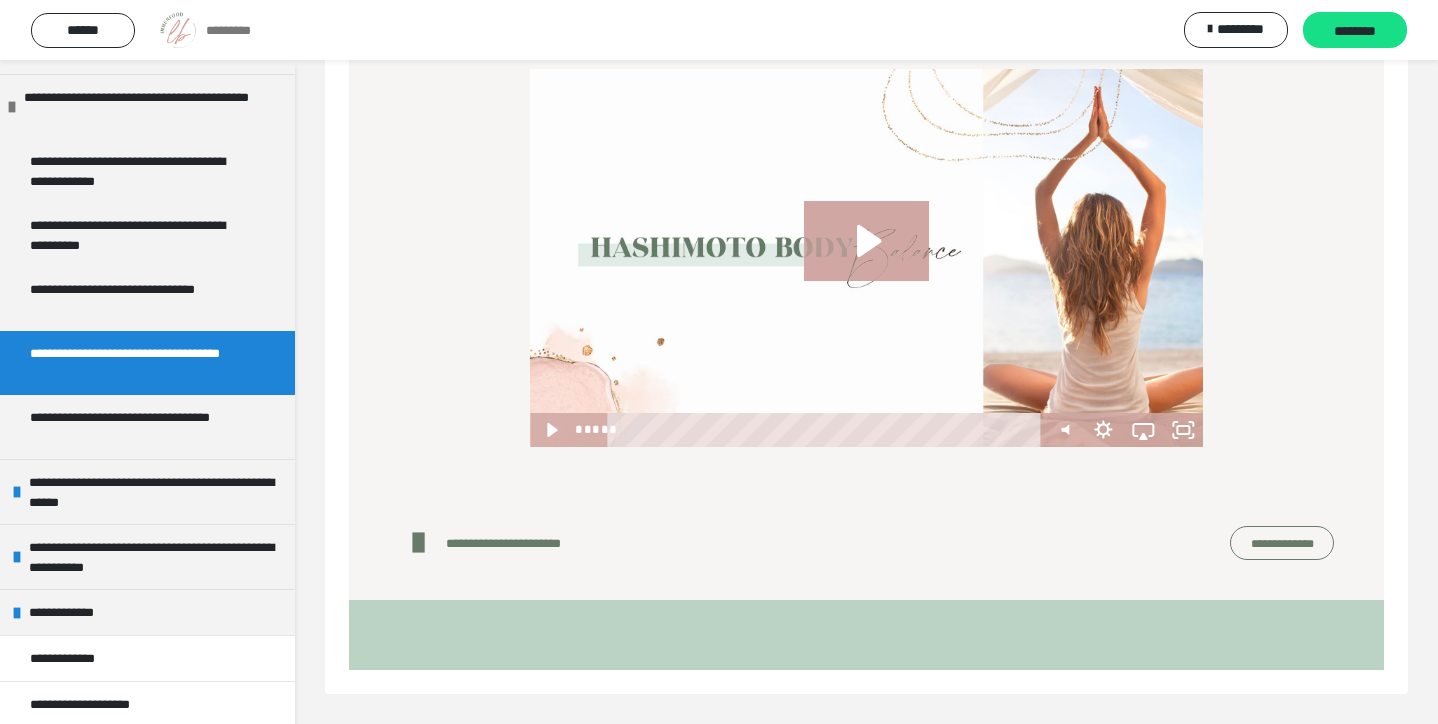 scroll, scrollTop: 314, scrollLeft: 0, axis: vertical 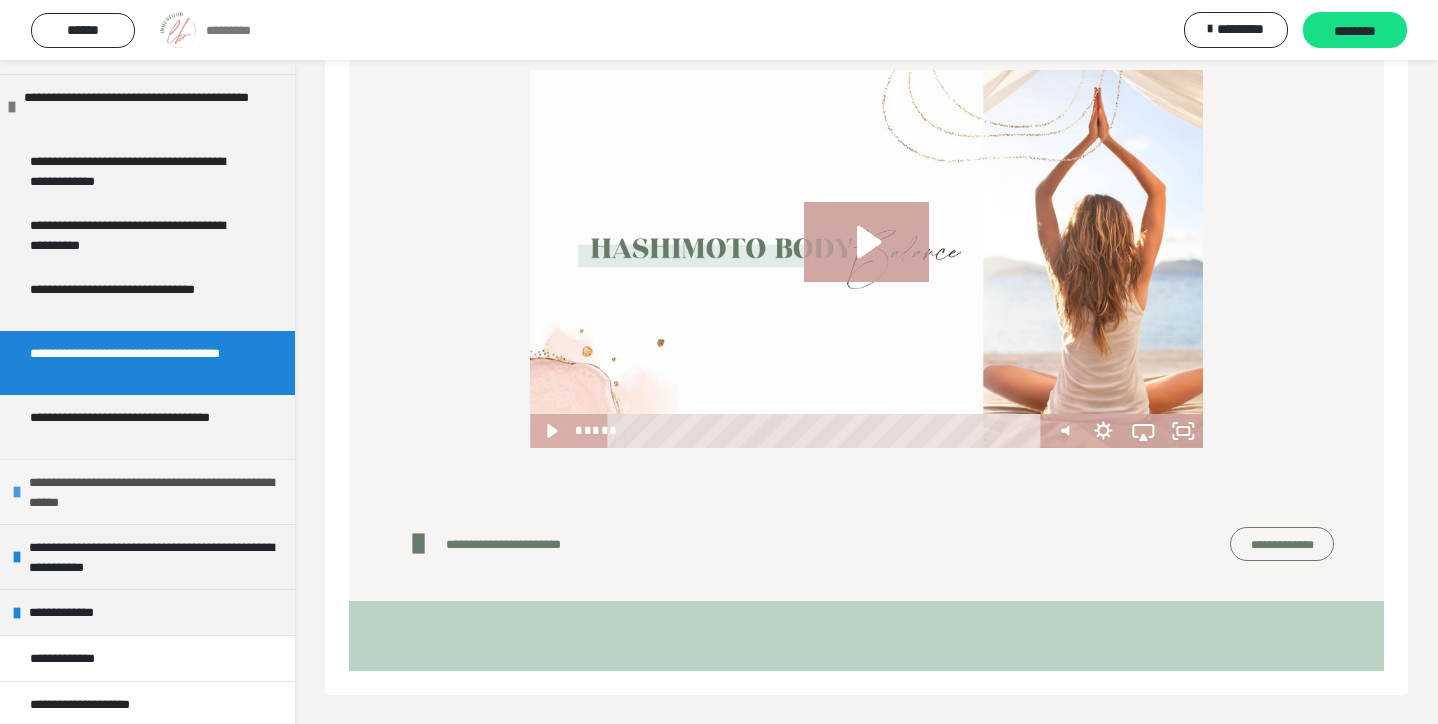 click on "**********" at bounding box center [157, 492] 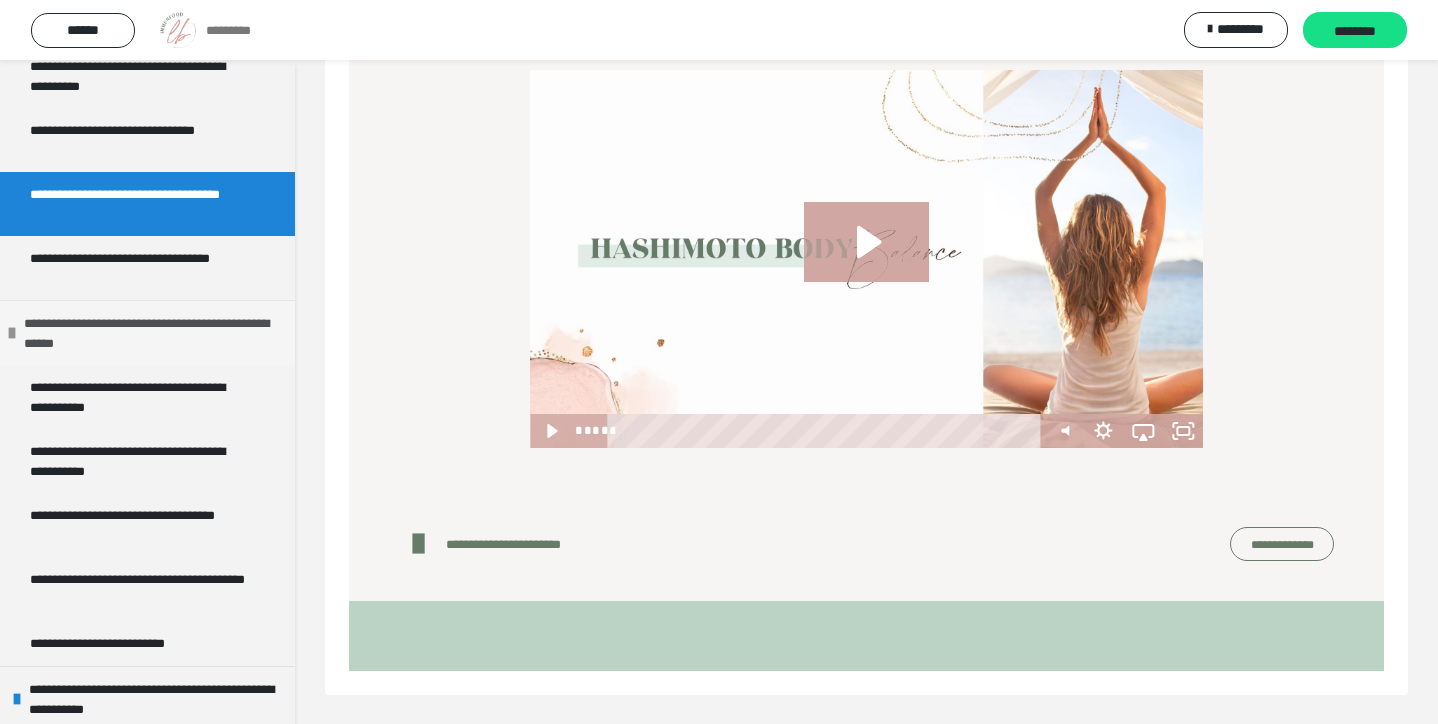 scroll, scrollTop: 335, scrollLeft: 0, axis: vertical 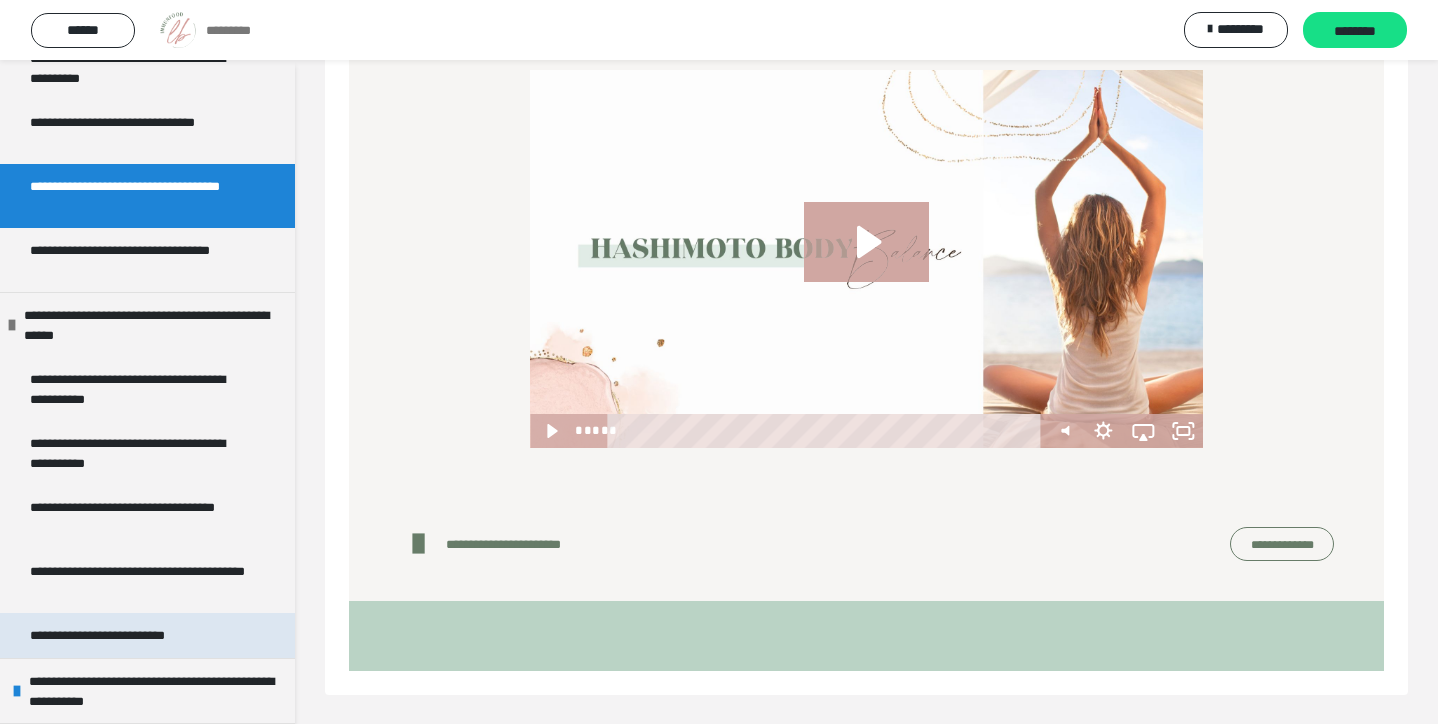 click on "**********" at bounding box center (116, 635) 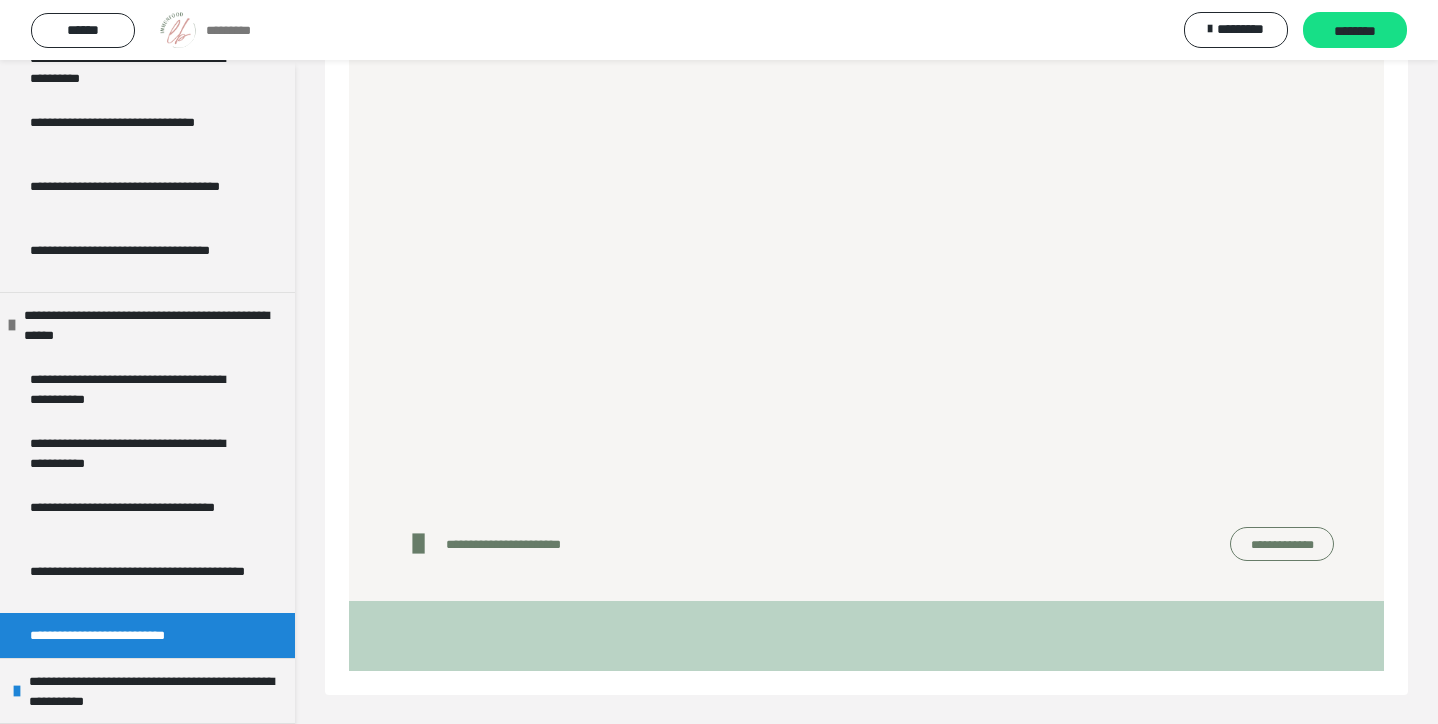 scroll, scrollTop: 60, scrollLeft: 0, axis: vertical 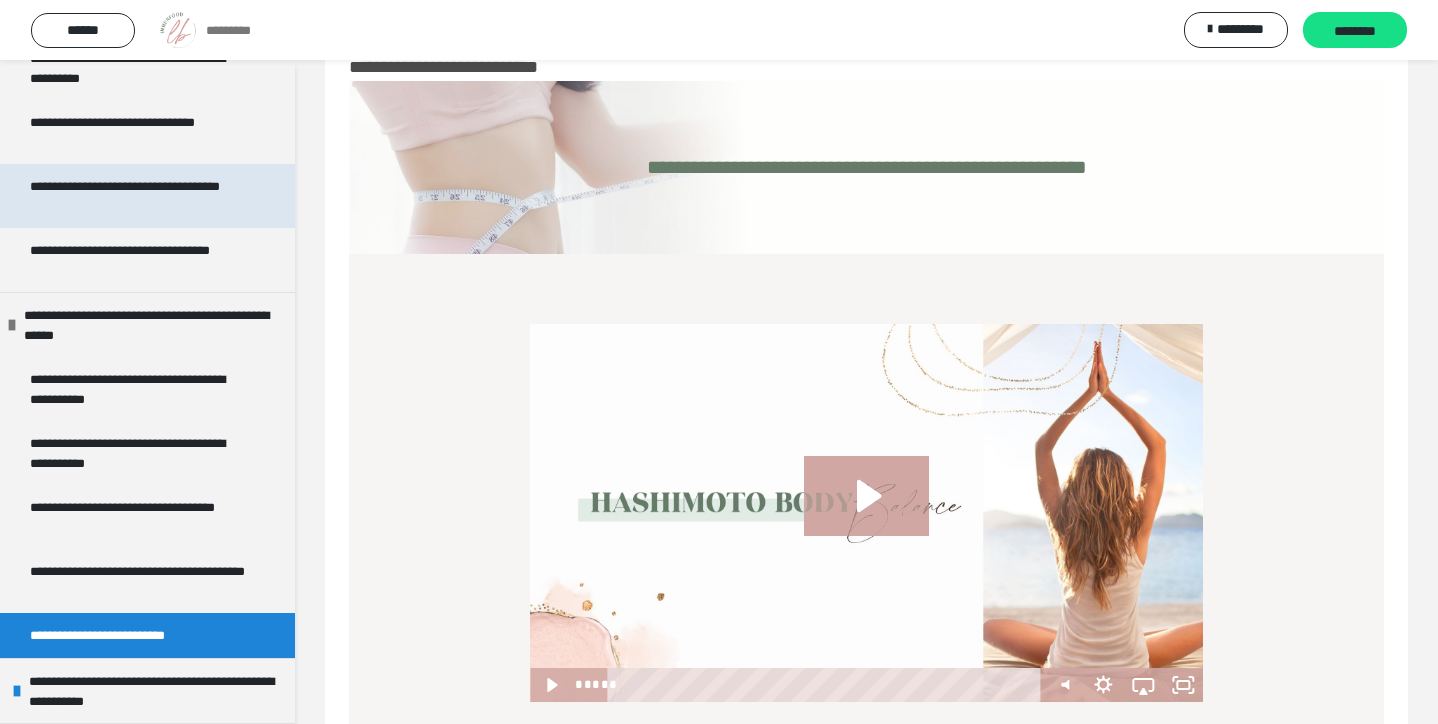 click on "**********" at bounding box center (139, 196) 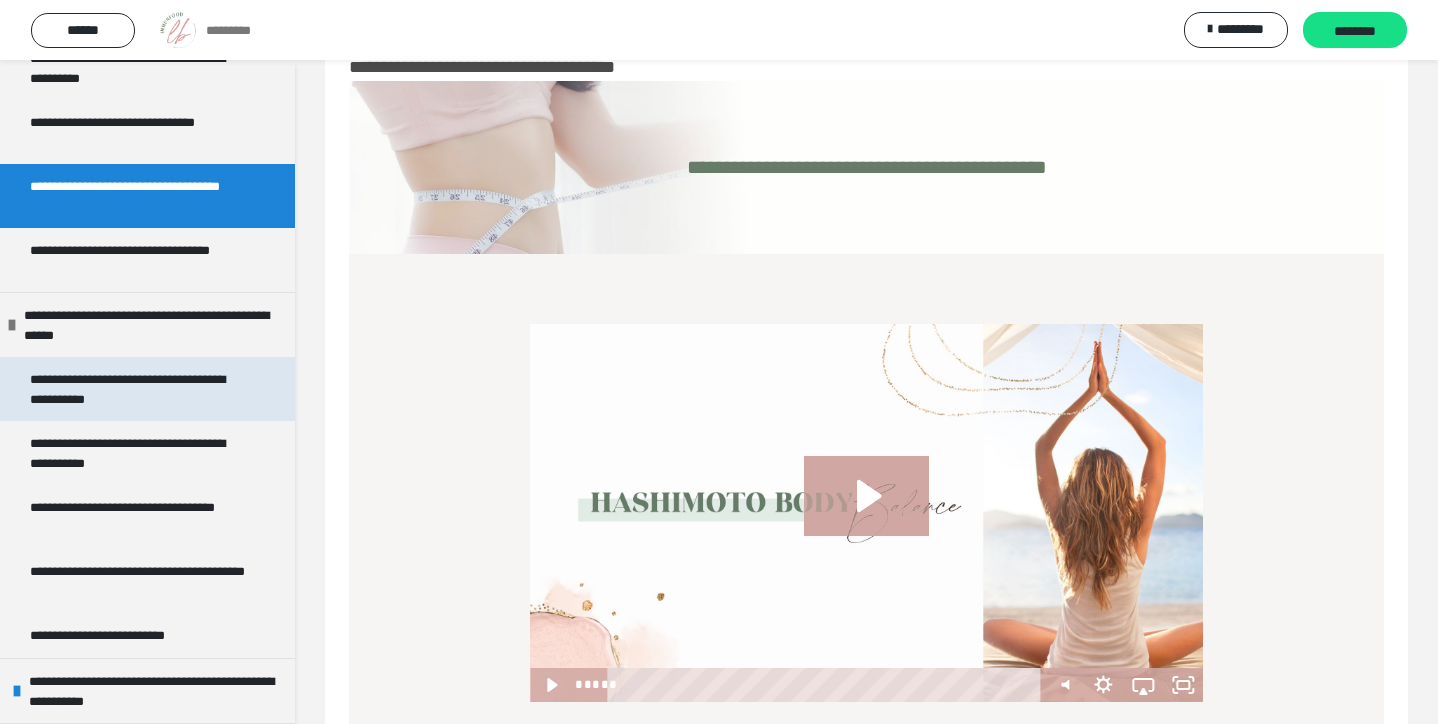 click on "**********" at bounding box center (147, 389) 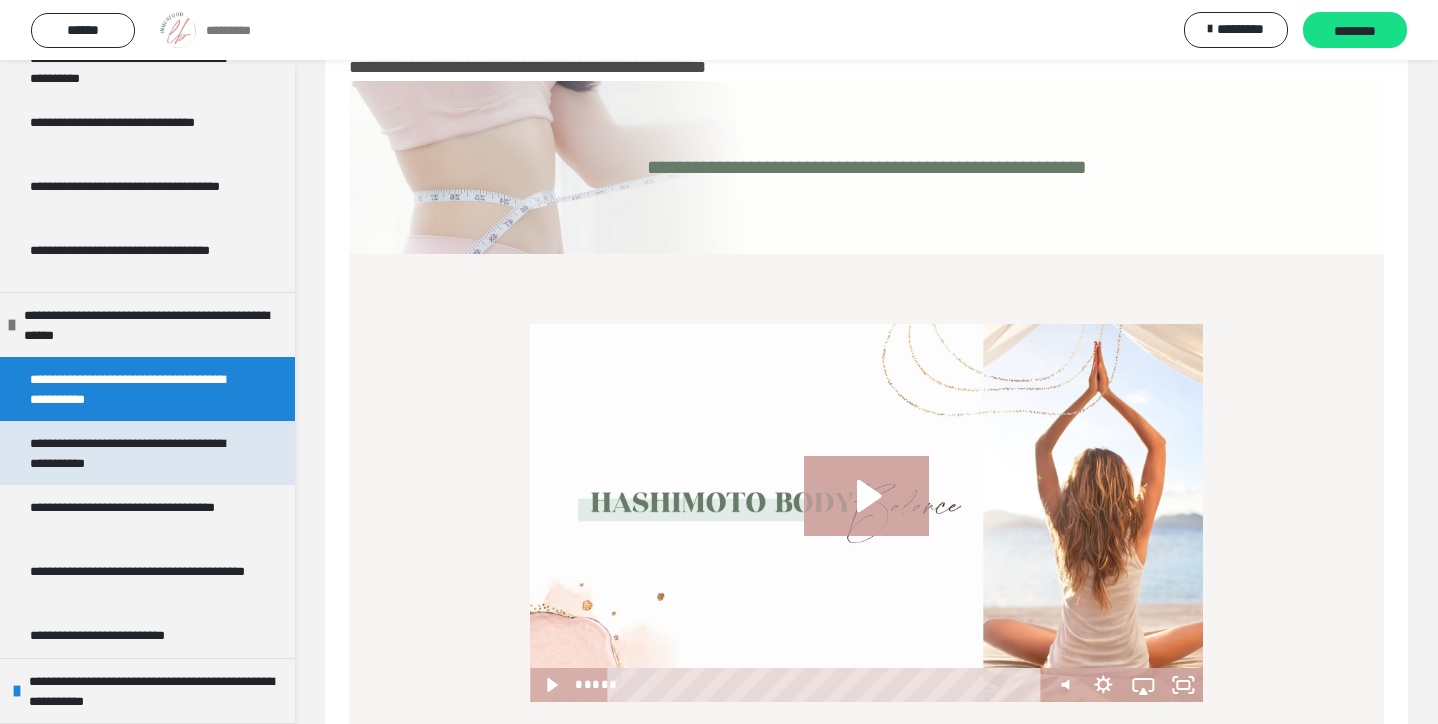 click on "**********" at bounding box center (139, 453) 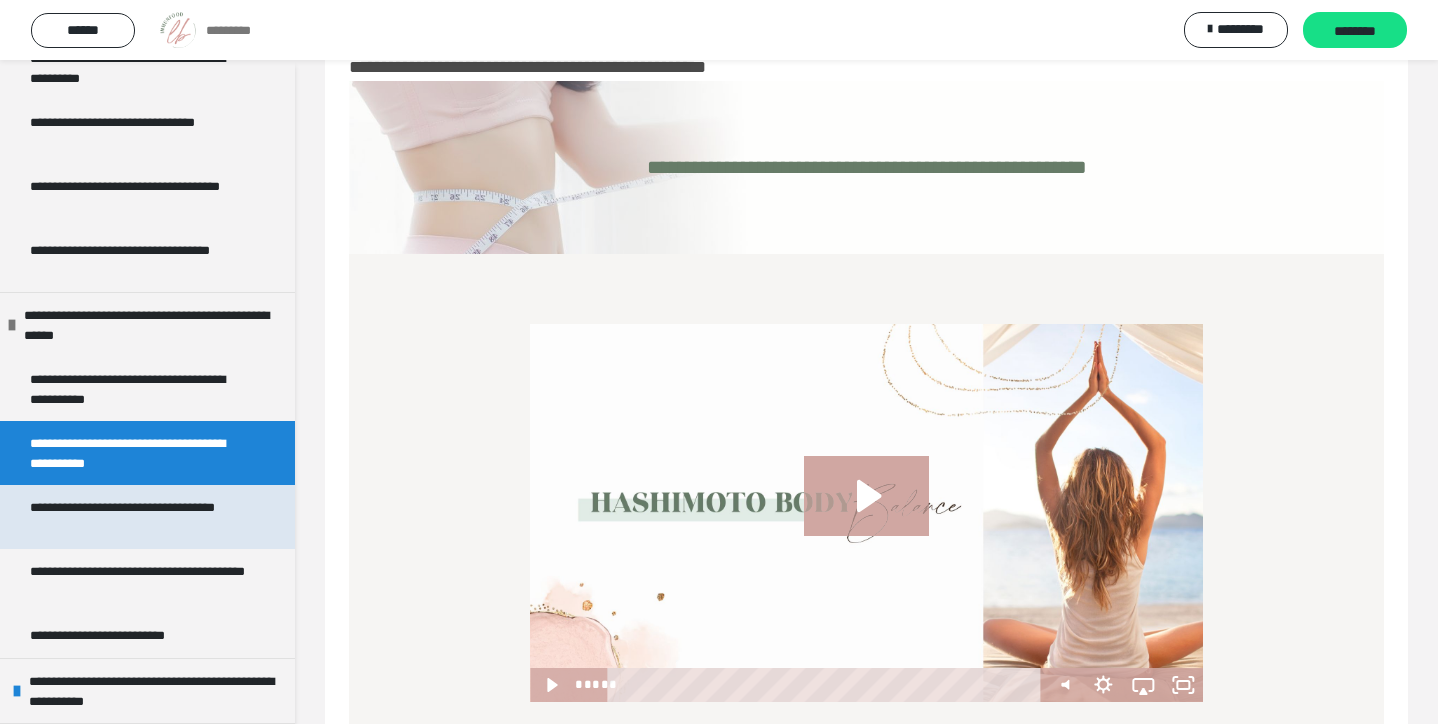 click on "**********" at bounding box center (139, 517) 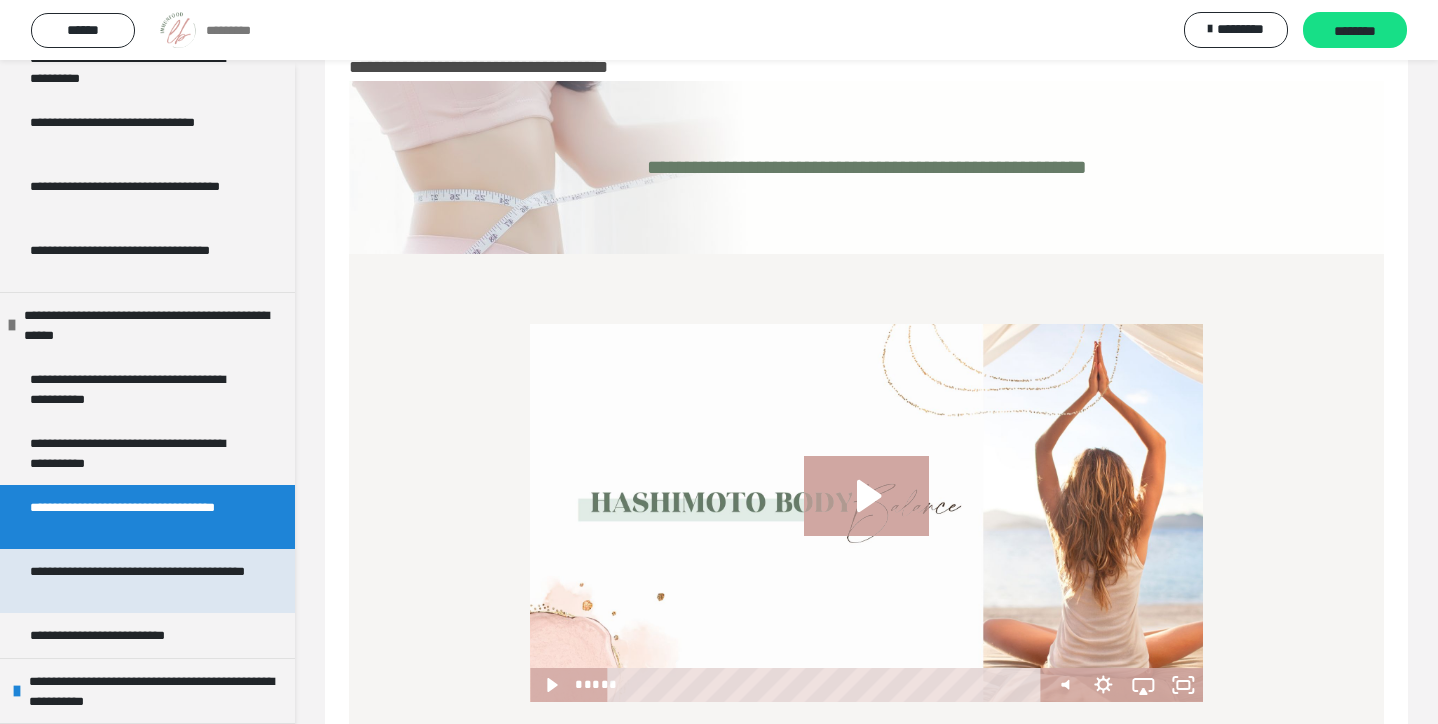 click on "**********" at bounding box center [139, 581] 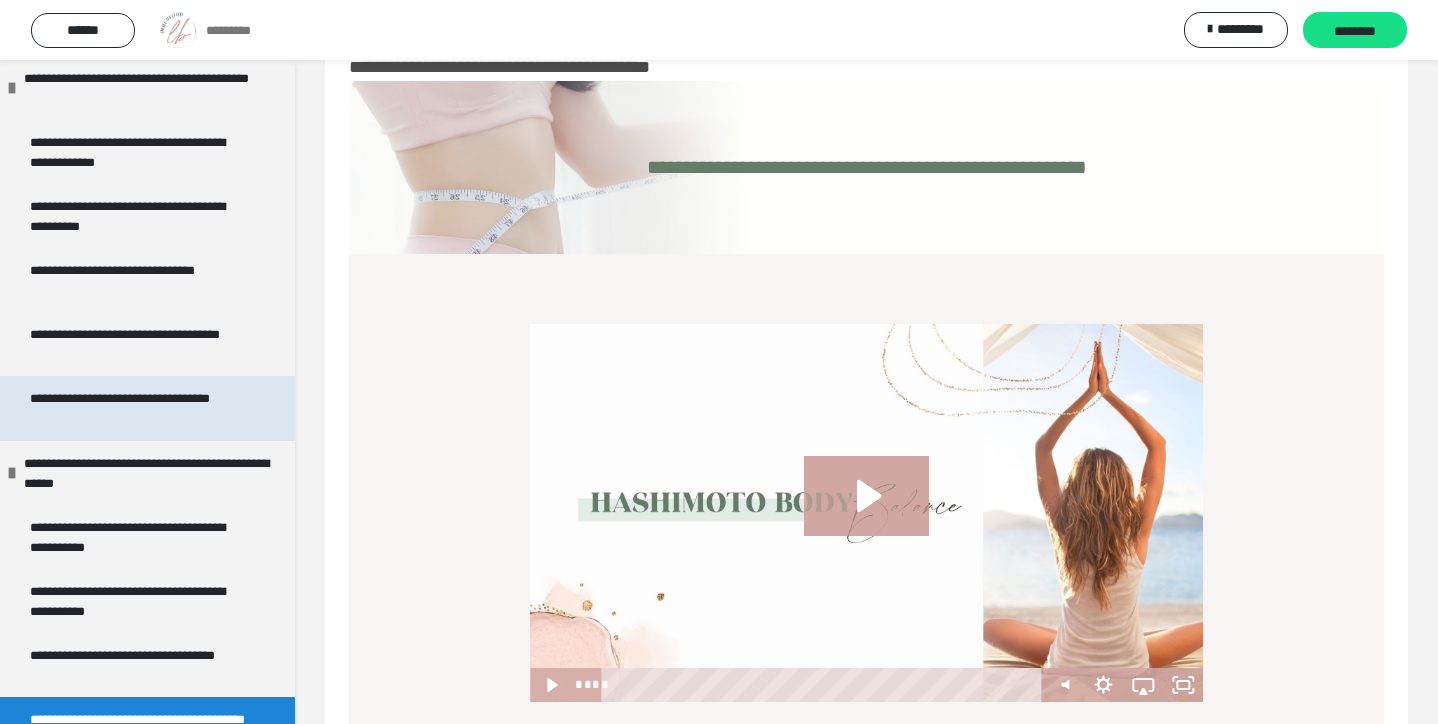 scroll, scrollTop: 185, scrollLeft: 0, axis: vertical 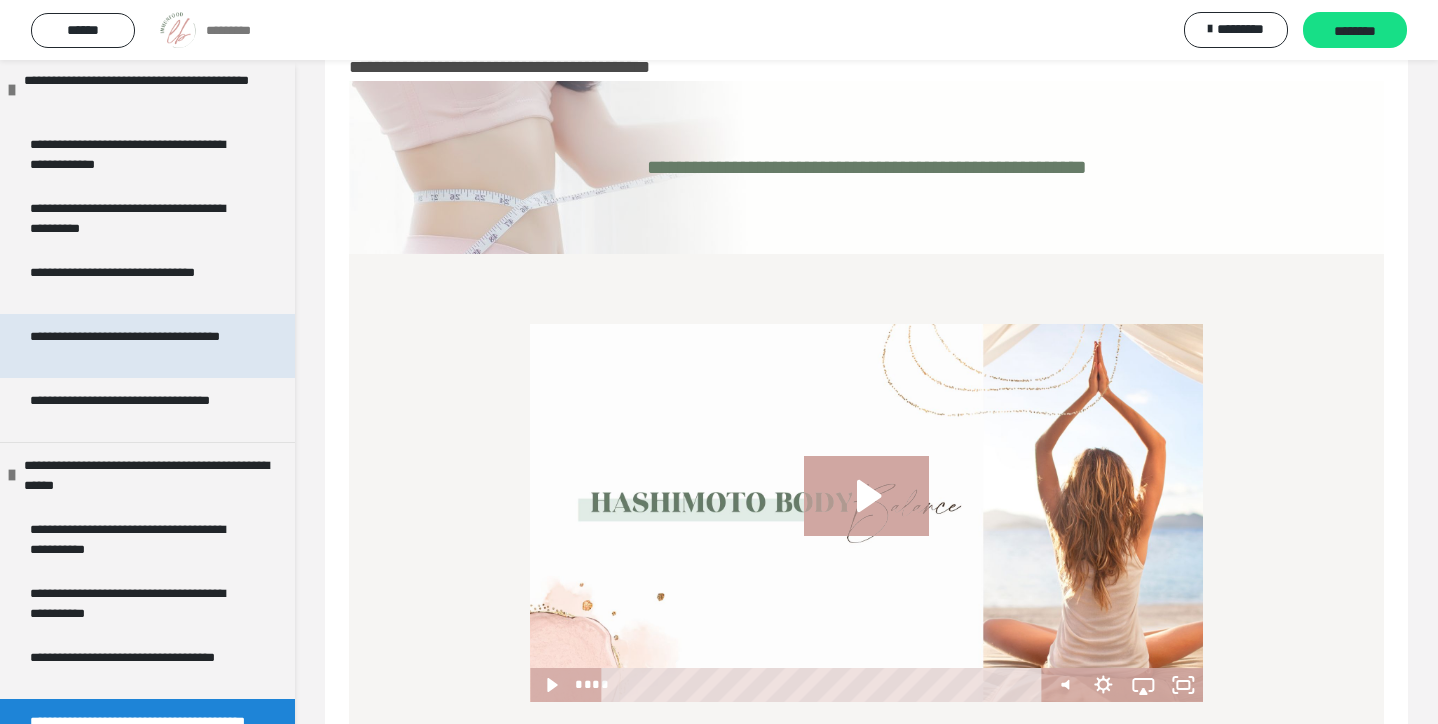 click on "**********" at bounding box center [139, 346] 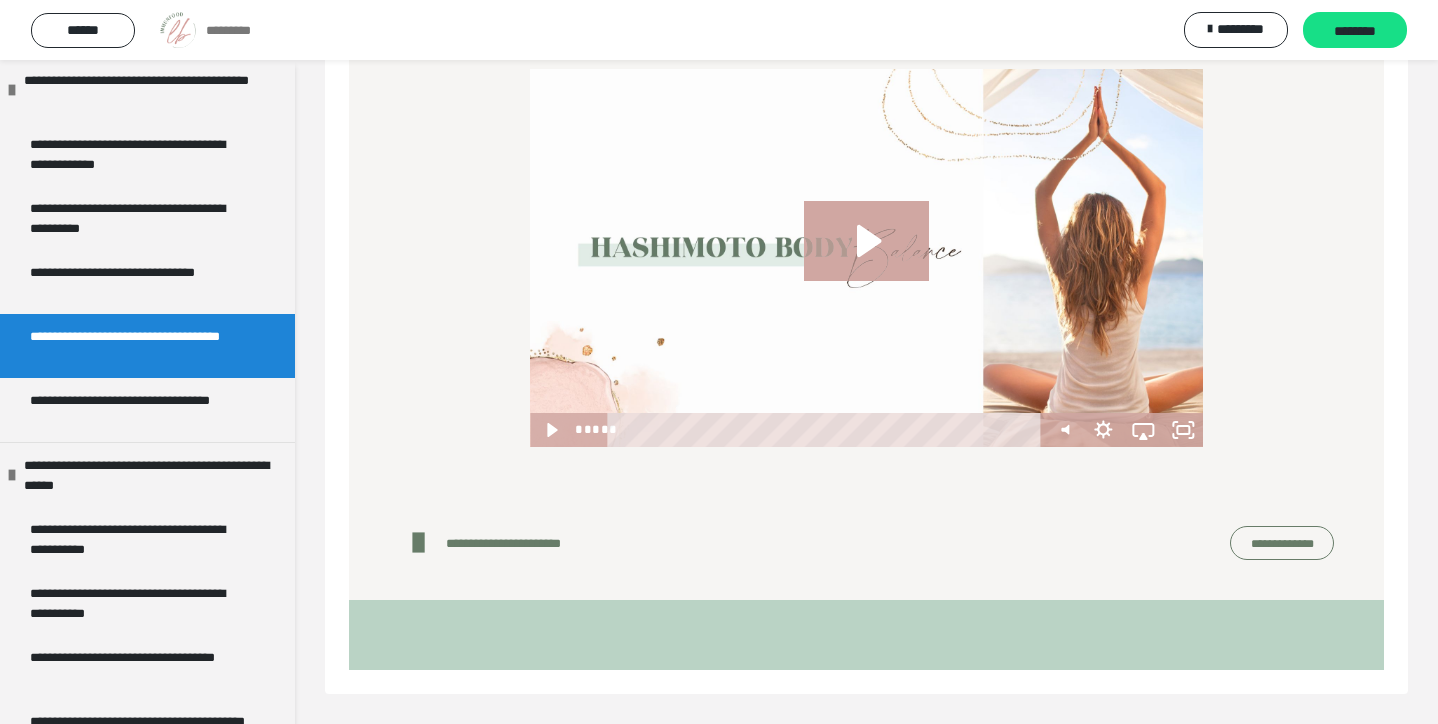 scroll, scrollTop: 314, scrollLeft: 0, axis: vertical 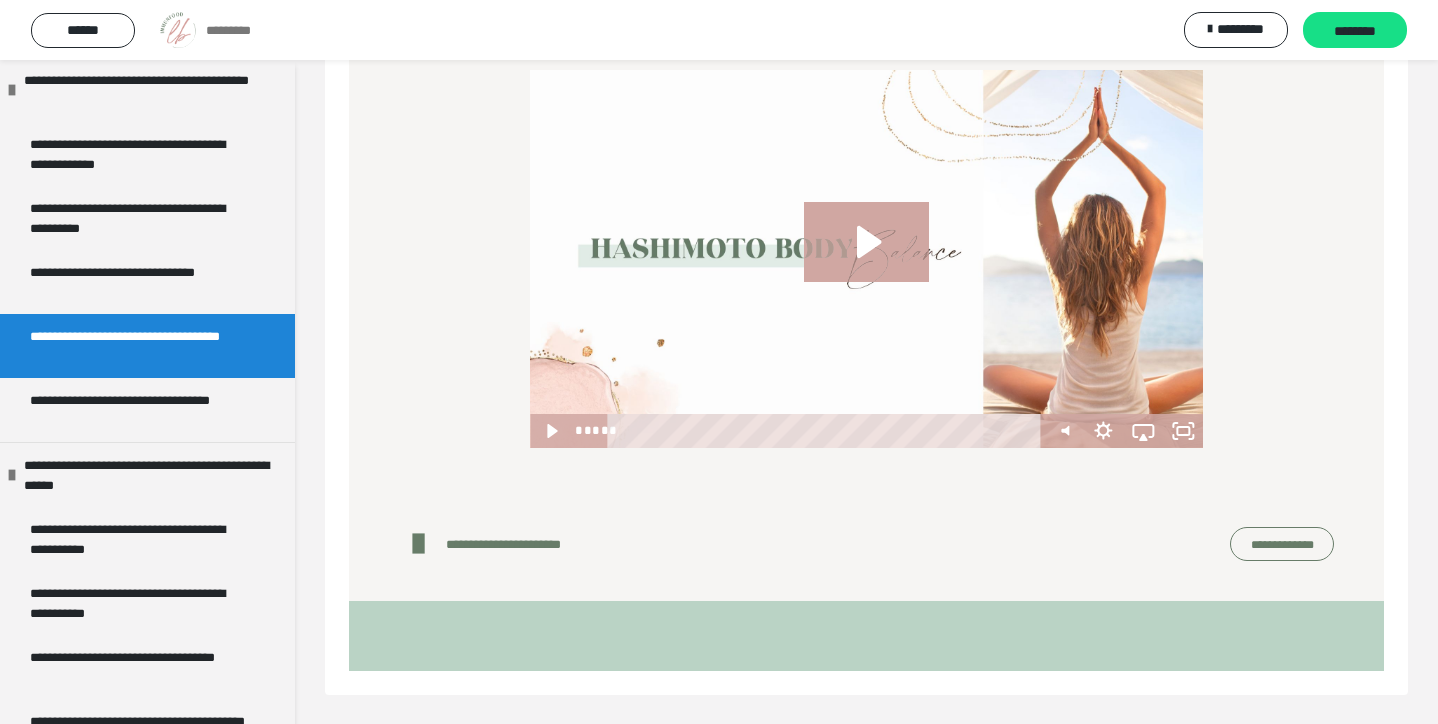 click on "**********" at bounding box center (1282, 544) 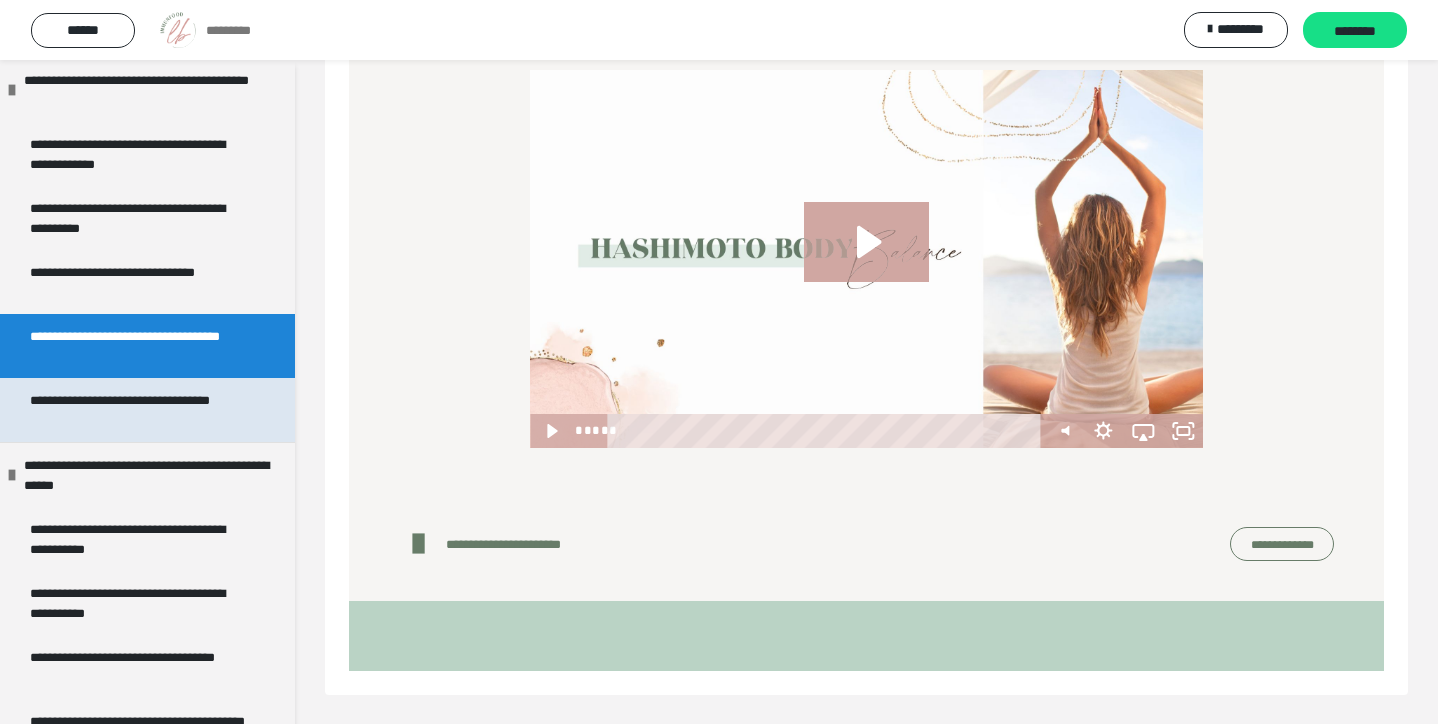 click on "**********" at bounding box center [139, 410] 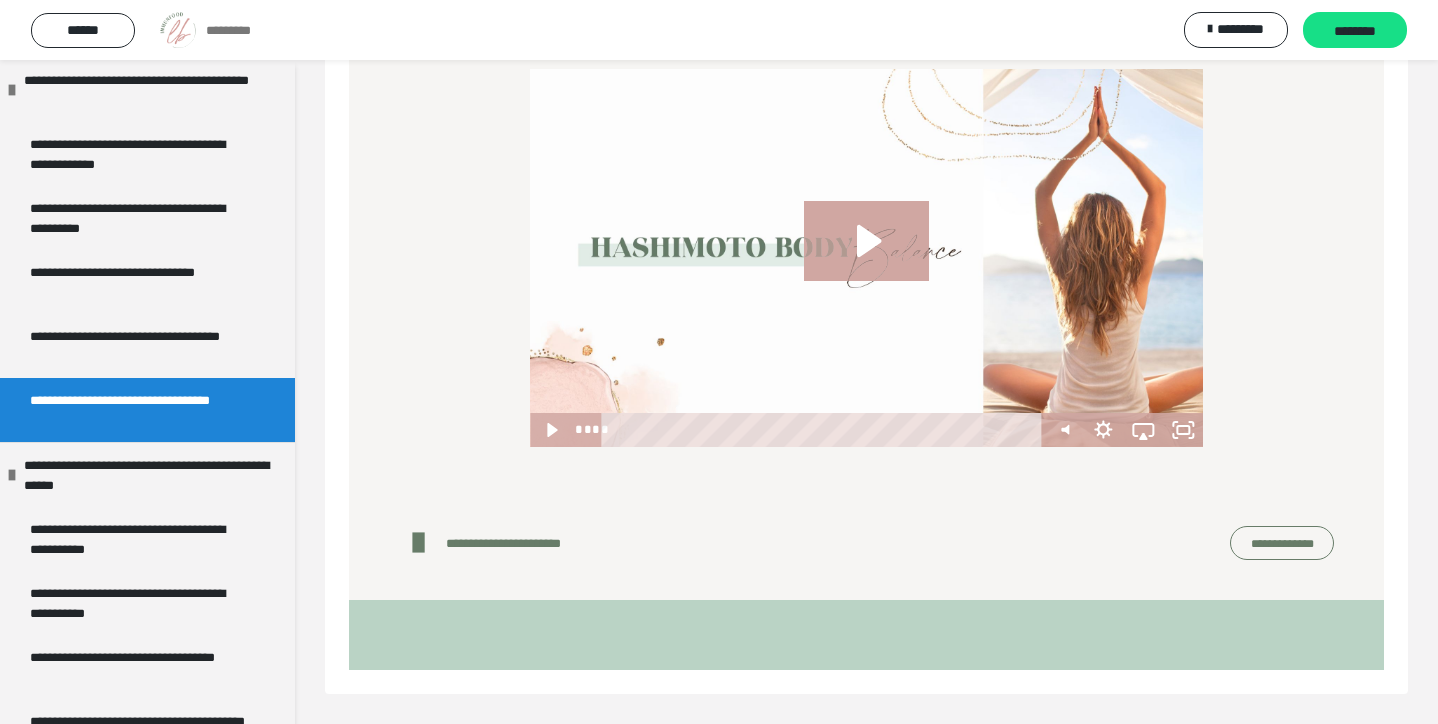 scroll, scrollTop: 314, scrollLeft: 0, axis: vertical 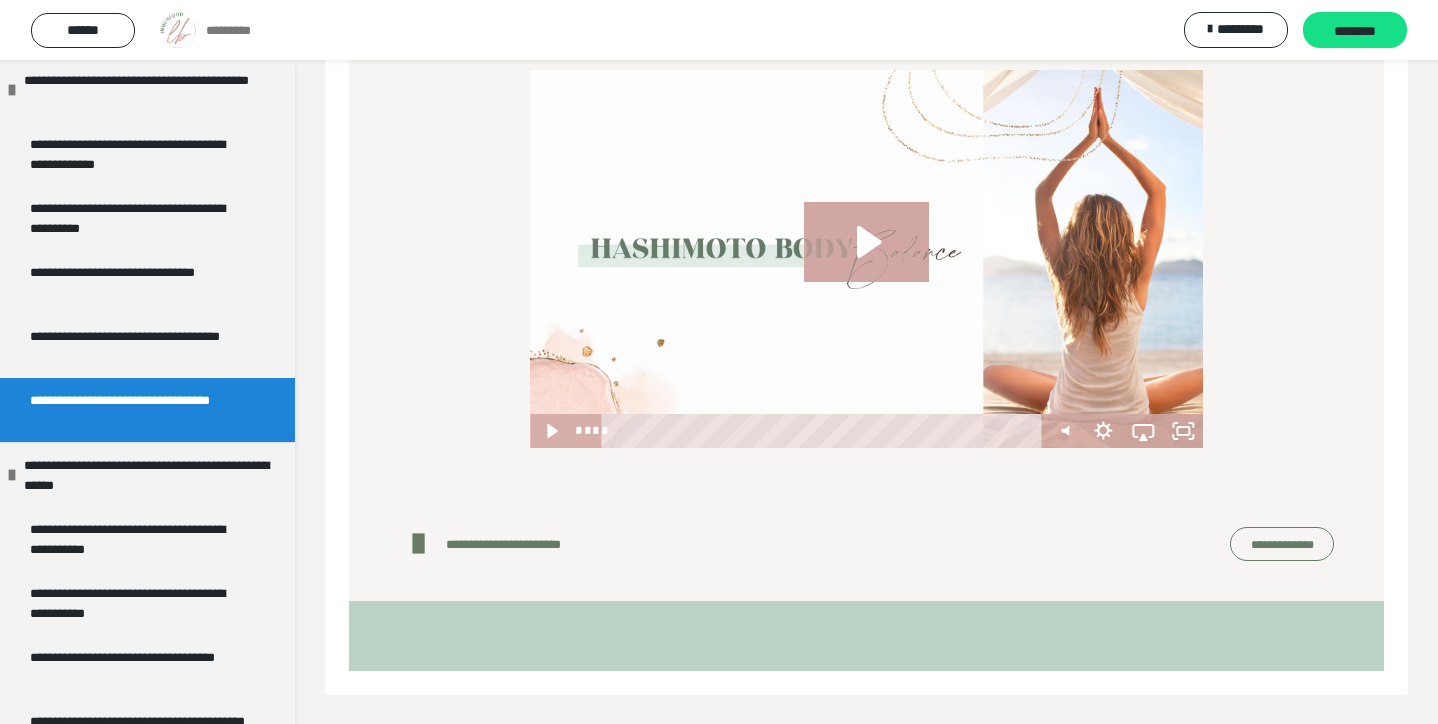 click on "**********" at bounding box center [1282, 544] 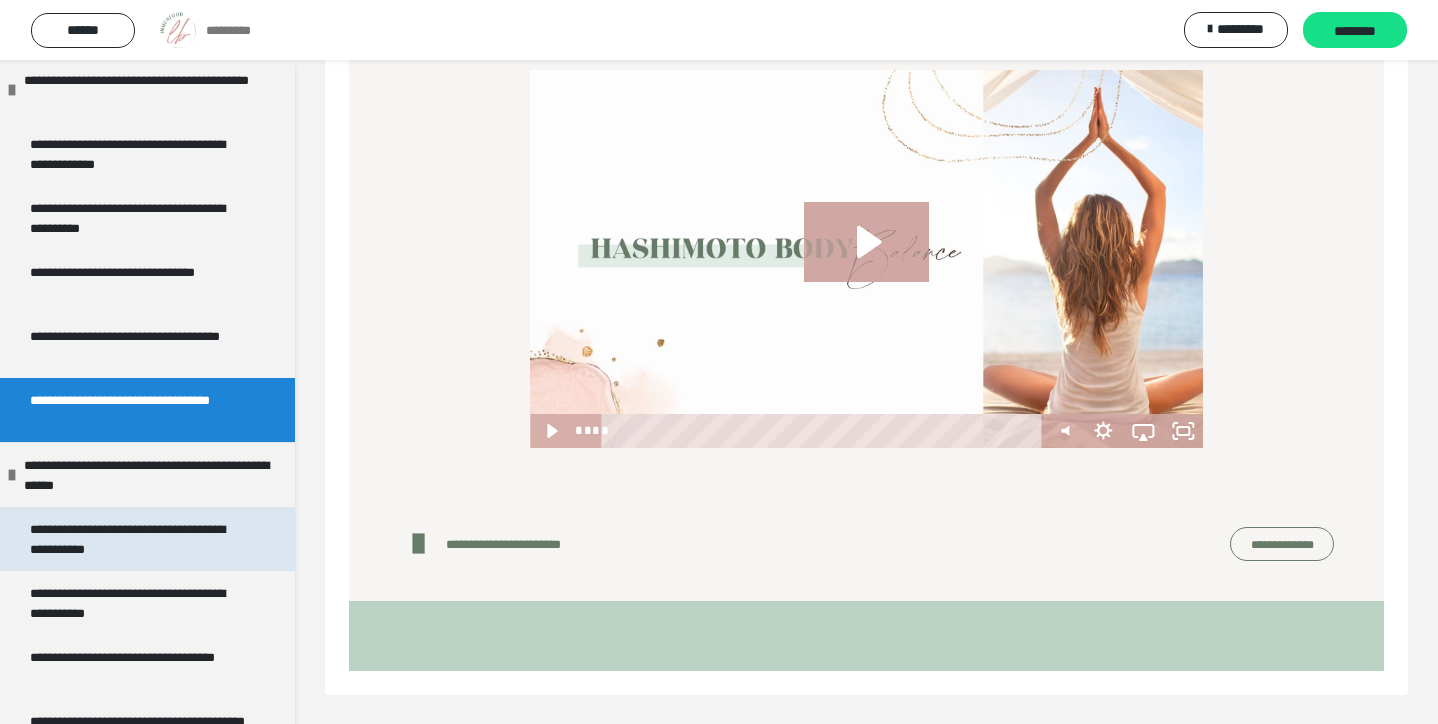 click on "**********" at bounding box center [139, 539] 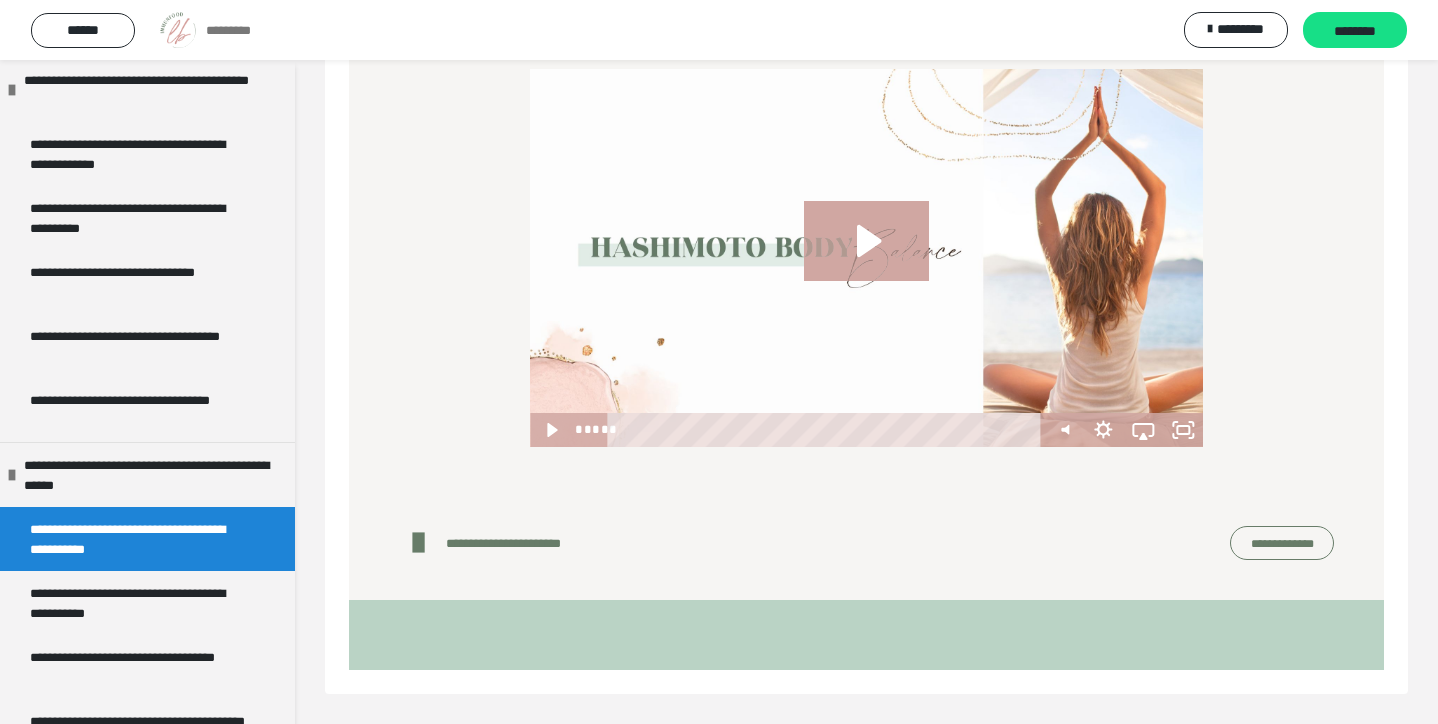 scroll, scrollTop: 314, scrollLeft: 0, axis: vertical 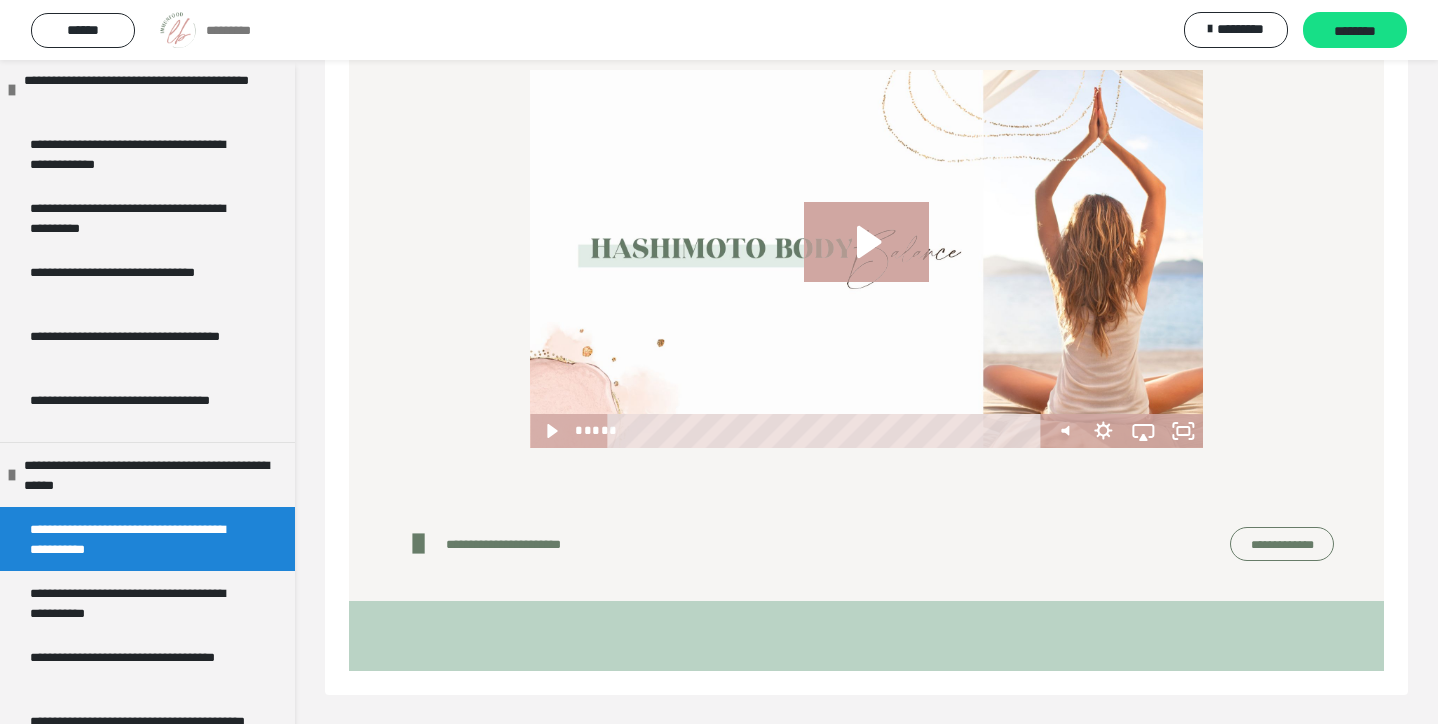 click on "**********" at bounding box center (1282, 544) 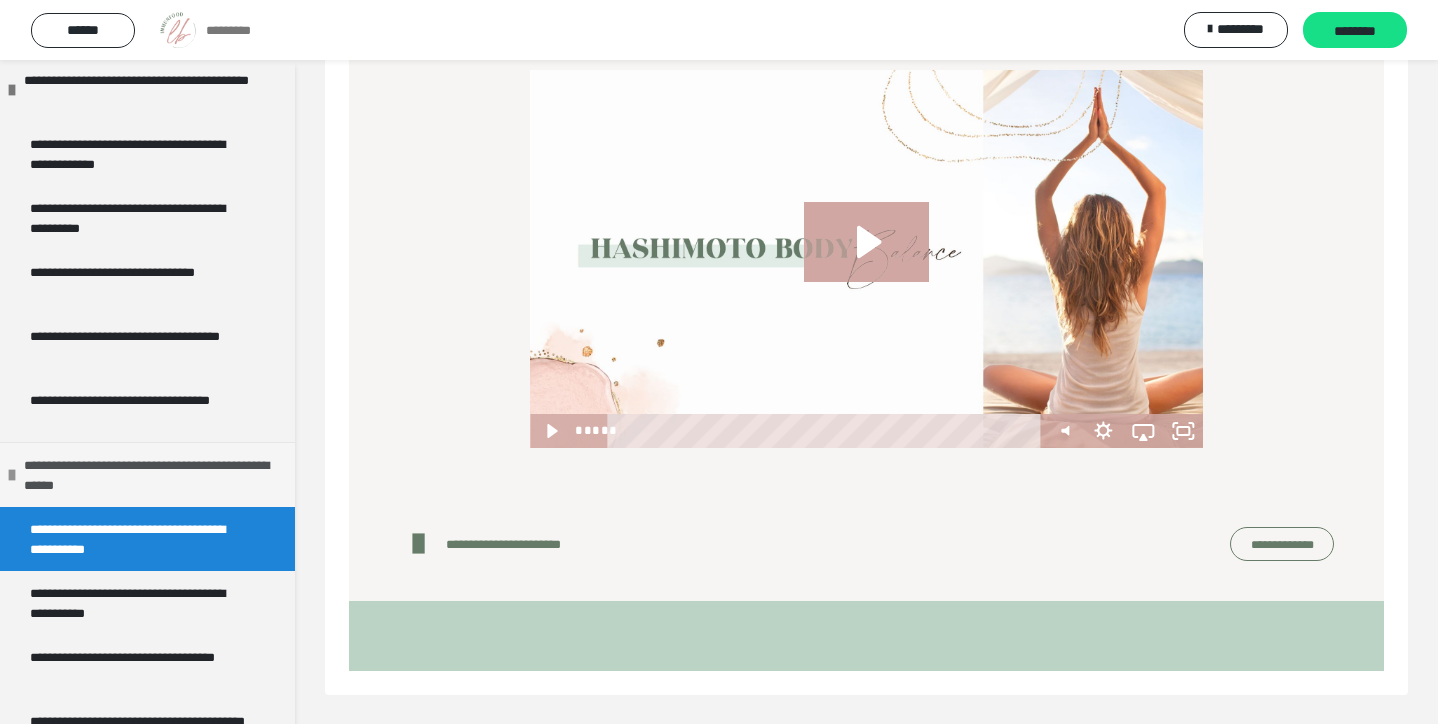 click on "**********" at bounding box center [152, 475] 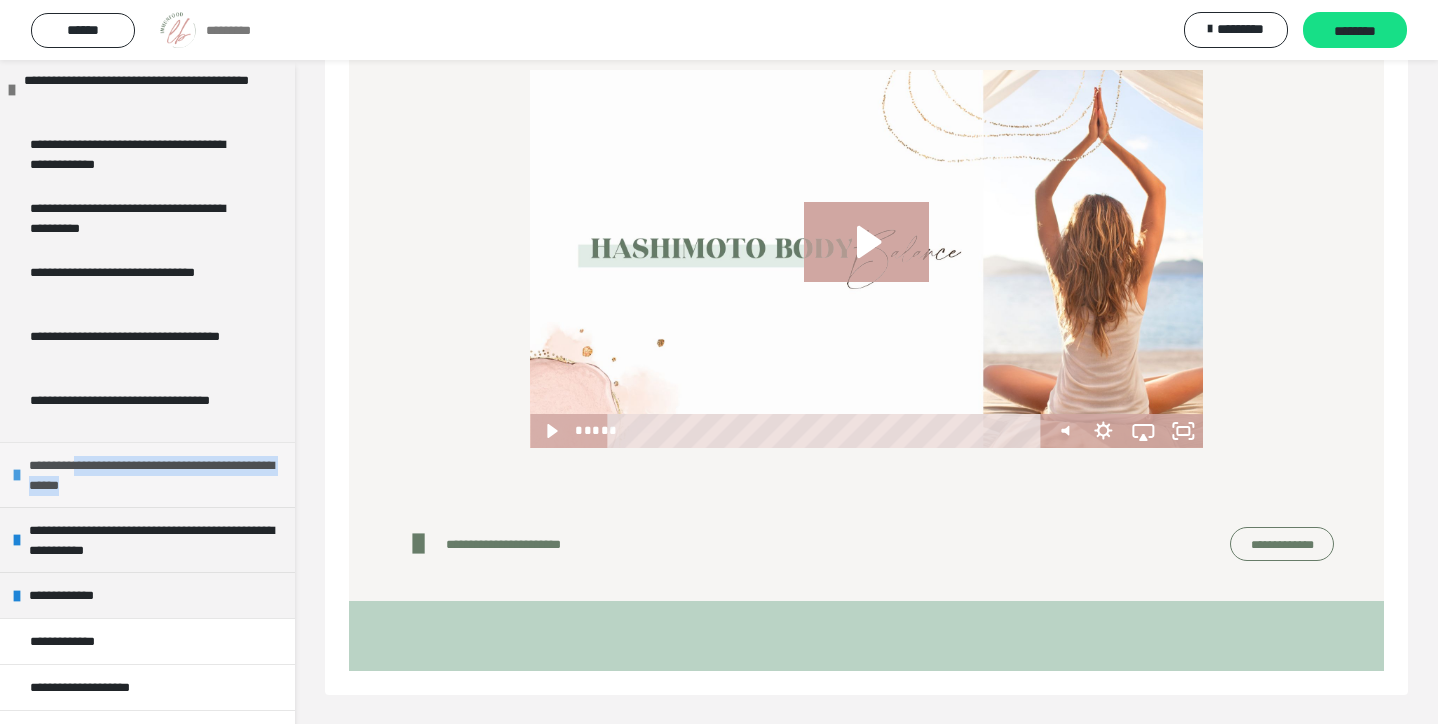 drag, startPoint x: 204, startPoint y: 484, endPoint x: 86, endPoint y: 468, distance: 119.0798 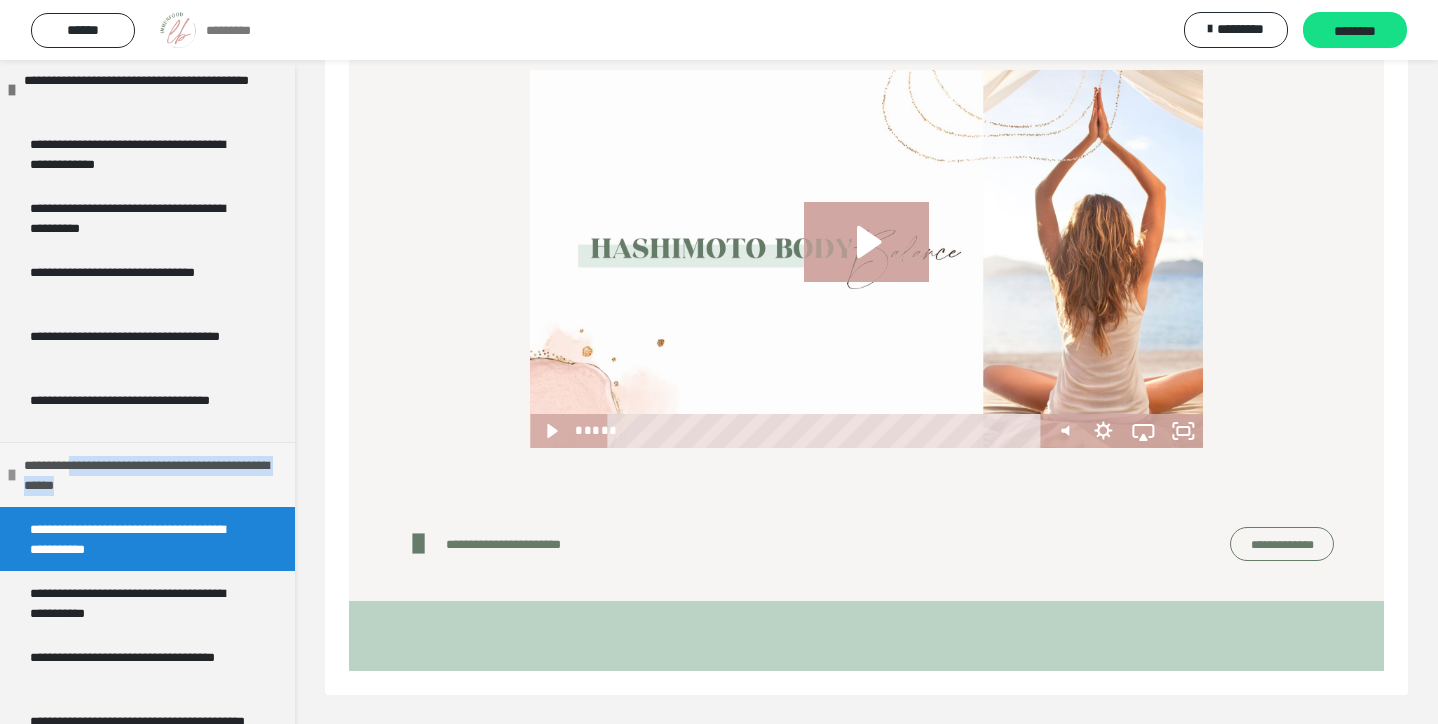 copy on "**********" 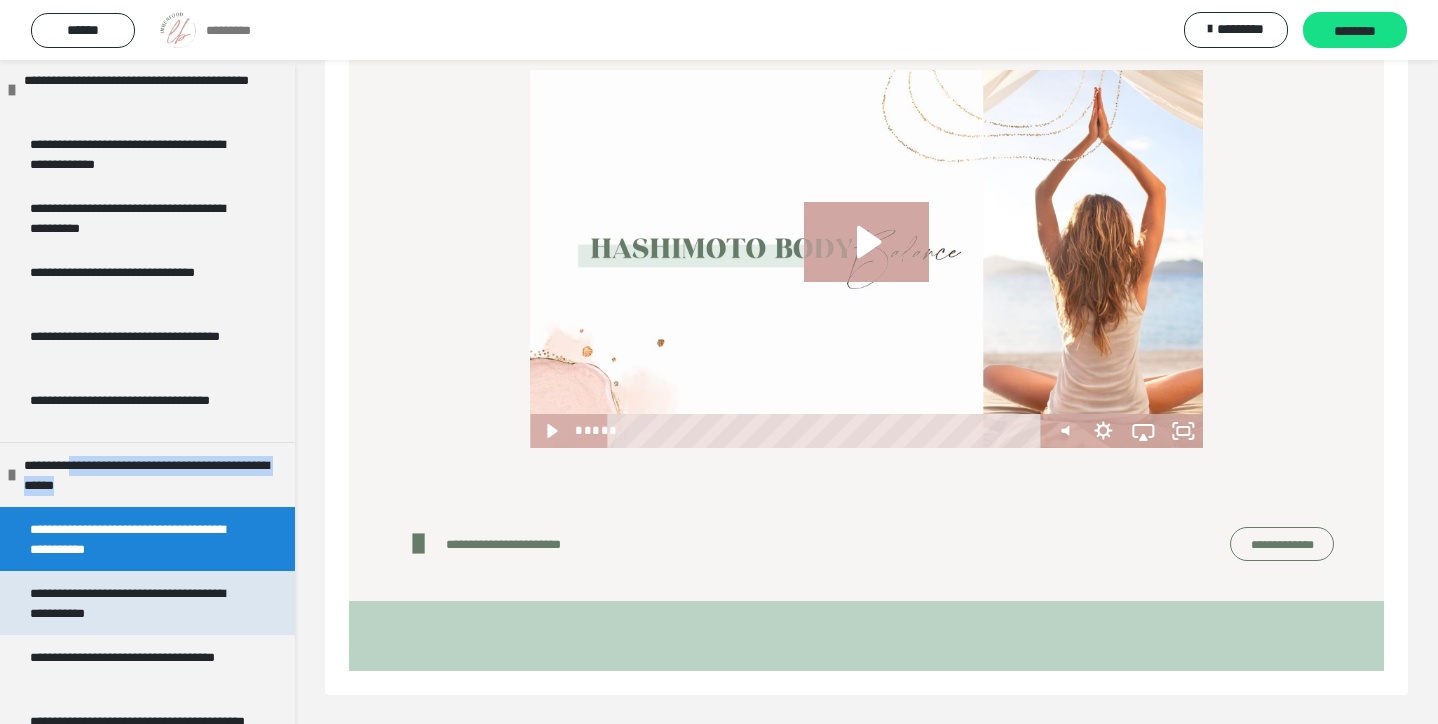 click on "**********" at bounding box center (139, 603) 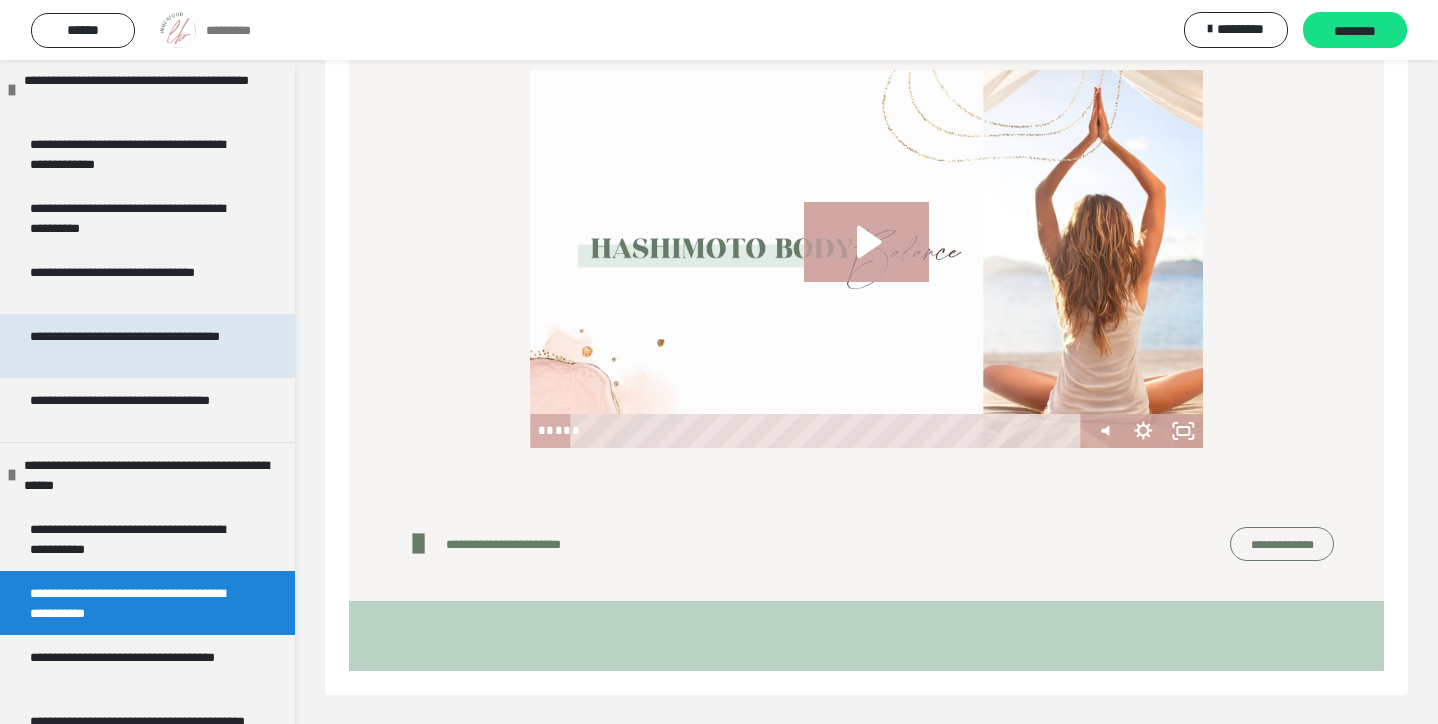 scroll, scrollTop: 60, scrollLeft: 0, axis: vertical 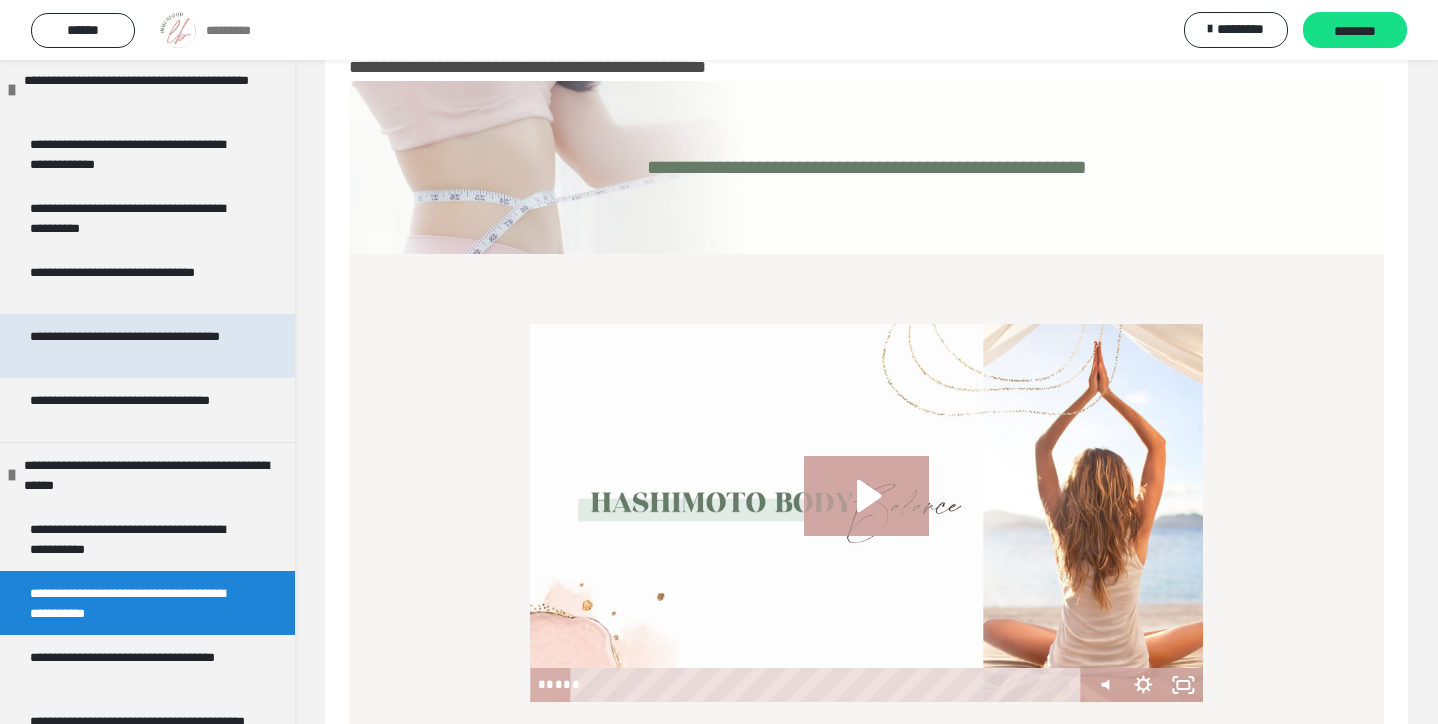 click on "**********" at bounding box center [139, 346] 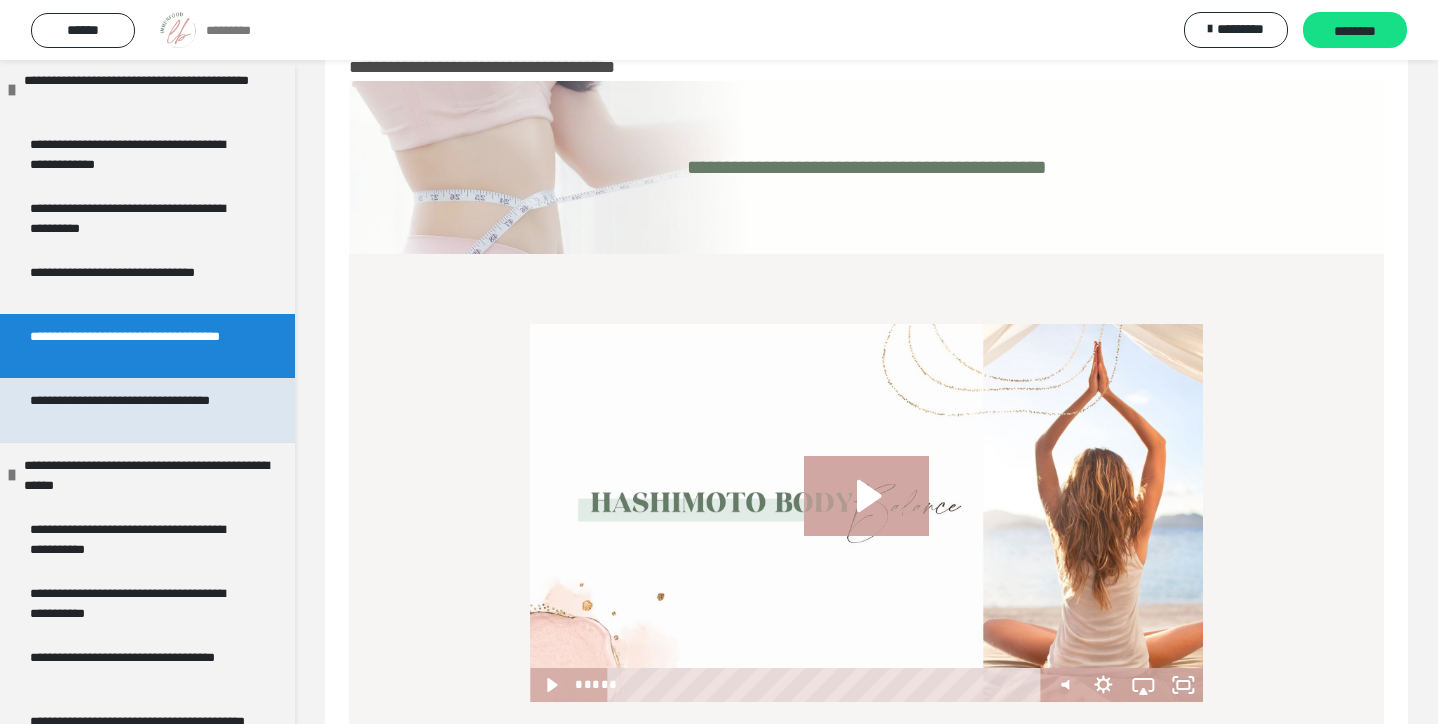 click on "**********" at bounding box center [139, 410] 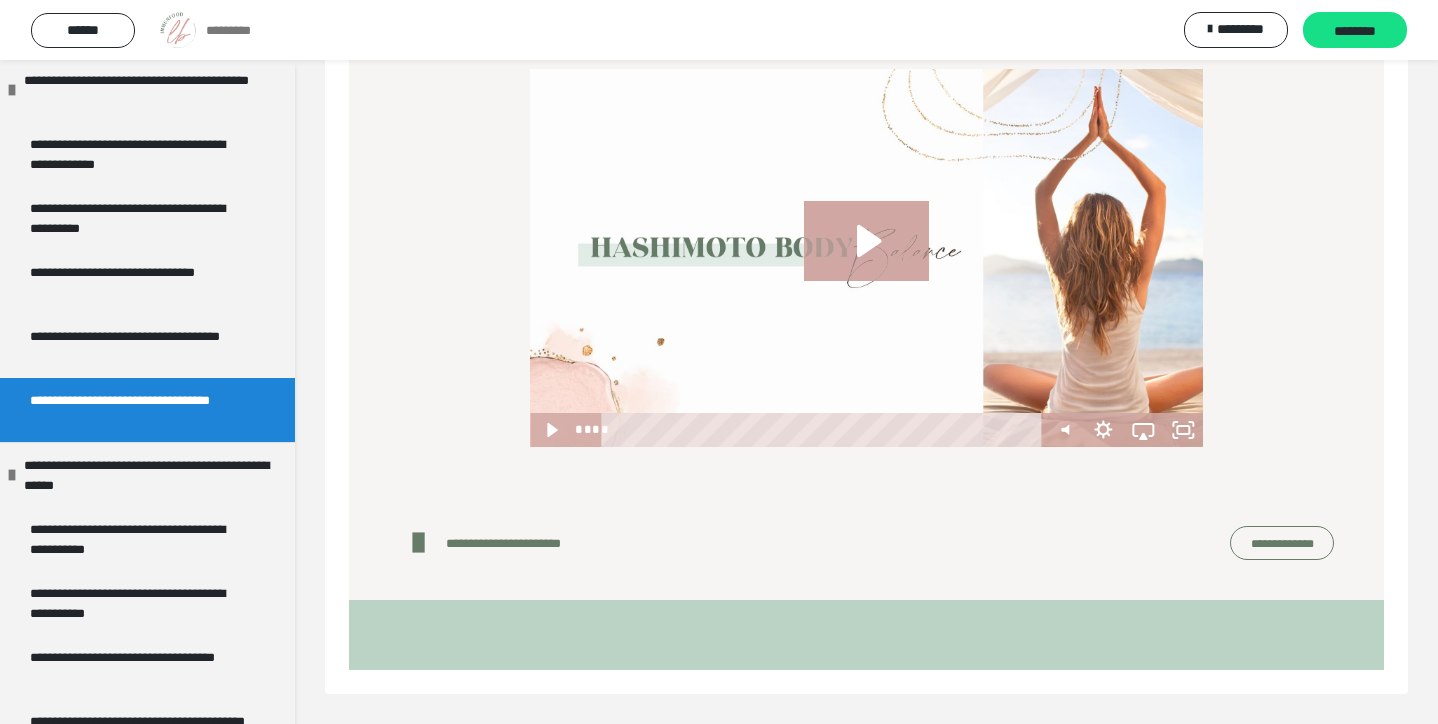 scroll, scrollTop: 314, scrollLeft: 0, axis: vertical 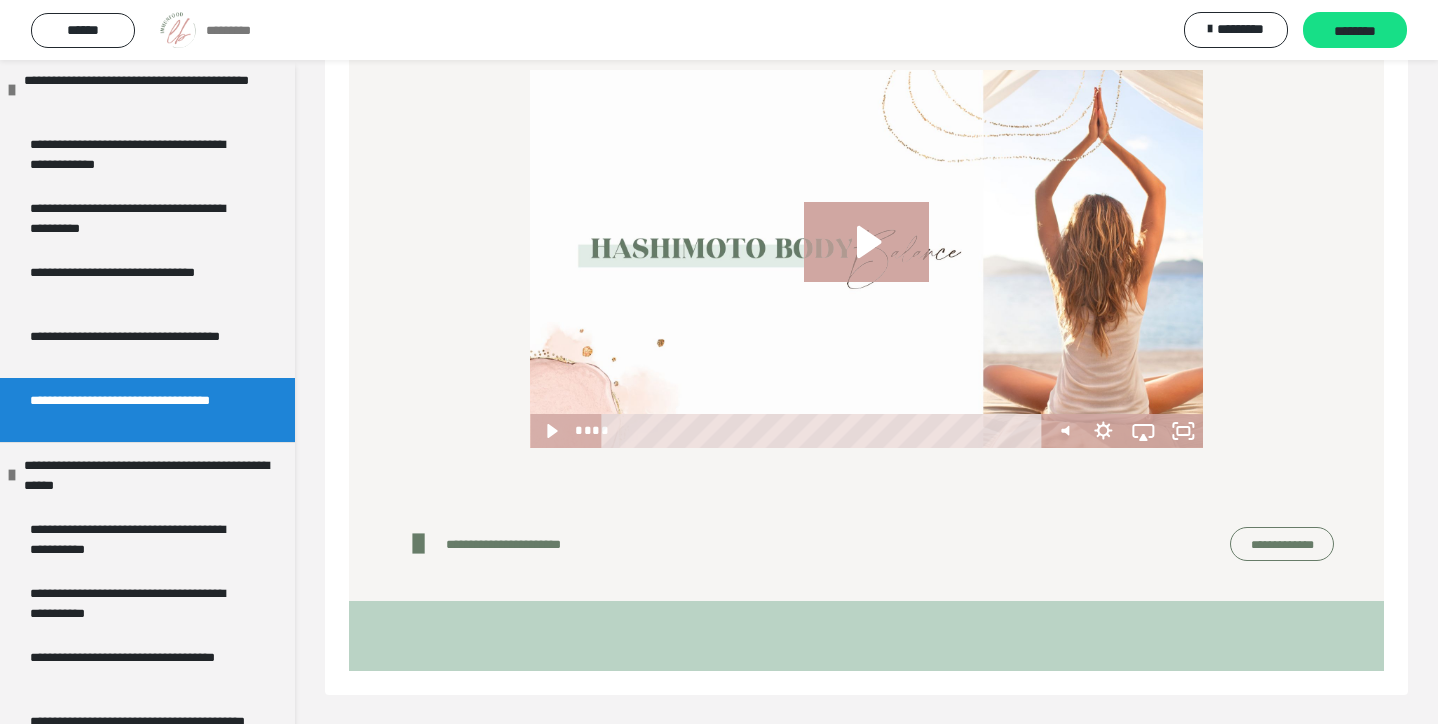 click on "**********" at bounding box center (1282, 544) 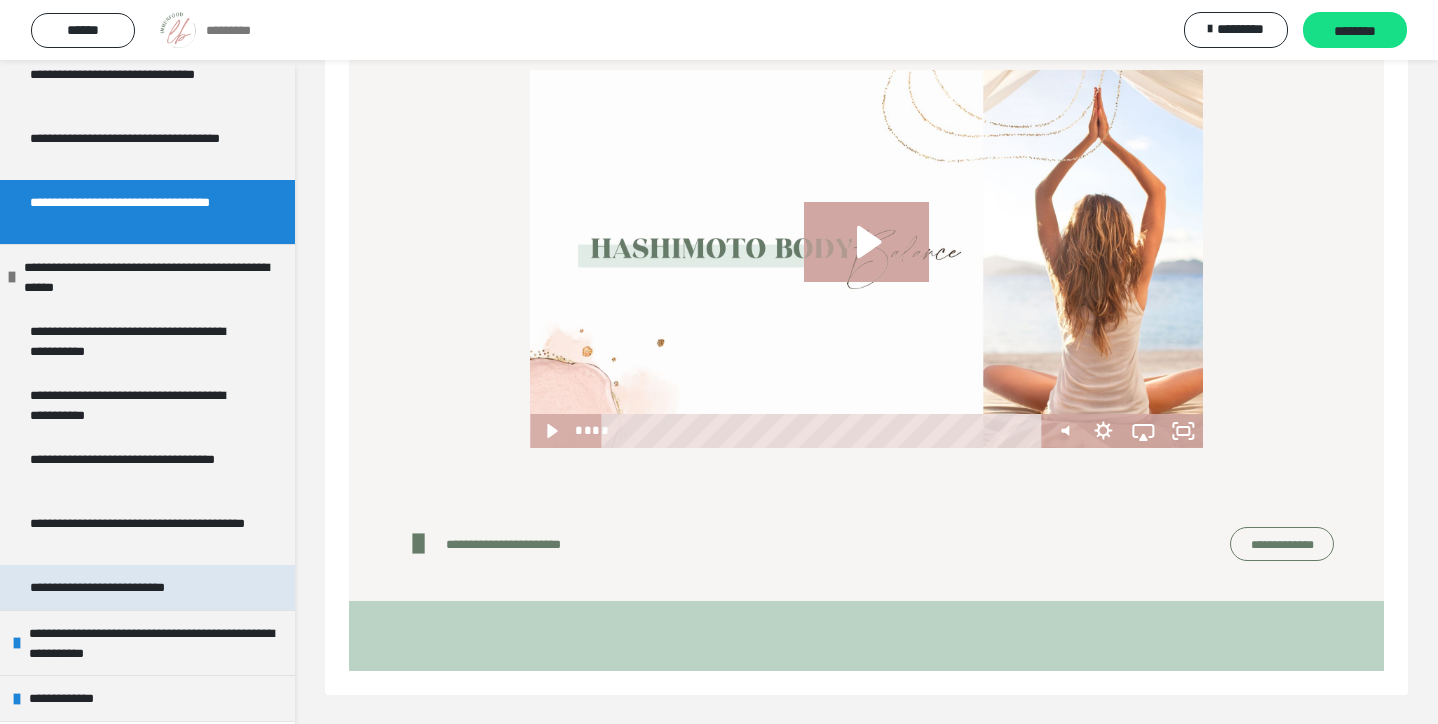 scroll, scrollTop: 403, scrollLeft: 0, axis: vertical 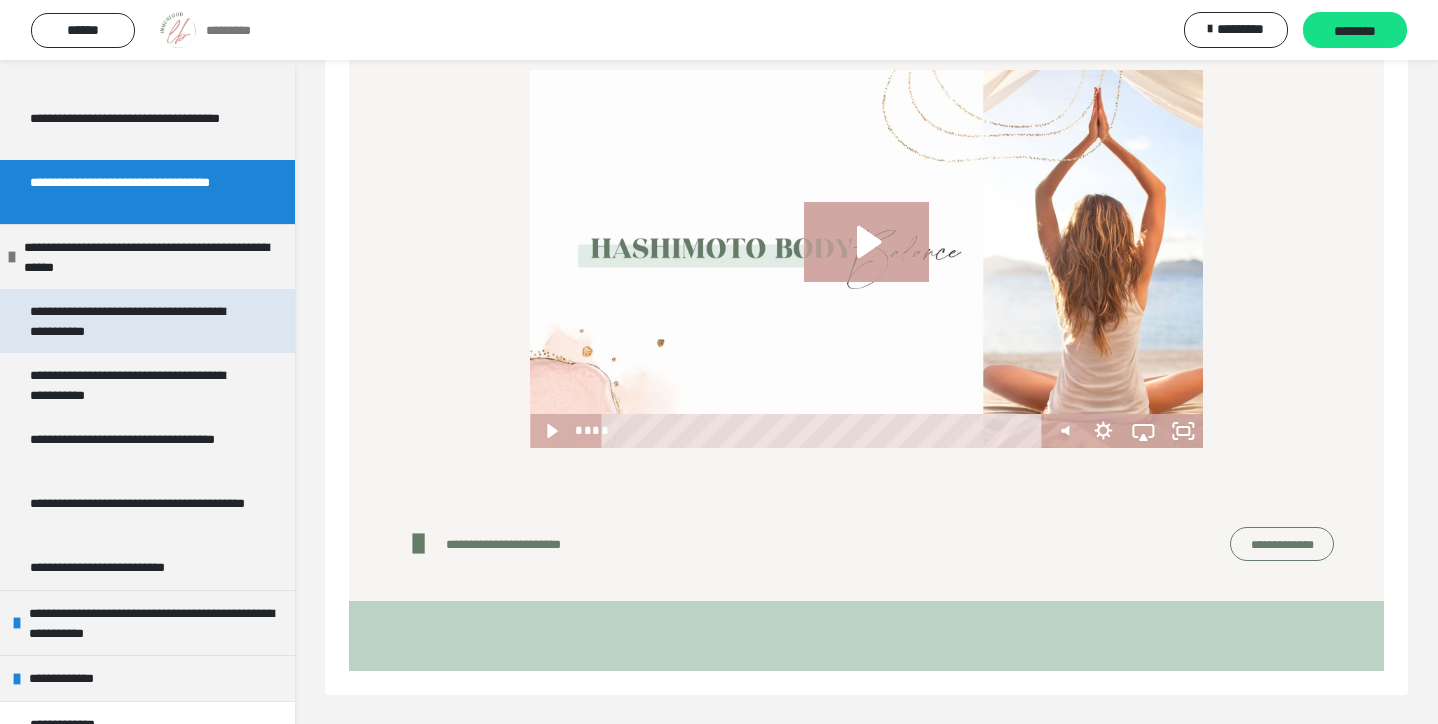 click on "**********" at bounding box center (139, 321) 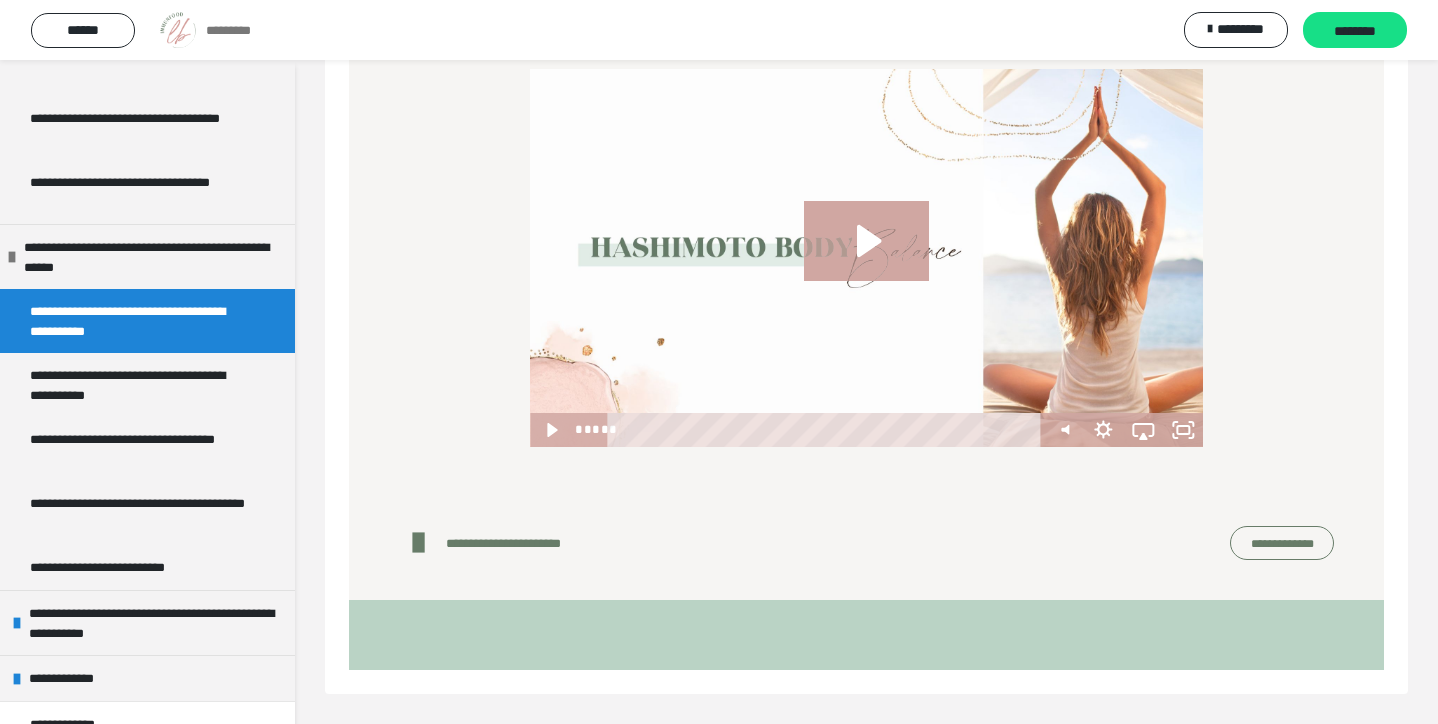 scroll, scrollTop: 314, scrollLeft: 0, axis: vertical 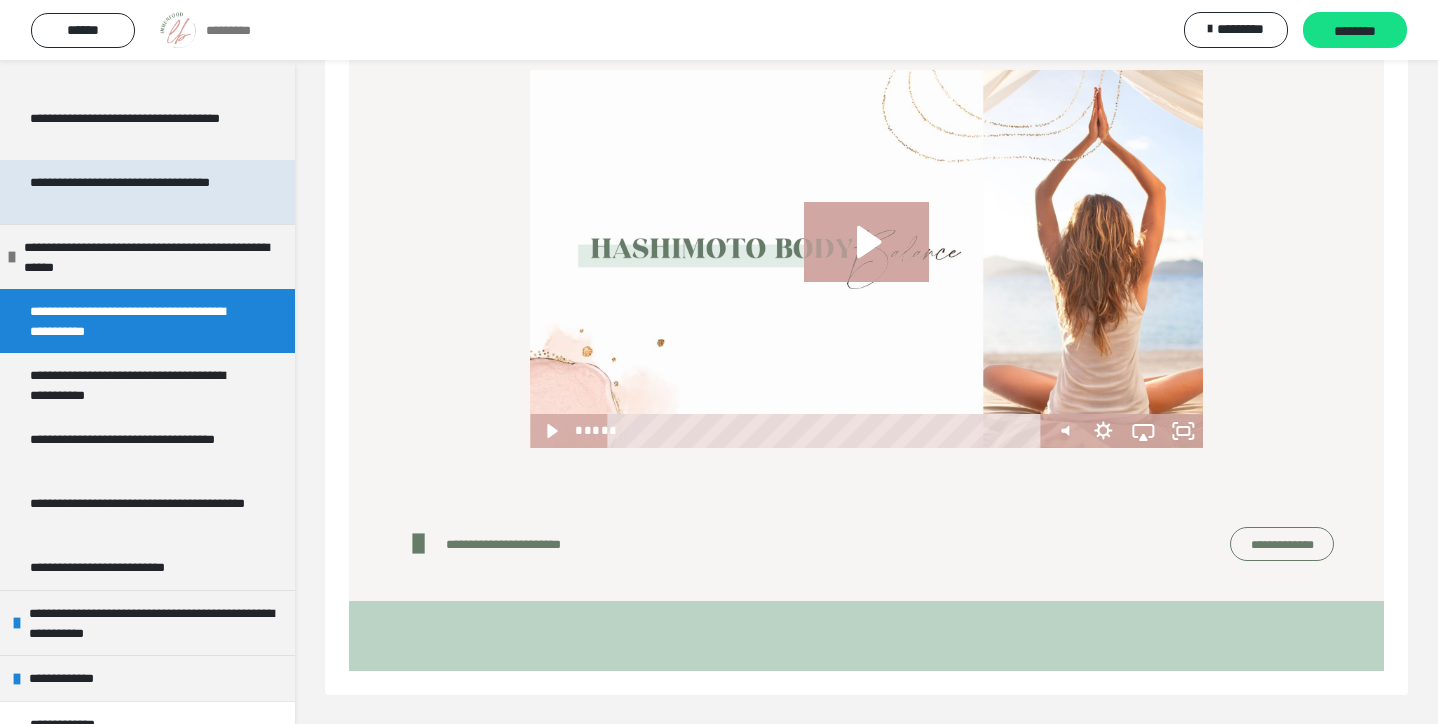 click on "**********" at bounding box center (139, 192) 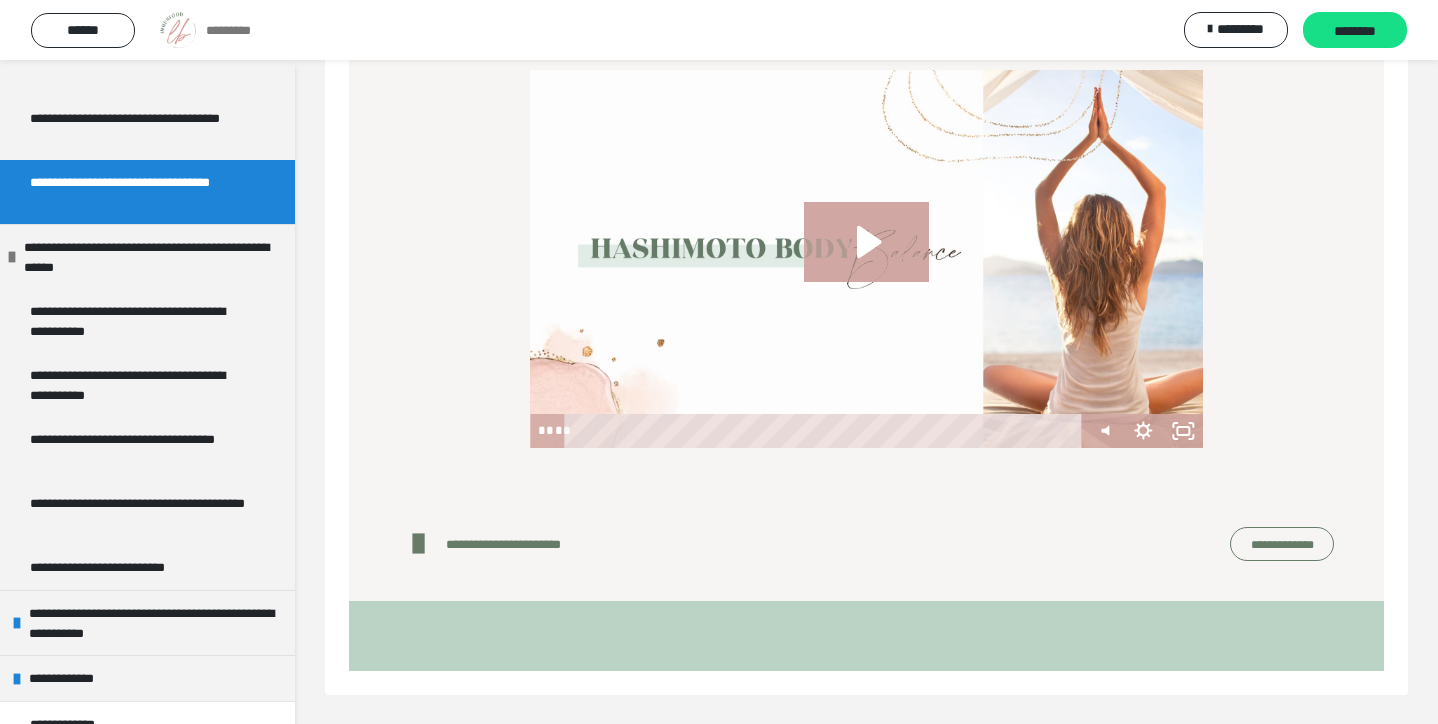 scroll, scrollTop: 60, scrollLeft: 0, axis: vertical 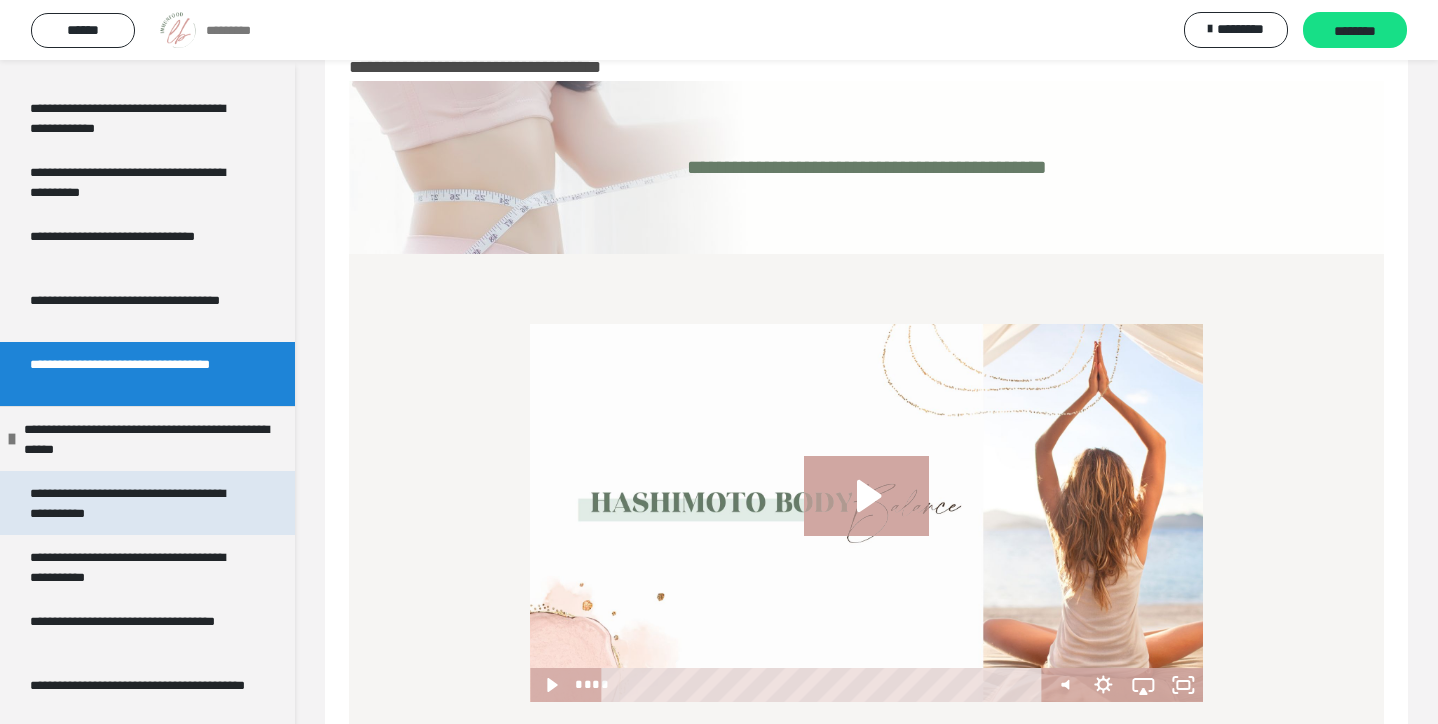 click on "**********" at bounding box center (139, 503) 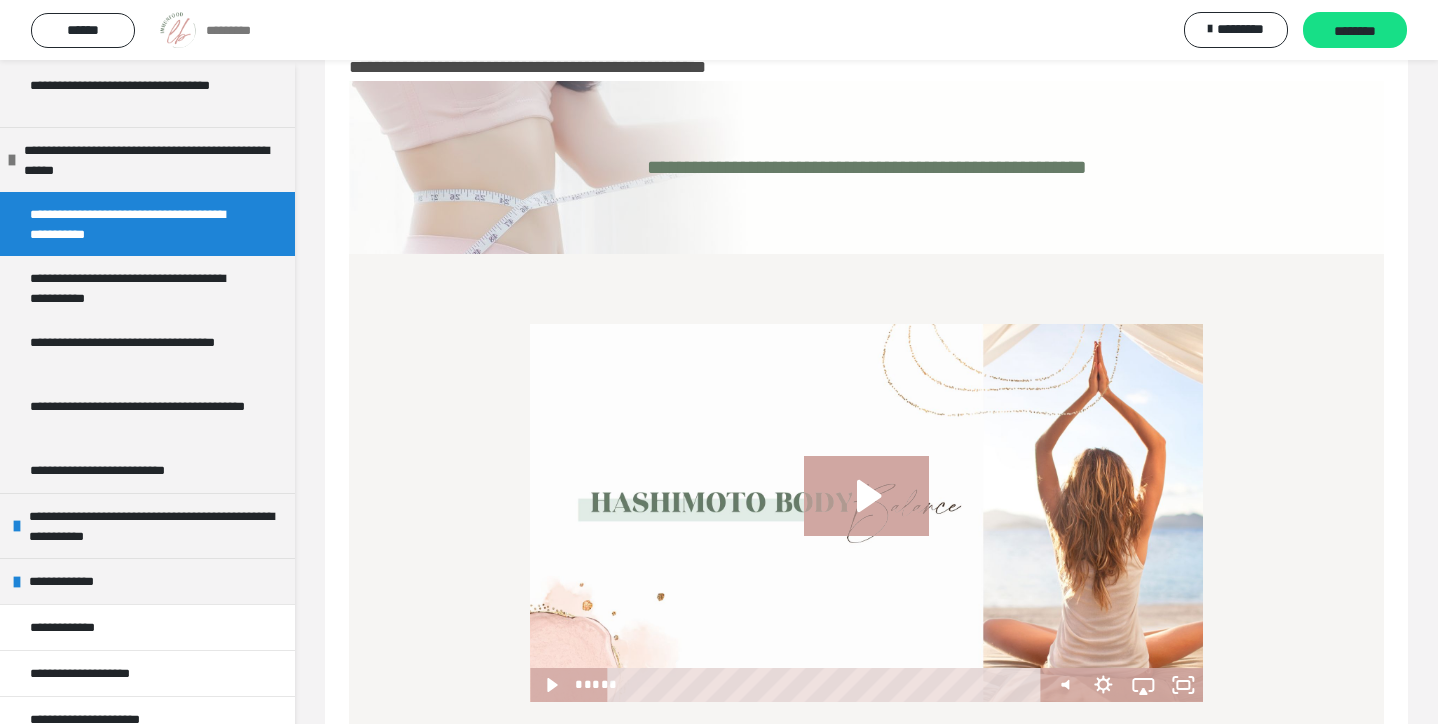 scroll, scrollTop: 495, scrollLeft: 0, axis: vertical 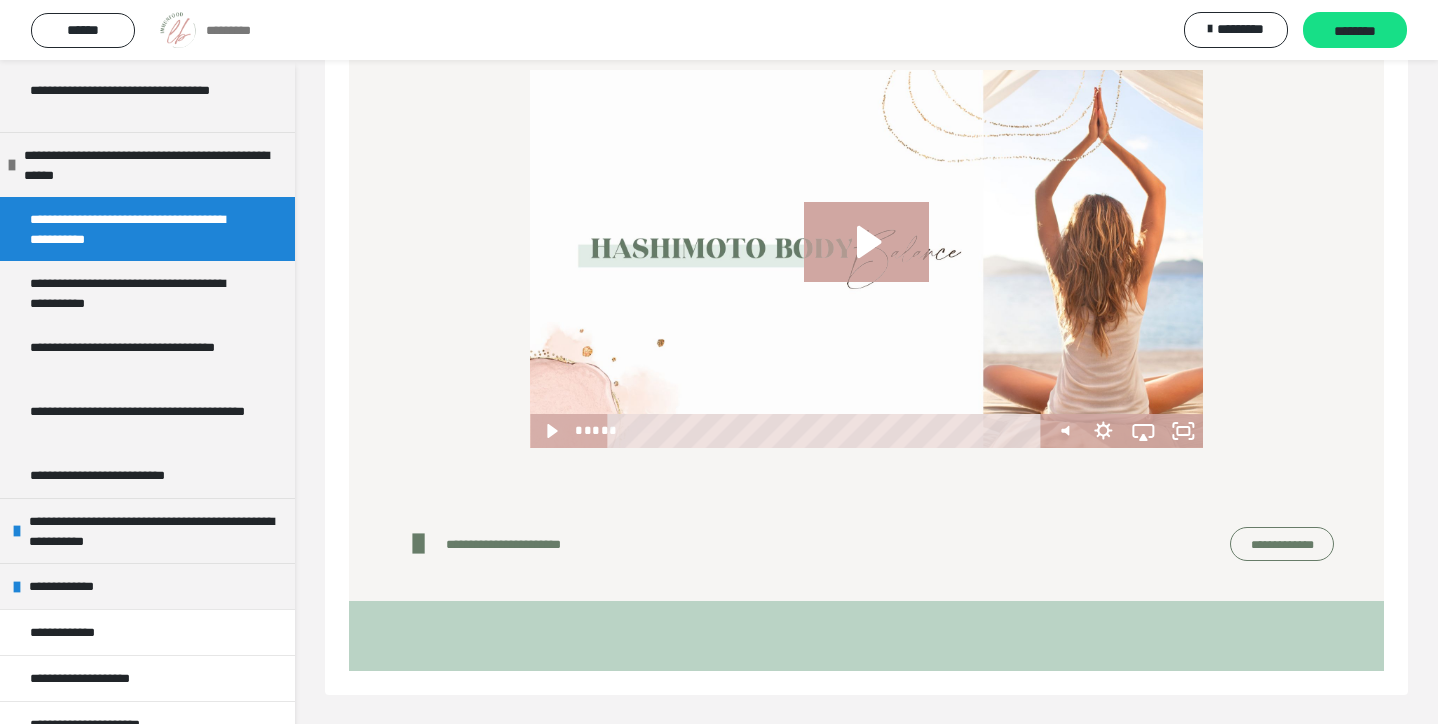 click on "**********" at bounding box center [1282, 544] 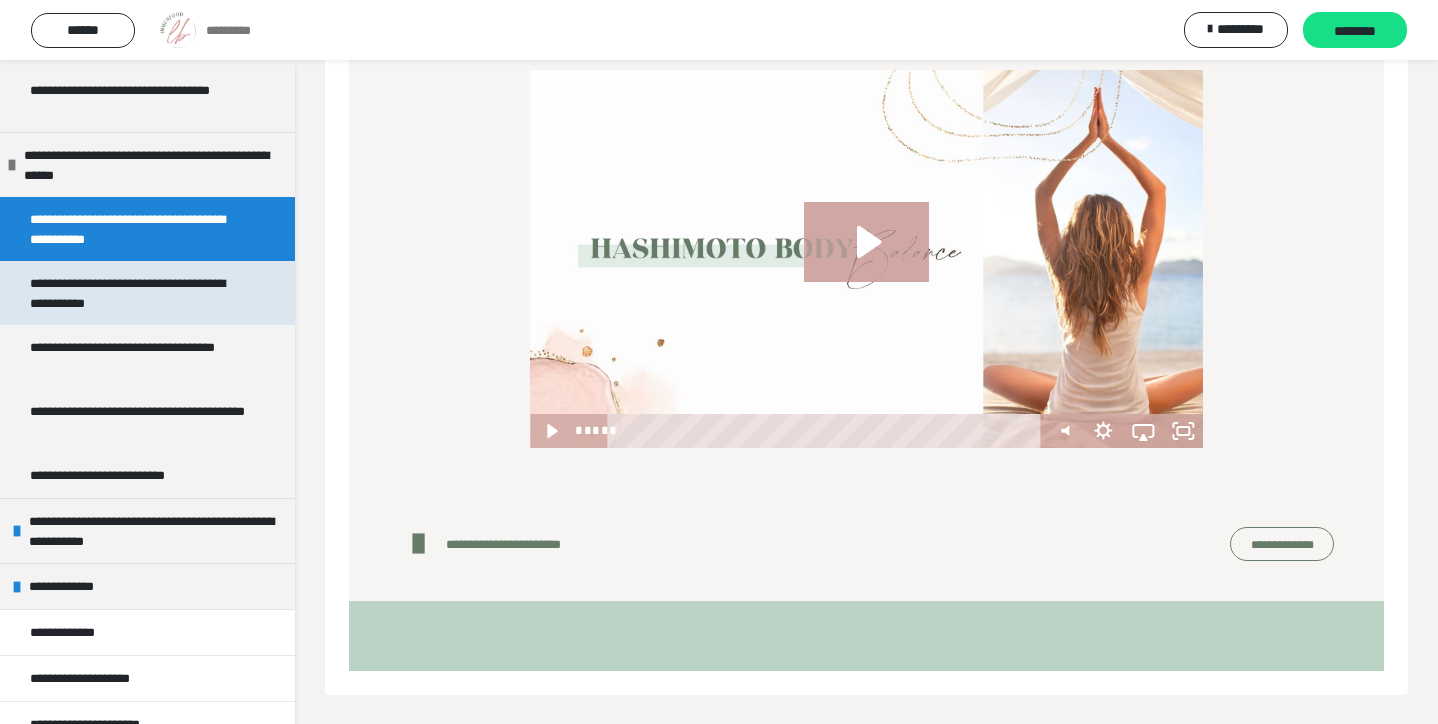 click on "**********" at bounding box center [139, 293] 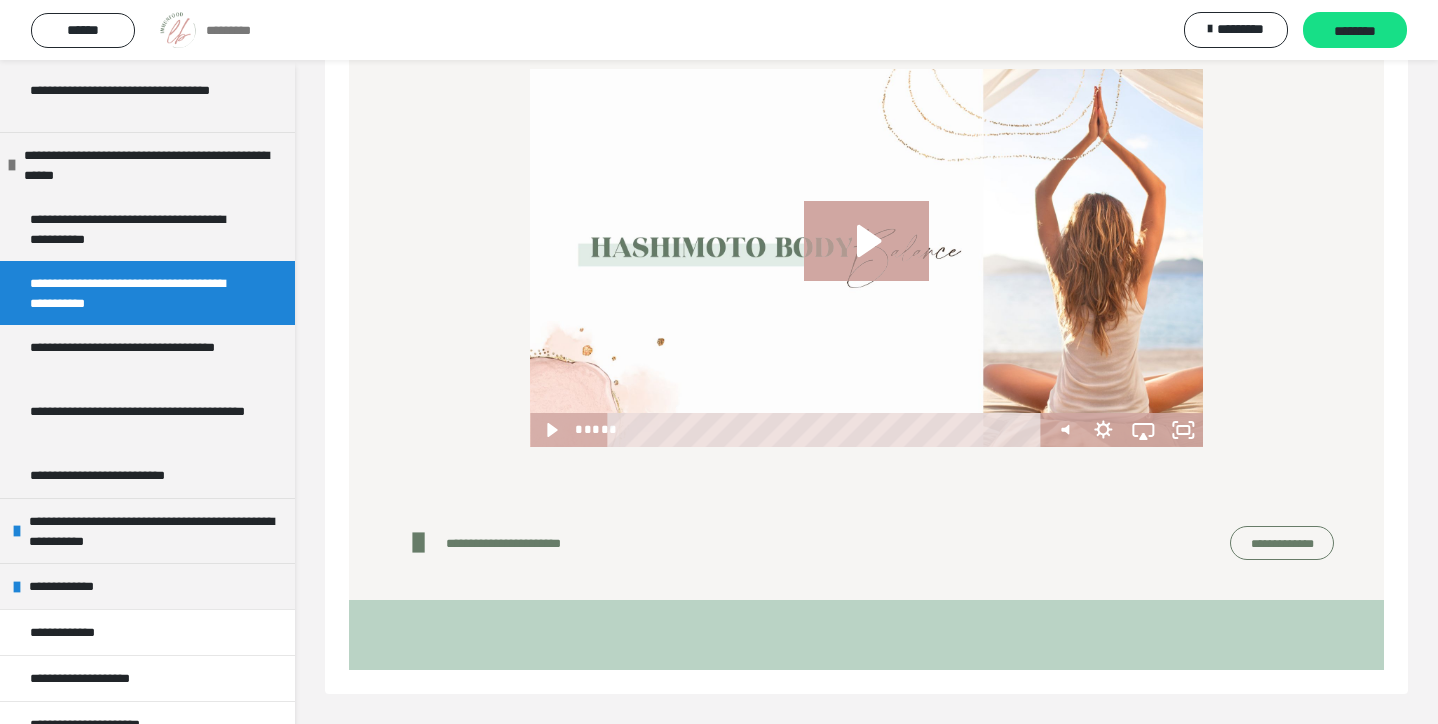 scroll, scrollTop: 314, scrollLeft: 0, axis: vertical 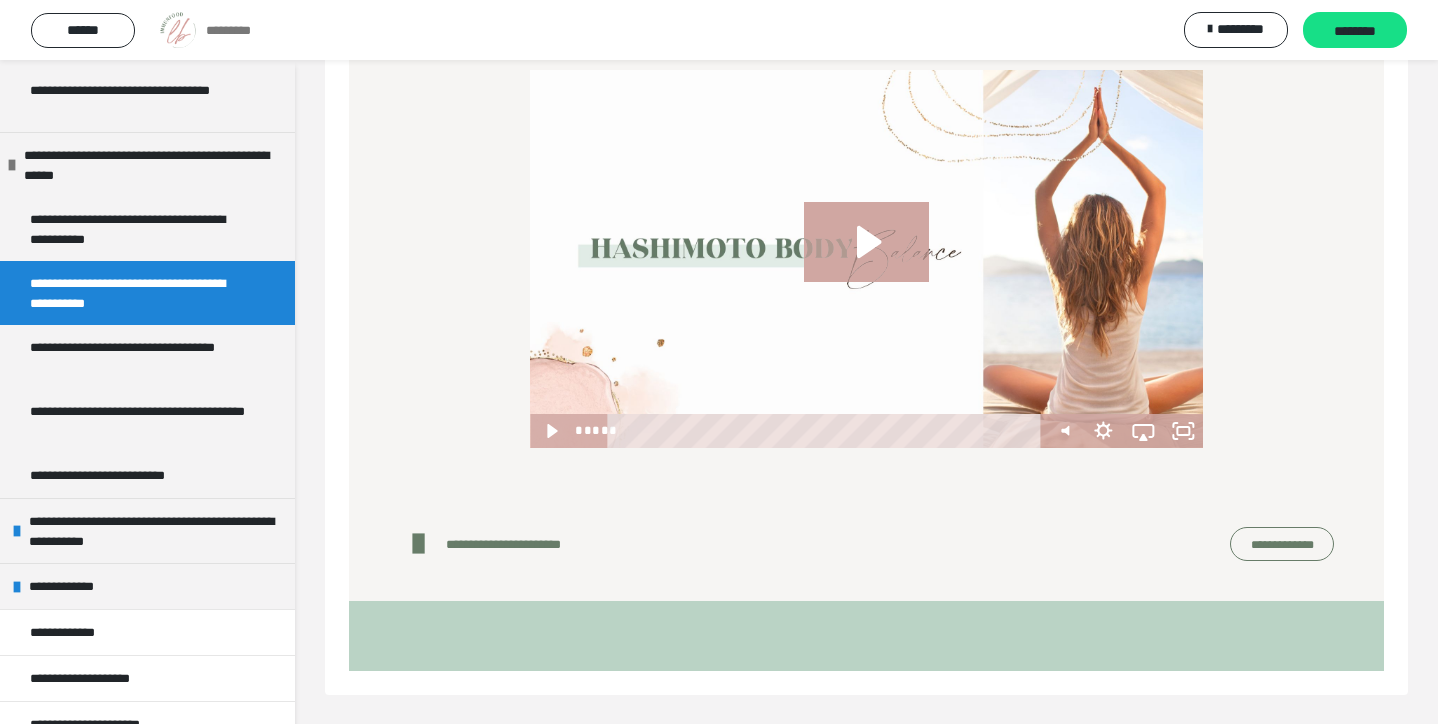 click on "**********" at bounding box center (1282, 544) 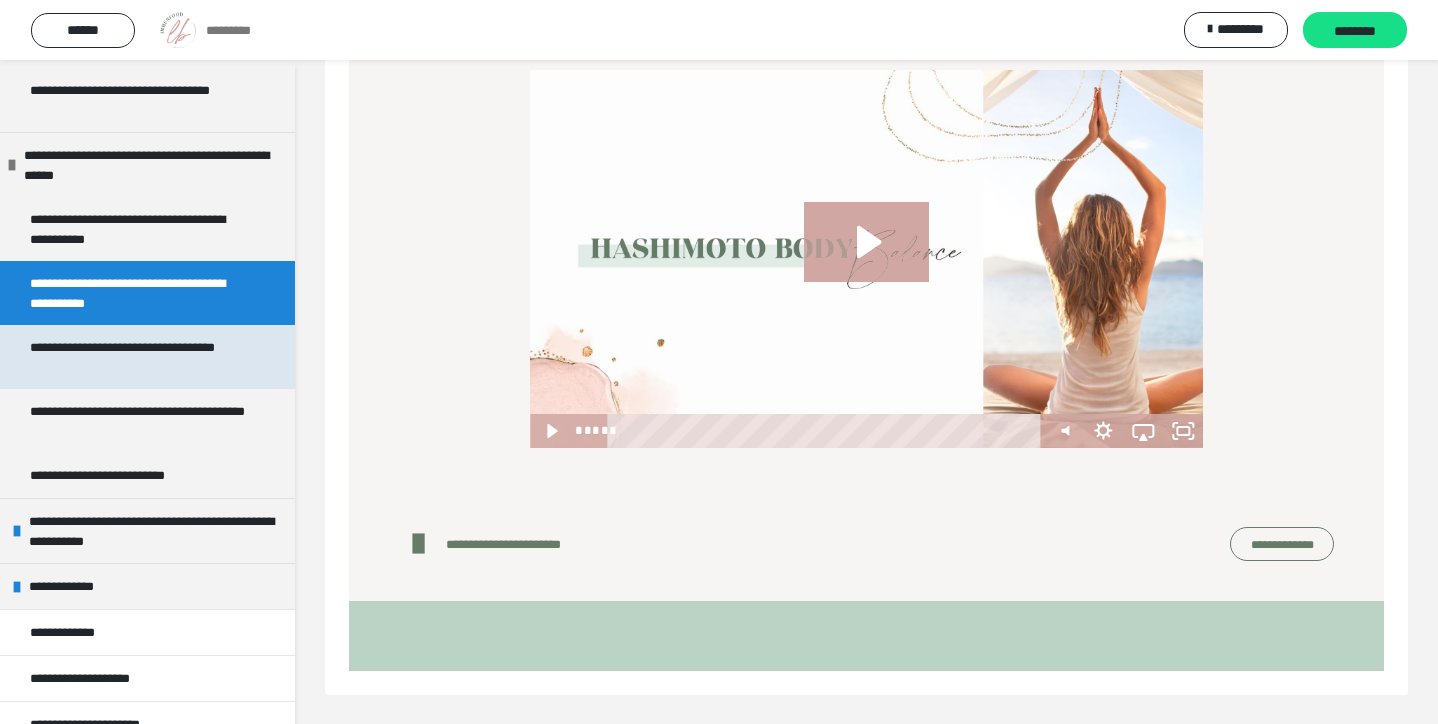 click on "**********" at bounding box center (139, 357) 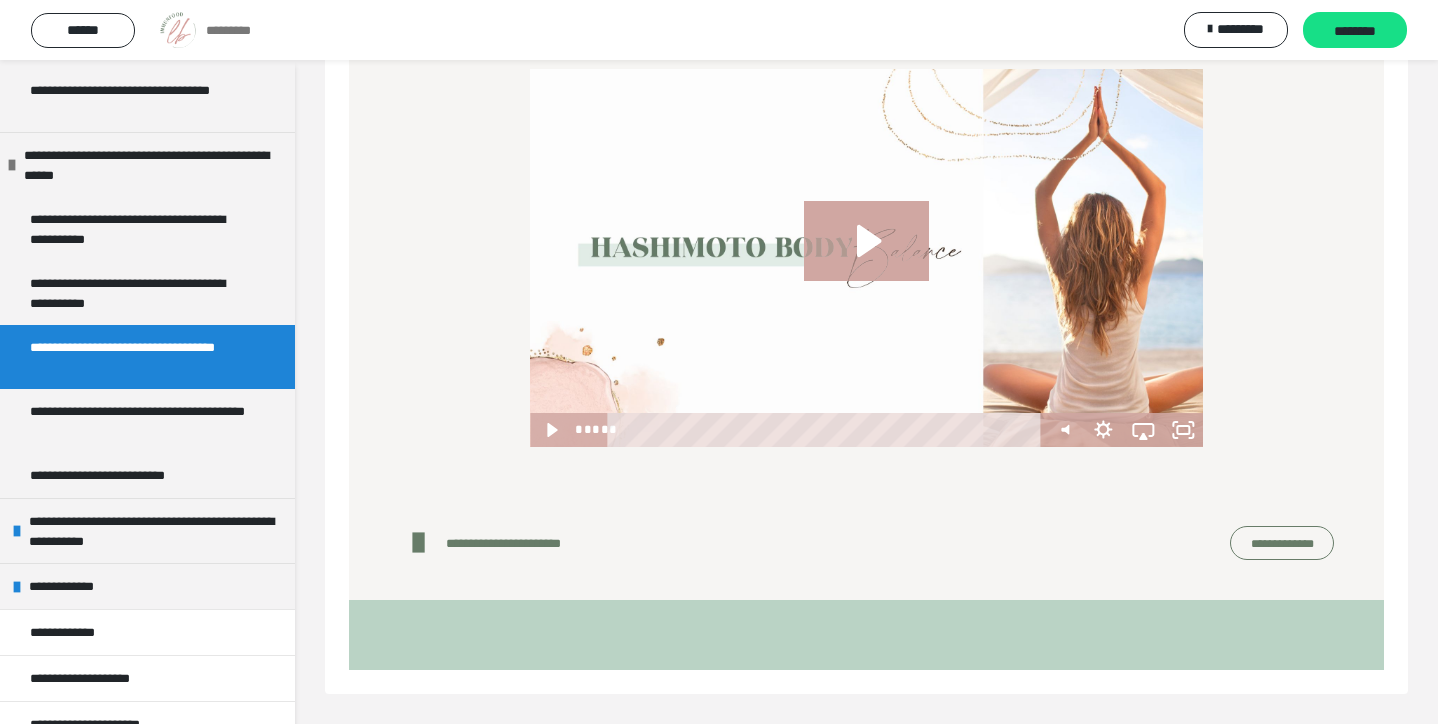 scroll, scrollTop: 314, scrollLeft: 0, axis: vertical 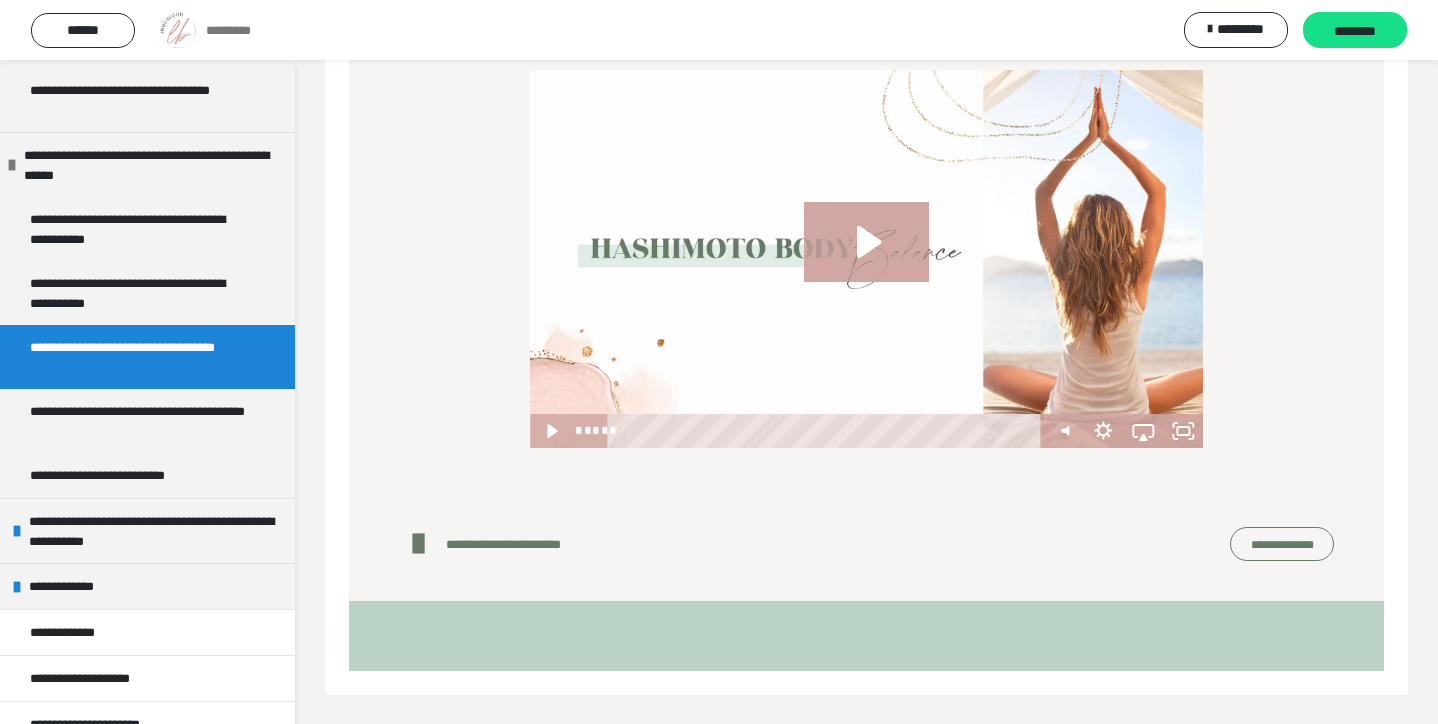 click on "**********" at bounding box center (1282, 544) 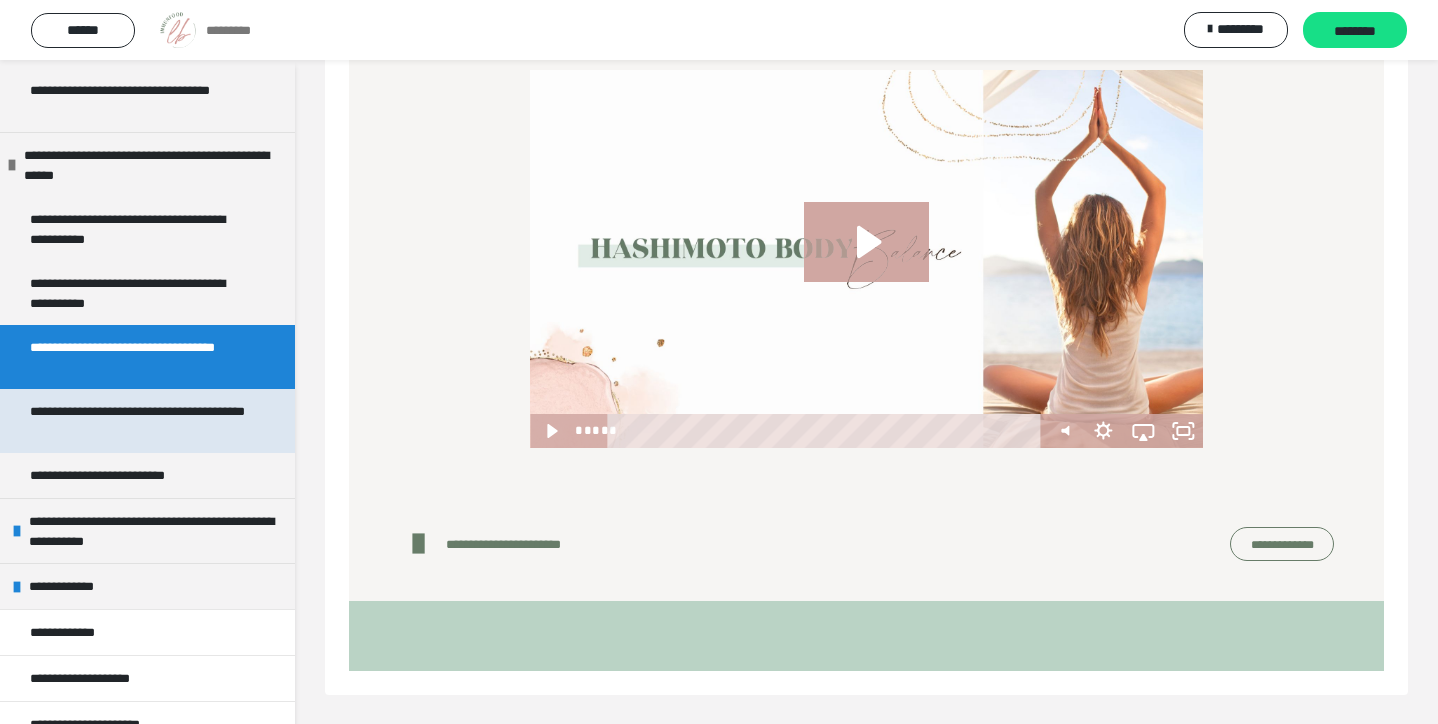 click on "**********" at bounding box center [139, 421] 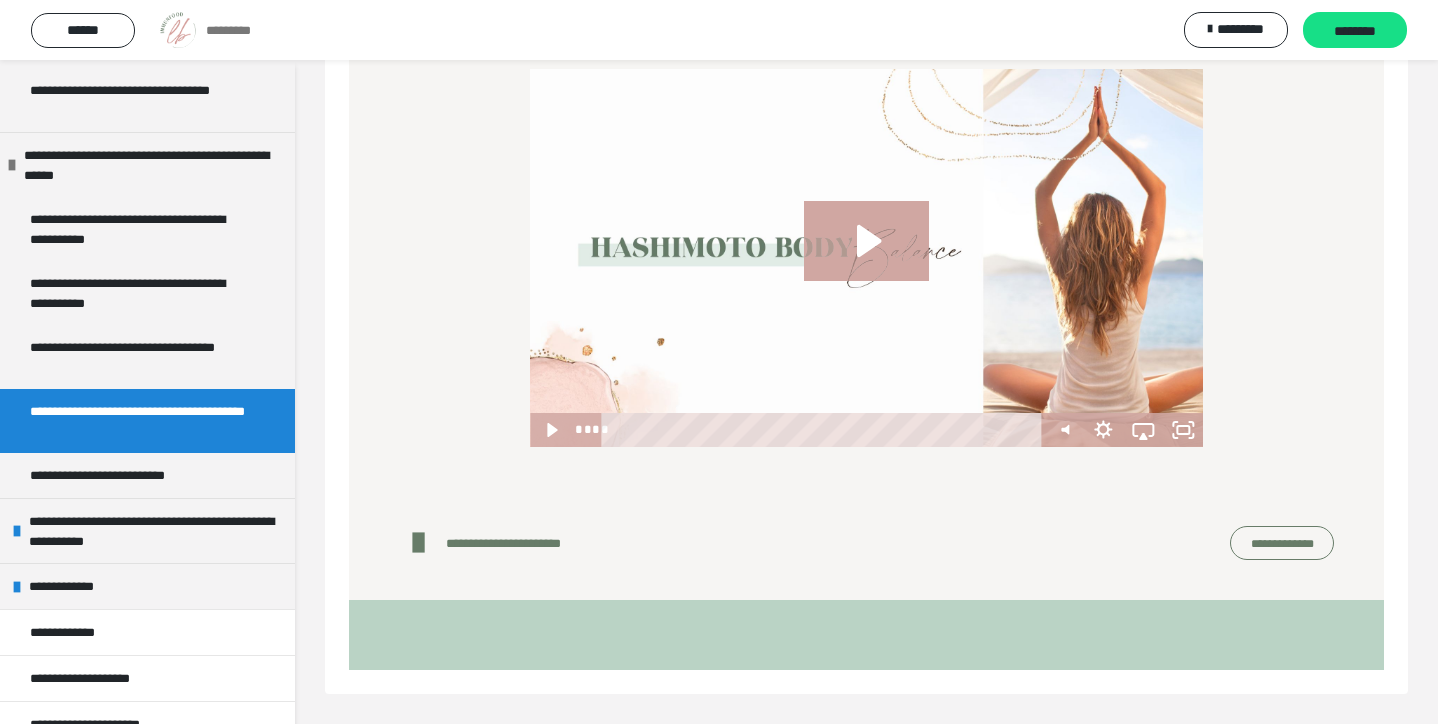 scroll, scrollTop: 314, scrollLeft: 0, axis: vertical 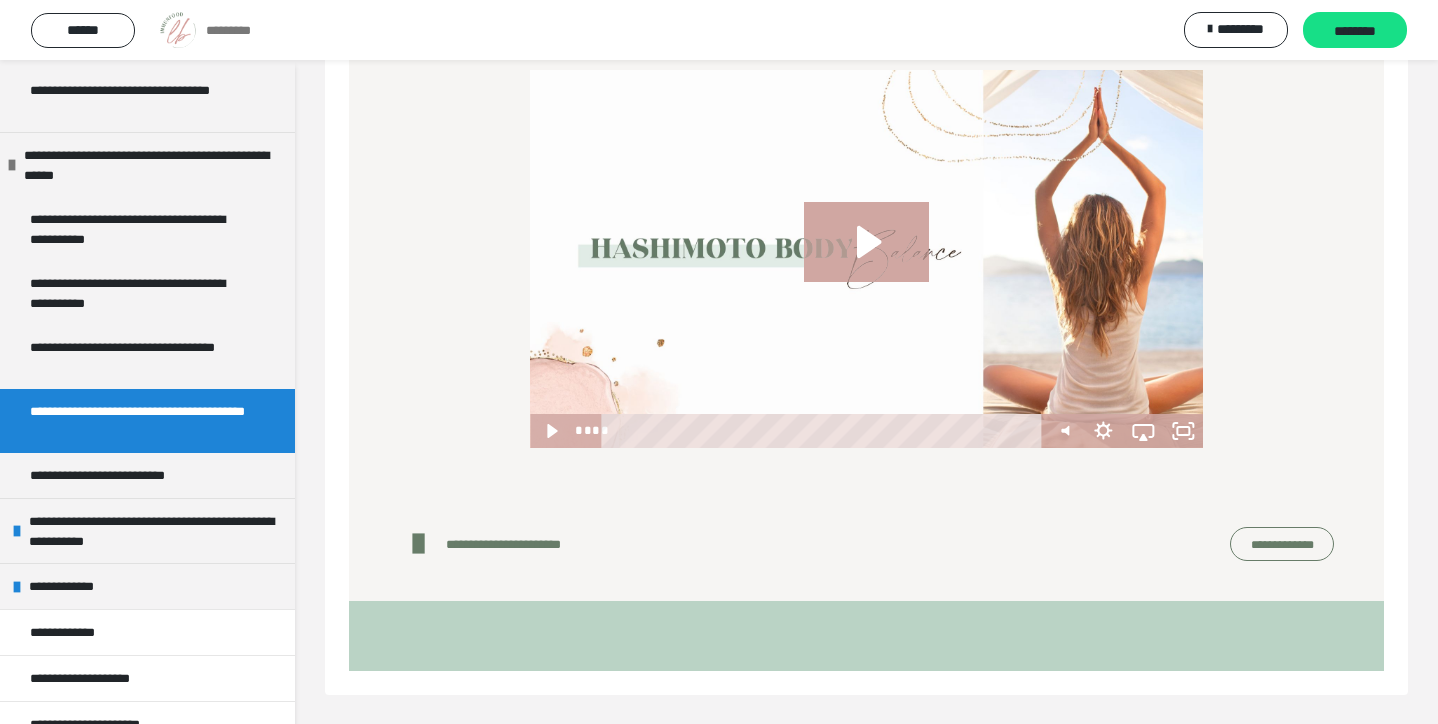 click on "**********" at bounding box center (1282, 544) 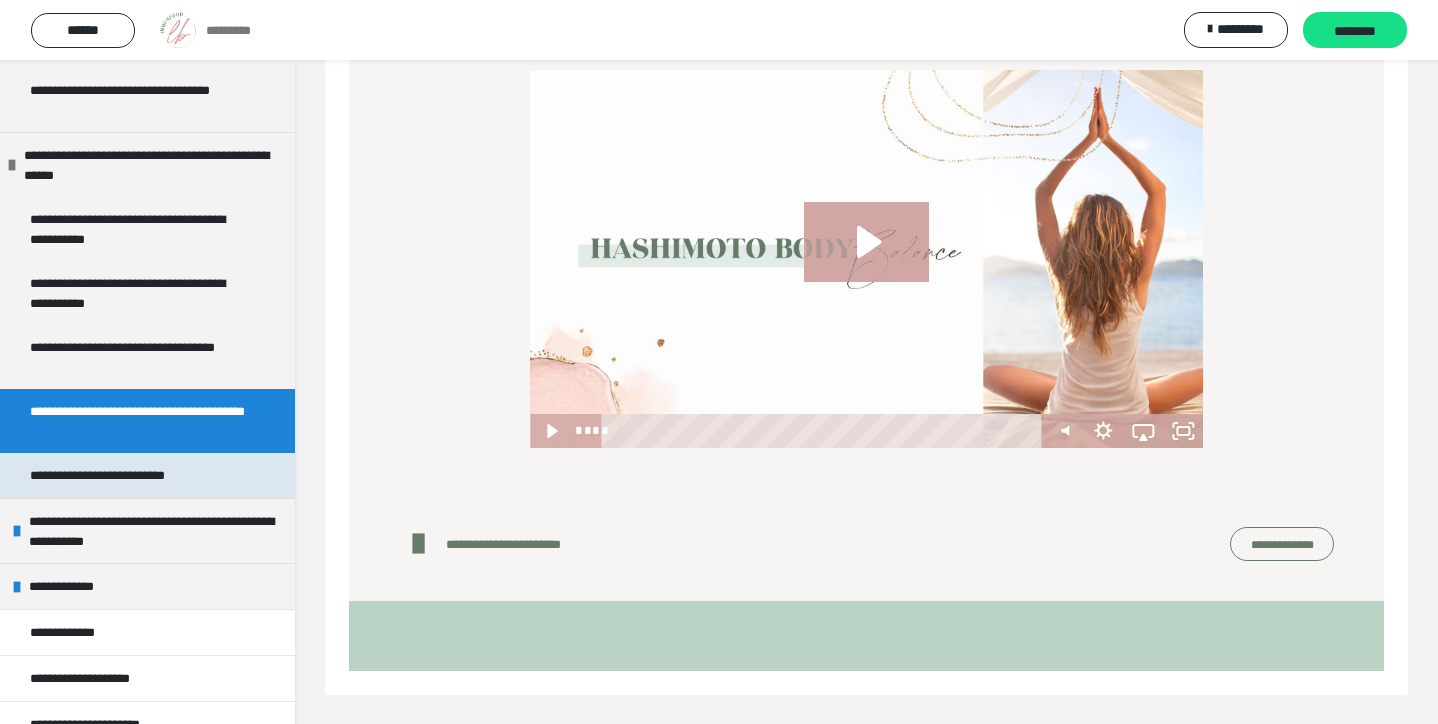 click on "**********" at bounding box center [116, 475] 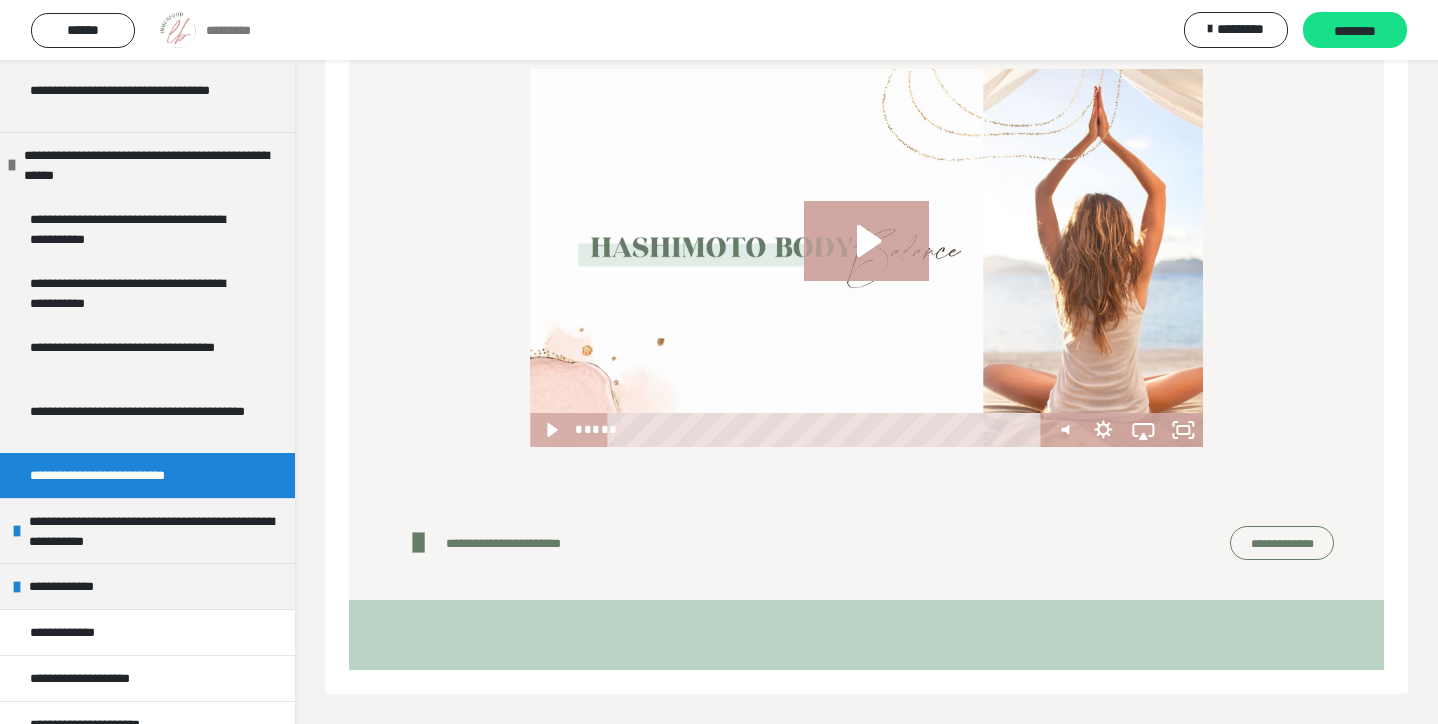 scroll, scrollTop: 314, scrollLeft: 0, axis: vertical 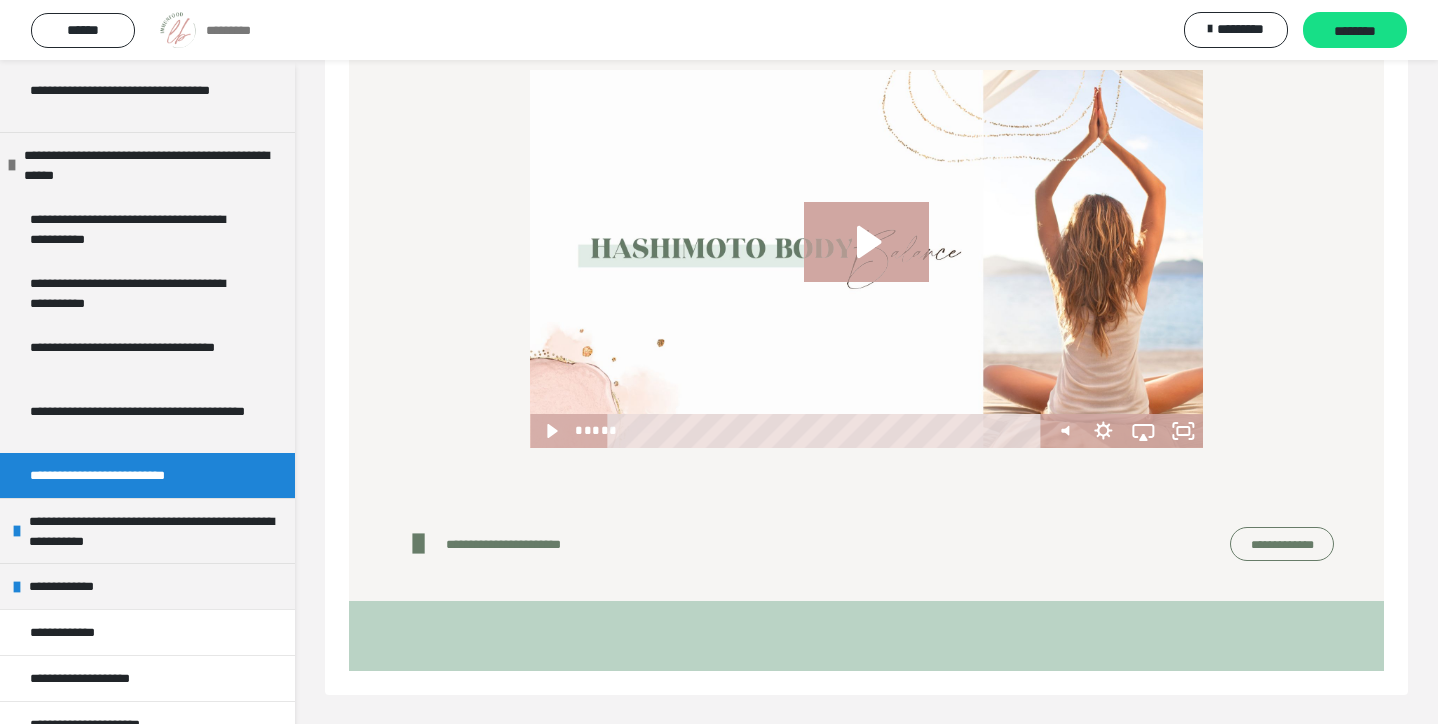 click on "**********" at bounding box center (1282, 544) 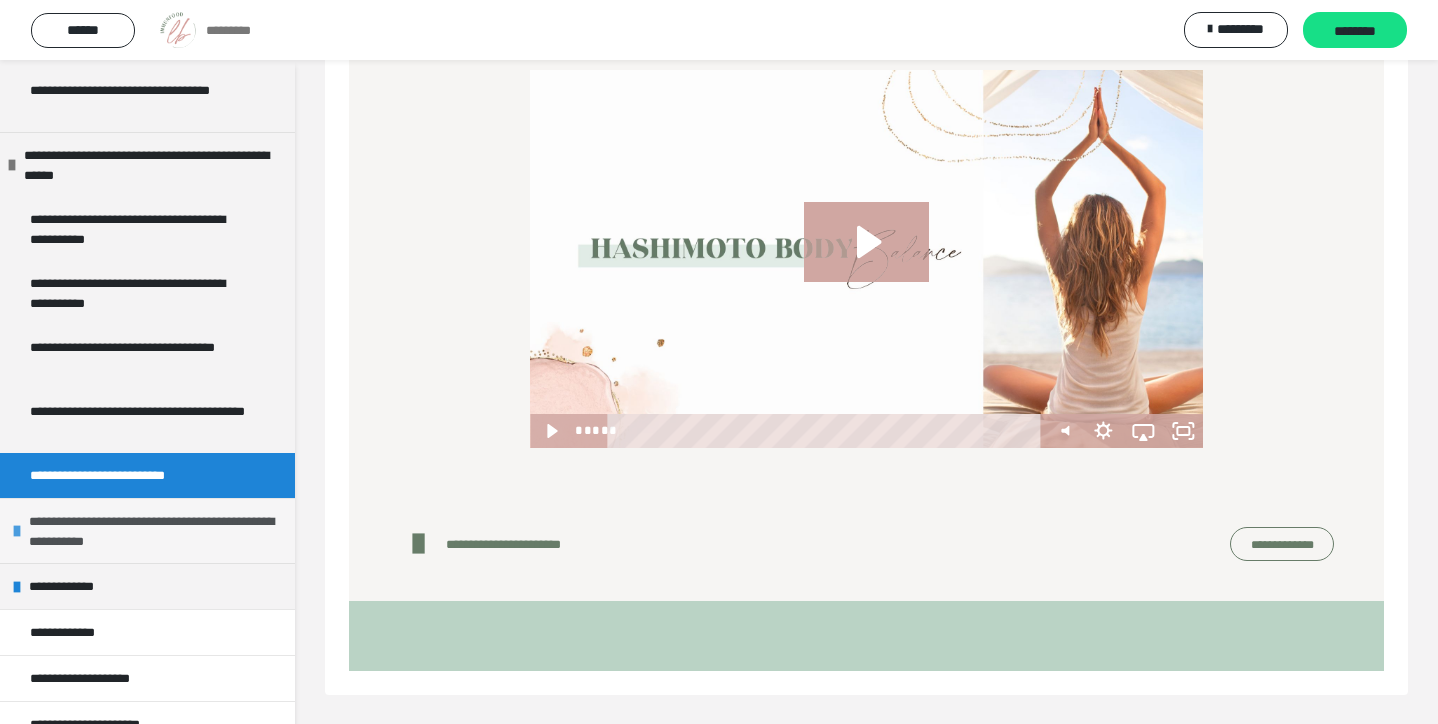 click on "**********" at bounding box center [147, 530] 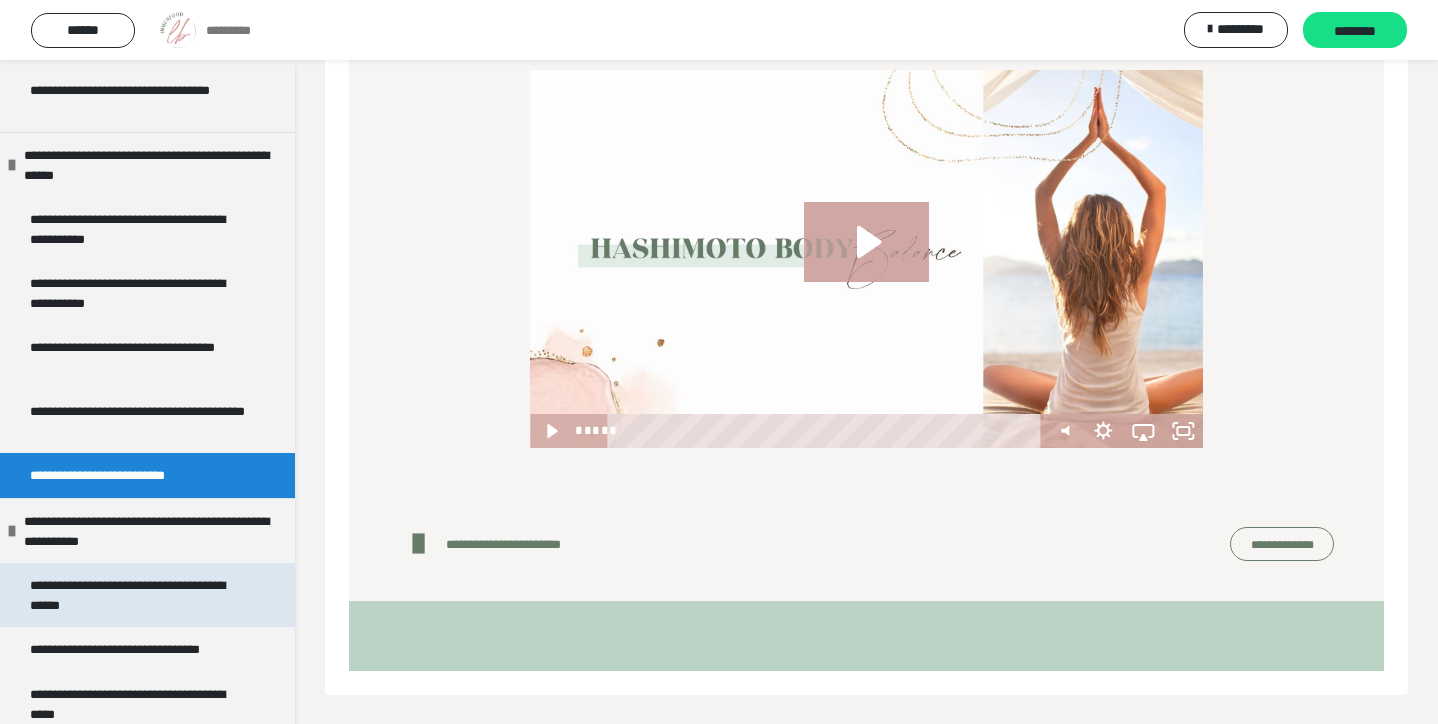click on "**********" at bounding box center [139, 595] 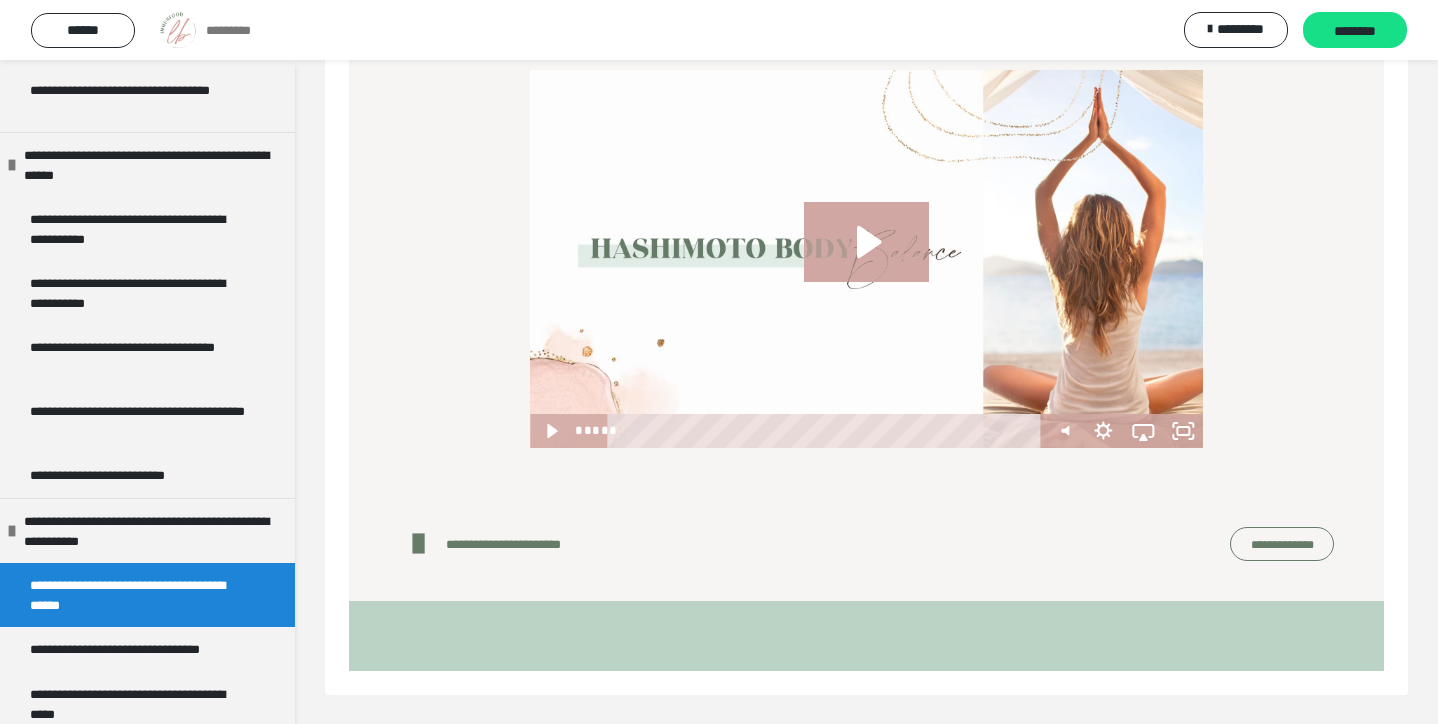 scroll, scrollTop: 60, scrollLeft: 0, axis: vertical 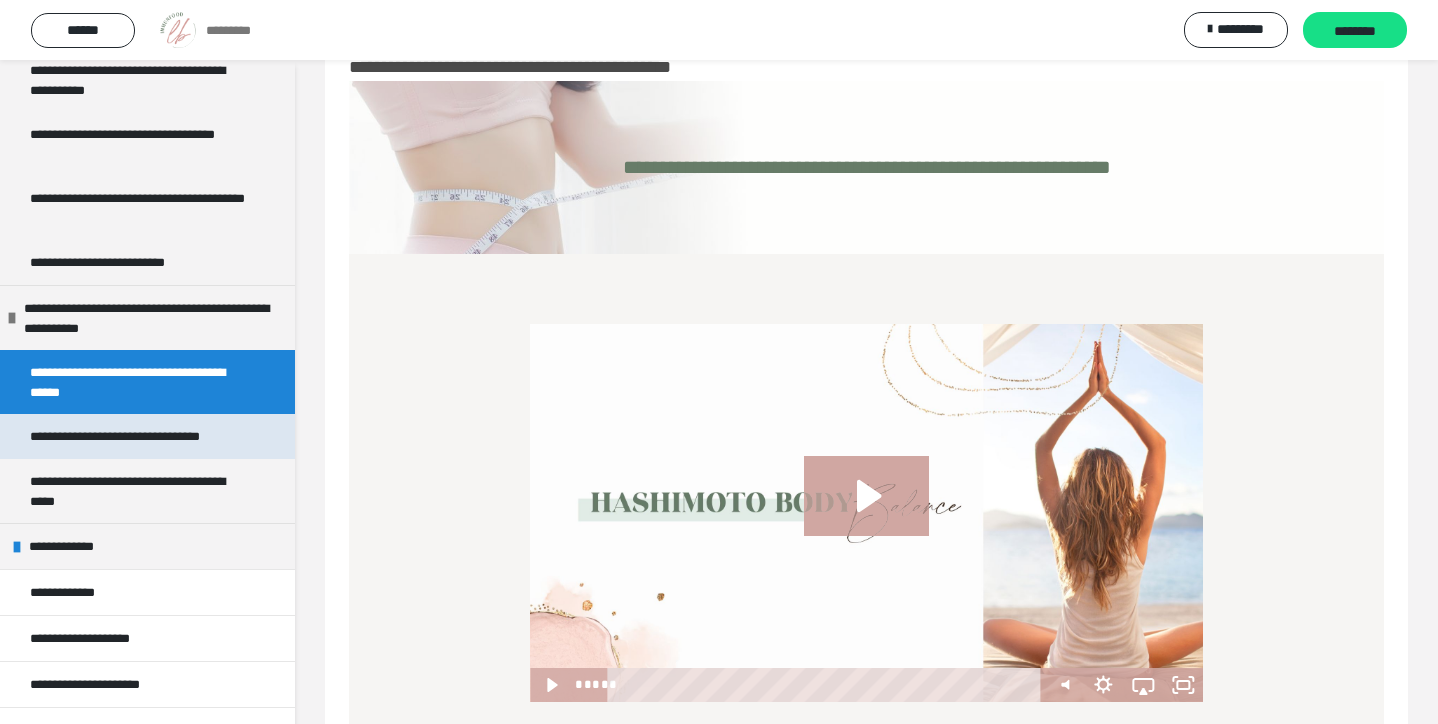 click on "**********" at bounding box center (147, 436) 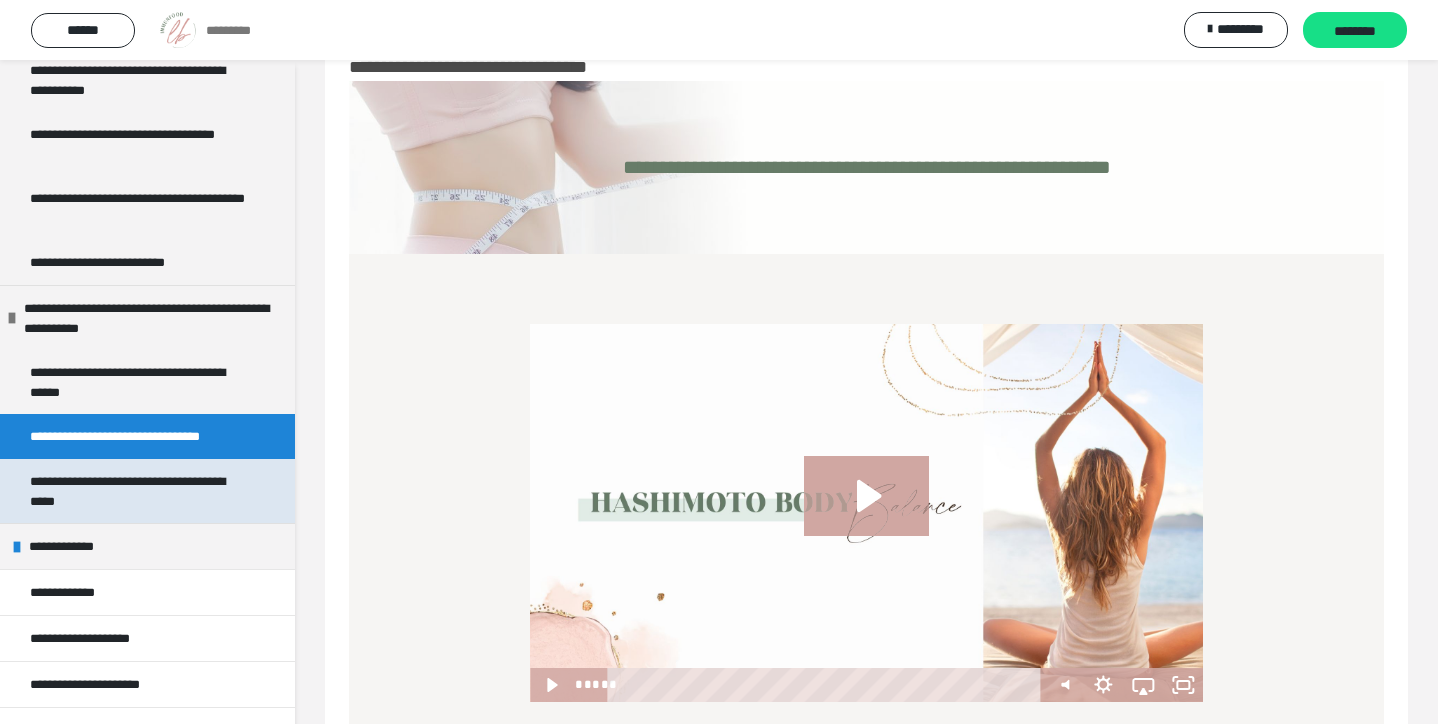 click on "**********" at bounding box center (139, 491) 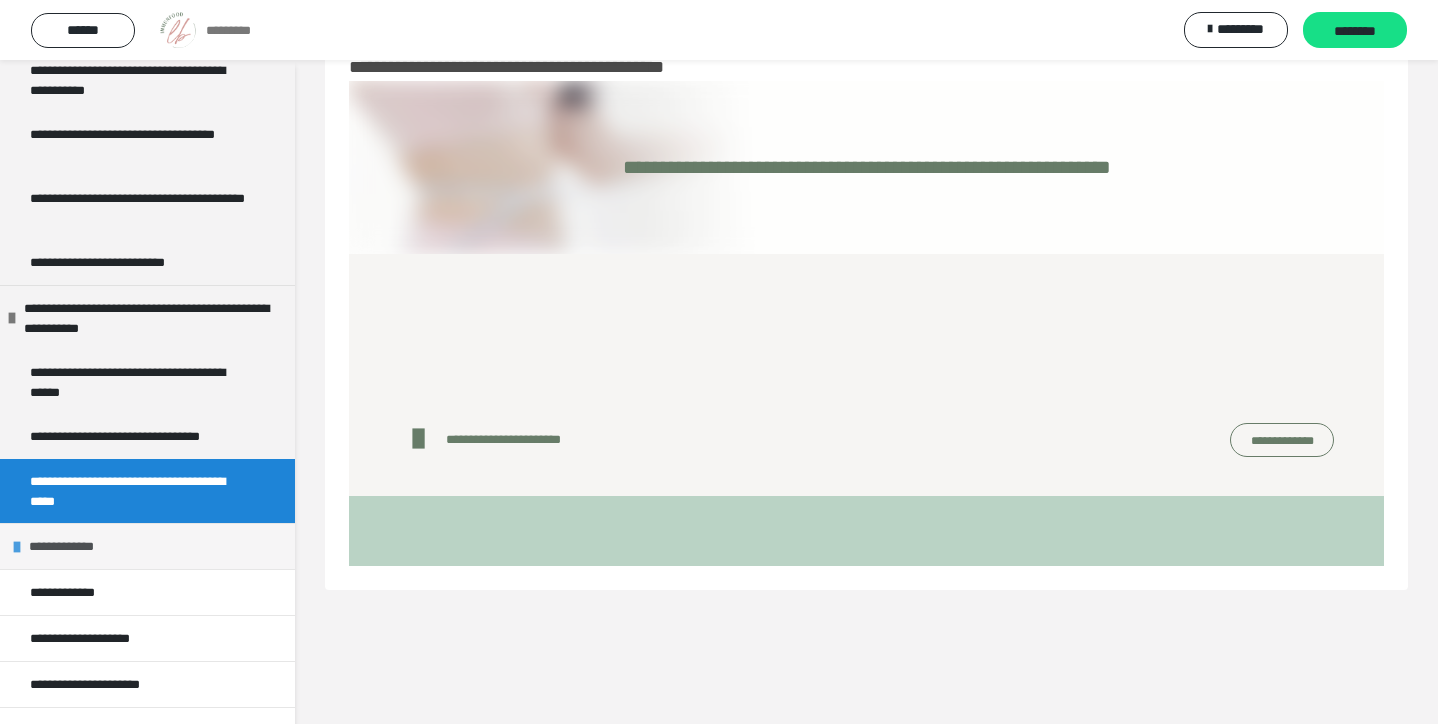 click at bounding box center (17, 547) 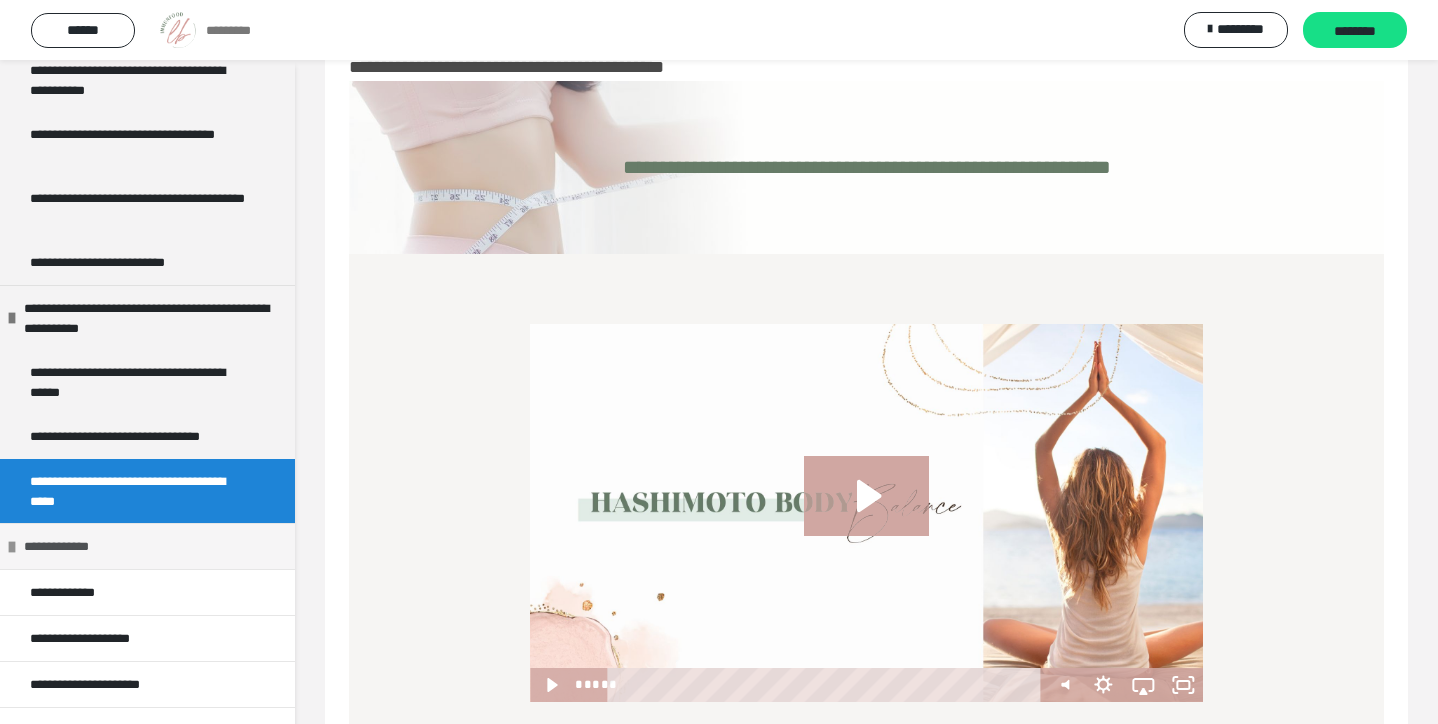 click on "**********" at bounding box center (67, 546) 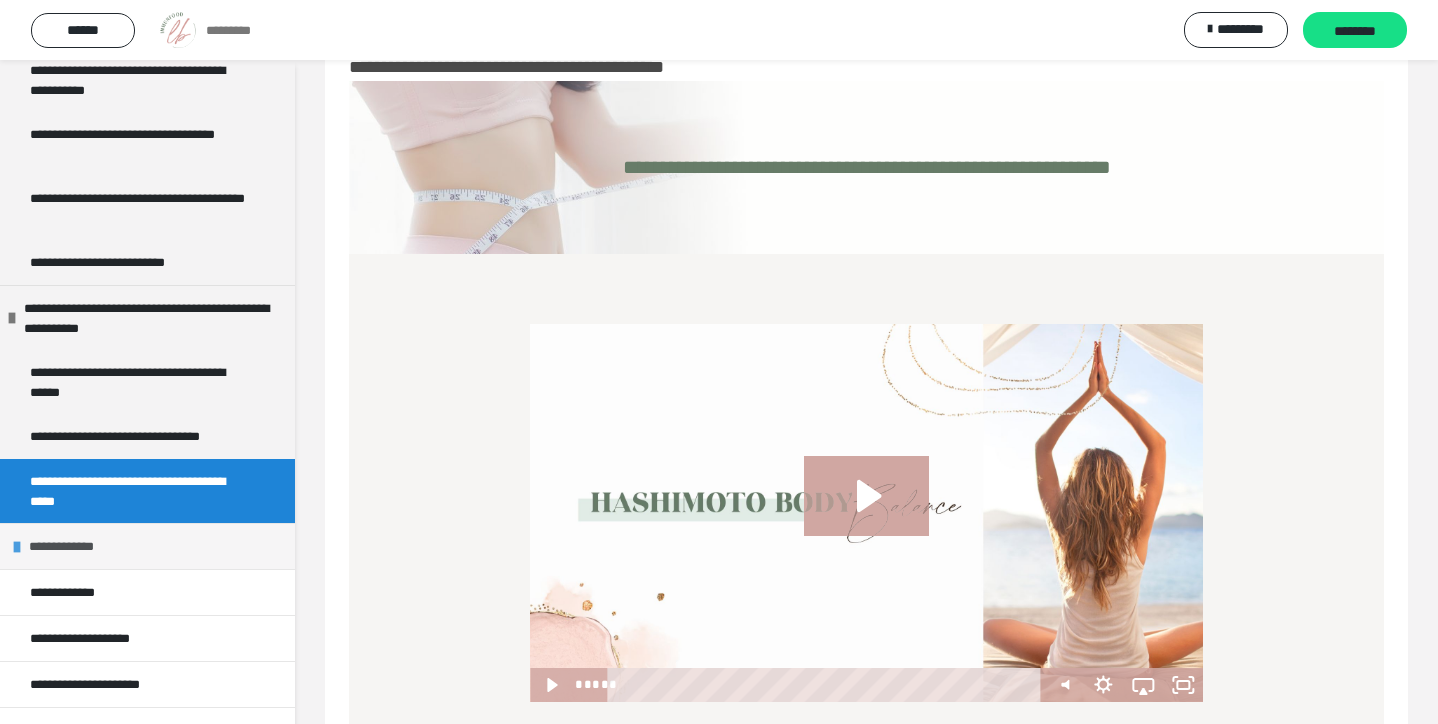 click on "**********" at bounding box center (72, 546) 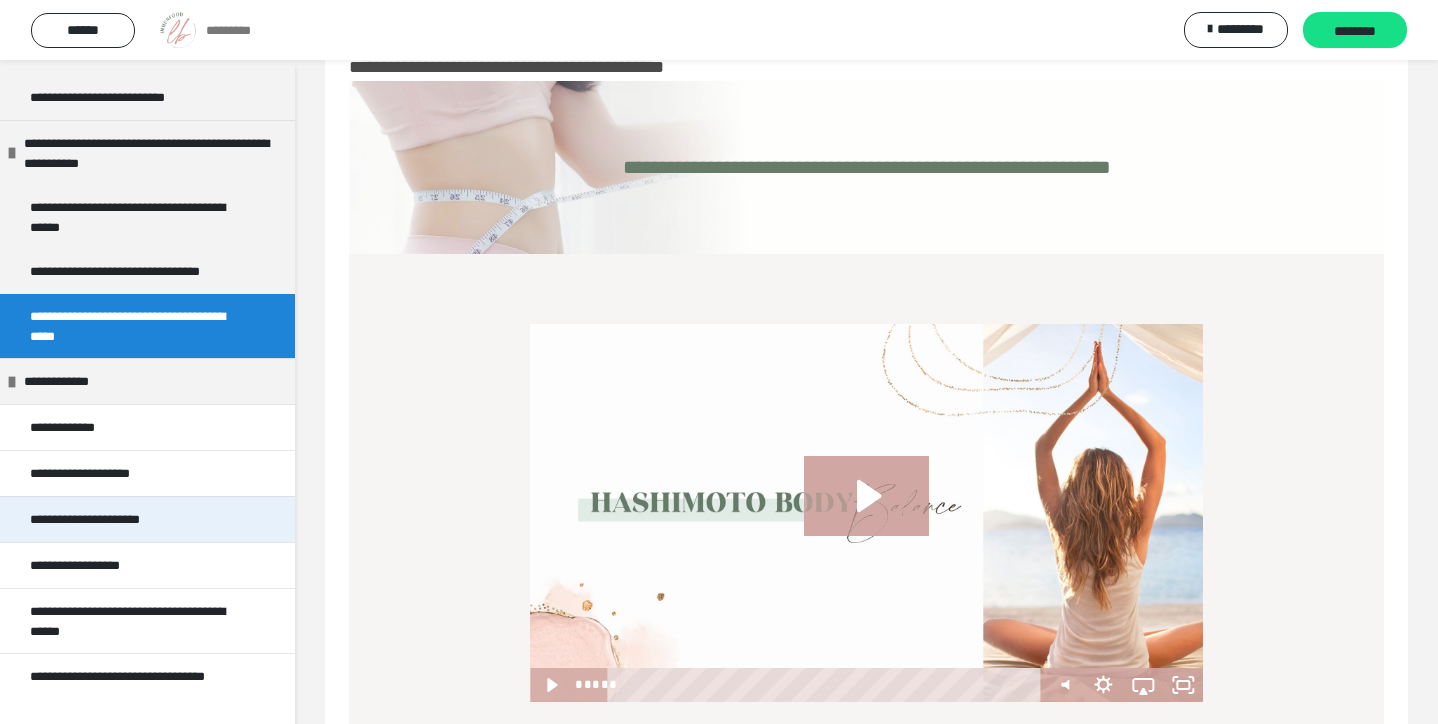 scroll, scrollTop: 872, scrollLeft: 0, axis: vertical 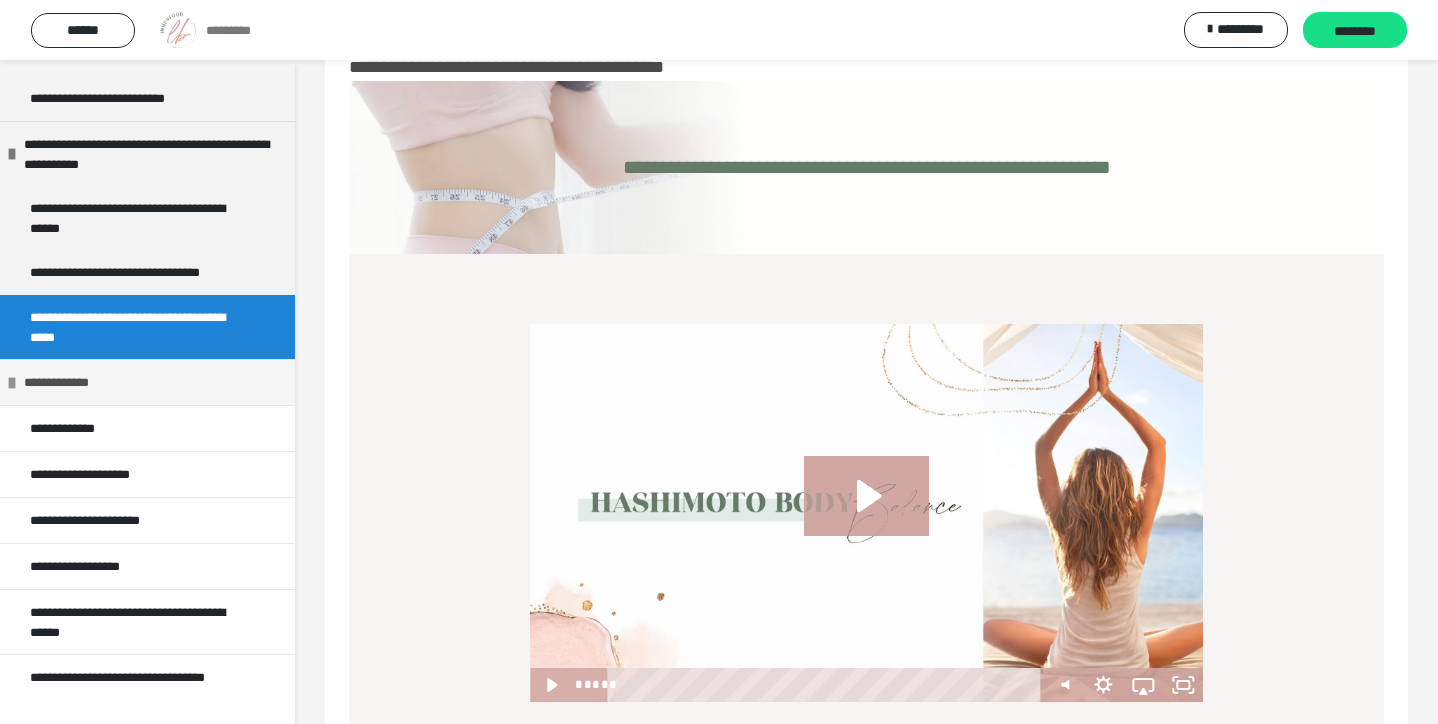 click at bounding box center [12, 383] 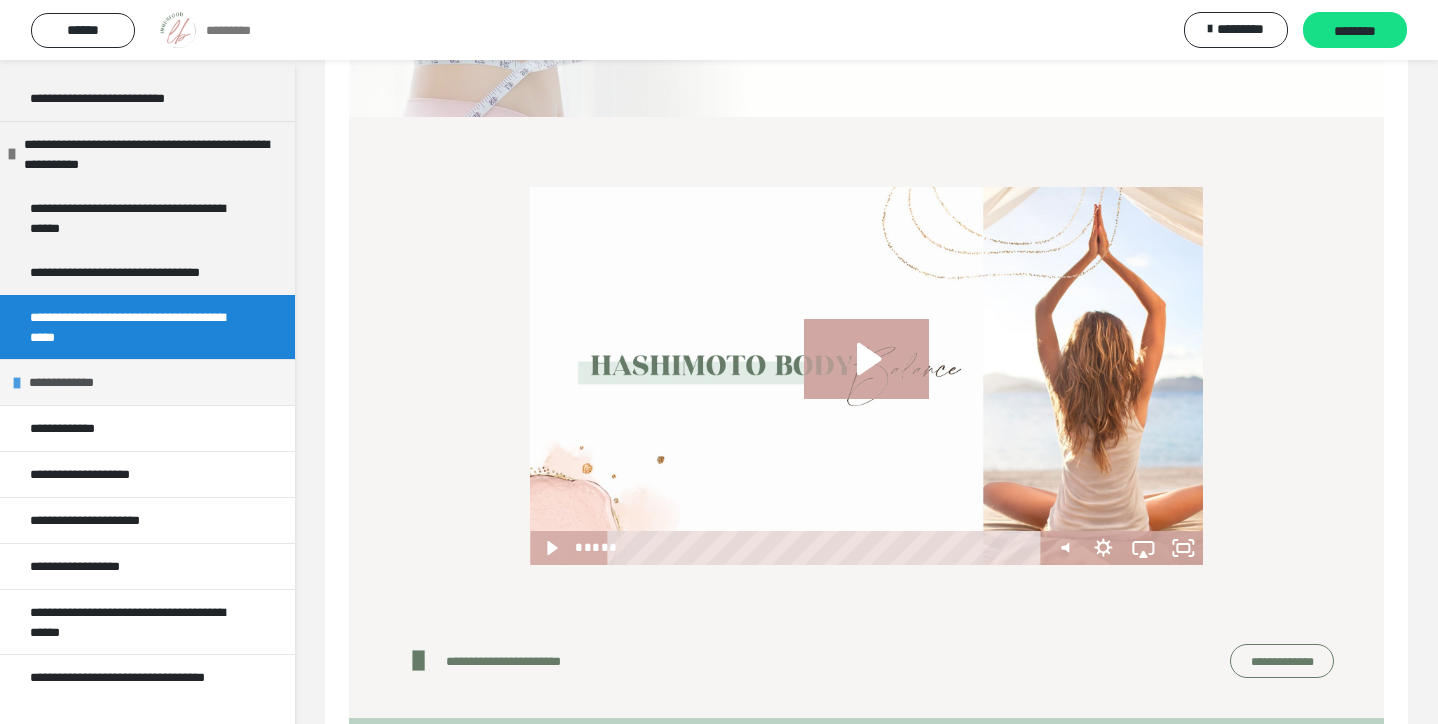 scroll, scrollTop: 282, scrollLeft: 0, axis: vertical 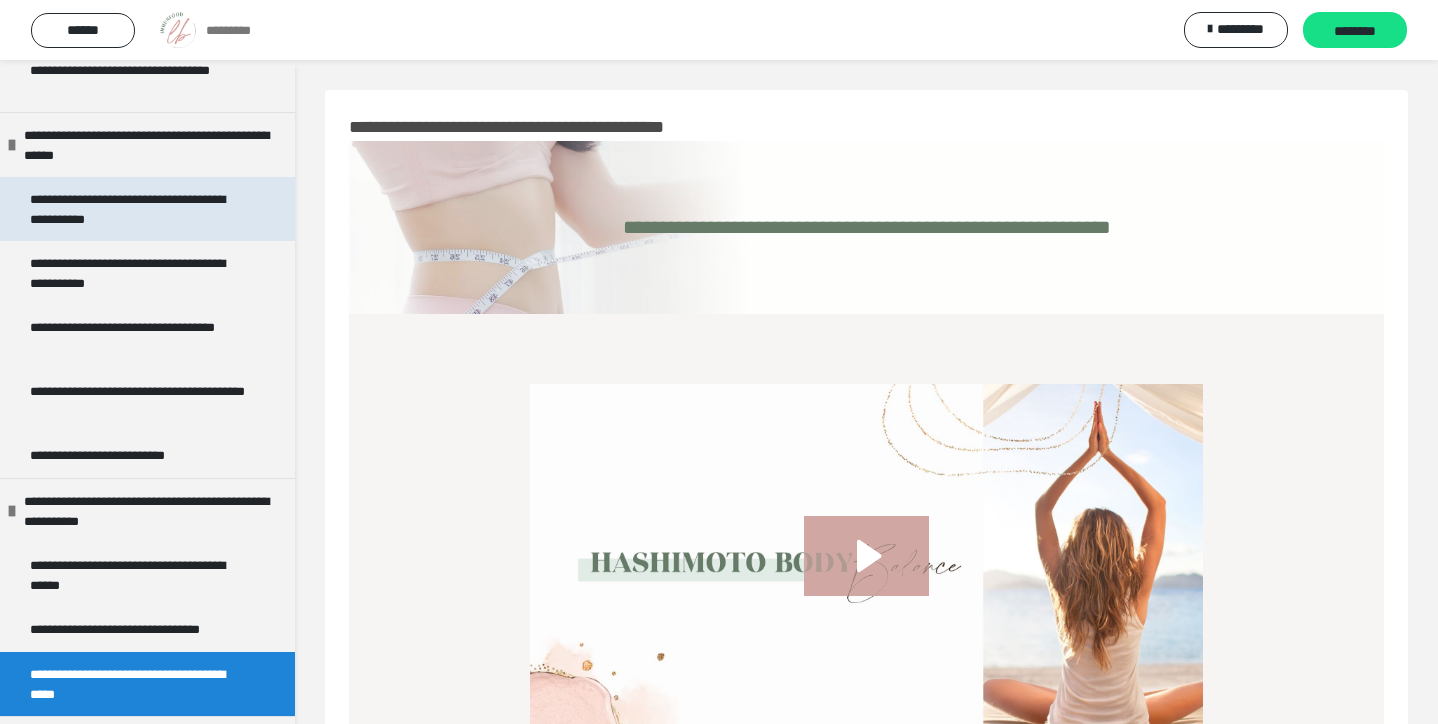 click on "**********" at bounding box center (139, 209) 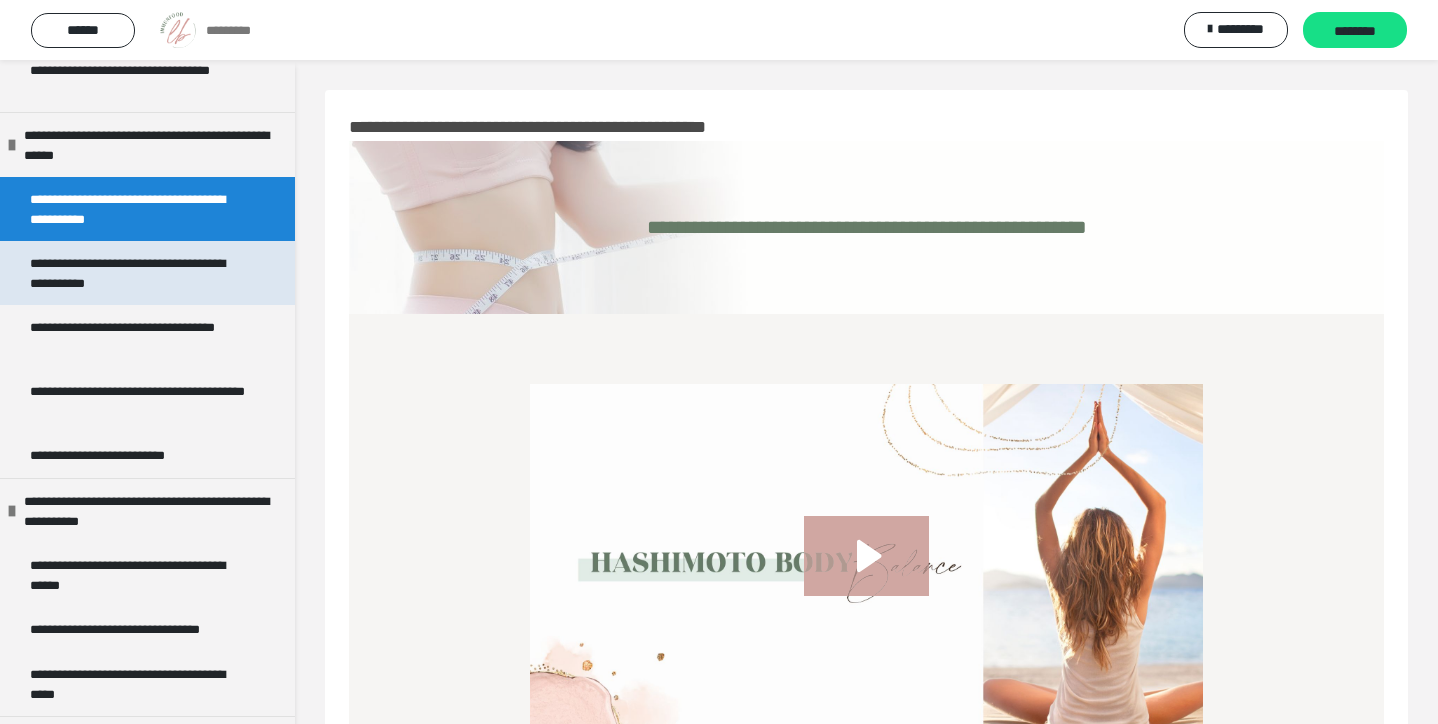 click on "**********" at bounding box center [139, 273] 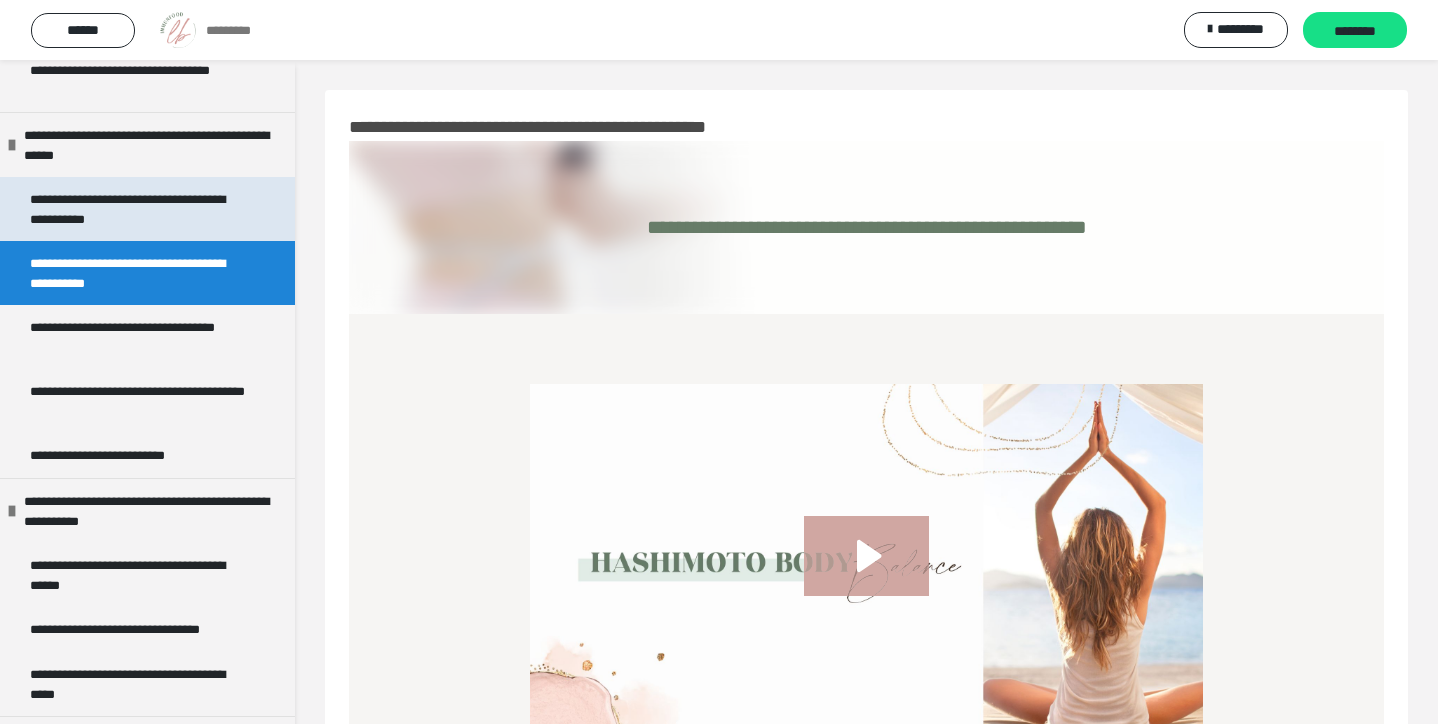 click on "**********" at bounding box center (139, 209) 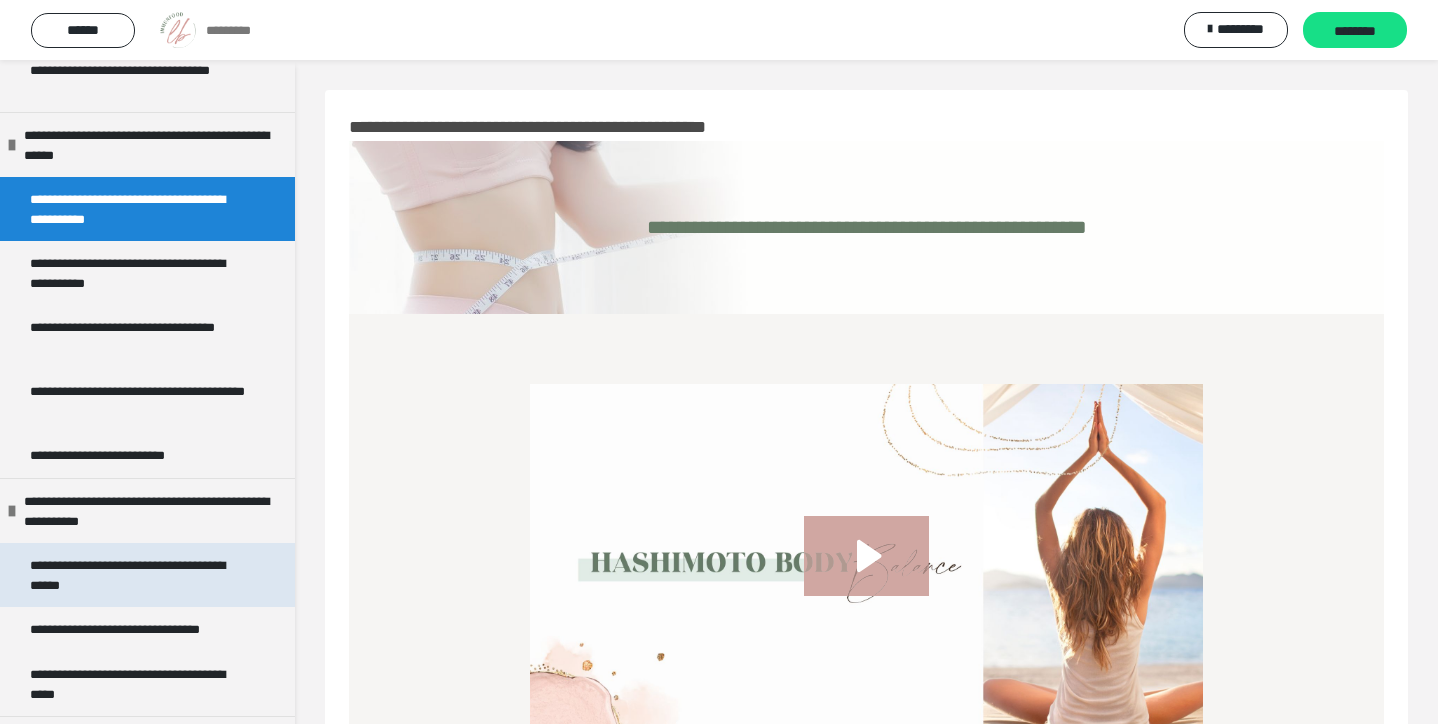 click on "**********" at bounding box center [139, 575] 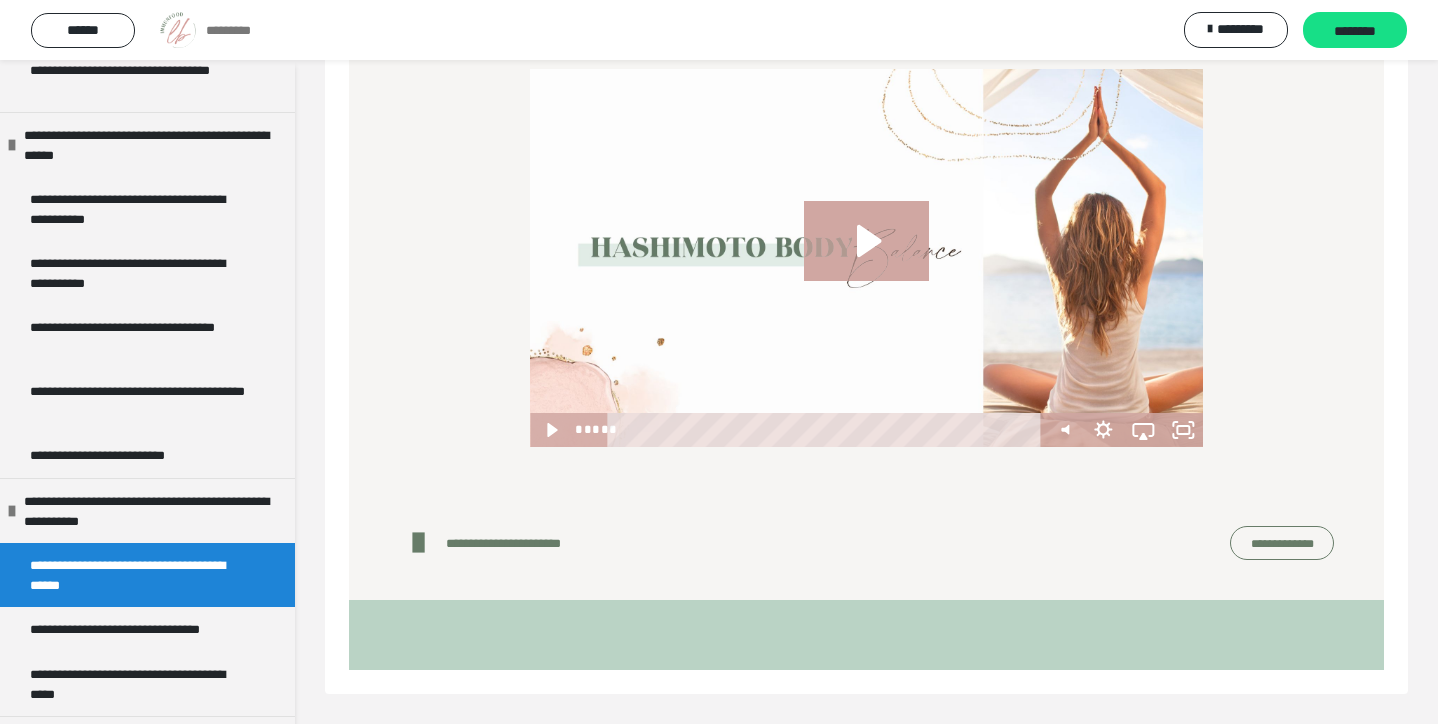 scroll, scrollTop: 314, scrollLeft: 0, axis: vertical 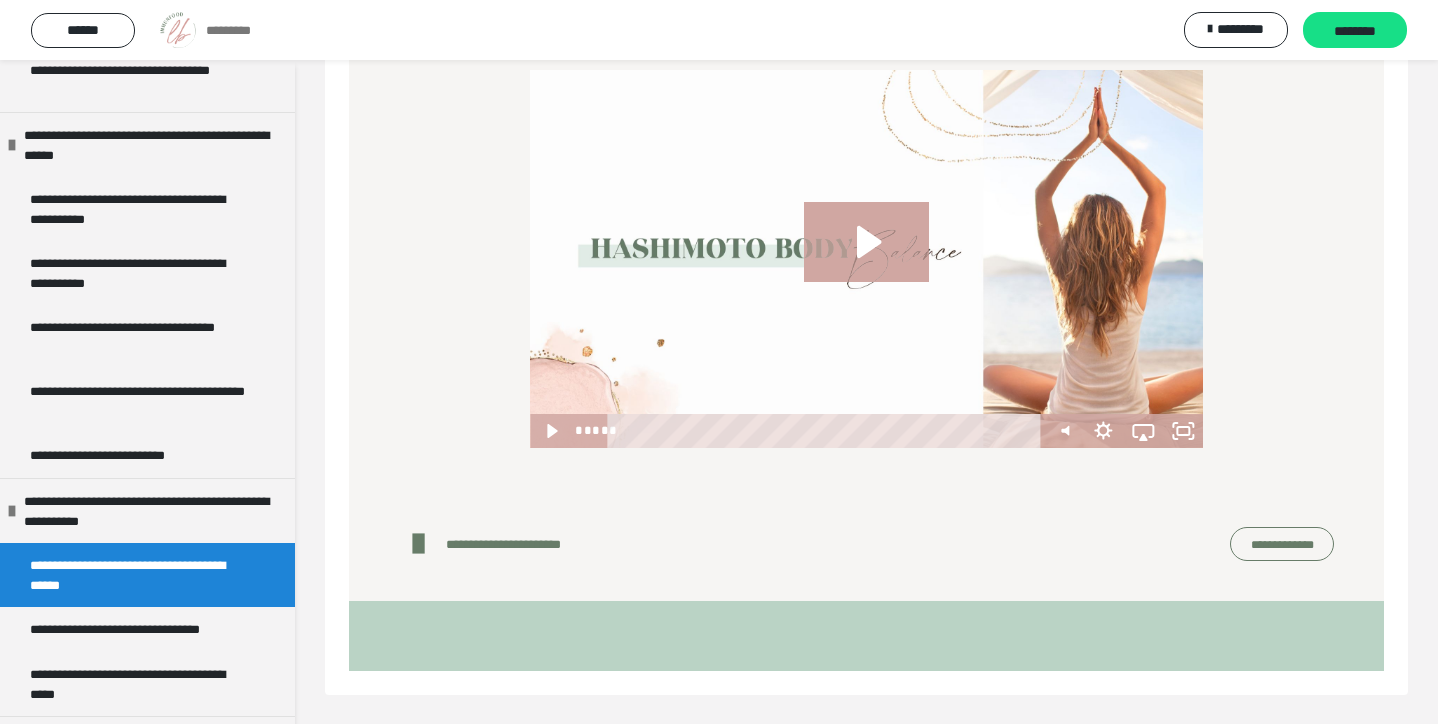 click on "**********" at bounding box center [1282, 544] 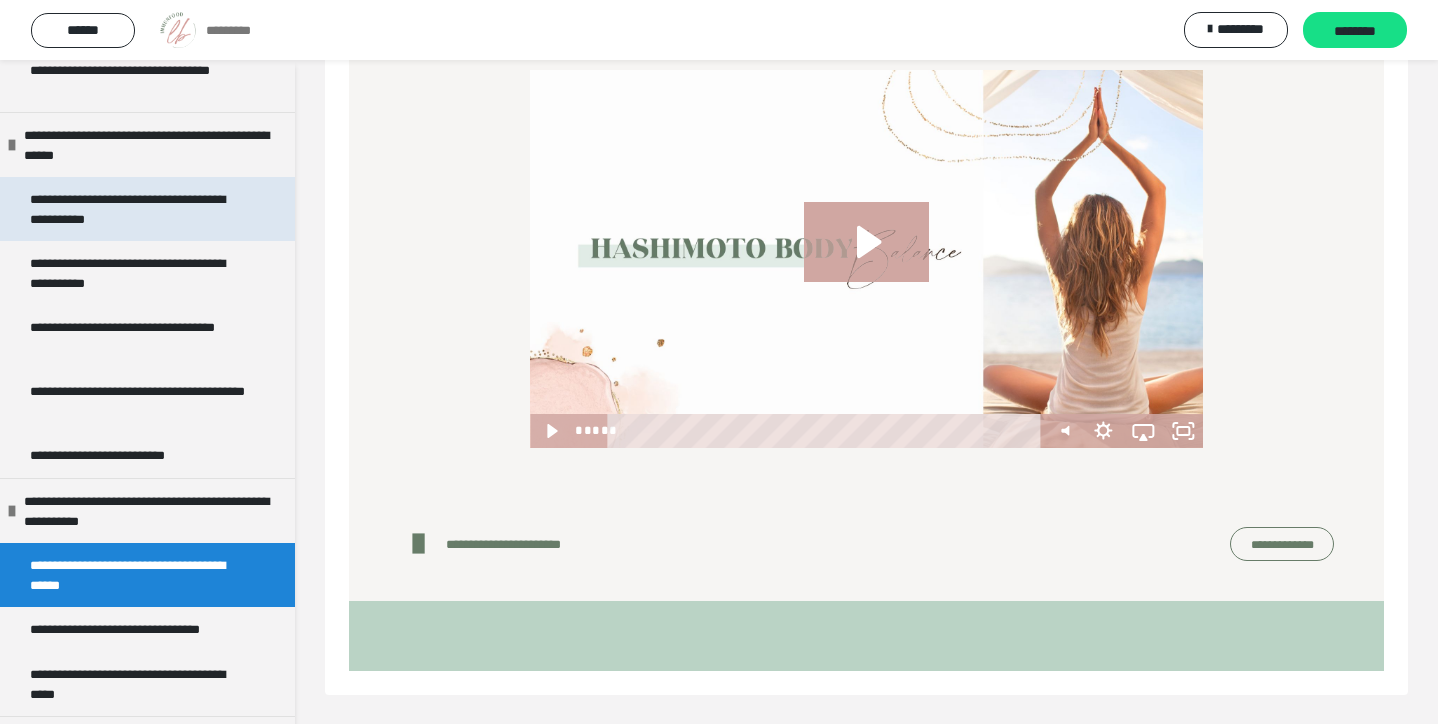 click on "**********" at bounding box center [139, 209] 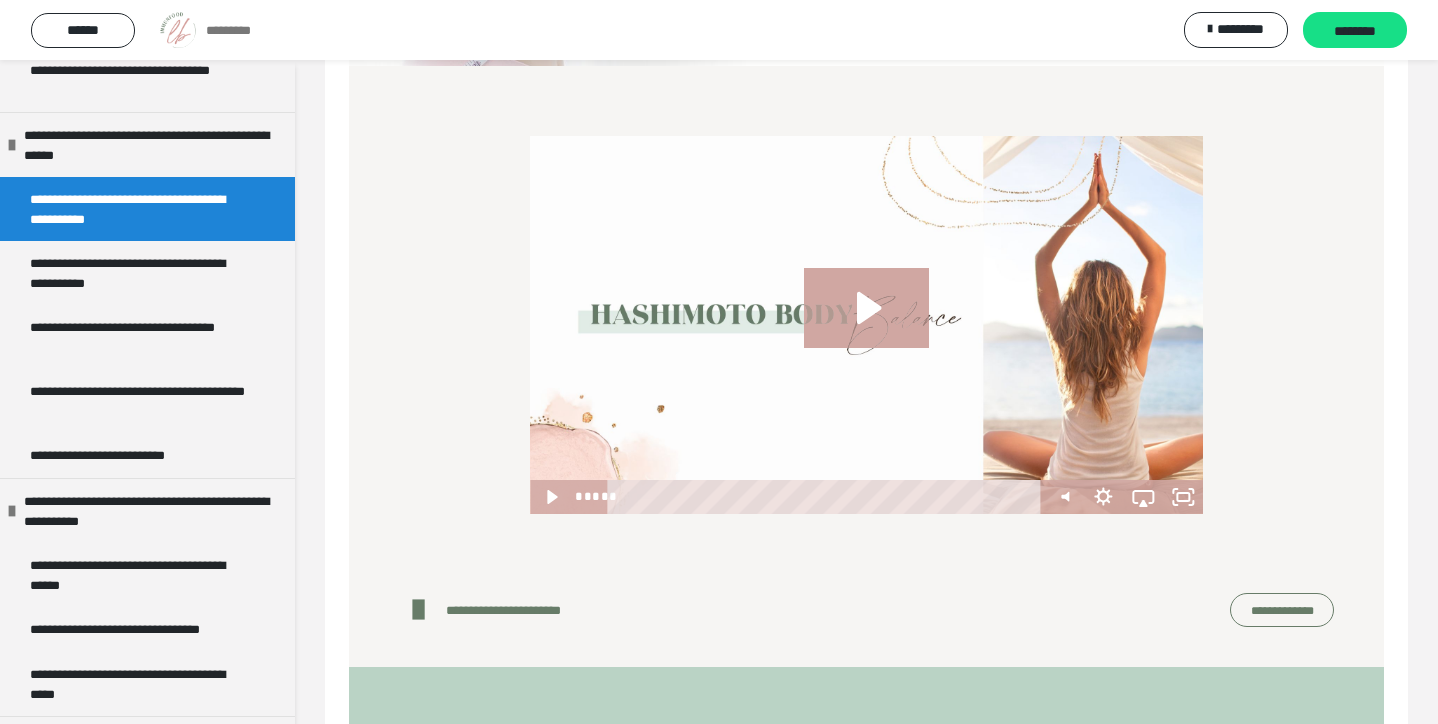 scroll, scrollTop: 247, scrollLeft: 0, axis: vertical 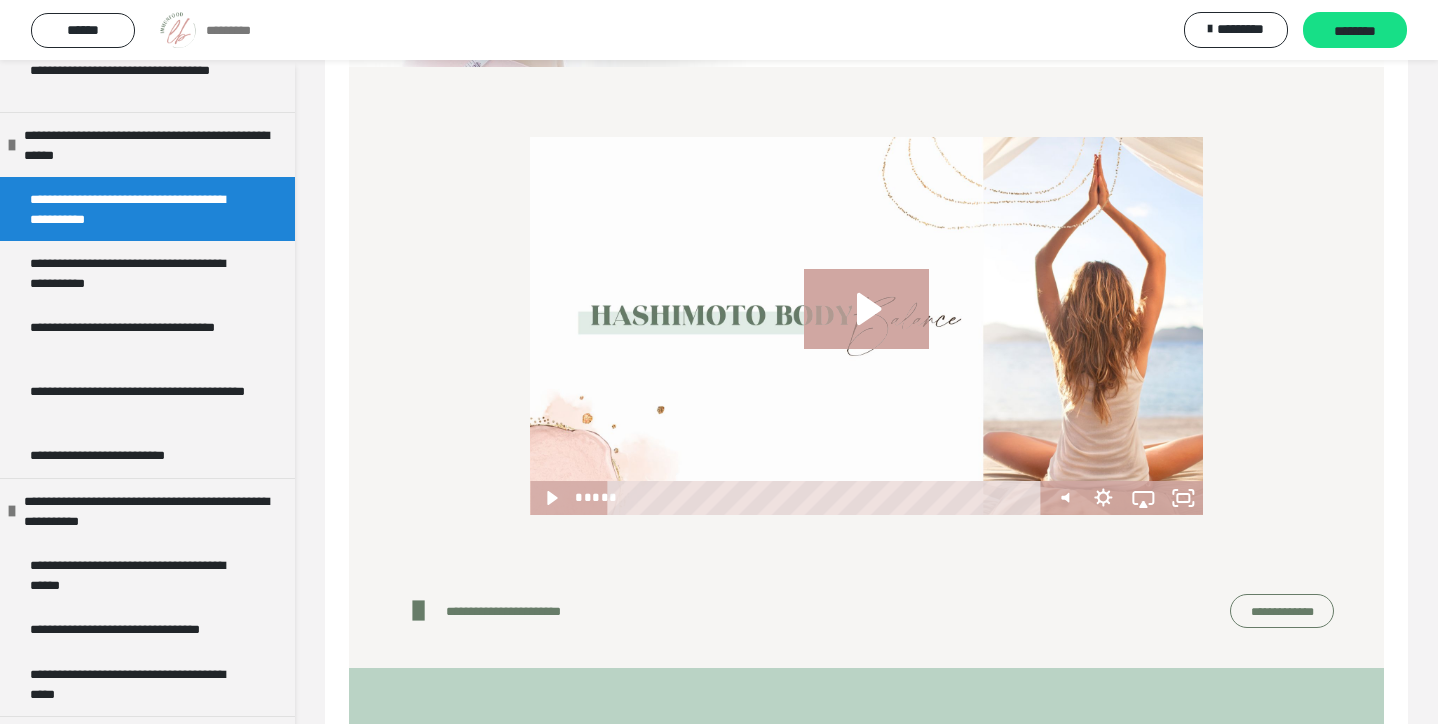 click on "**********" at bounding box center (1282, 611) 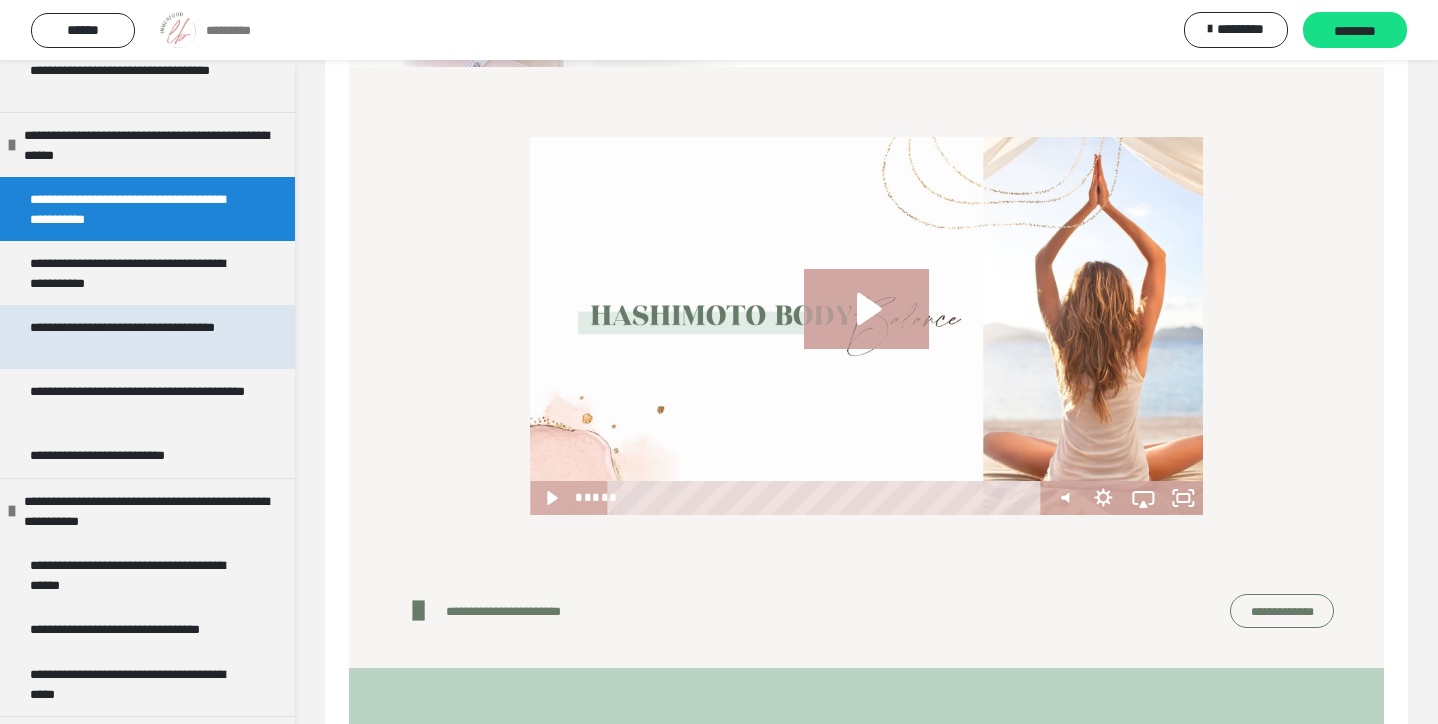 click on "**********" at bounding box center (139, 337) 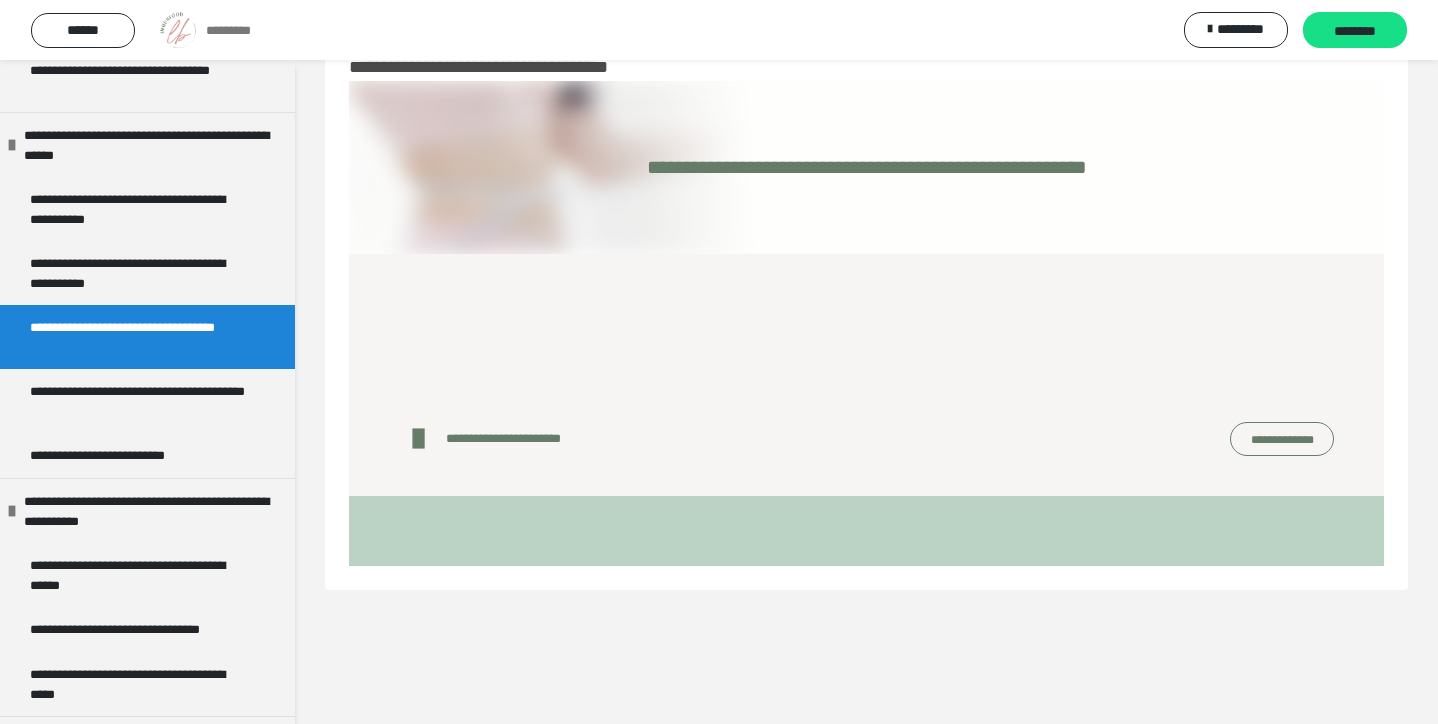 scroll, scrollTop: 60, scrollLeft: 0, axis: vertical 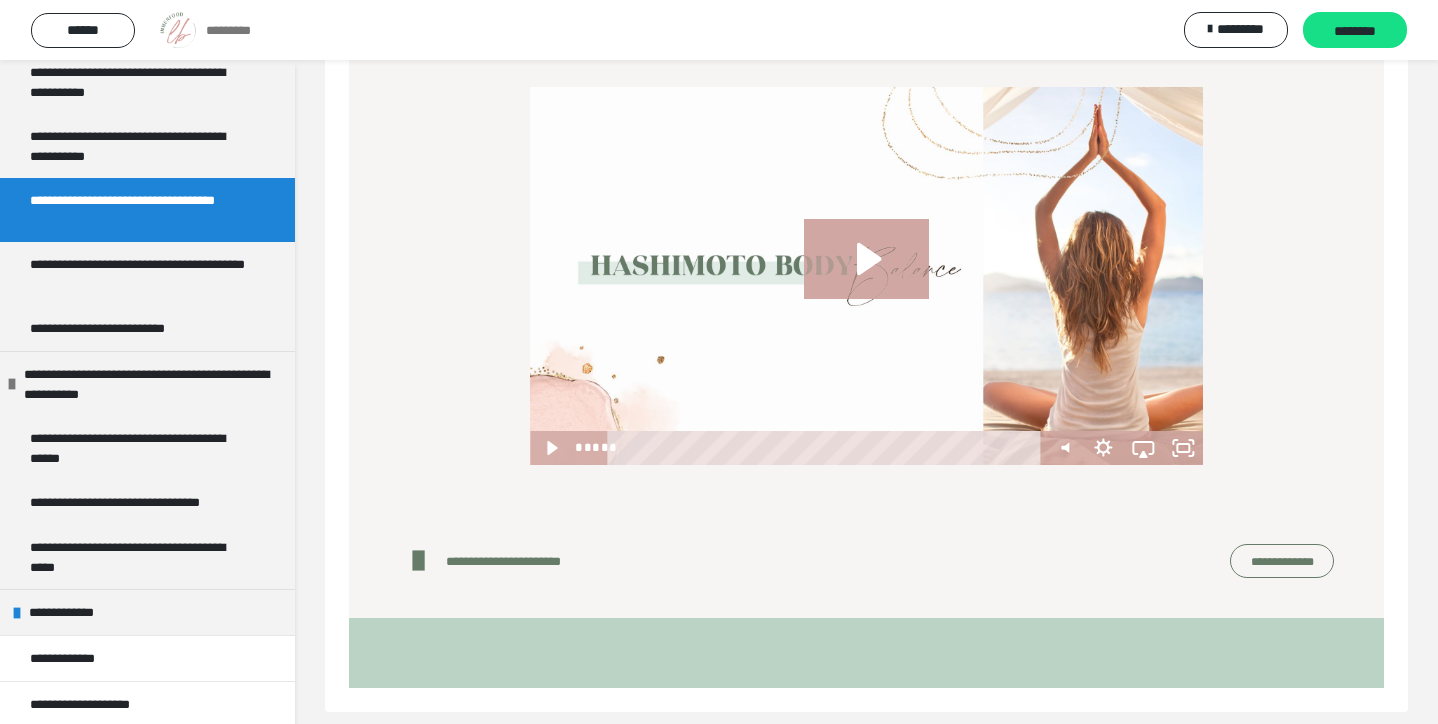 click on "**********" at bounding box center [1282, 561] 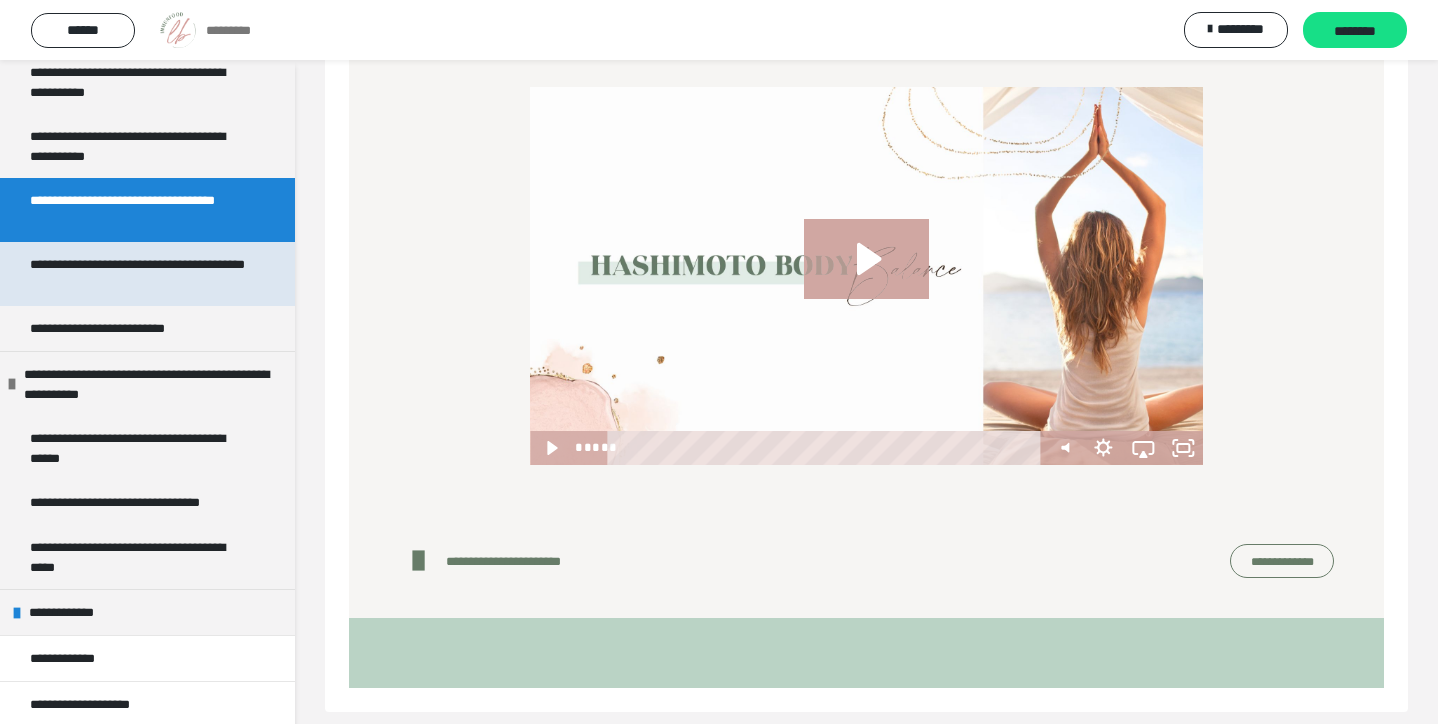click on "**********" at bounding box center (139, 274) 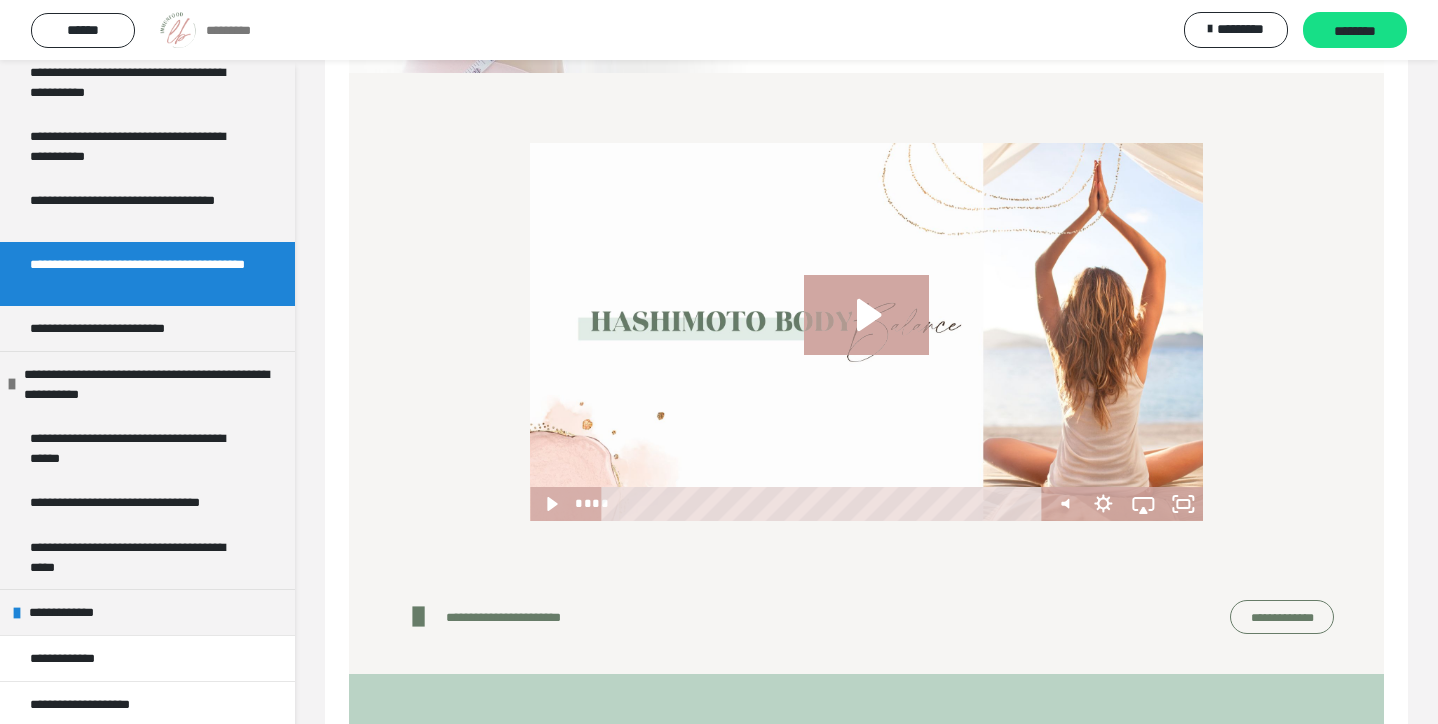 scroll, scrollTop: 244, scrollLeft: 0, axis: vertical 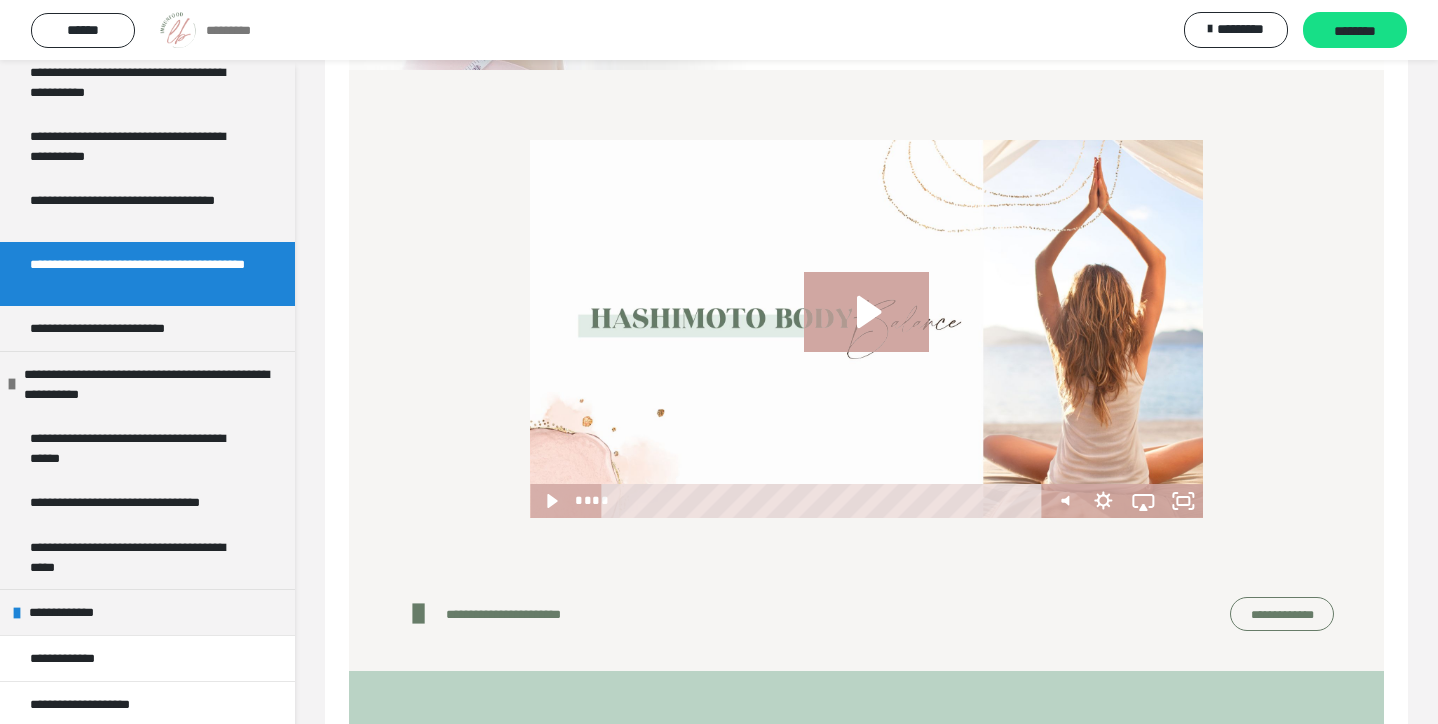 click on "**********" at bounding box center (1282, 614) 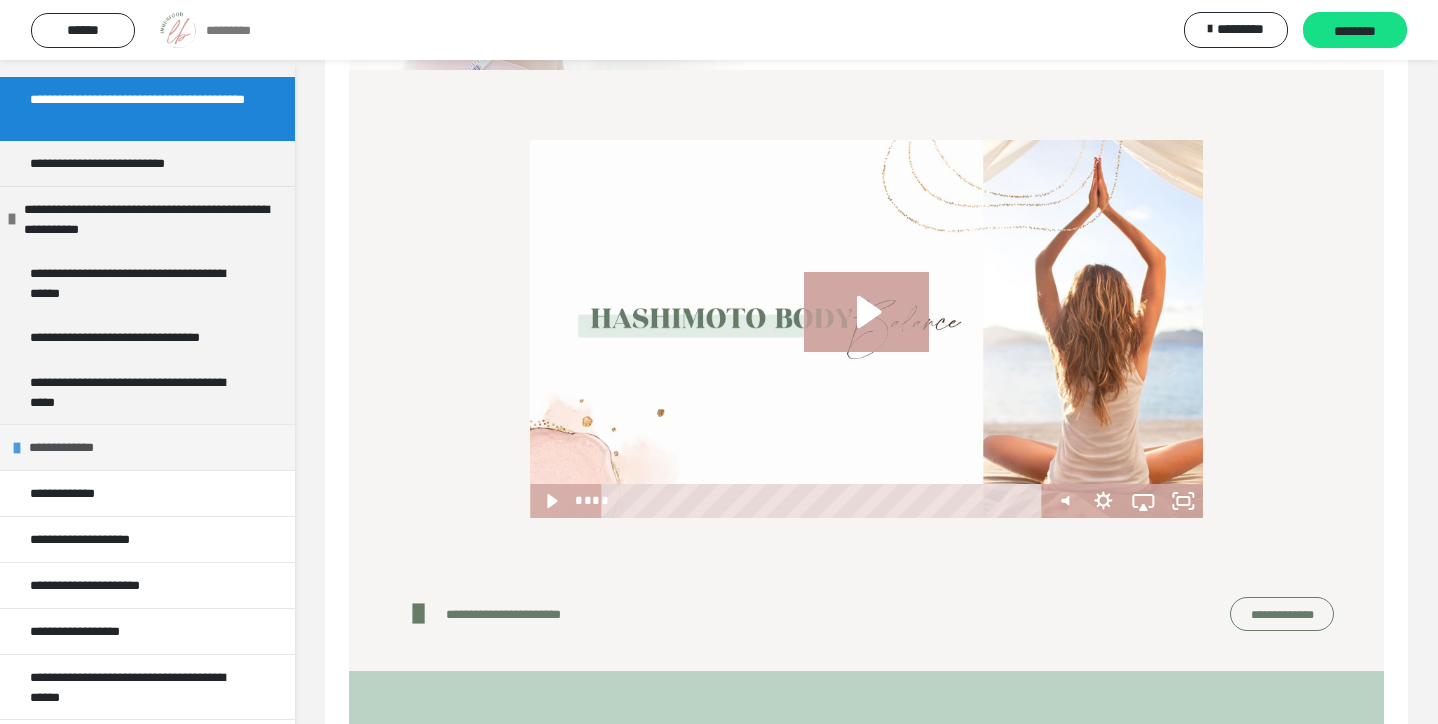 scroll, scrollTop: 812, scrollLeft: 0, axis: vertical 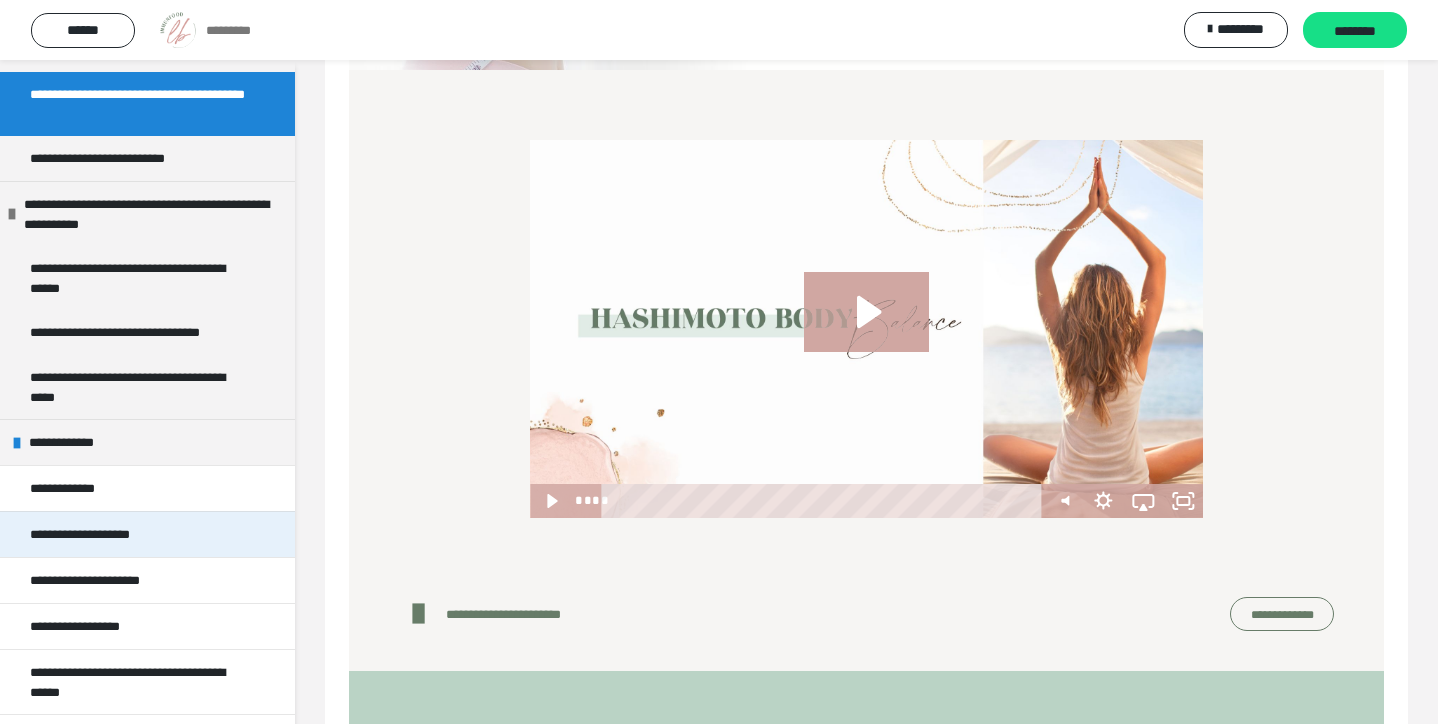 click on "**********" at bounding box center (147, 534) 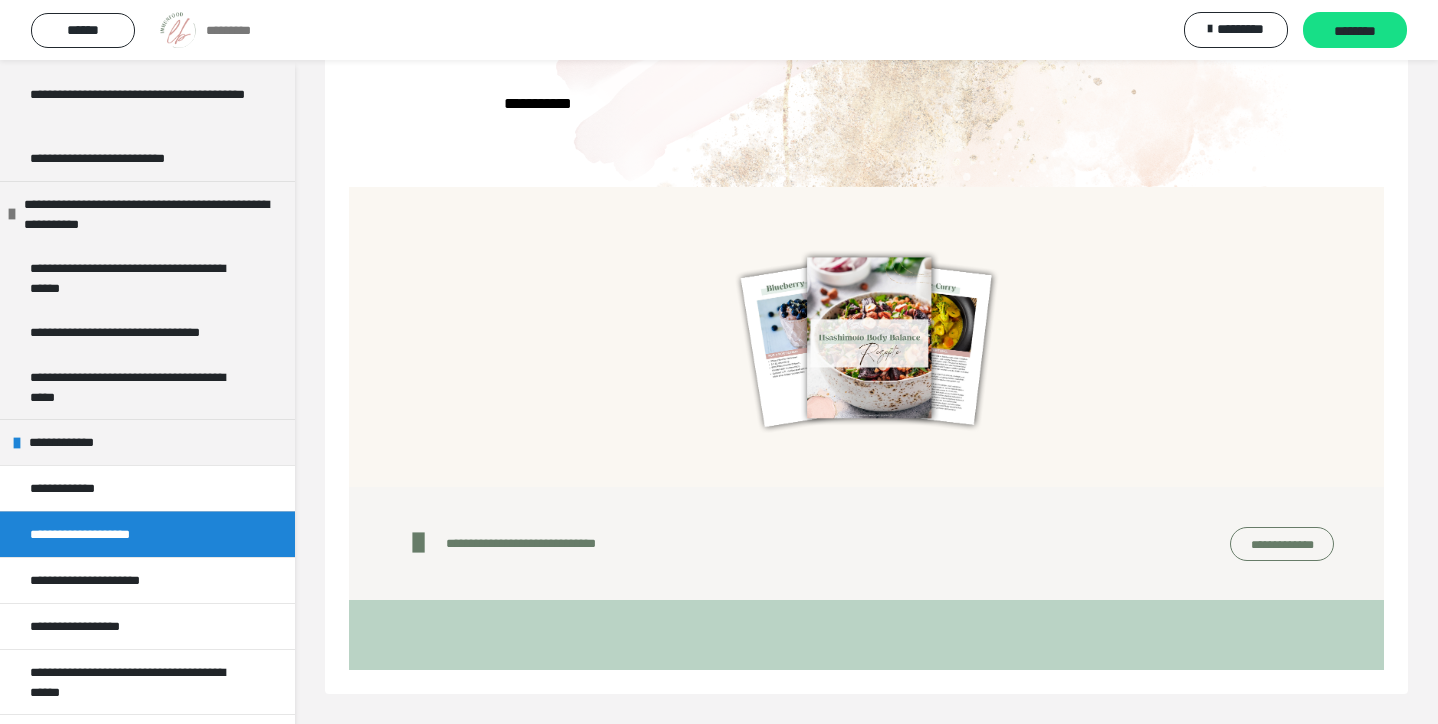 scroll, scrollTop: 483, scrollLeft: 0, axis: vertical 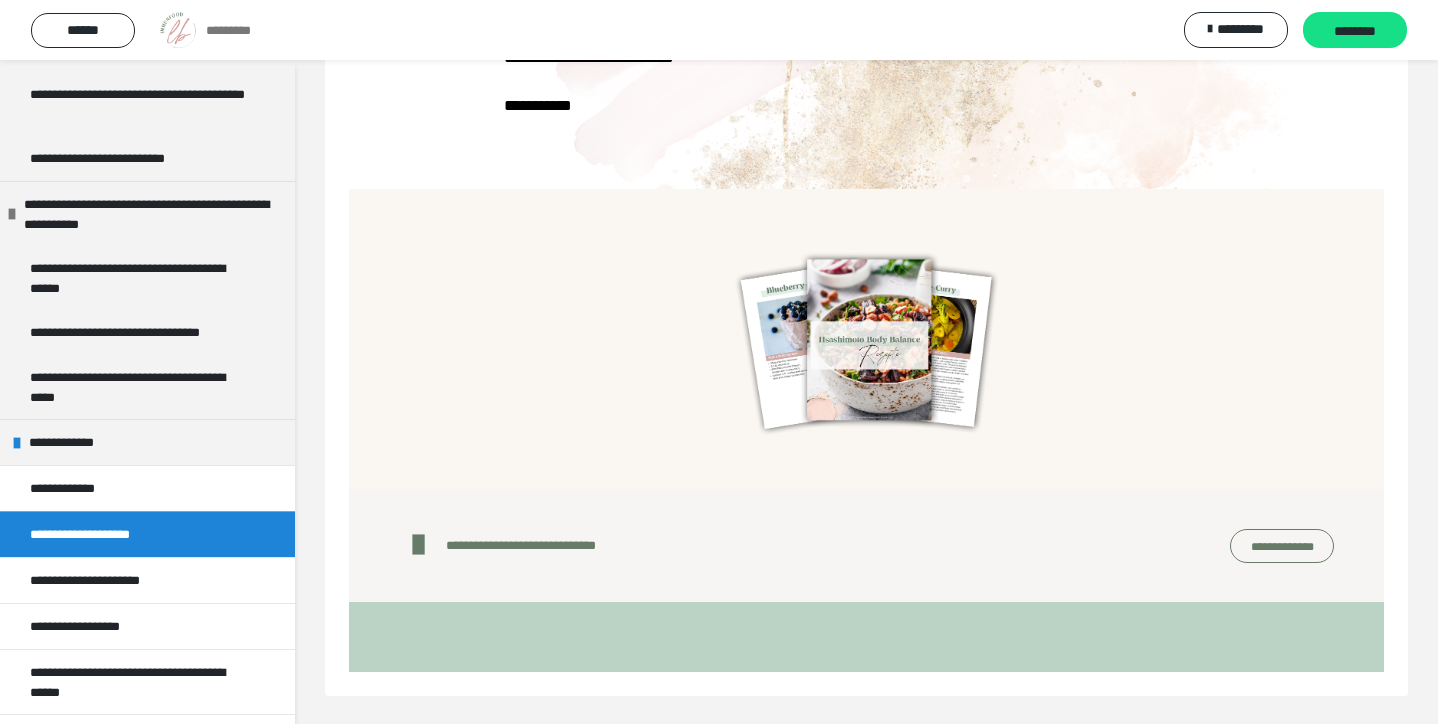 click on "**********" at bounding box center (1282, 546) 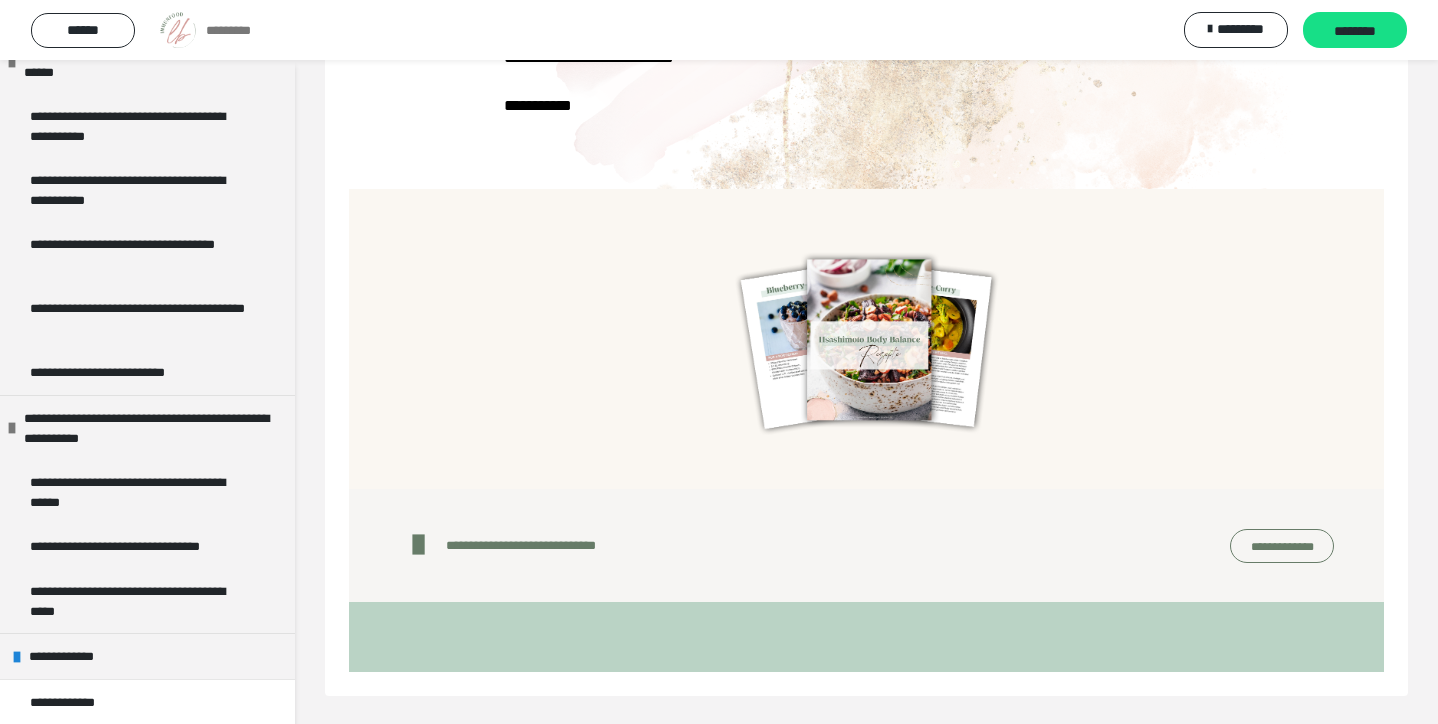 scroll, scrollTop: 603, scrollLeft: 0, axis: vertical 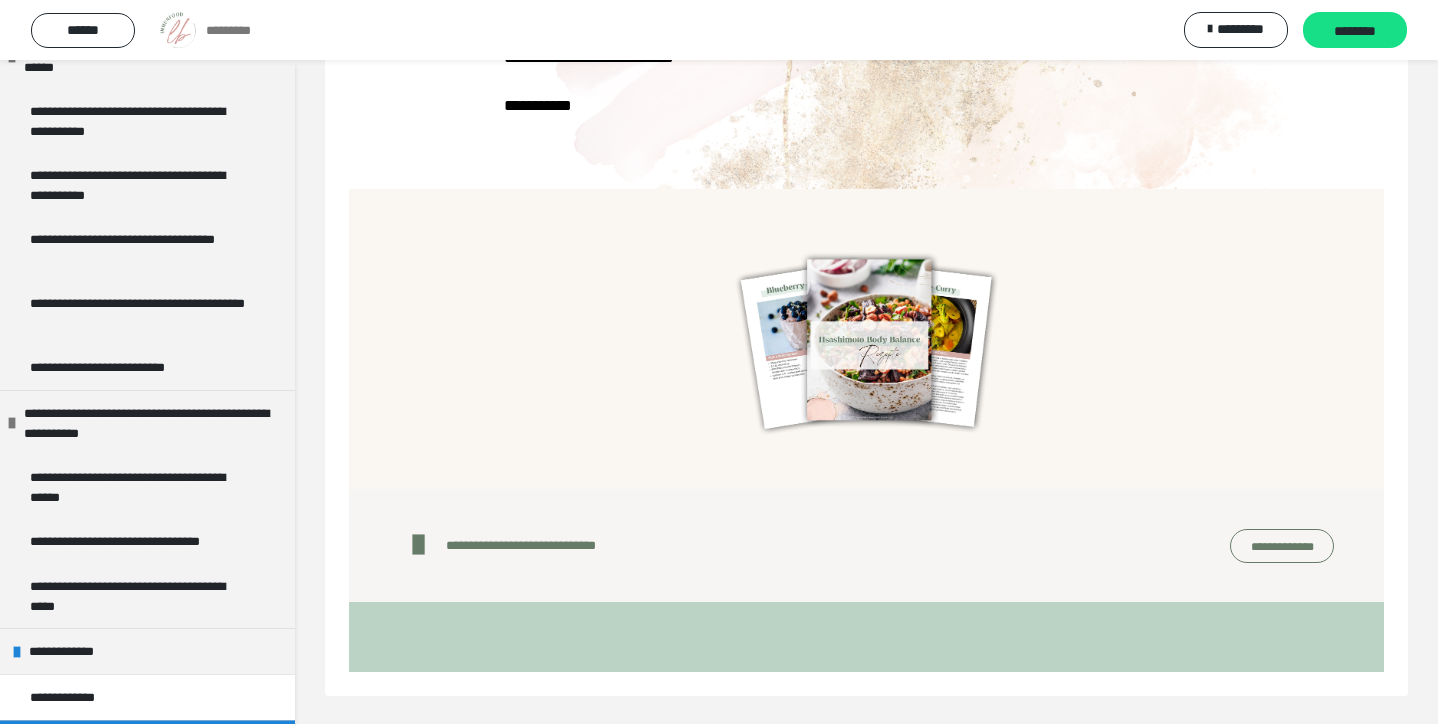 click on "**********" at bounding box center (139, 313) 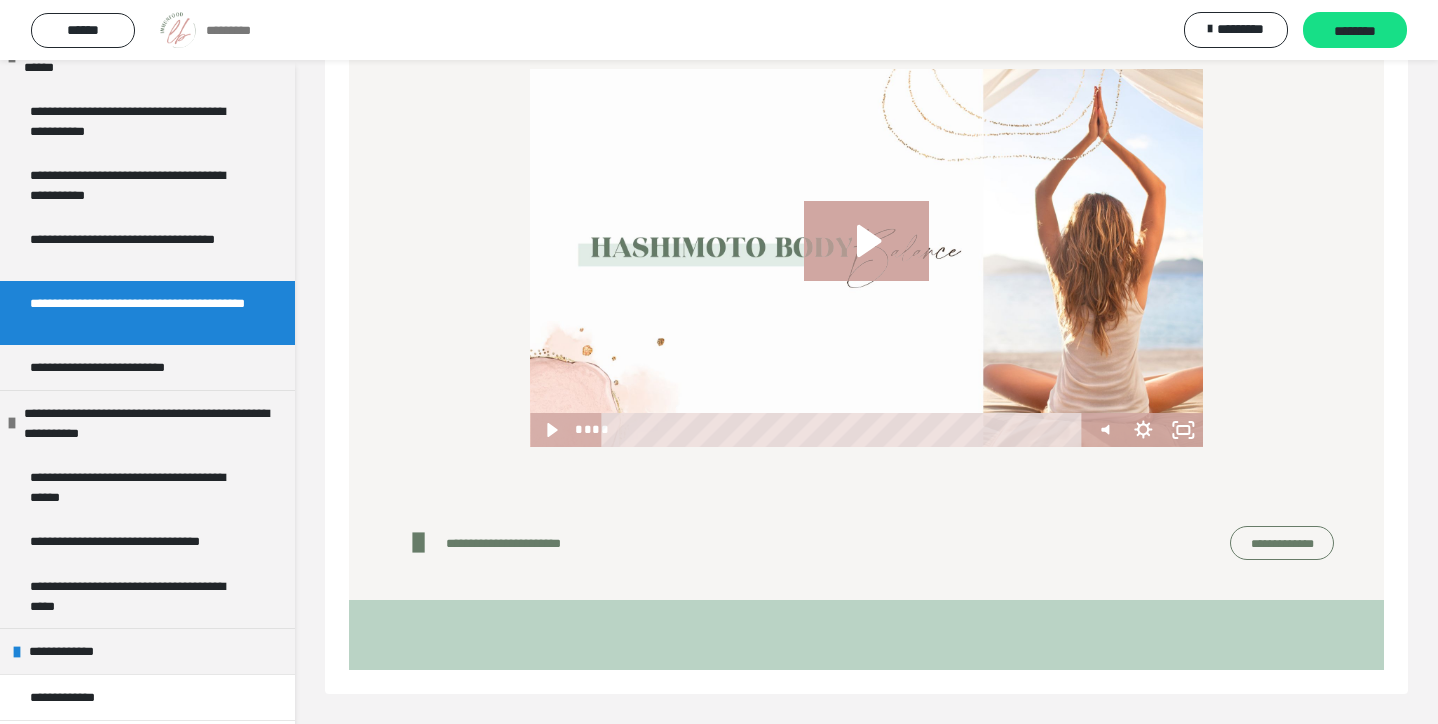 scroll, scrollTop: 60, scrollLeft: 0, axis: vertical 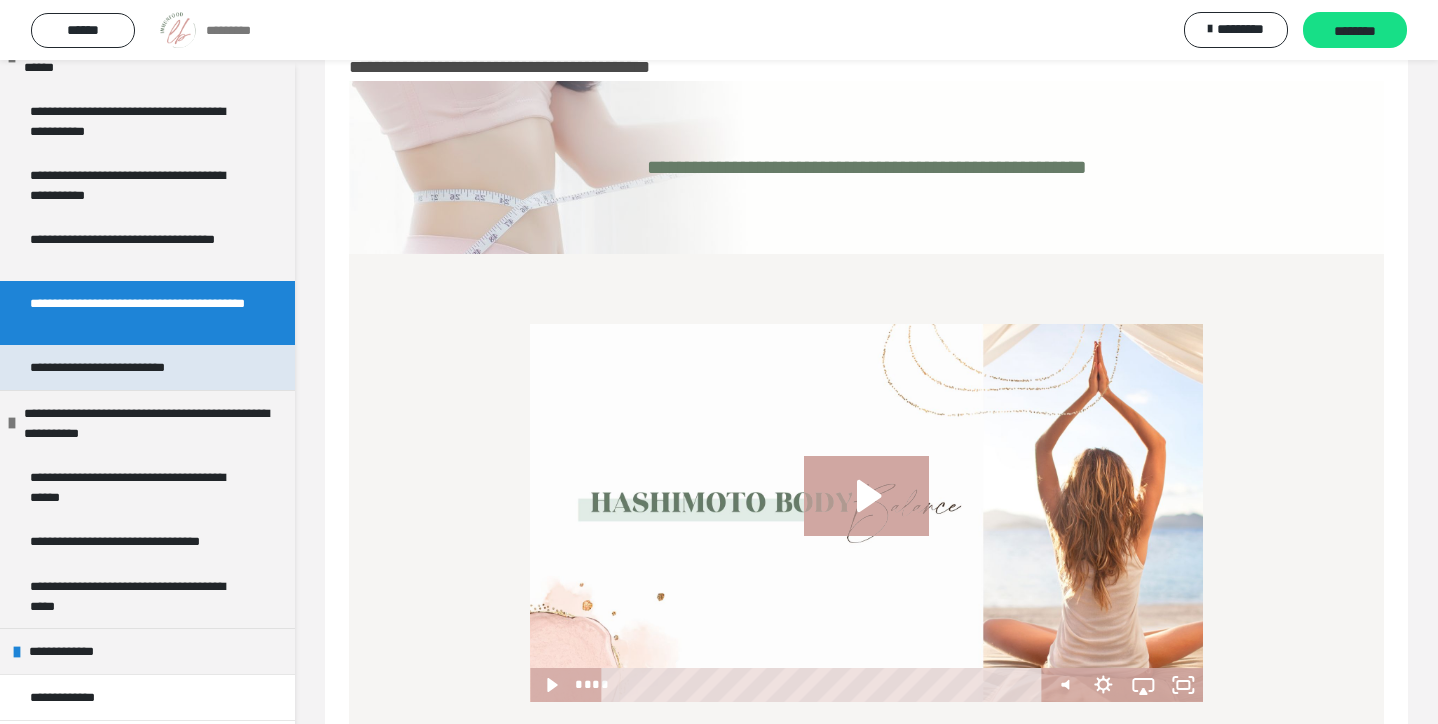 click on "**********" at bounding box center (116, 367) 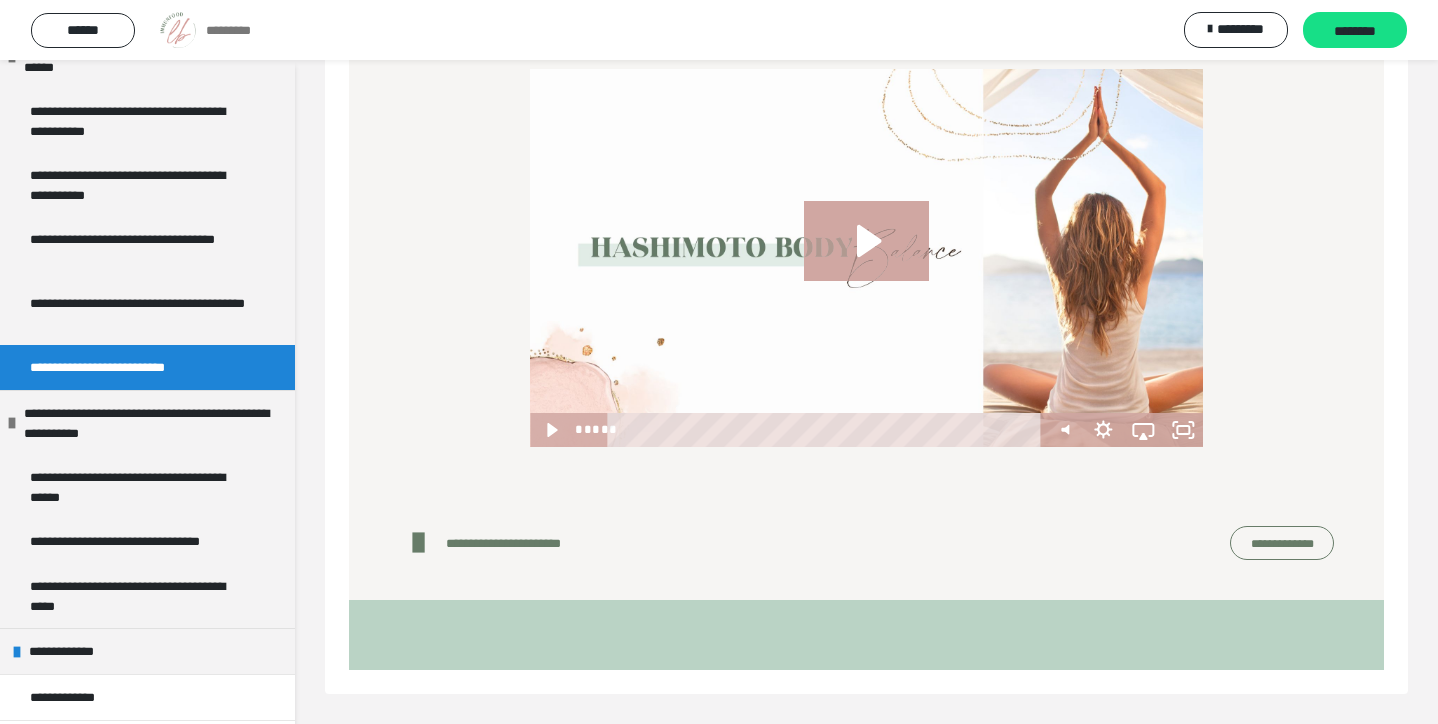 scroll, scrollTop: 314, scrollLeft: 0, axis: vertical 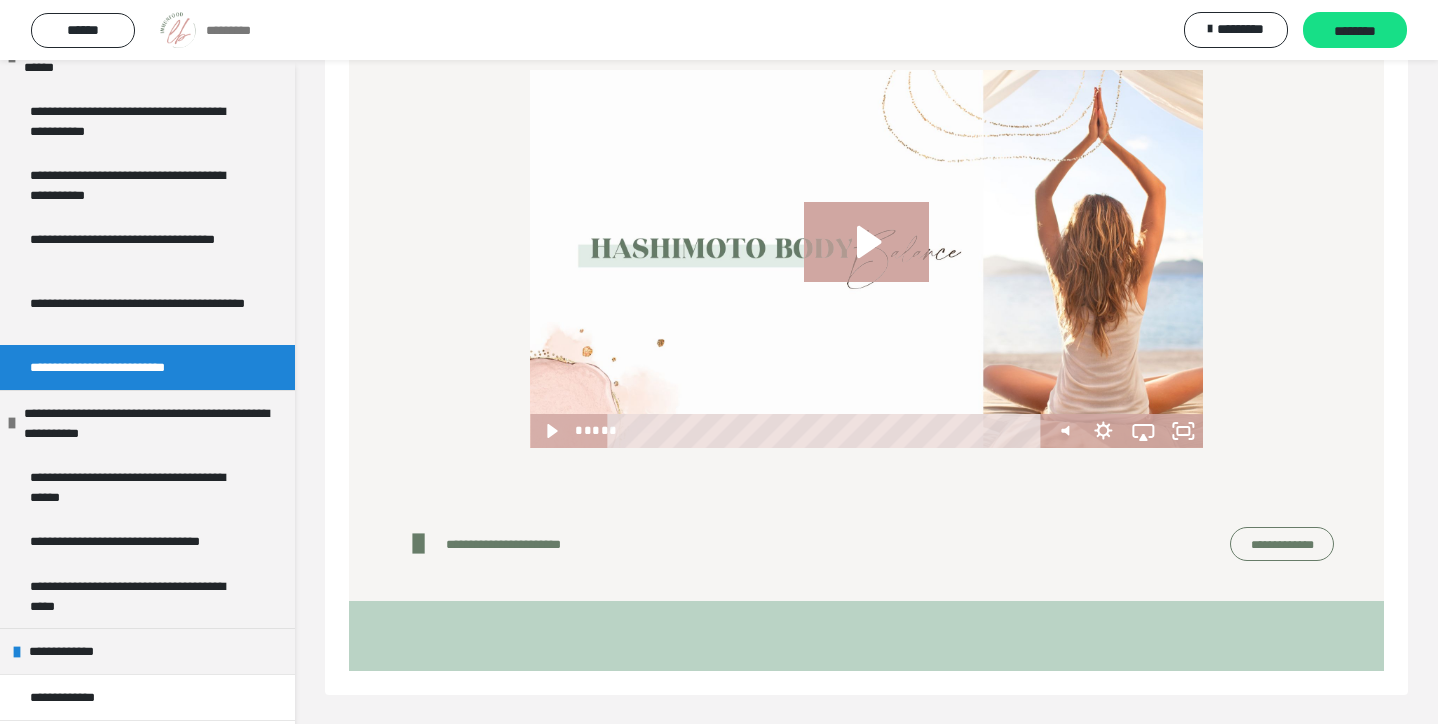 click on "**********" at bounding box center [1282, 544] 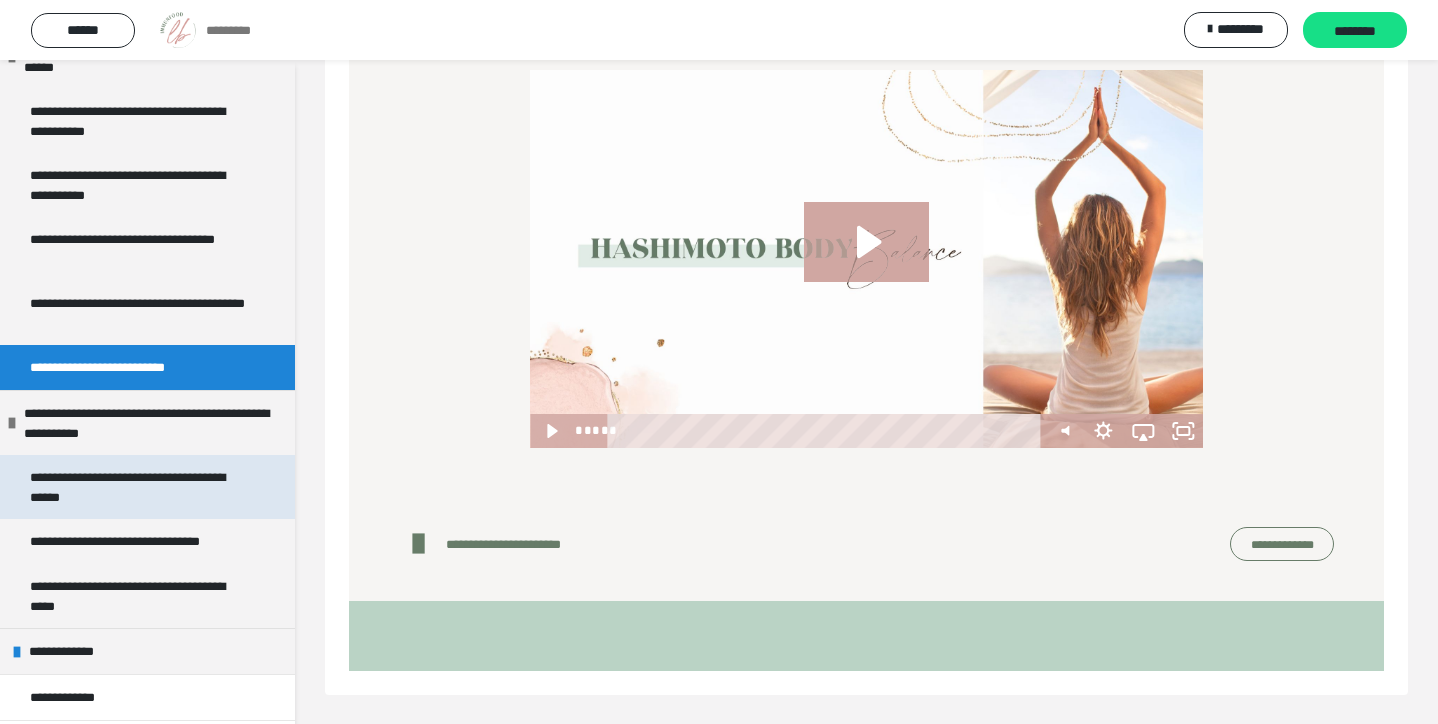click on "**********" at bounding box center (139, 487) 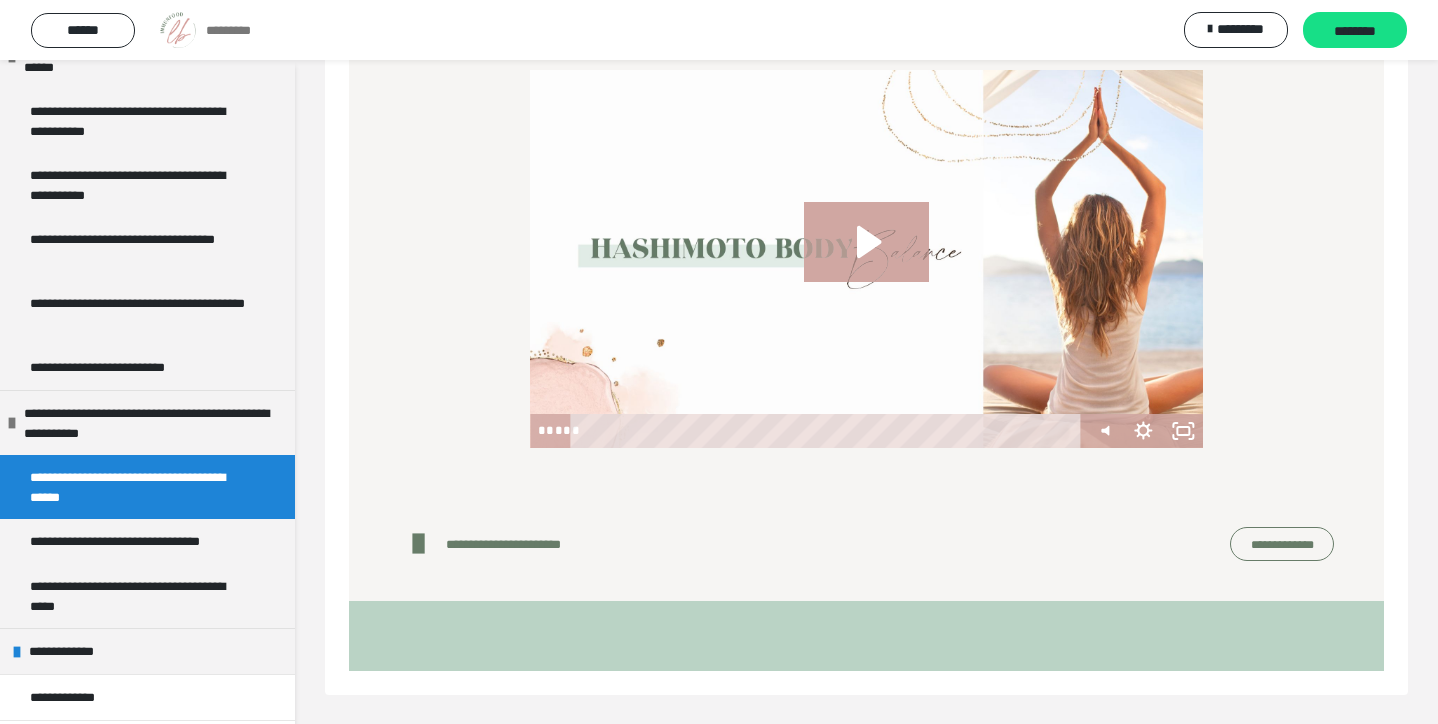scroll, scrollTop: 60, scrollLeft: 0, axis: vertical 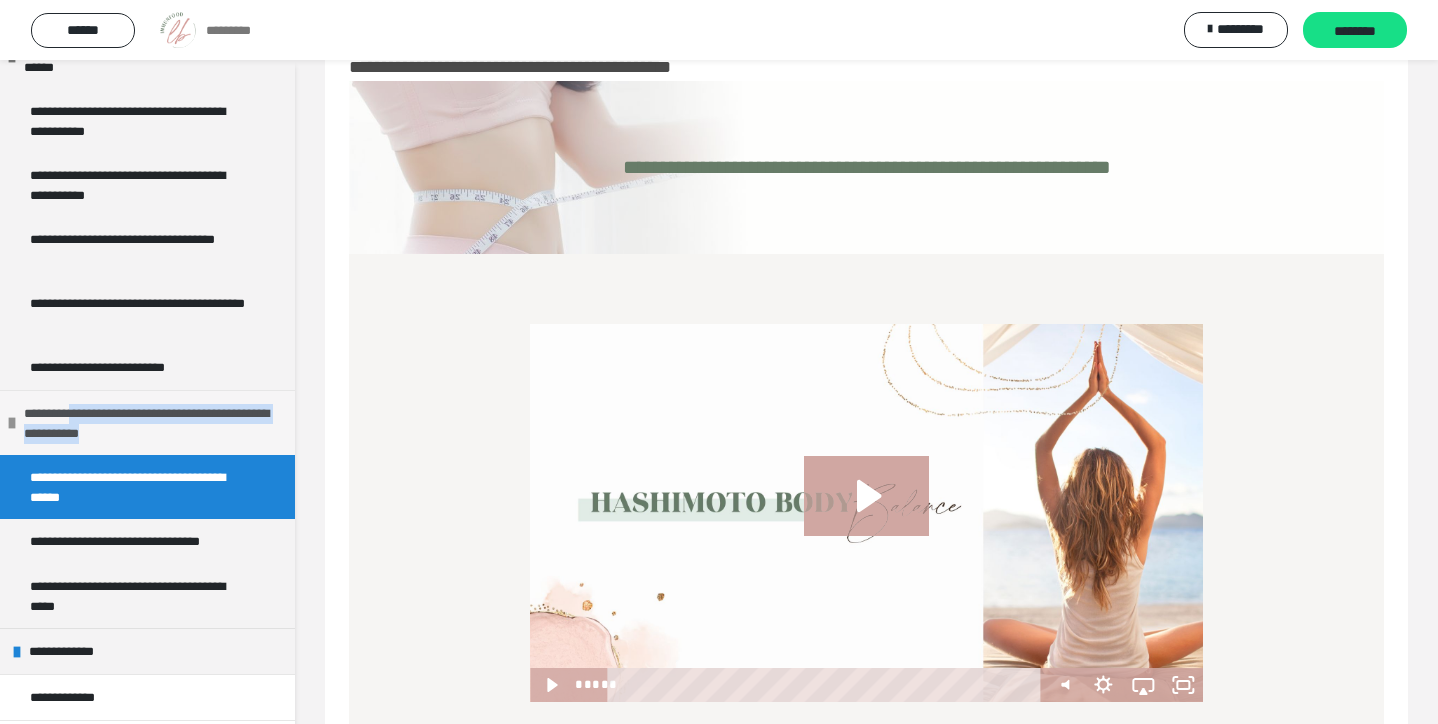 drag, startPoint x: 237, startPoint y: 442, endPoint x: 89, endPoint y: 410, distance: 151.41995 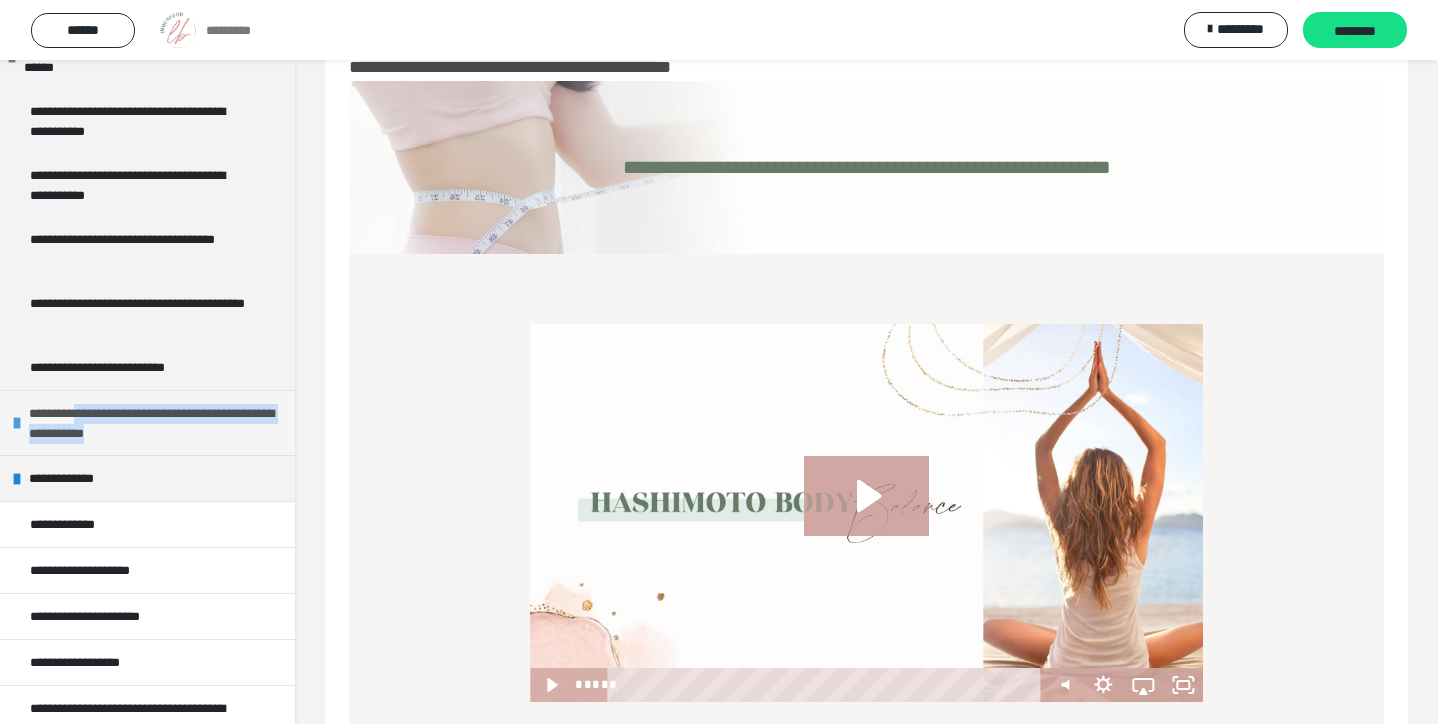 copy on "**********" 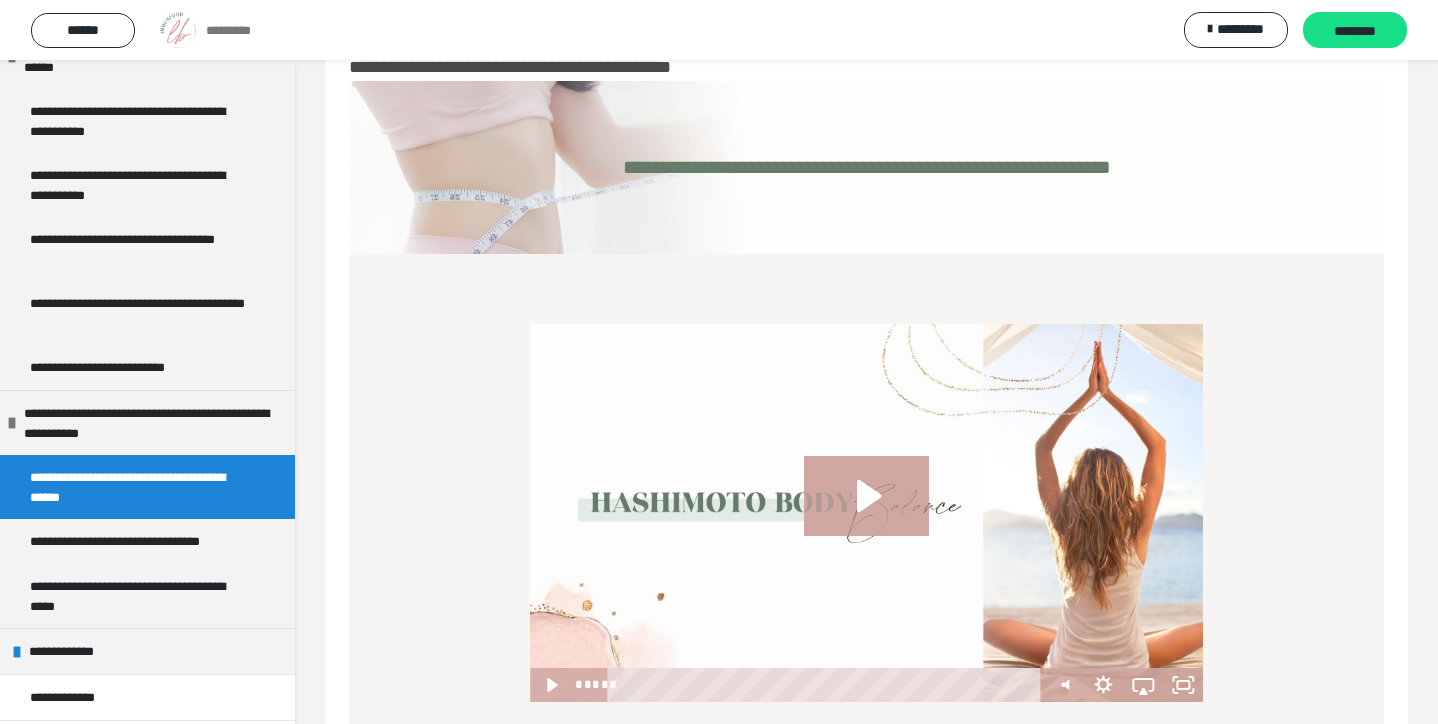 click on "**********" at bounding box center [139, 487] 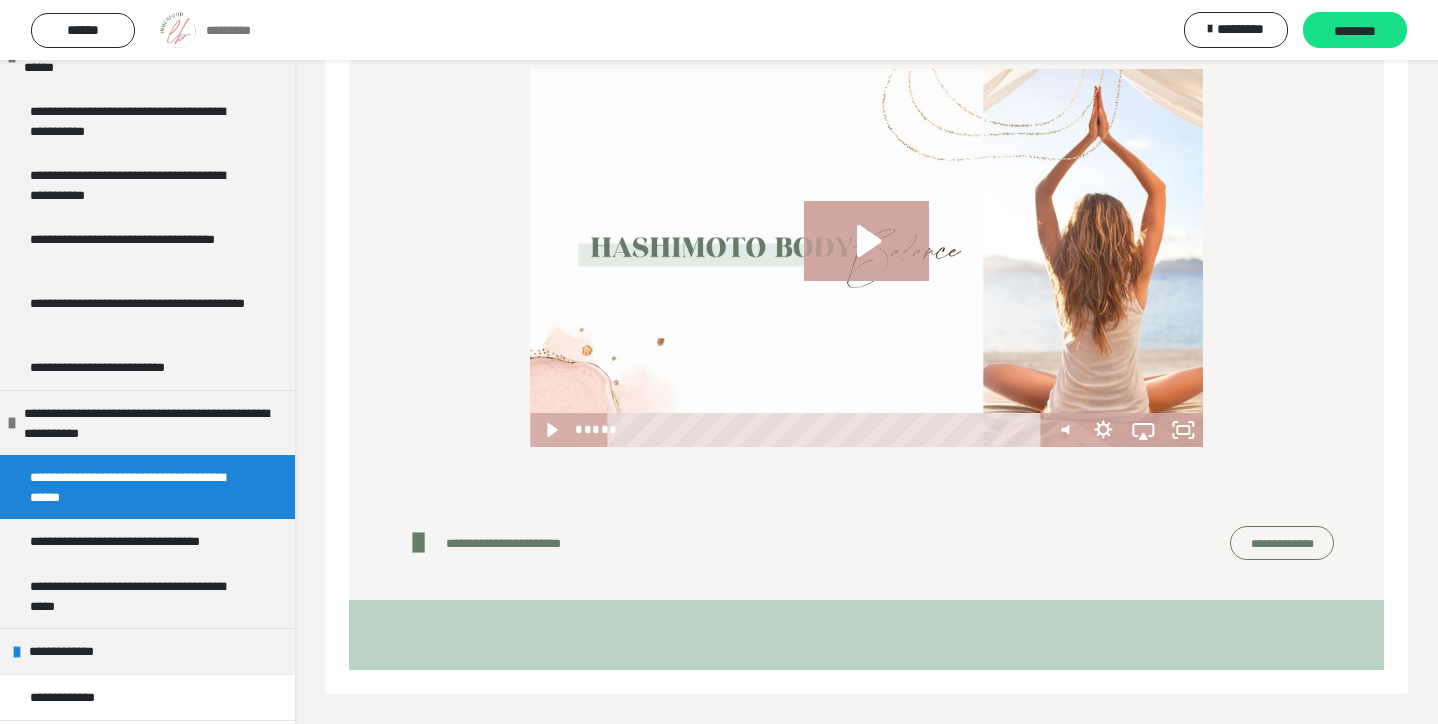 scroll, scrollTop: 314, scrollLeft: 0, axis: vertical 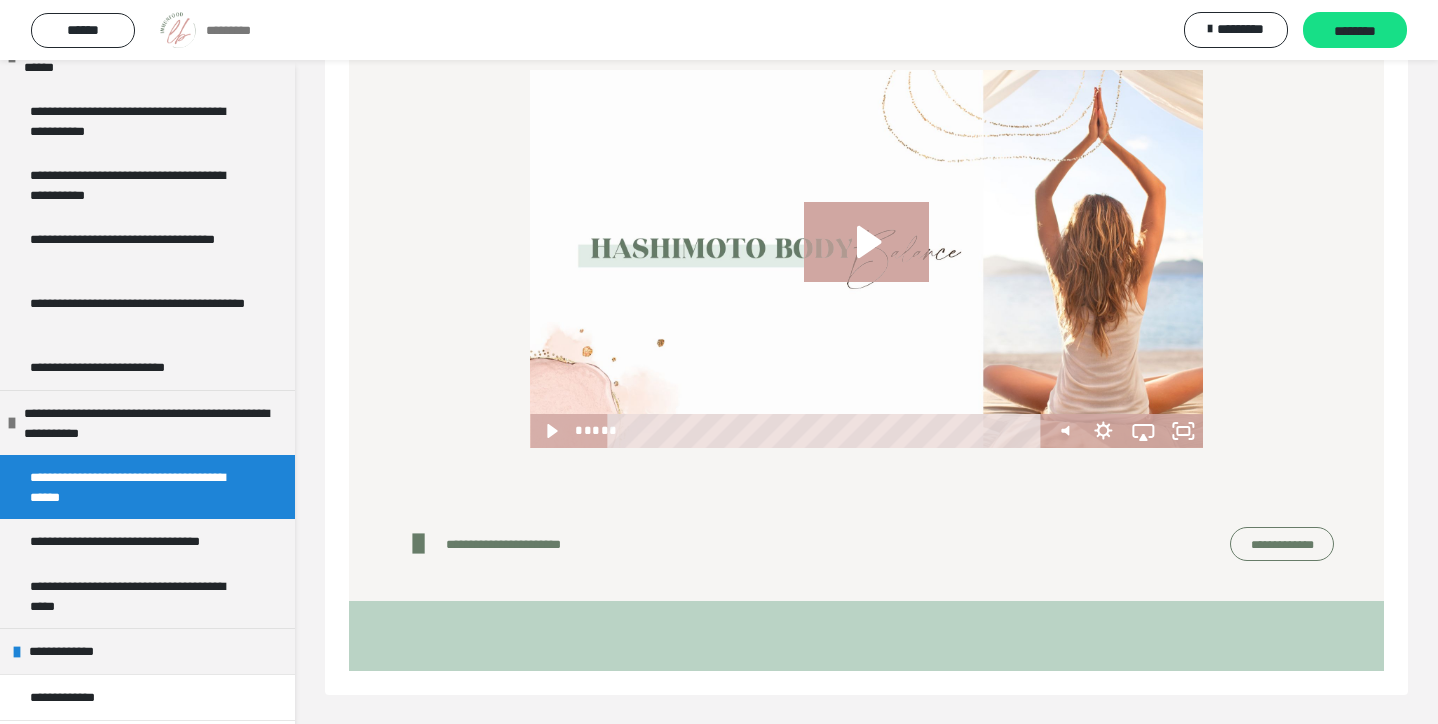 click on "**********" at bounding box center [1282, 544] 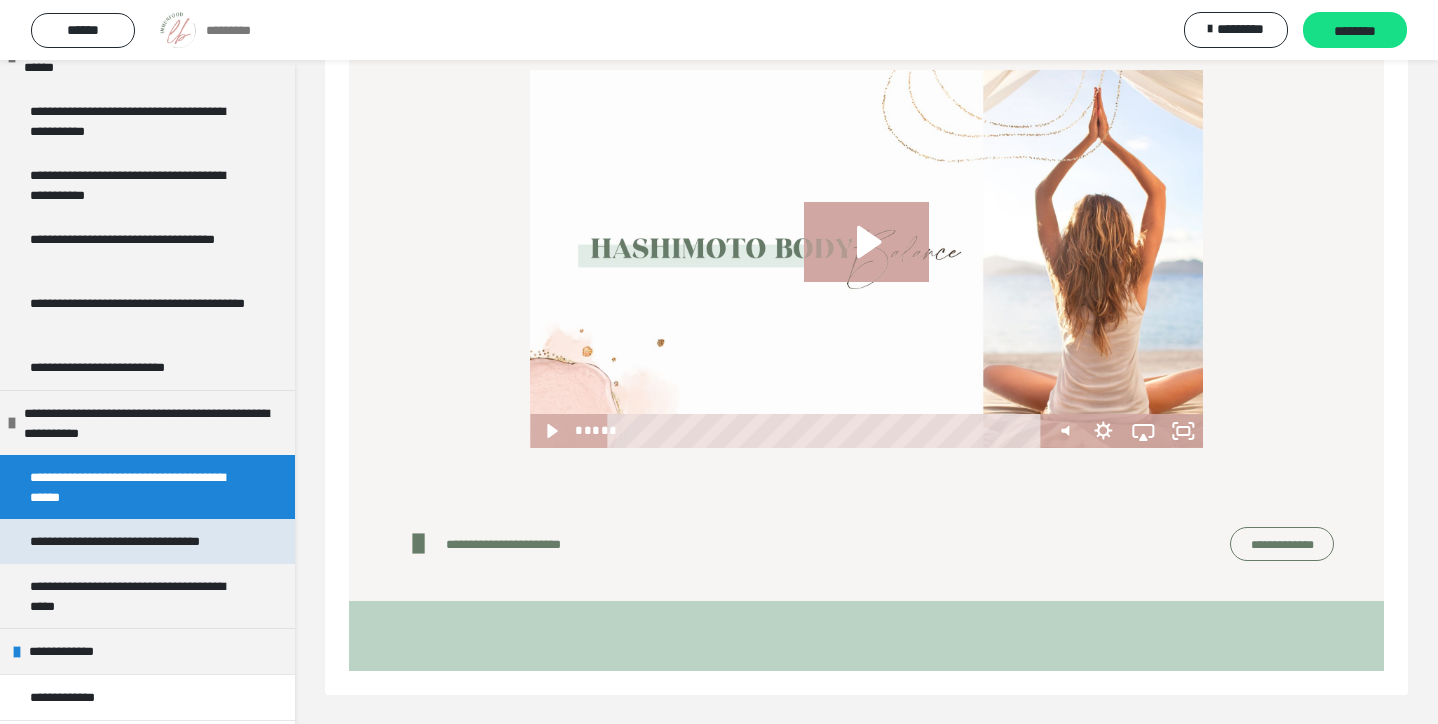 click on "**********" at bounding box center [136, 541] 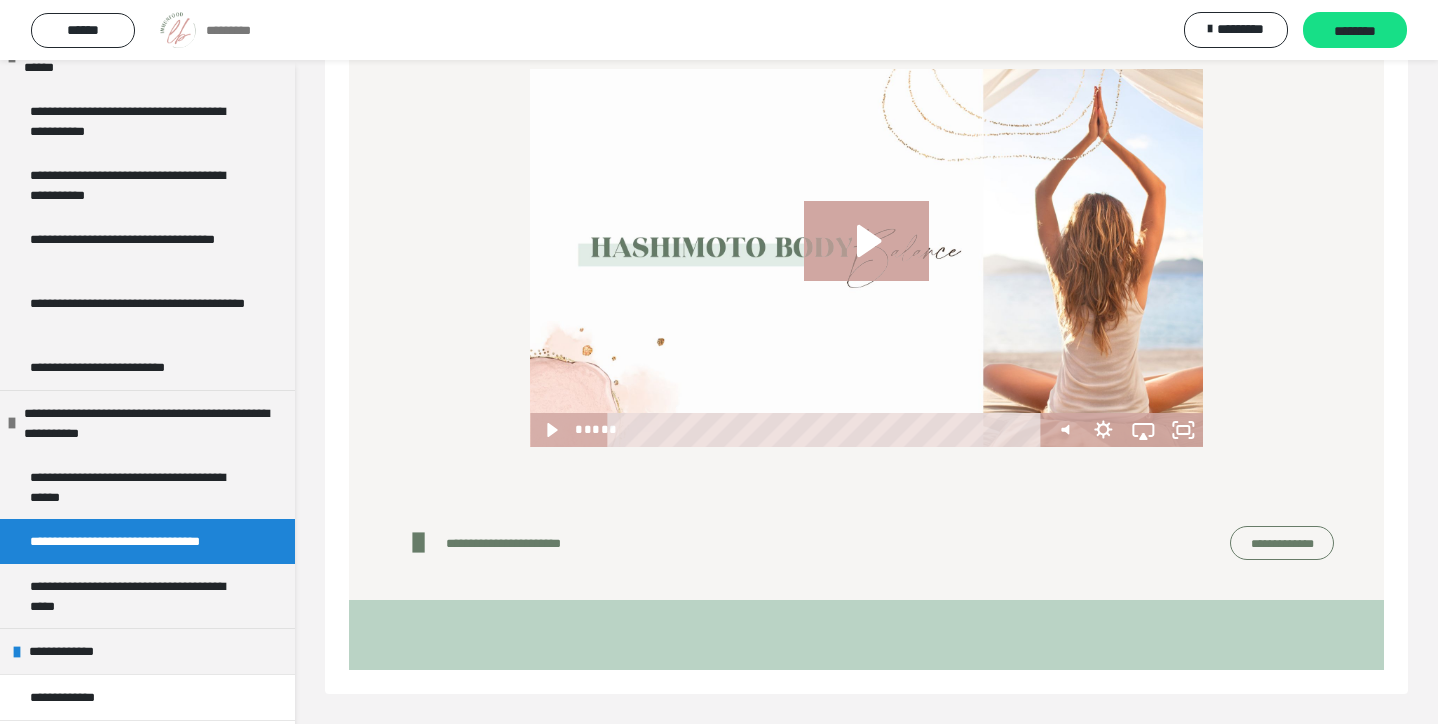 scroll, scrollTop: 314, scrollLeft: 0, axis: vertical 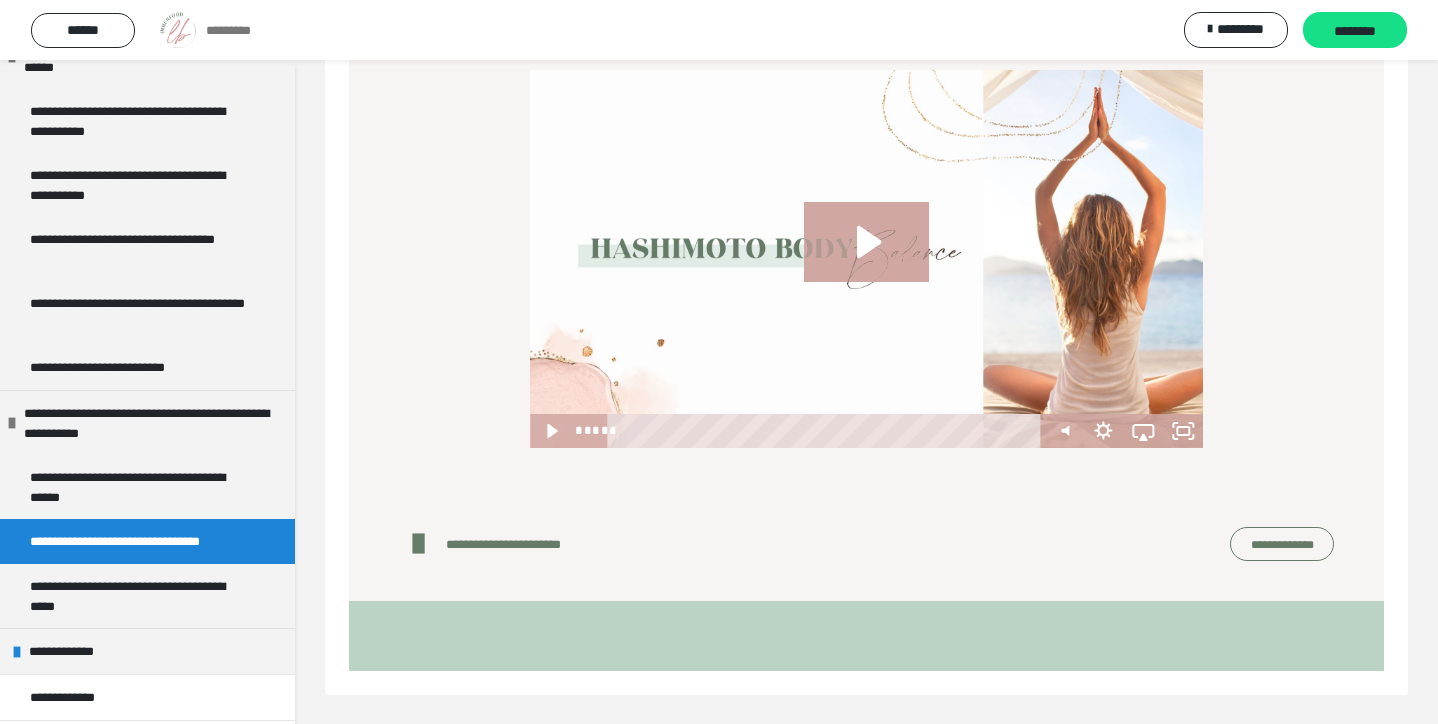 click on "**********" at bounding box center [1282, 544] 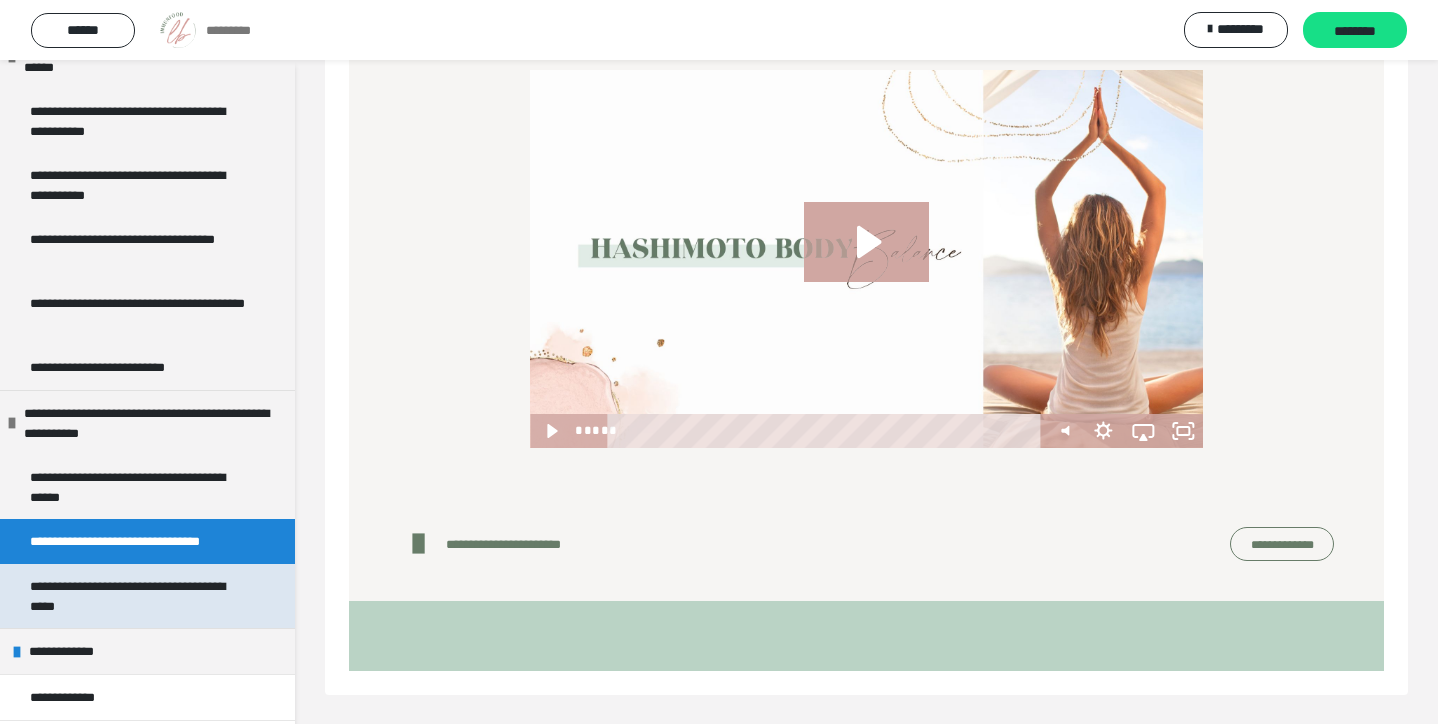 click on "**********" at bounding box center (139, 596) 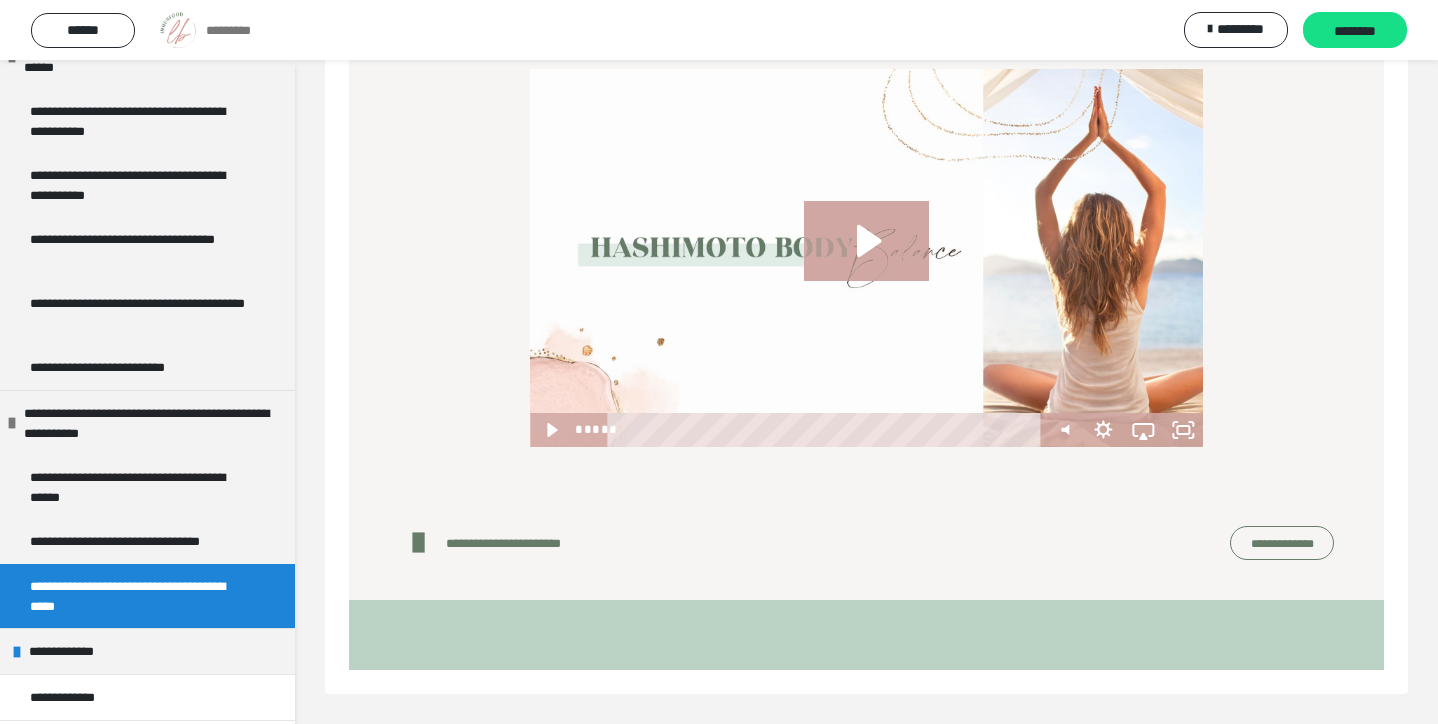 scroll, scrollTop: 314, scrollLeft: 0, axis: vertical 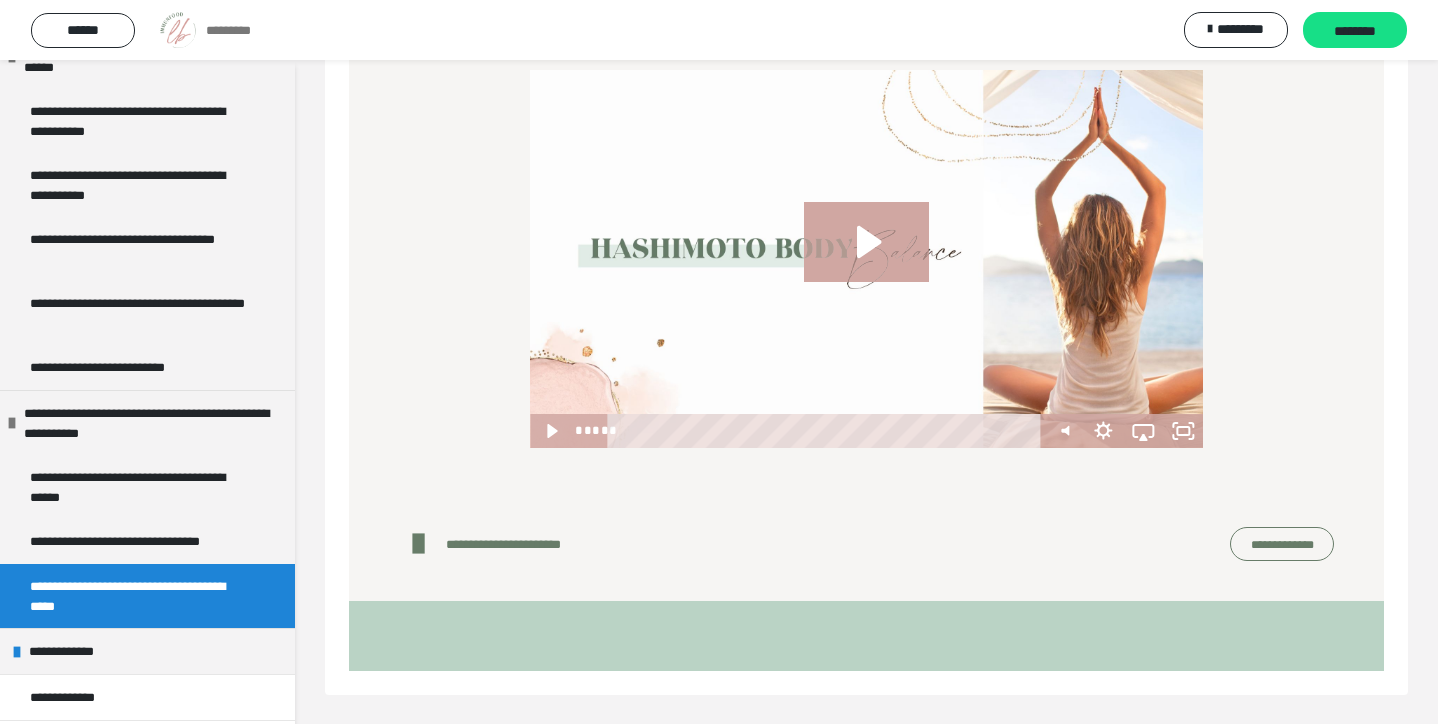click on "**********" at bounding box center [1282, 544] 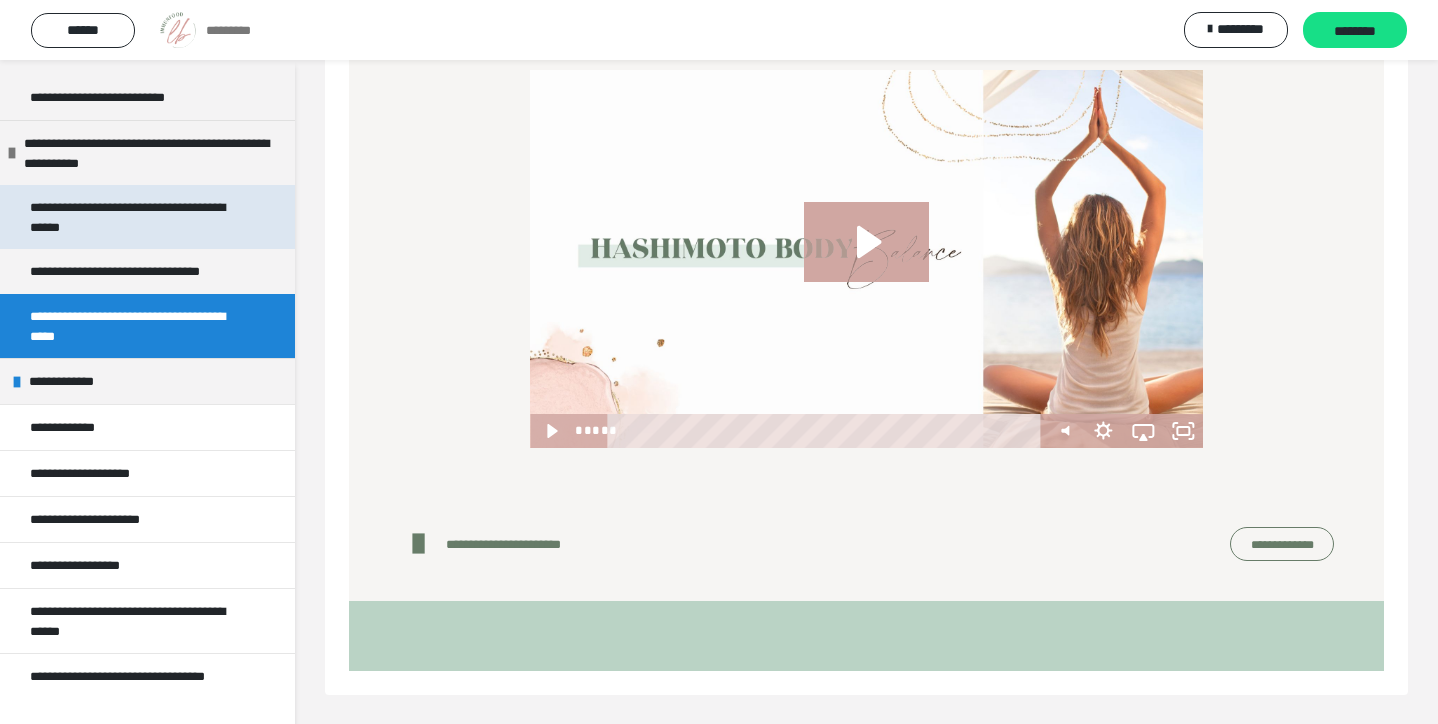 scroll, scrollTop: 872, scrollLeft: 0, axis: vertical 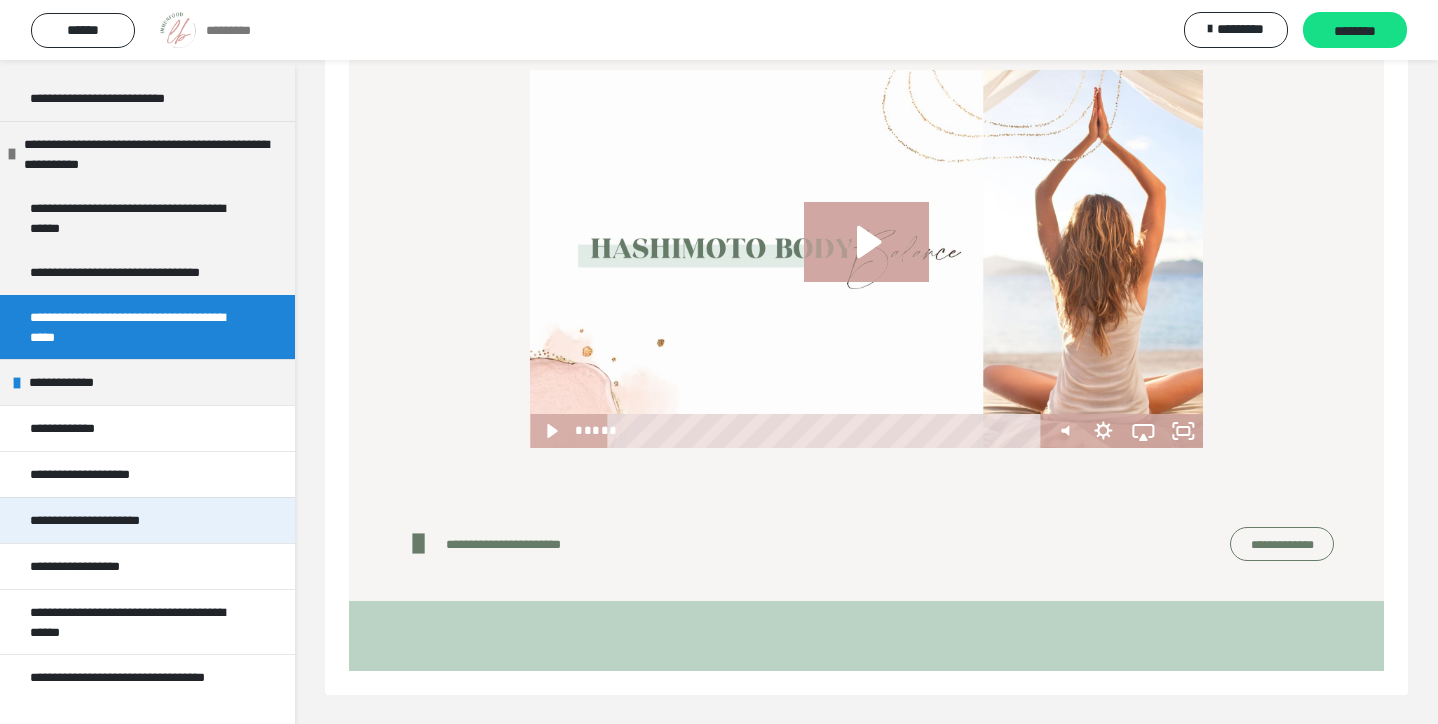 click on "**********" at bounding box center (109, 520) 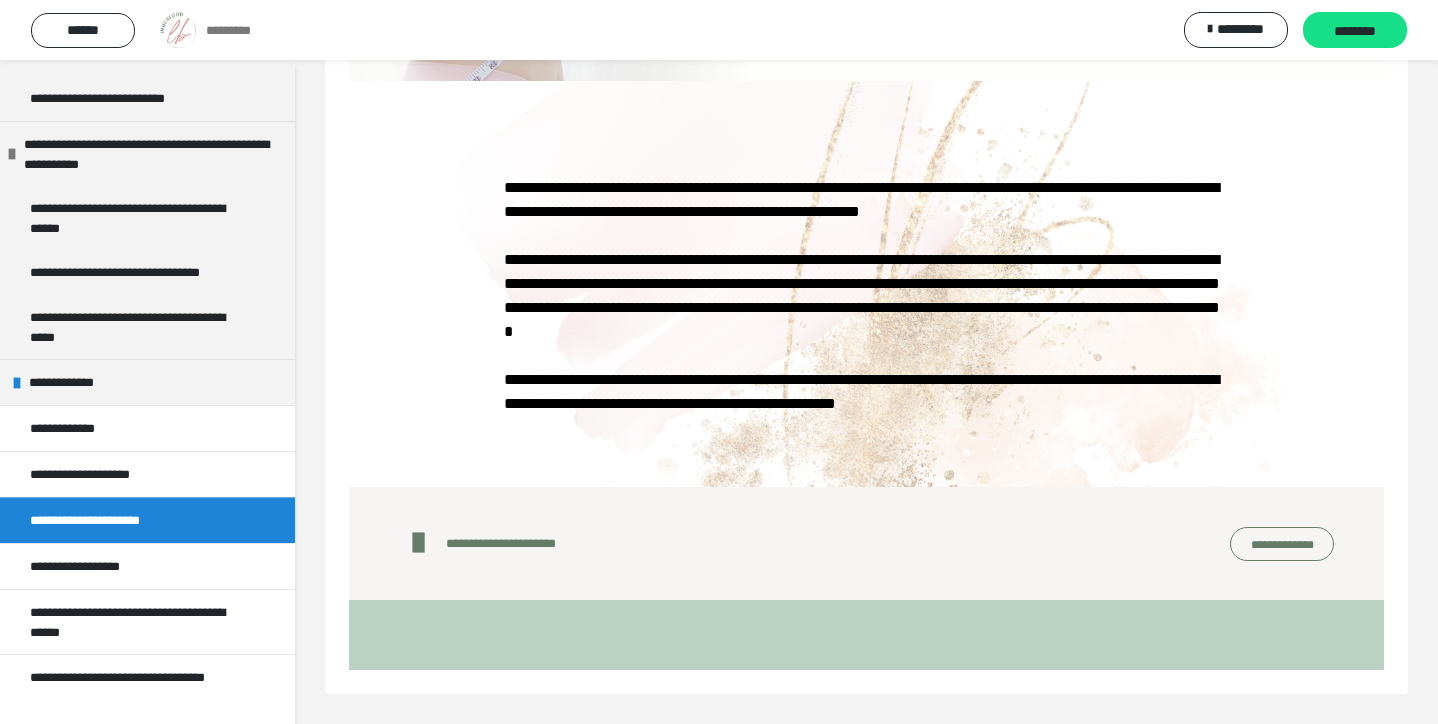 scroll, scrollTop: 231, scrollLeft: 0, axis: vertical 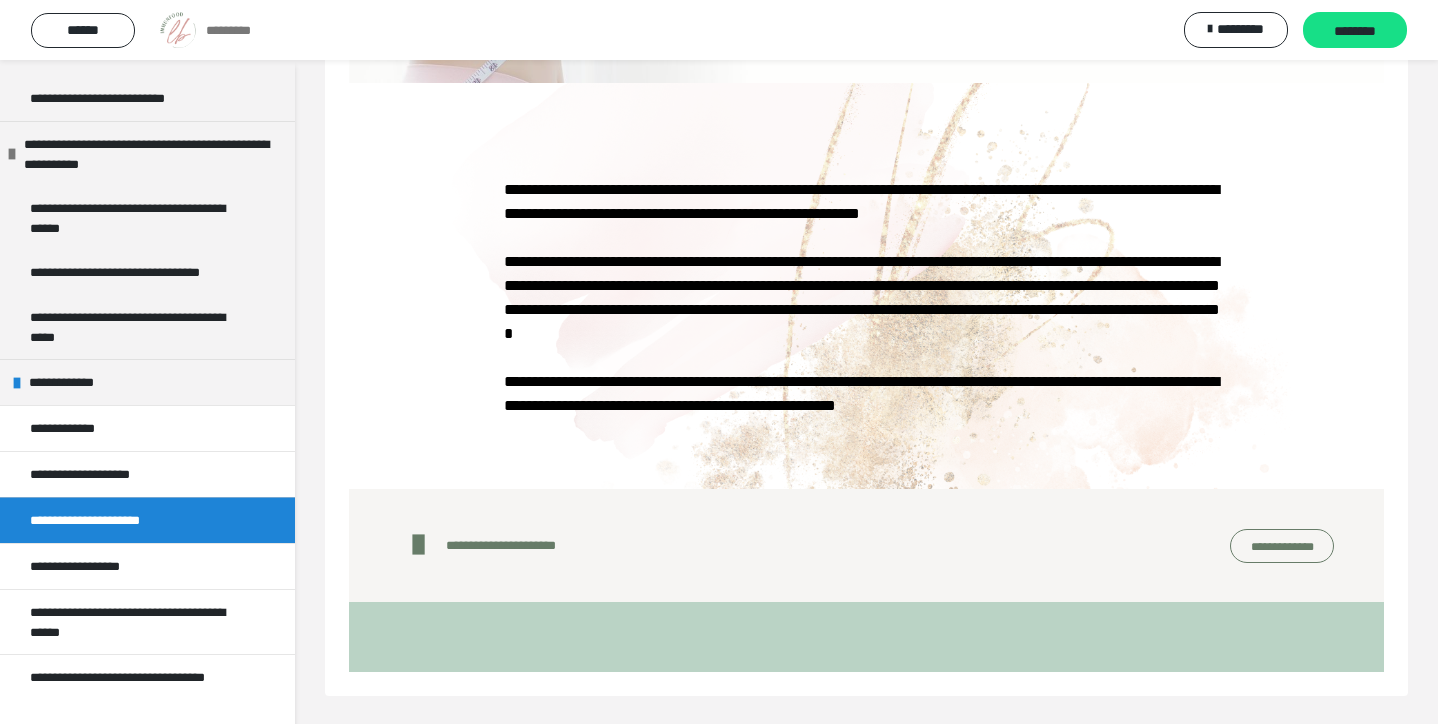 click on "**********" at bounding box center [1282, 546] 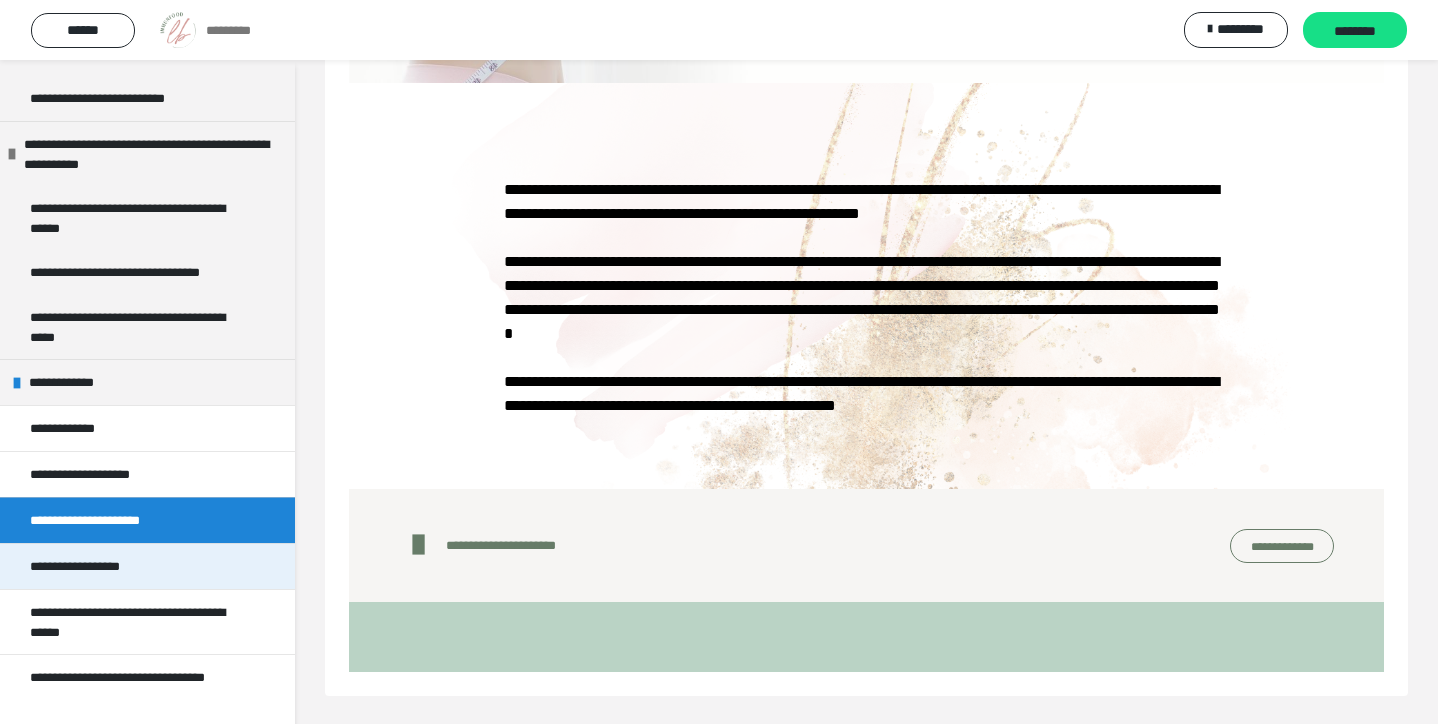 click on "**********" at bounding box center (93, 566) 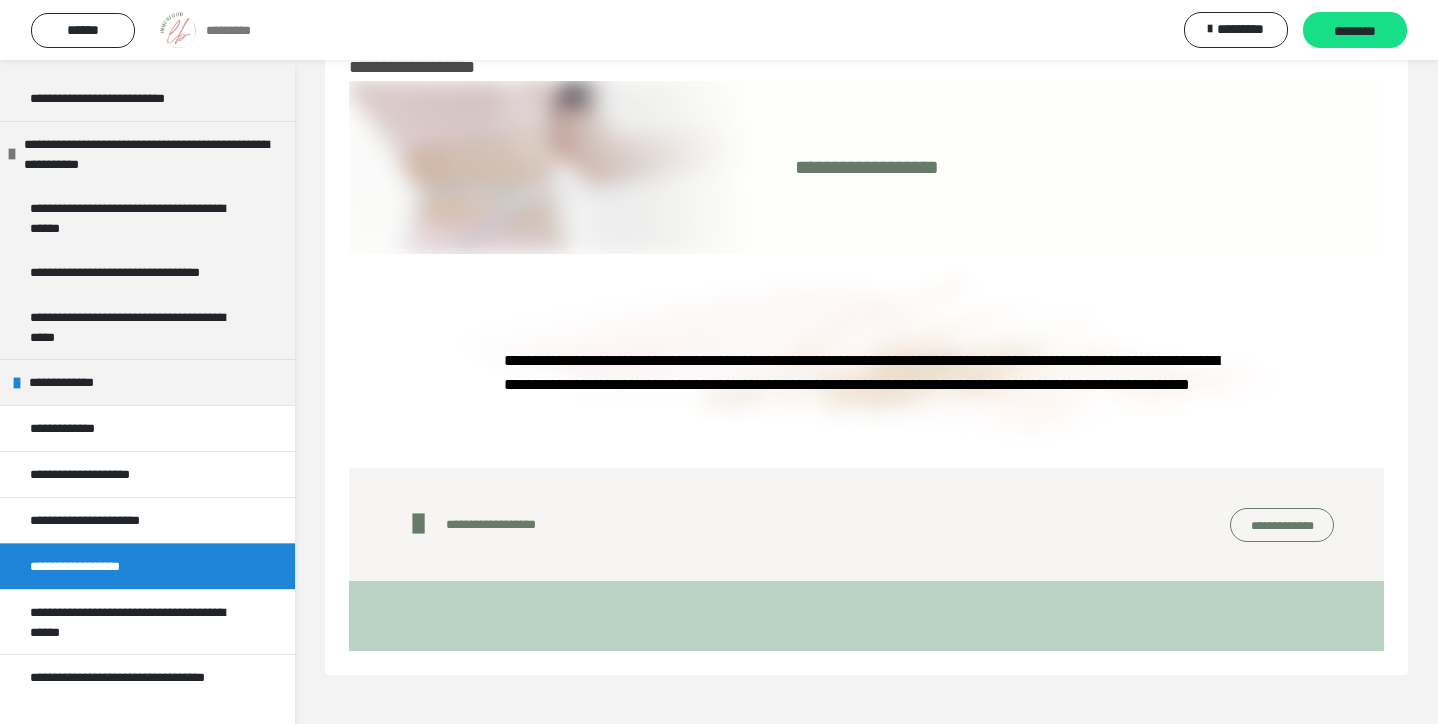click on "**********" at bounding box center (93, 566) 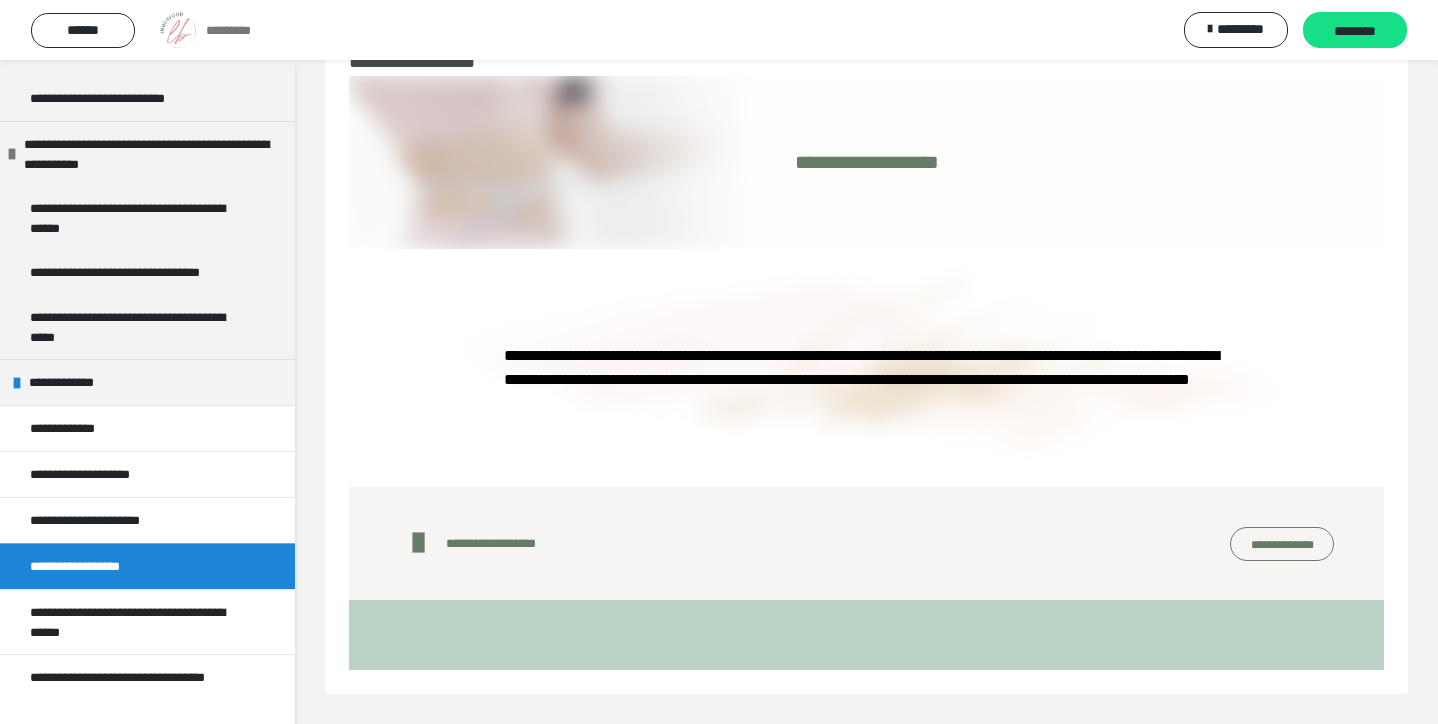 scroll, scrollTop: 63, scrollLeft: 0, axis: vertical 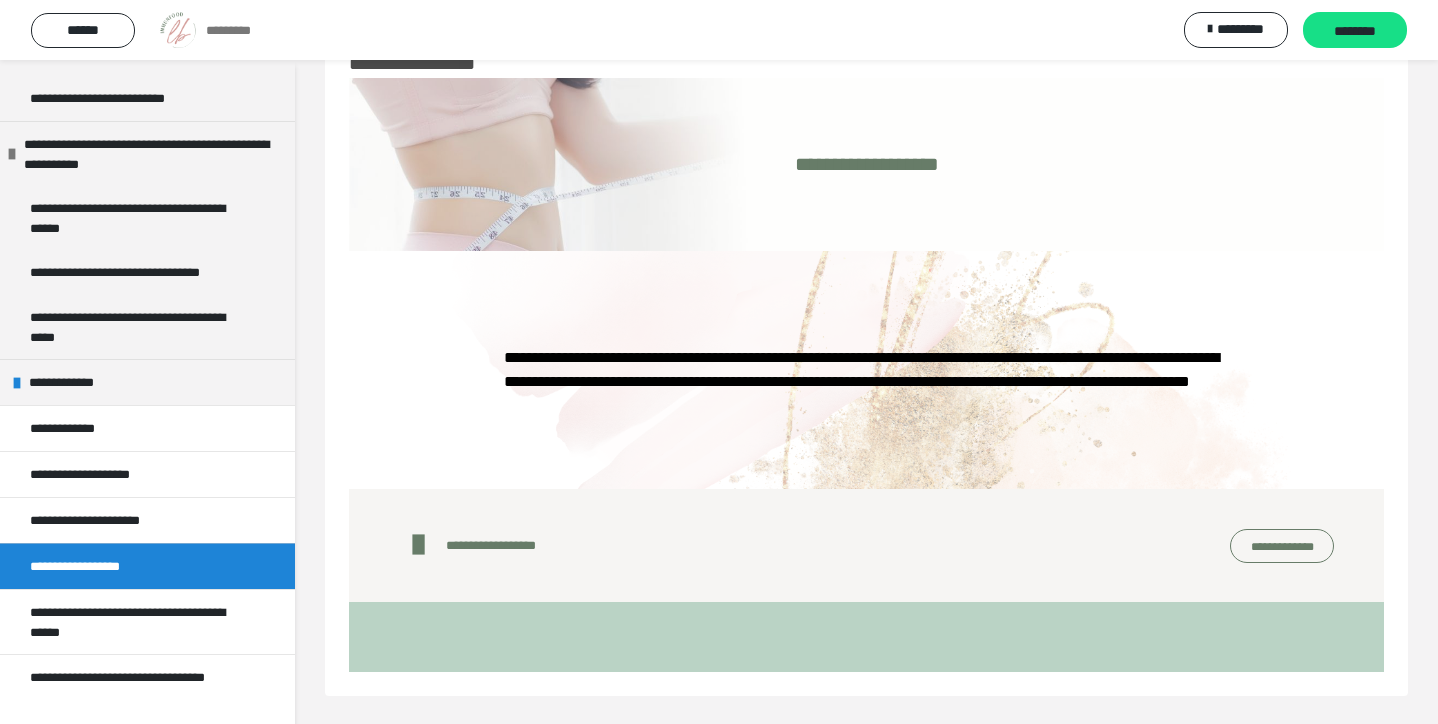 click on "**********" at bounding box center [1282, 546] 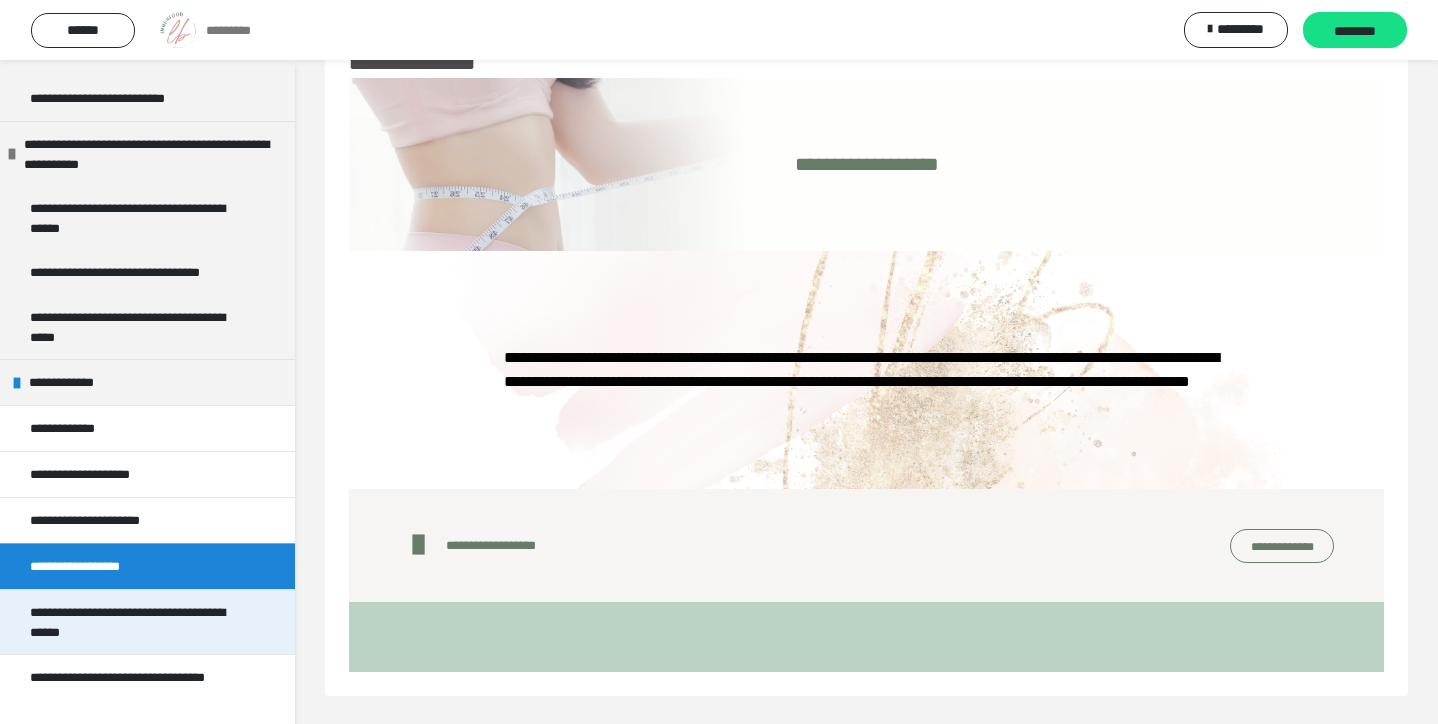 click on "**********" at bounding box center (139, 622) 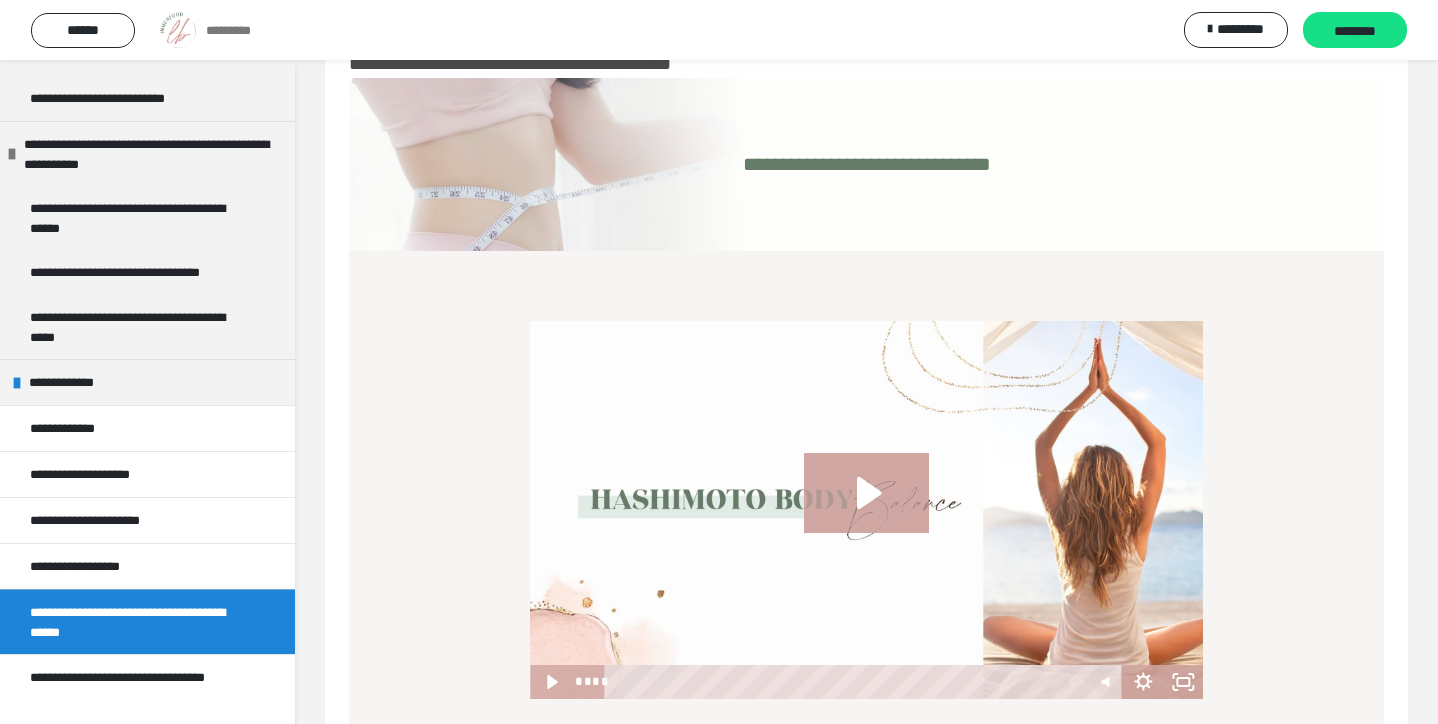 scroll, scrollTop: 424, scrollLeft: 0, axis: vertical 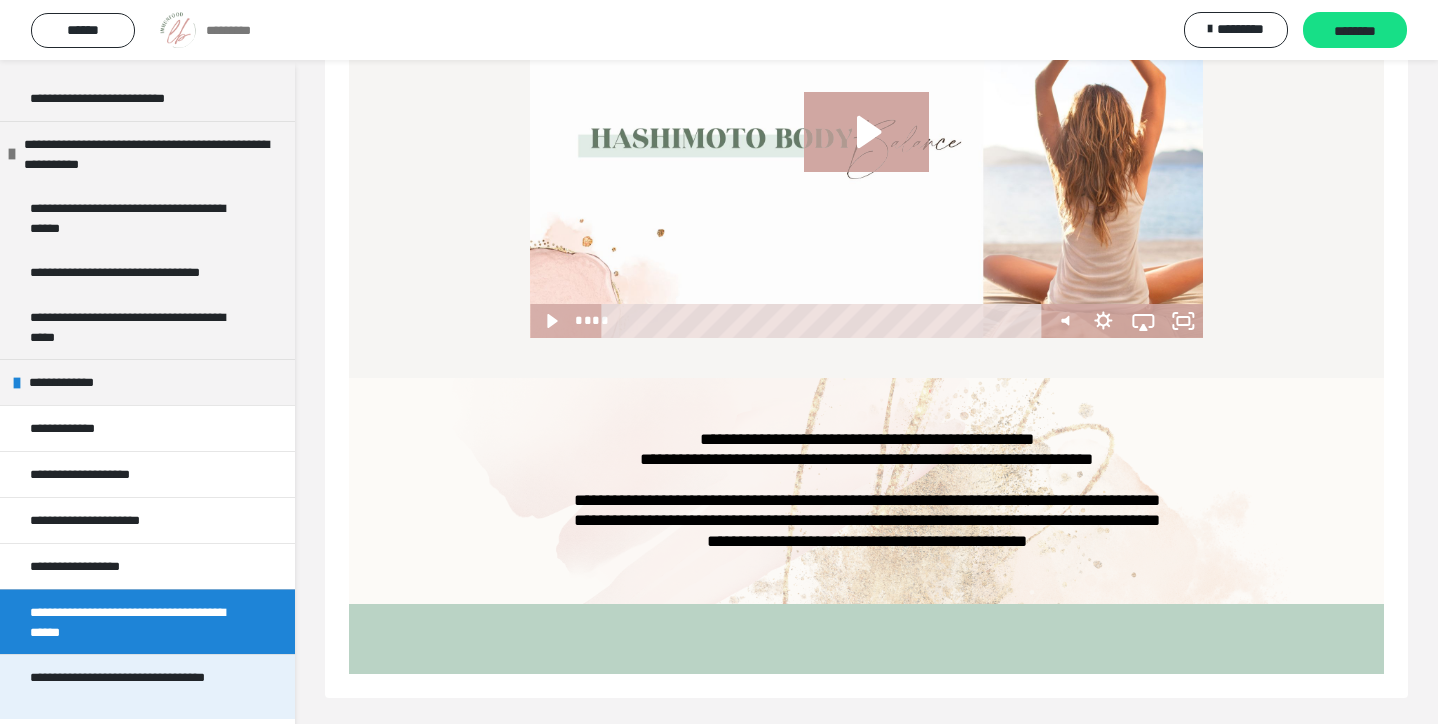 click on "**********" at bounding box center (139, 687) 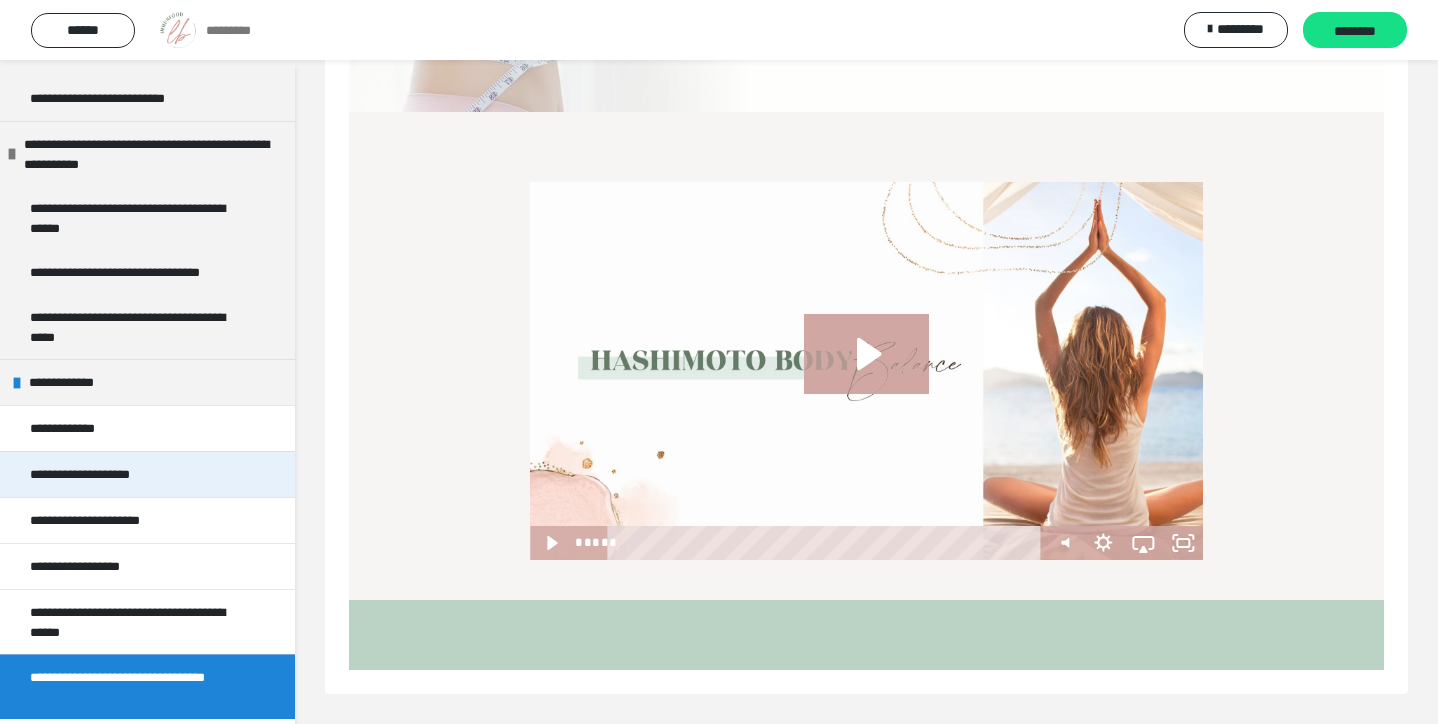 scroll, scrollTop: 201, scrollLeft: 0, axis: vertical 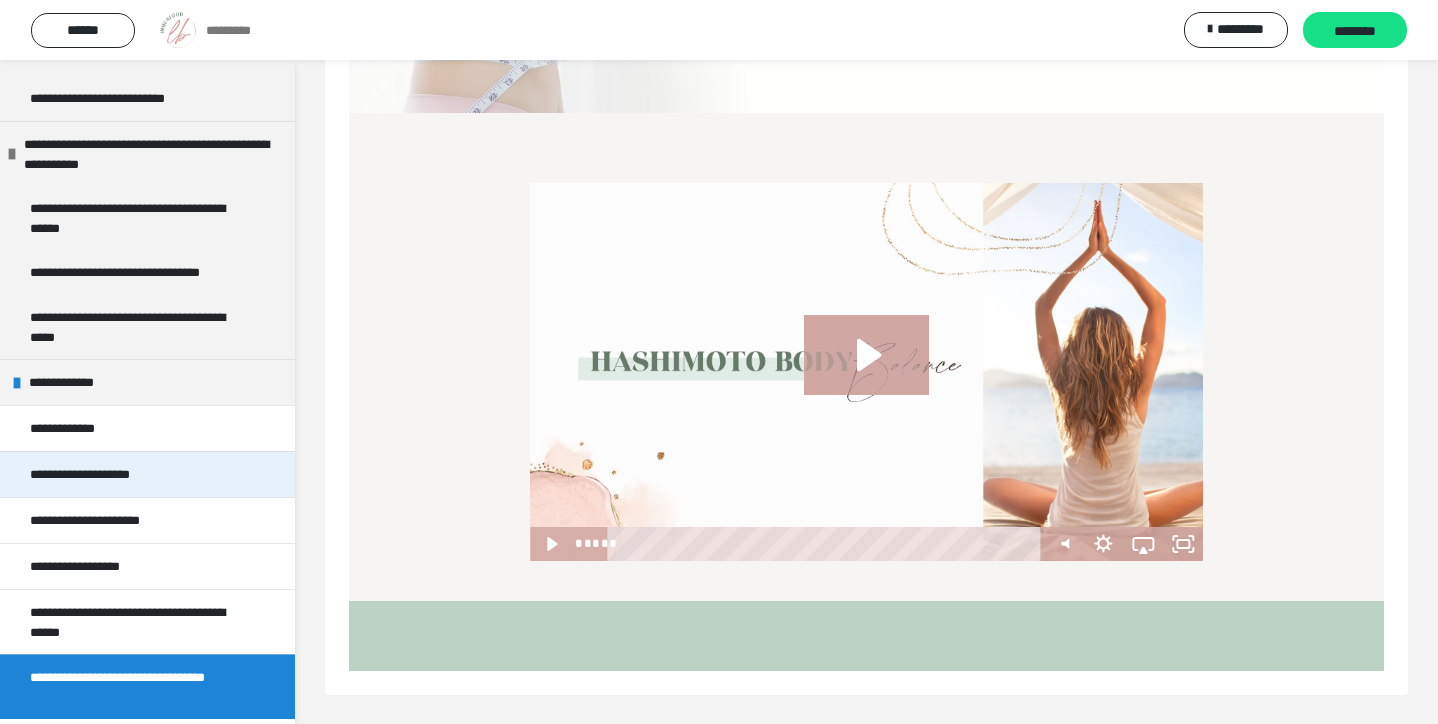 click on "**********" at bounding box center [101, 474] 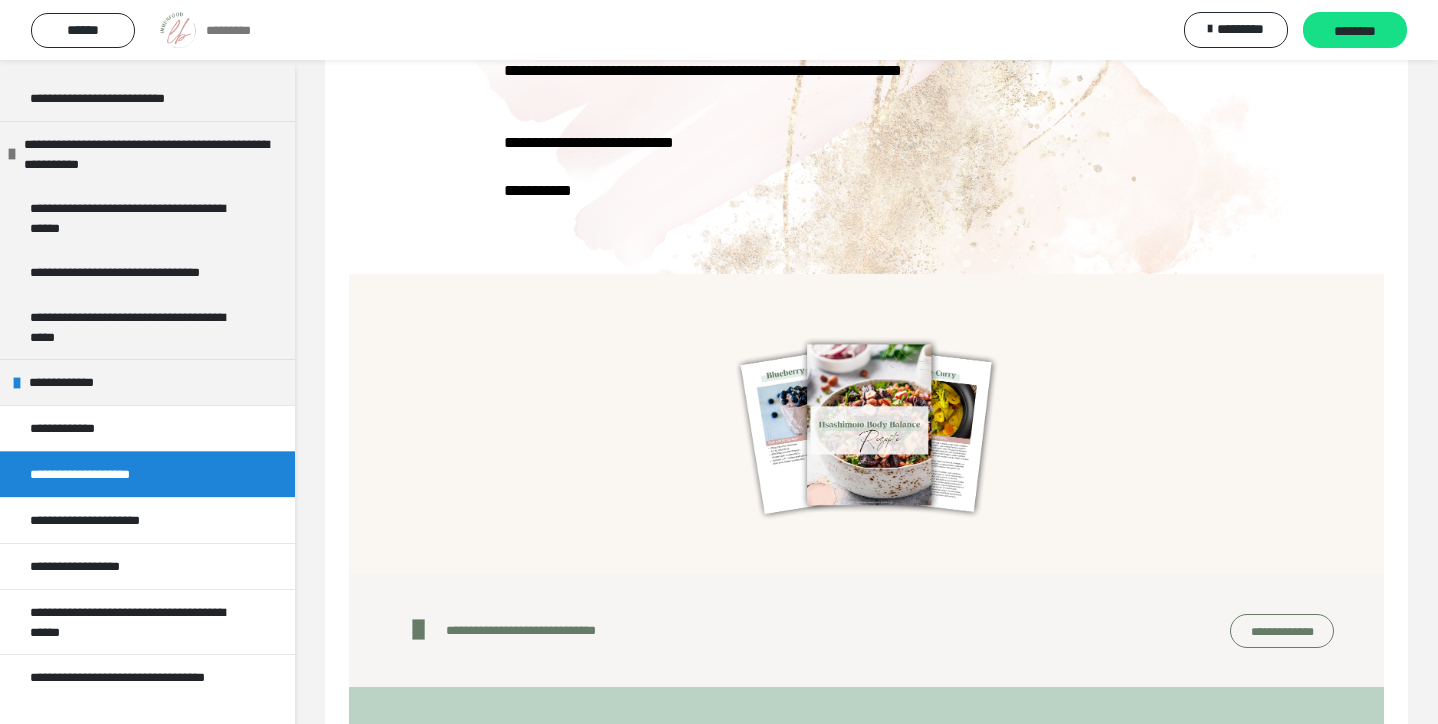 scroll, scrollTop: 446, scrollLeft: 0, axis: vertical 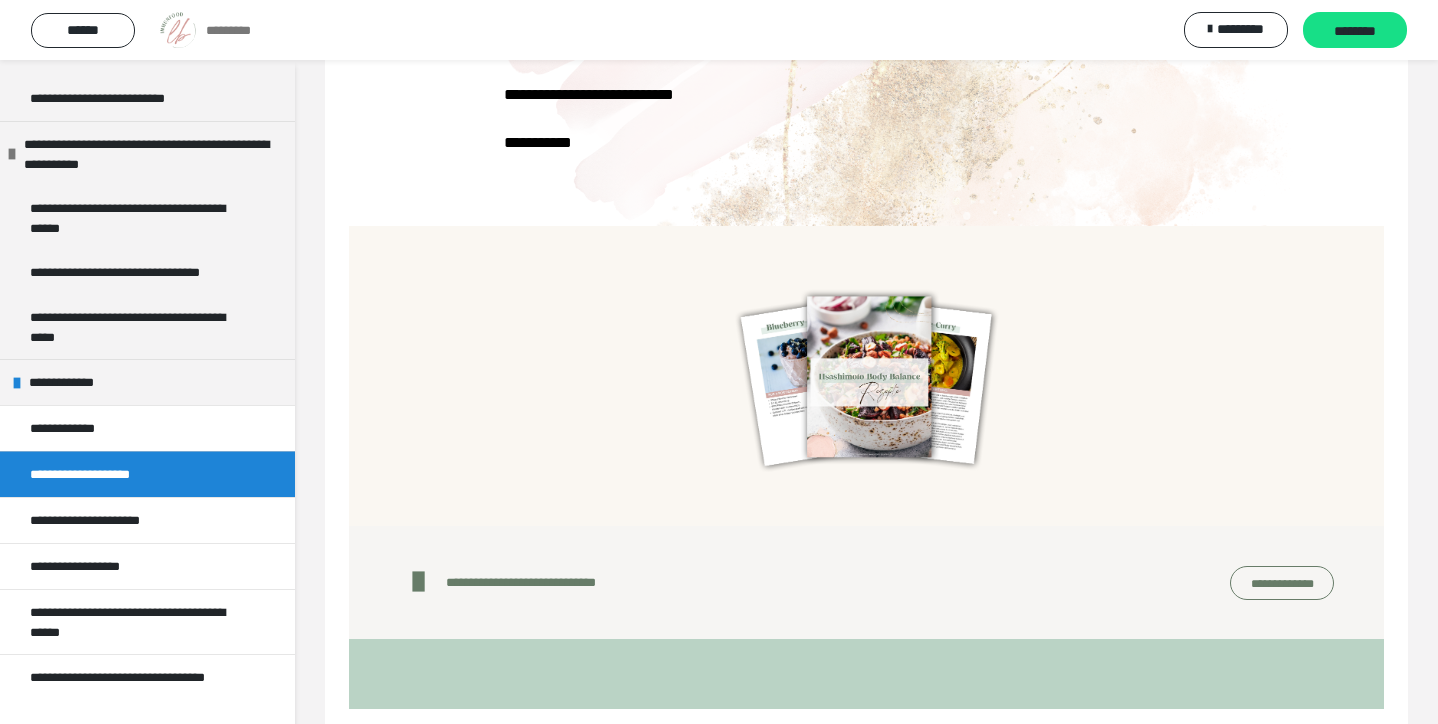 click on "**********" at bounding box center [1282, 583] 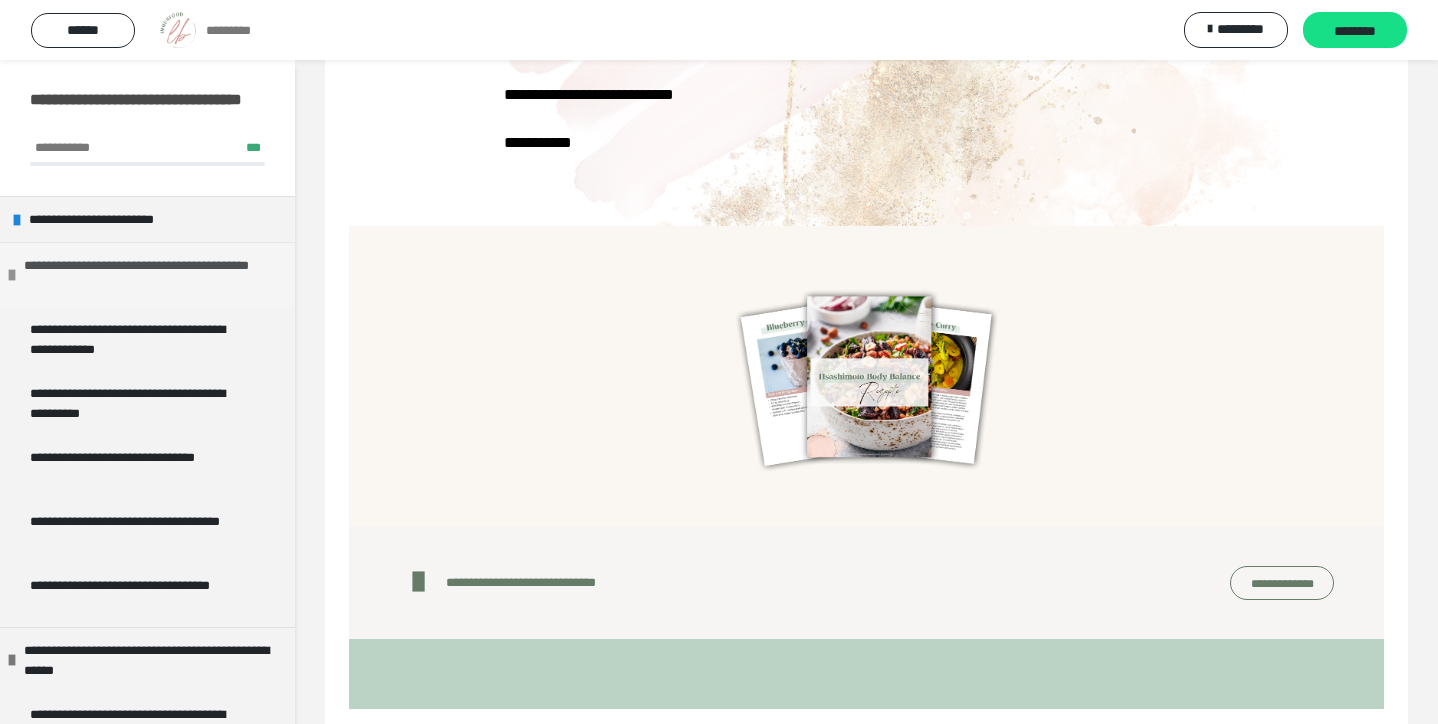 scroll, scrollTop: 0, scrollLeft: 0, axis: both 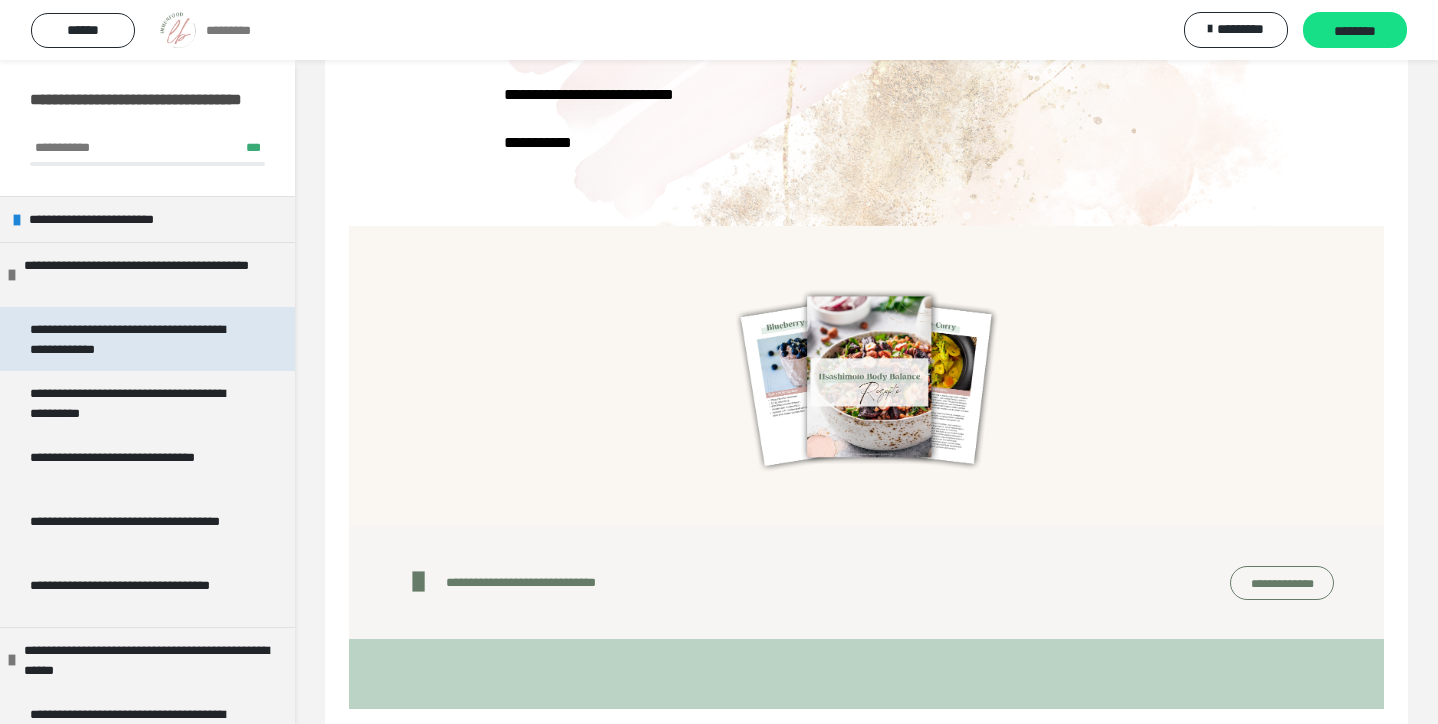 click on "**********" at bounding box center [139, 339] 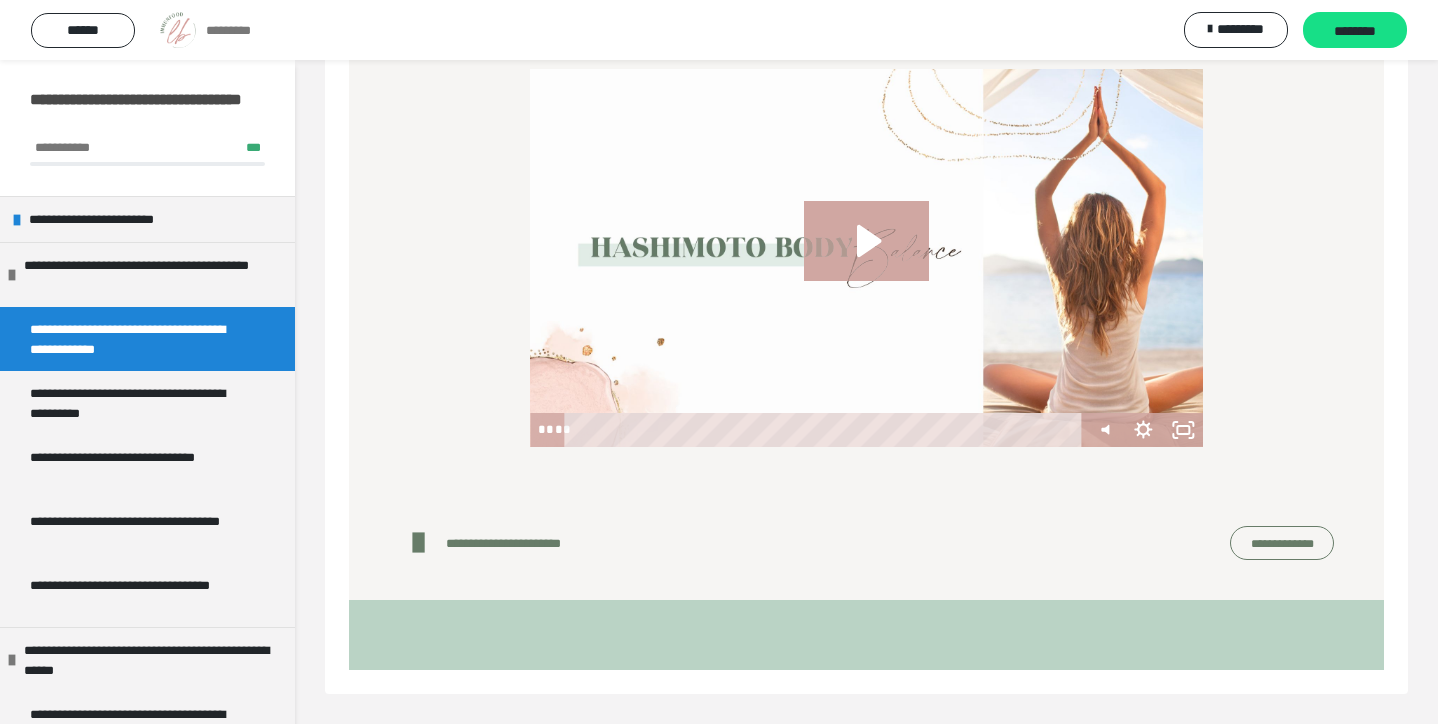 scroll, scrollTop: 60, scrollLeft: 0, axis: vertical 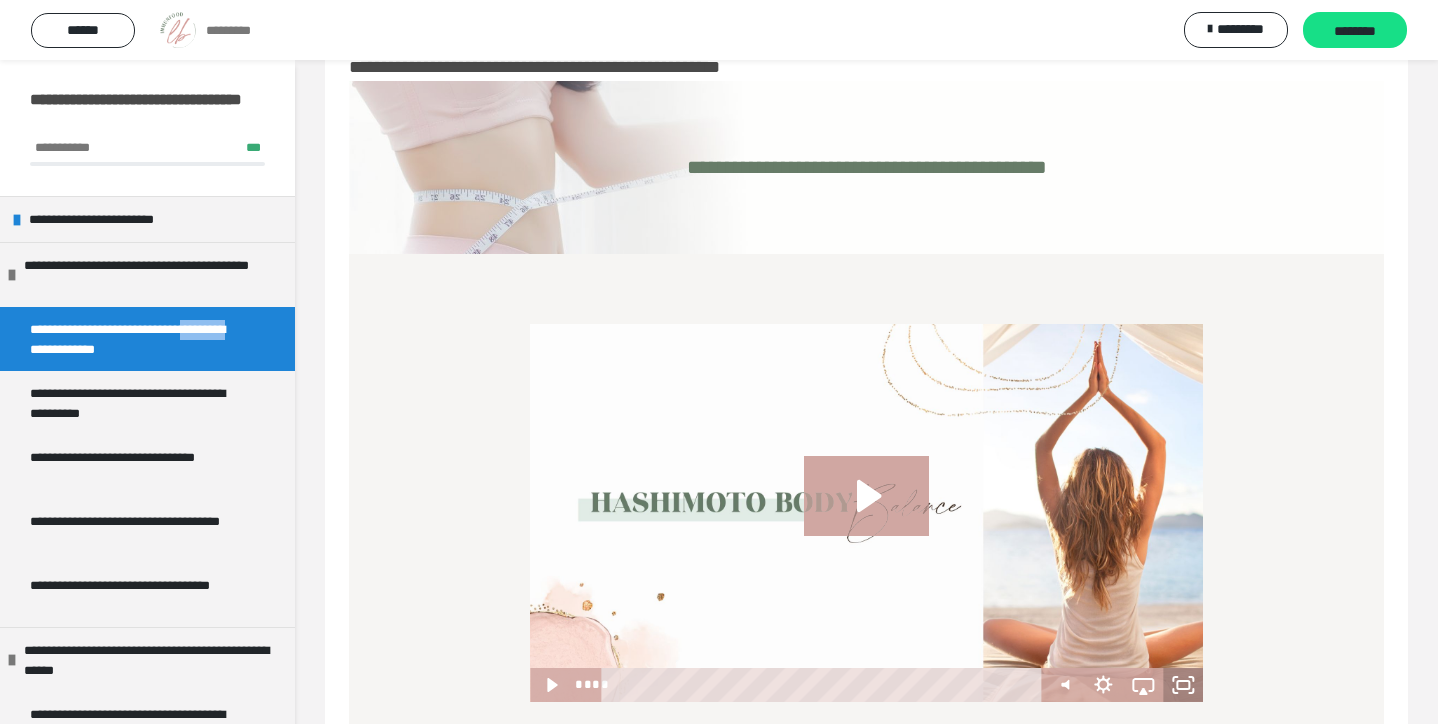 click 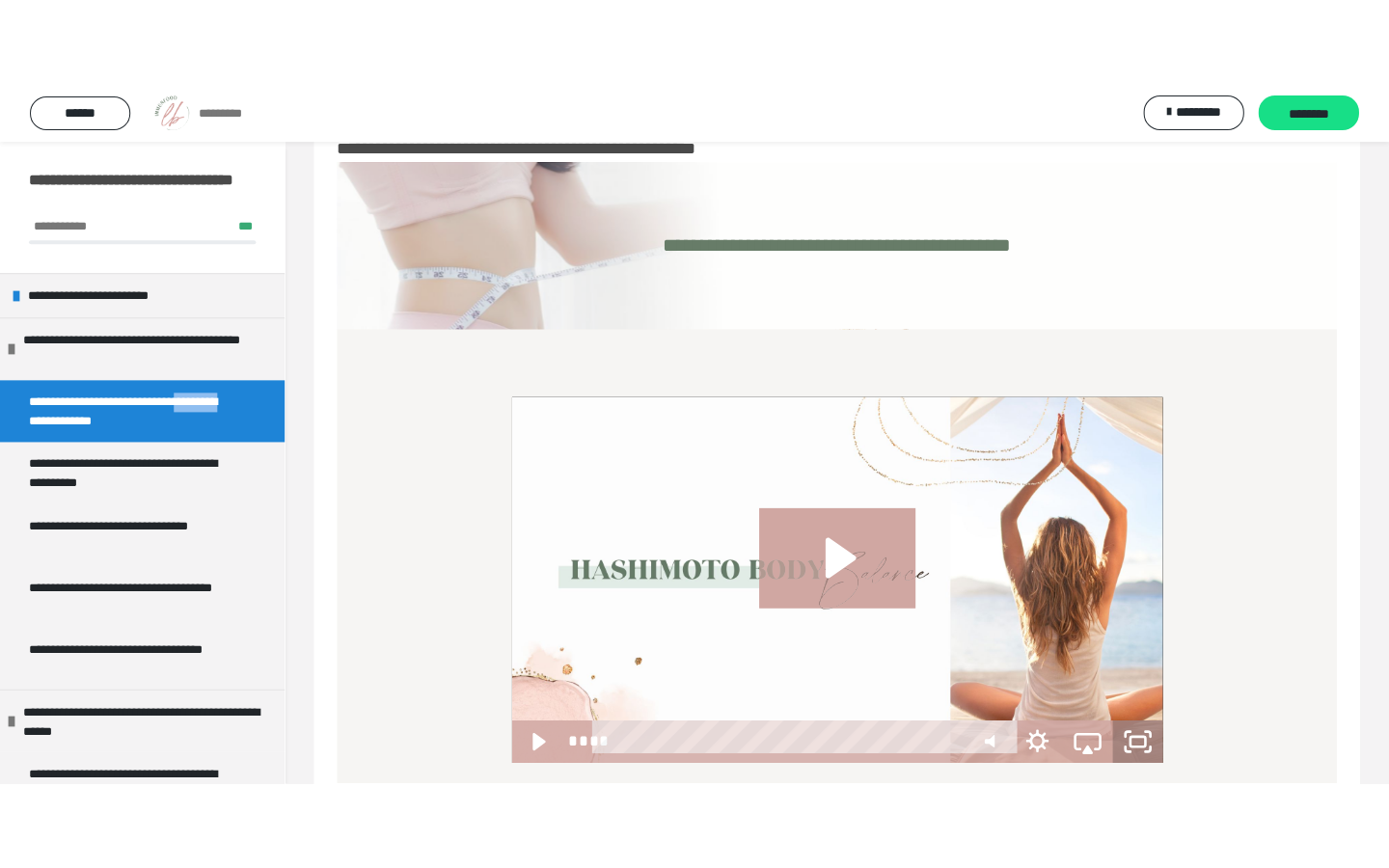 scroll, scrollTop: 0, scrollLeft: 0, axis: both 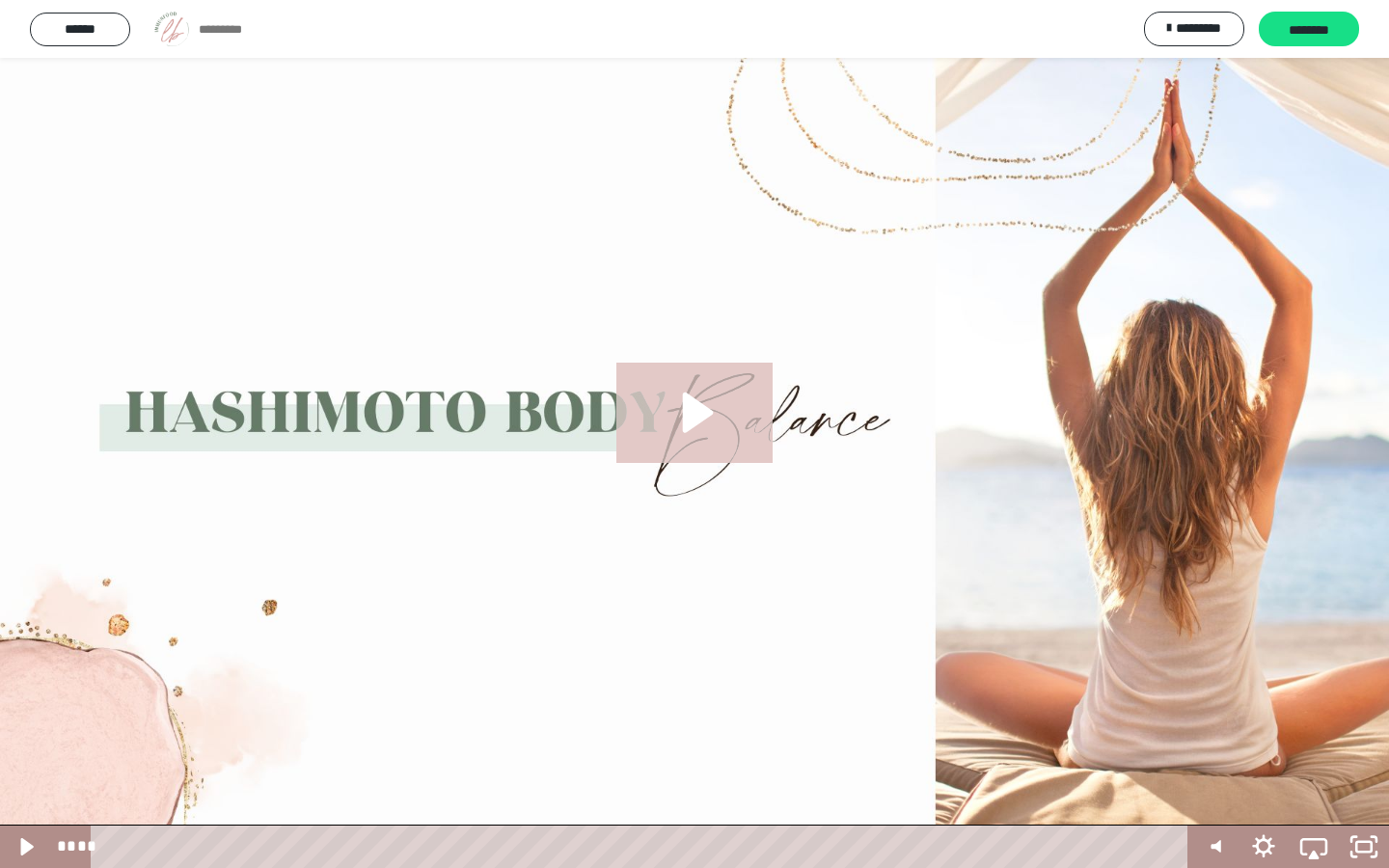 click 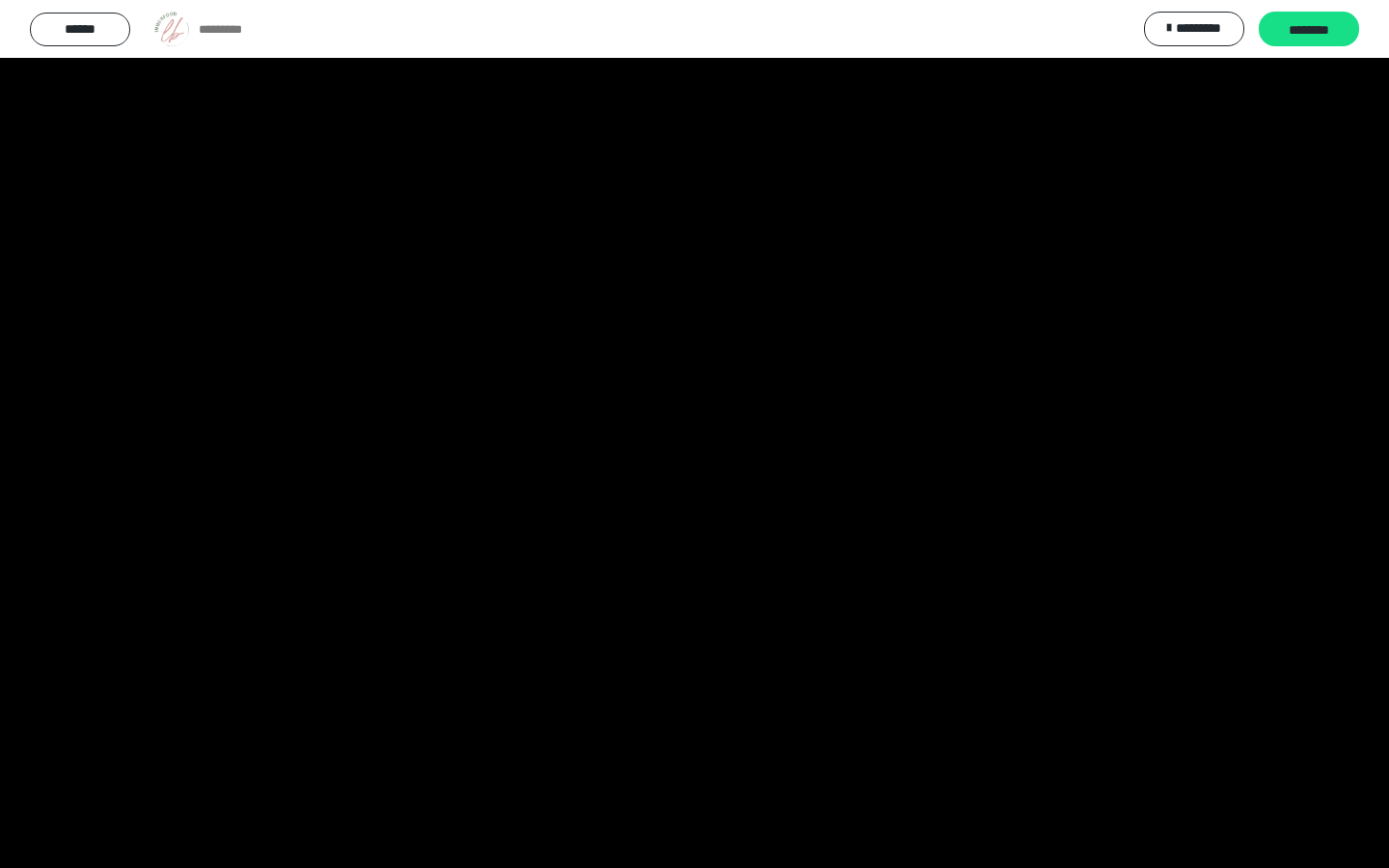 click at bounding box center (694, 434) 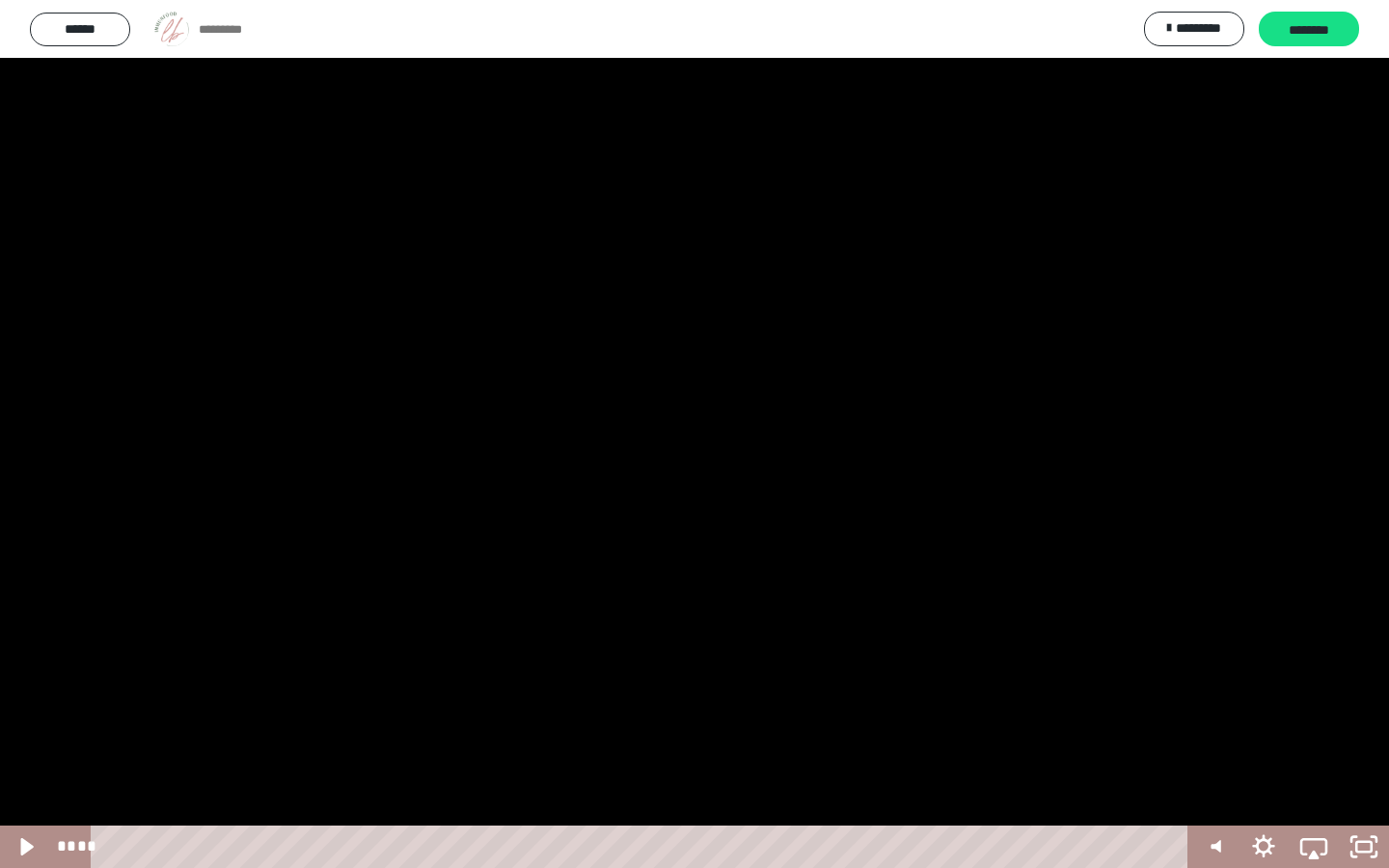 click at bounding box center [694, 434] 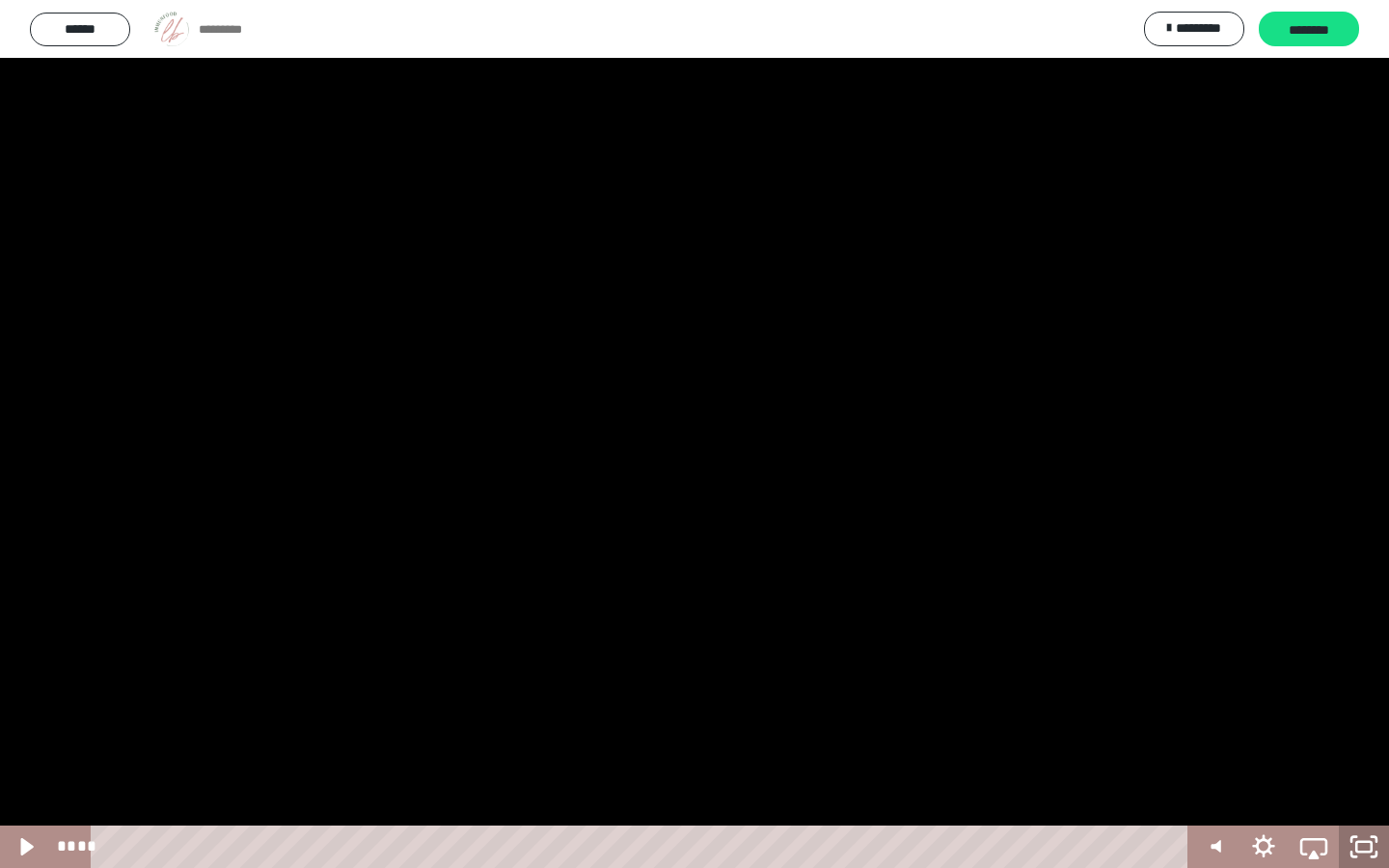 click 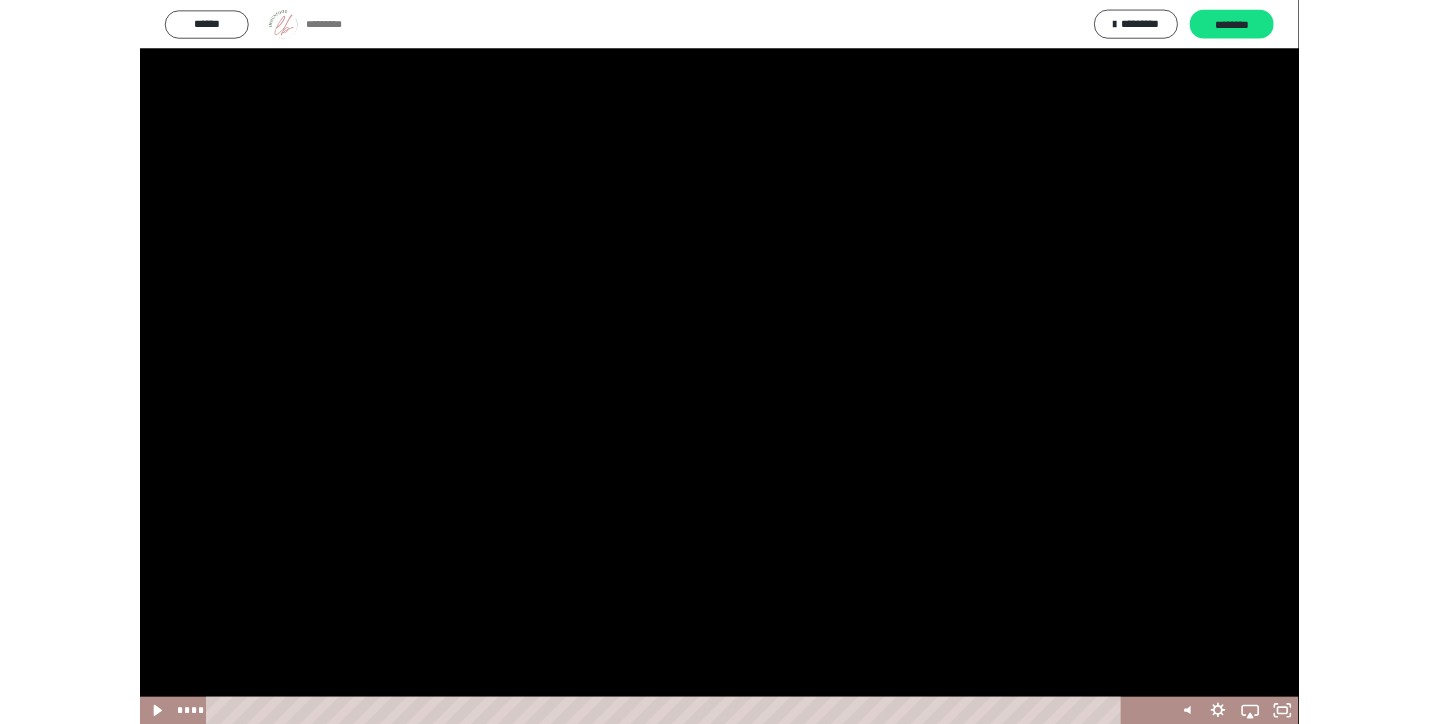 scroll, scrollTop: 60, scrollLeft: 0, axis: vertical 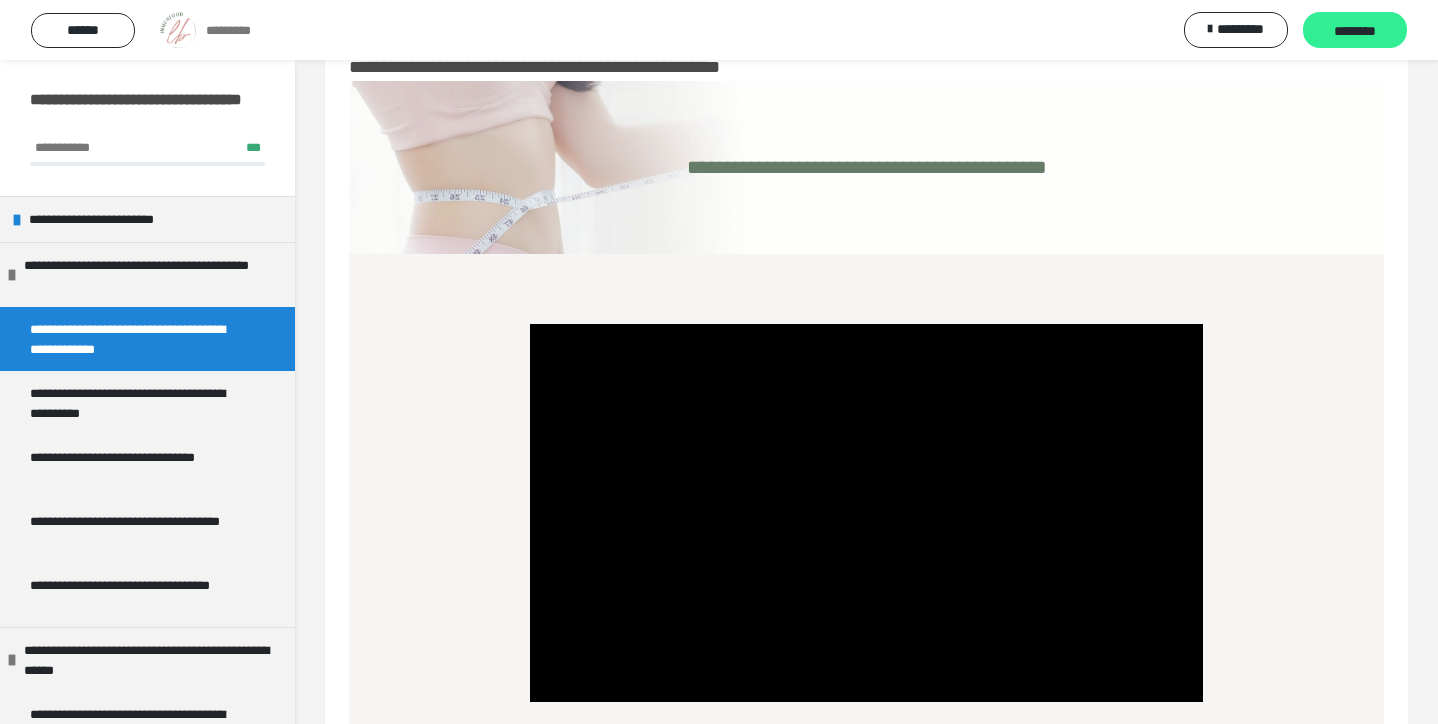 click on "********" at bounding box center (1355, 30) 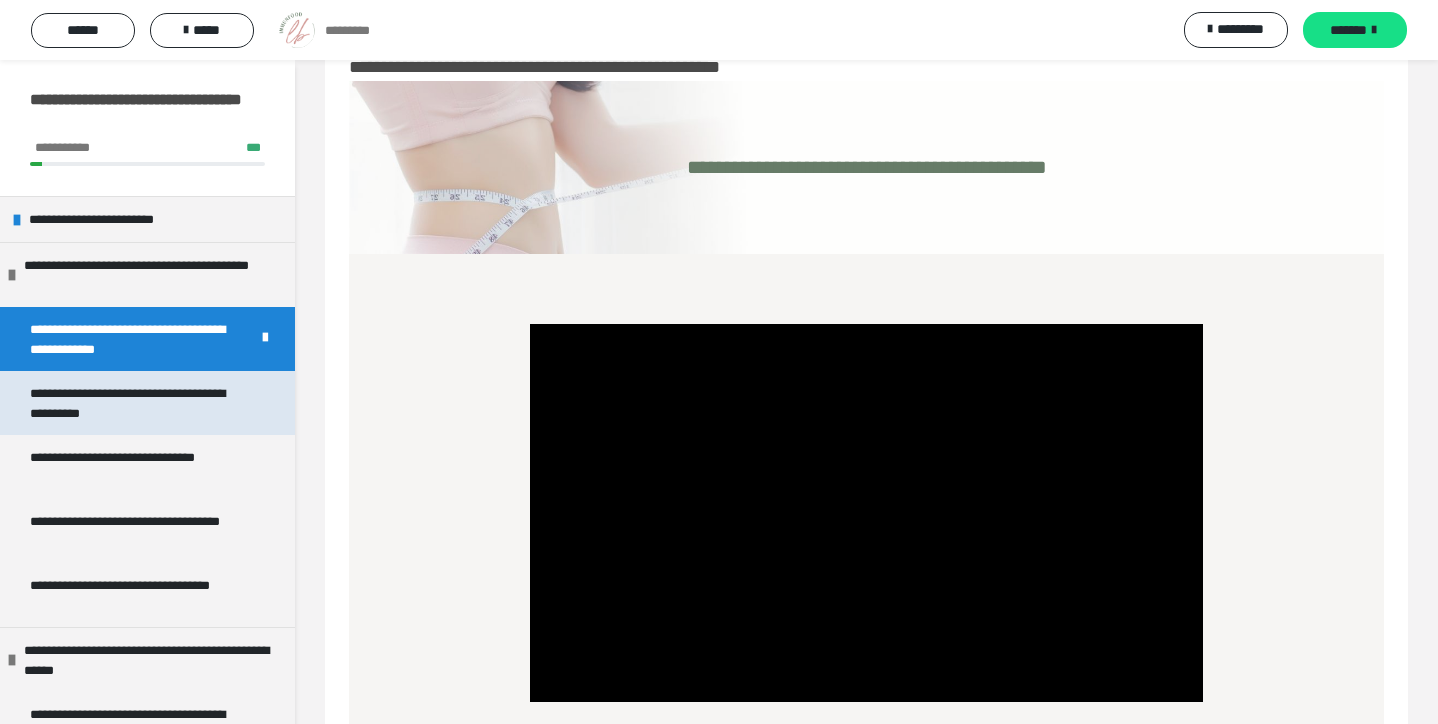 click on "**********" at bounding box center (139, 403) 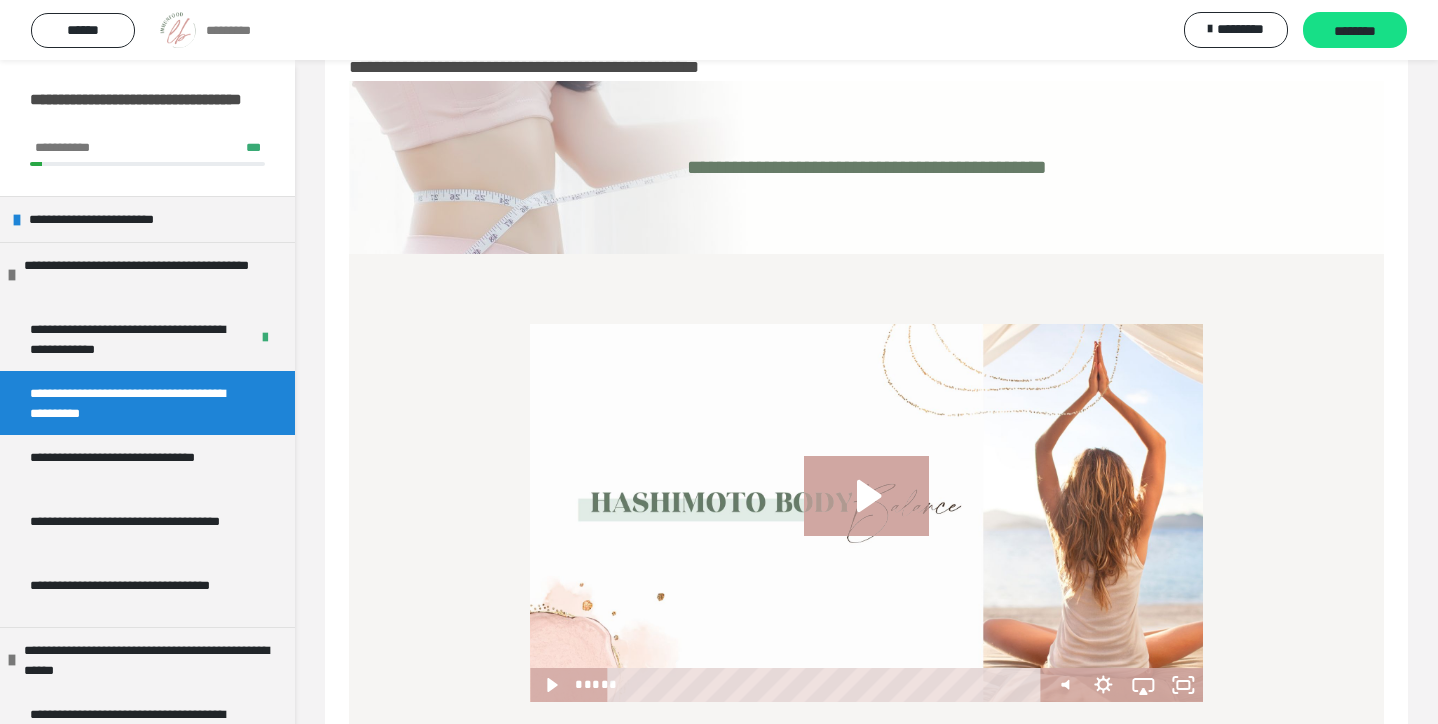 click on "**********" at bounding box center (866, 498) 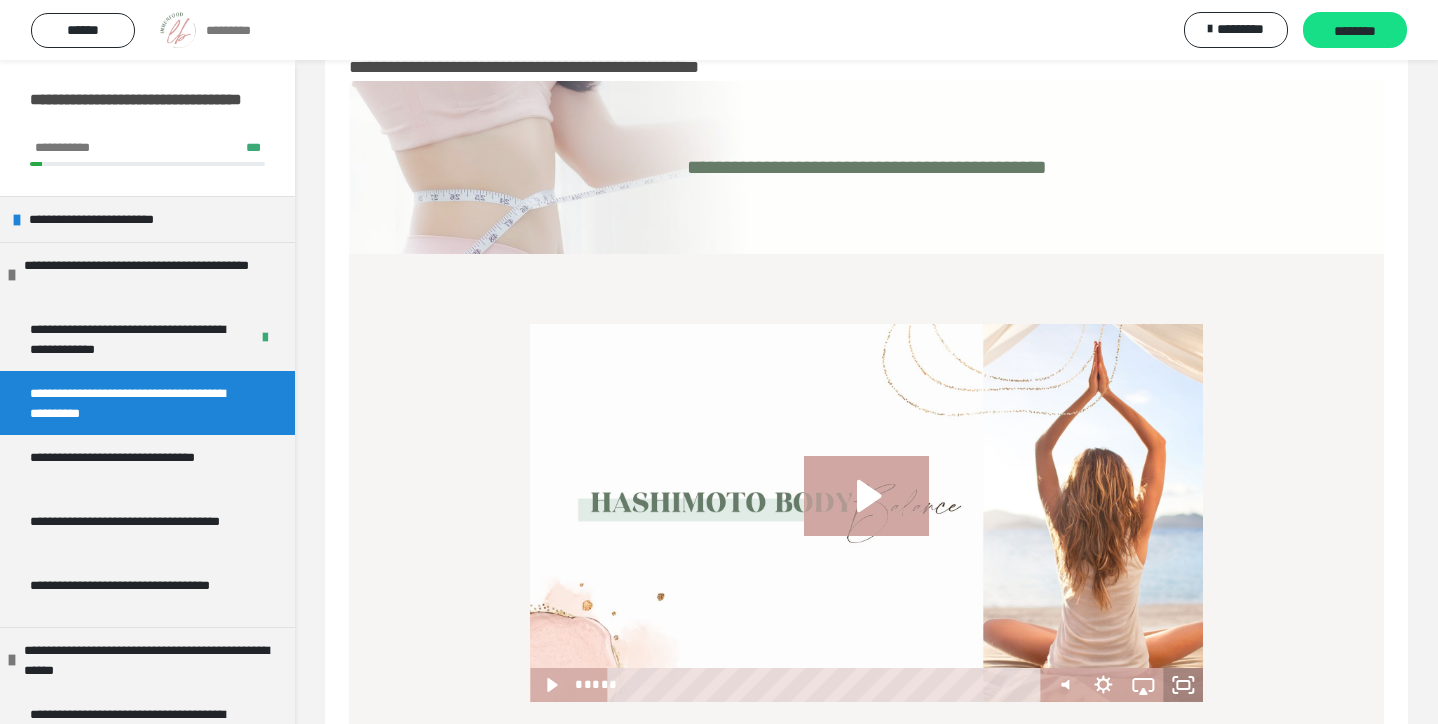 click 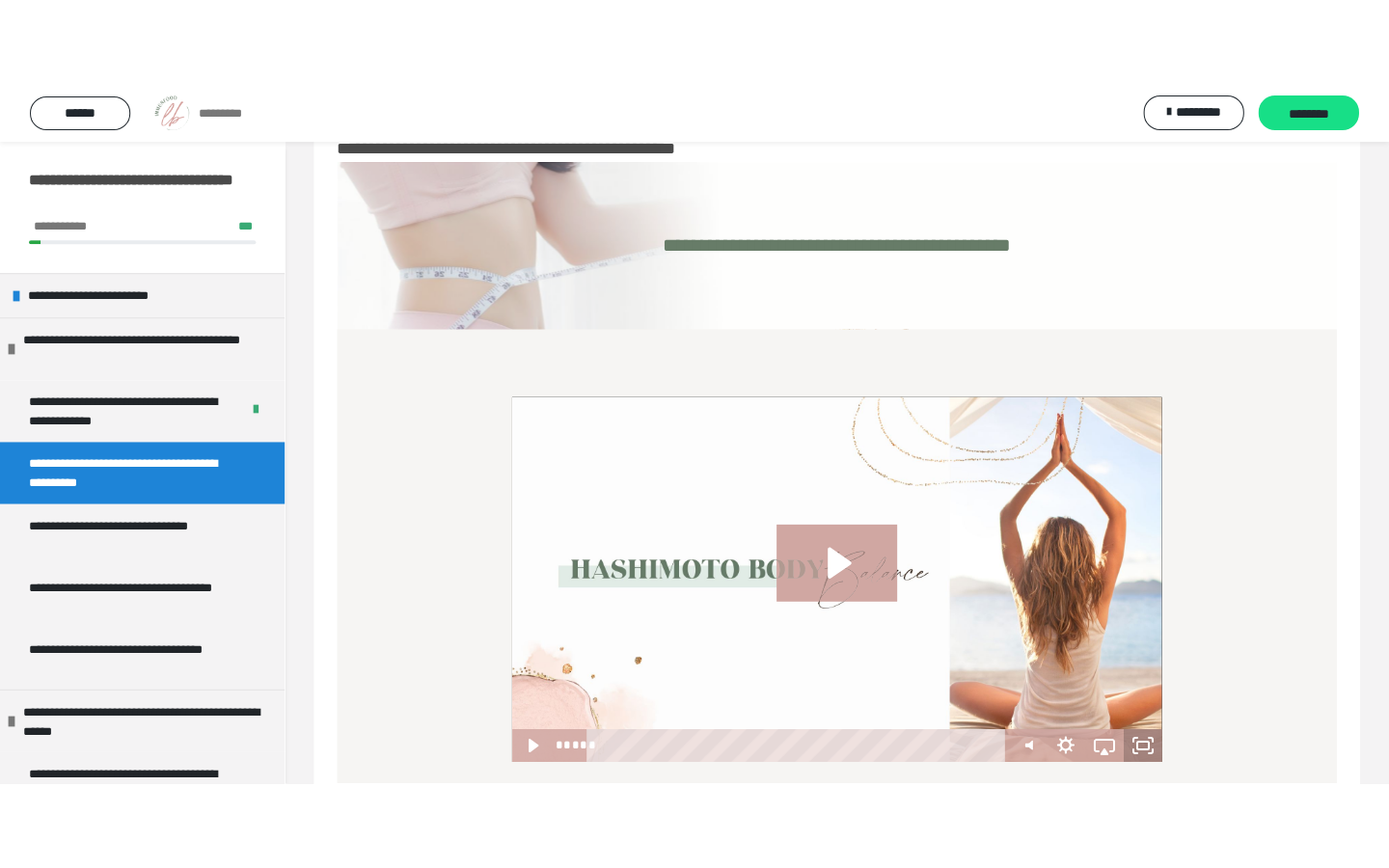 scroll, scrollTop: 0, scrollLeft: 0, axis: both 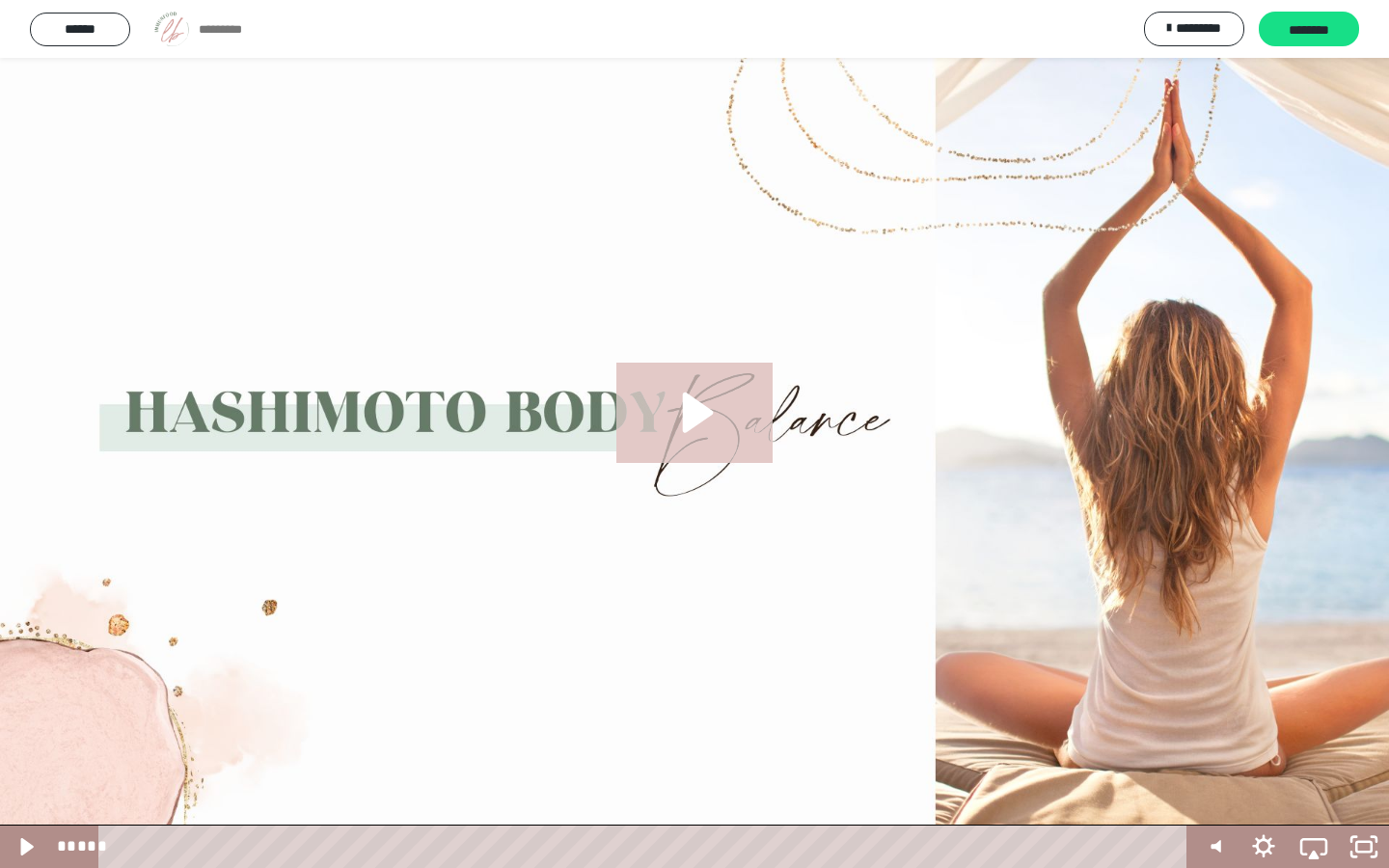 click 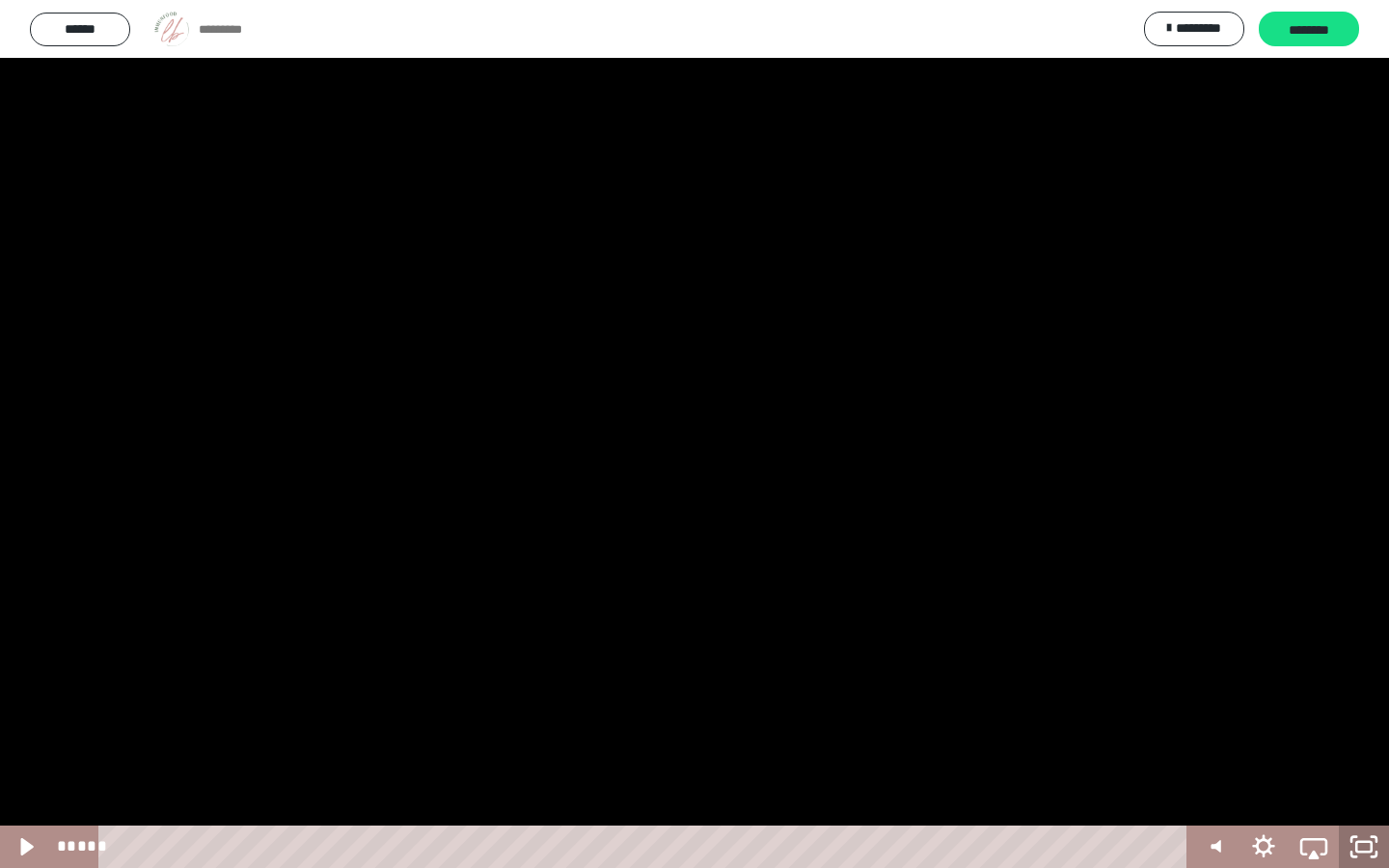 click 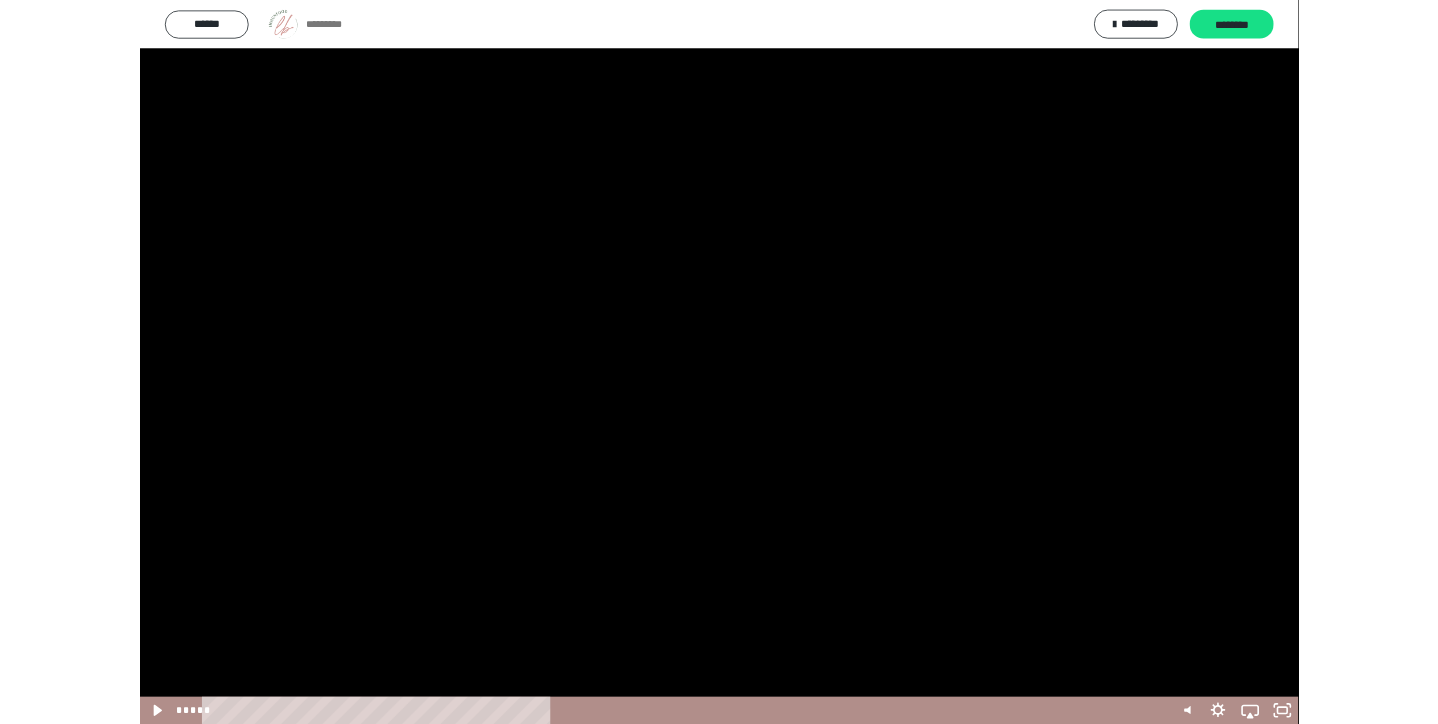 scroll, scrollTop: 60, scrollLeft: 0, axis: vertical 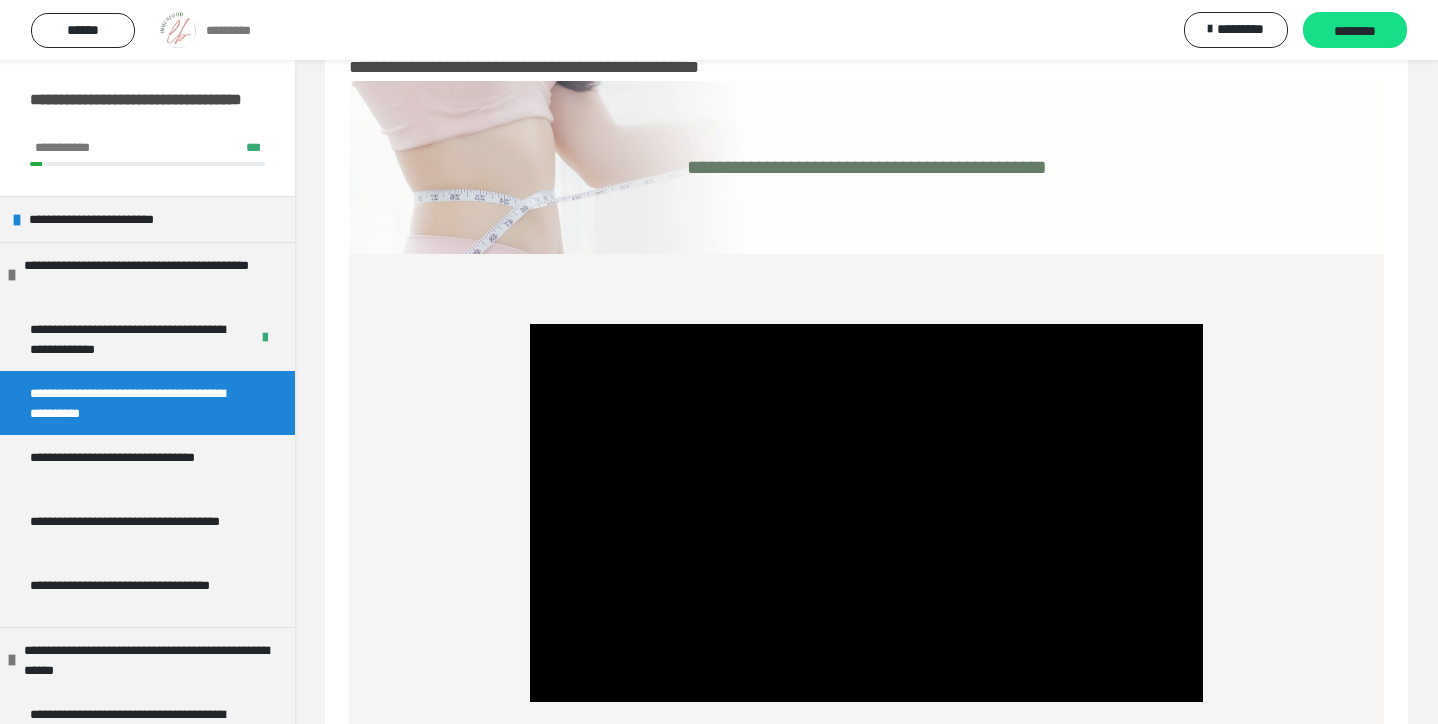 click on "****** ********* ********* ********" at bounding box center (719, 30) 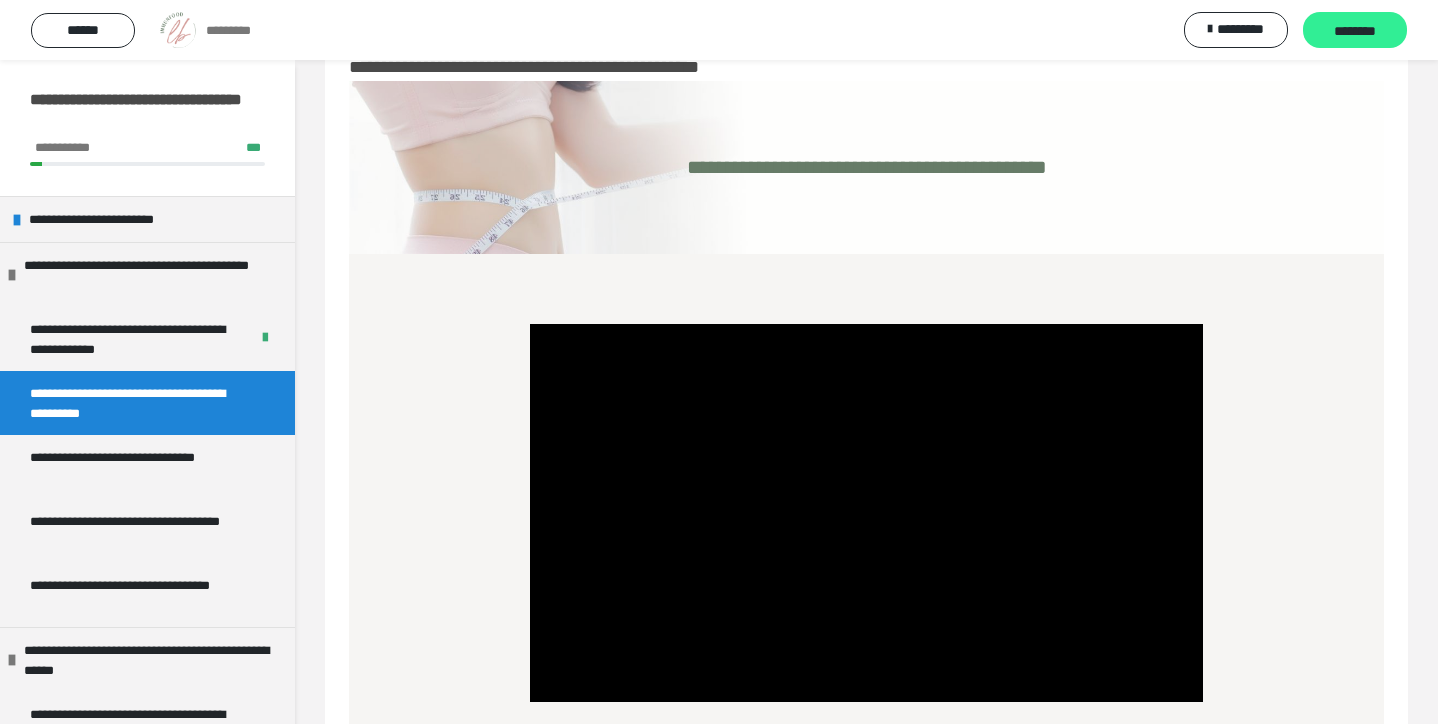 click on "********" at bounding box center [1355, 31] 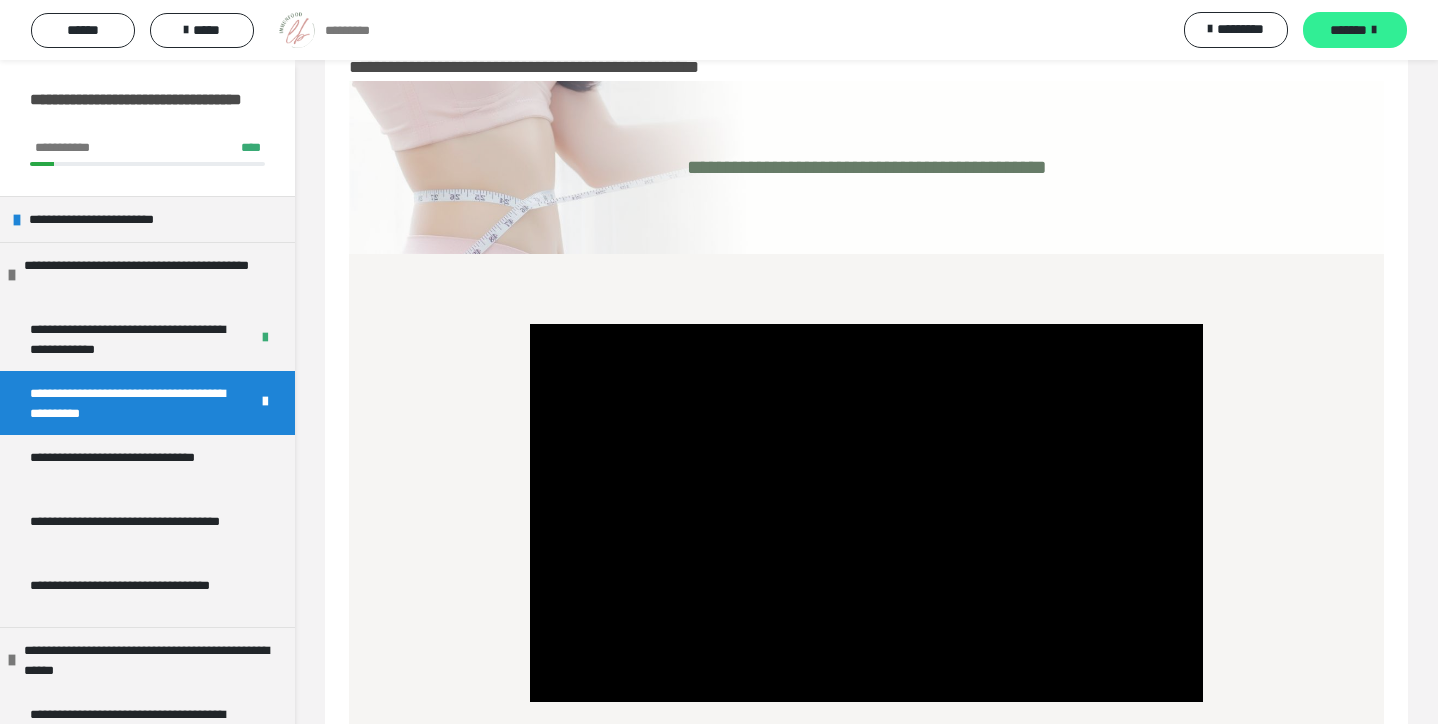 click on "*******" at bounding box center (1348, 30) 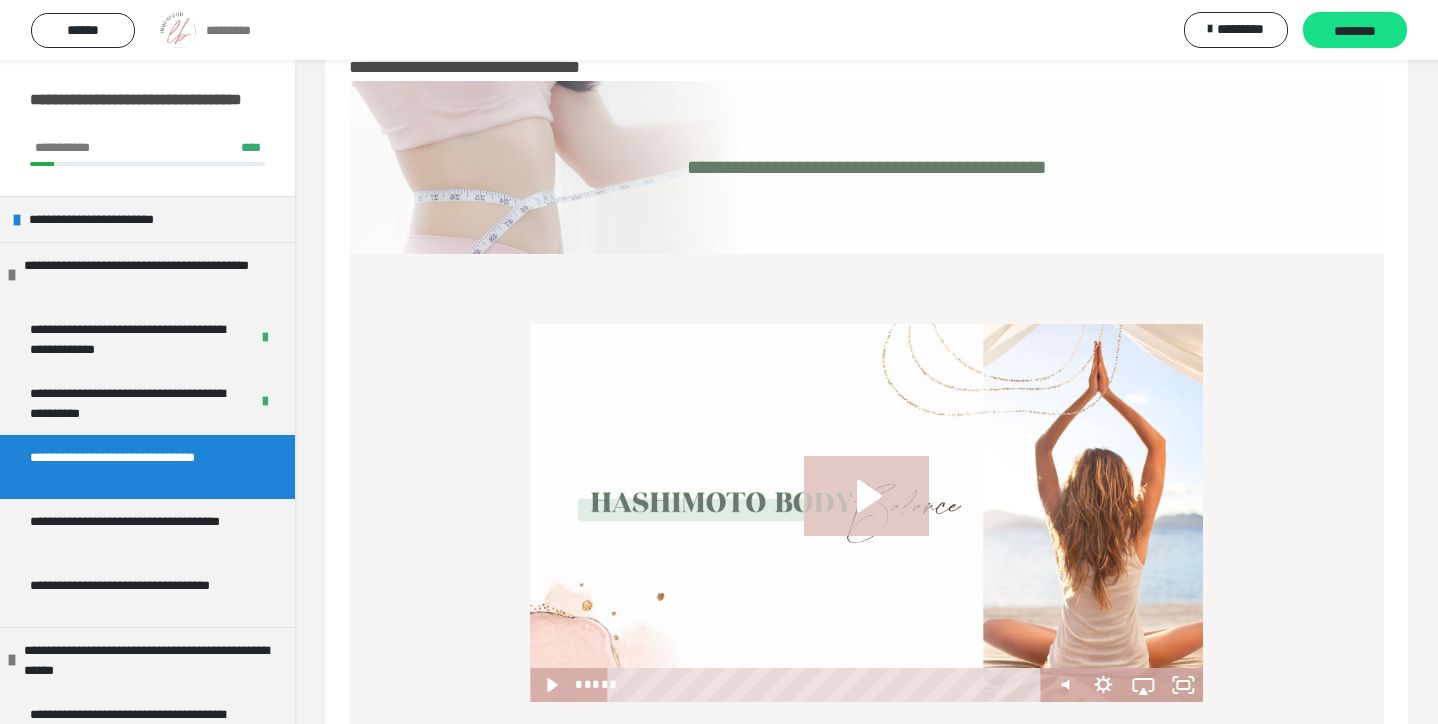 click 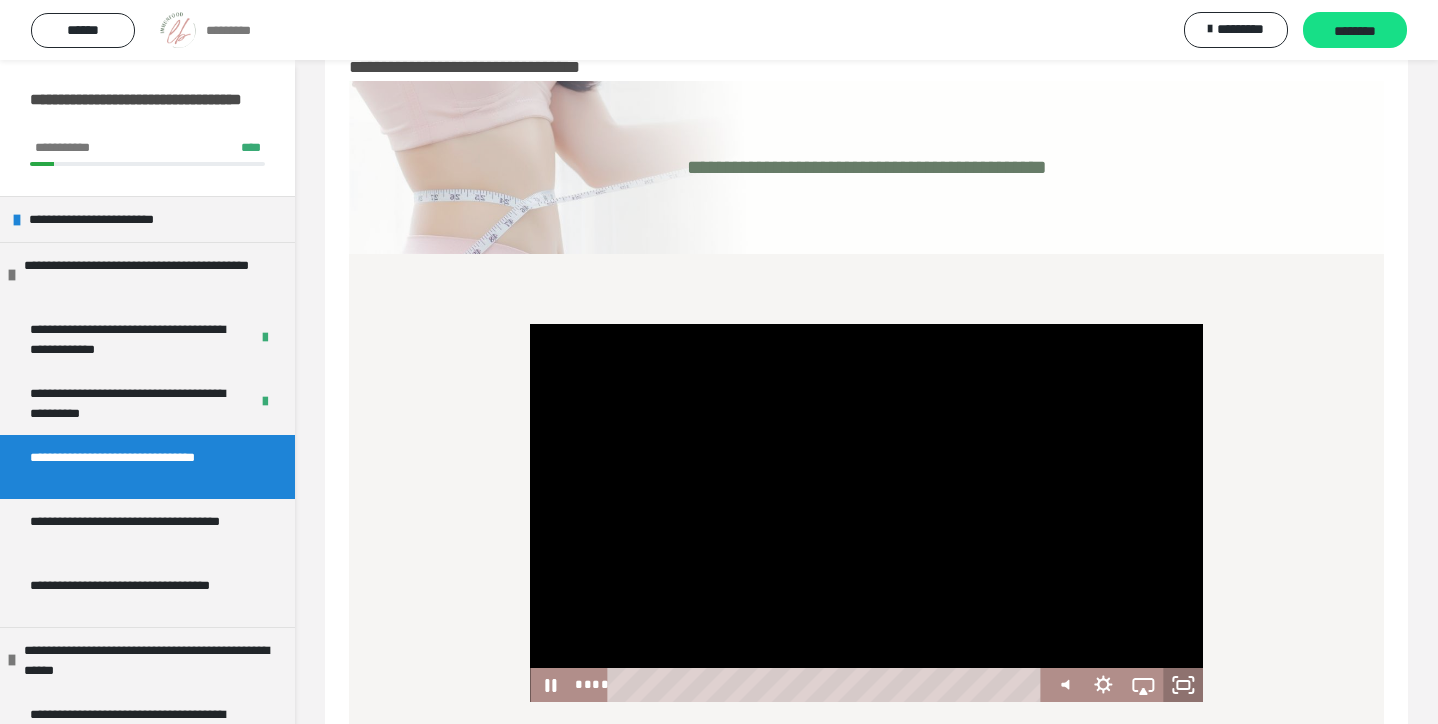 click 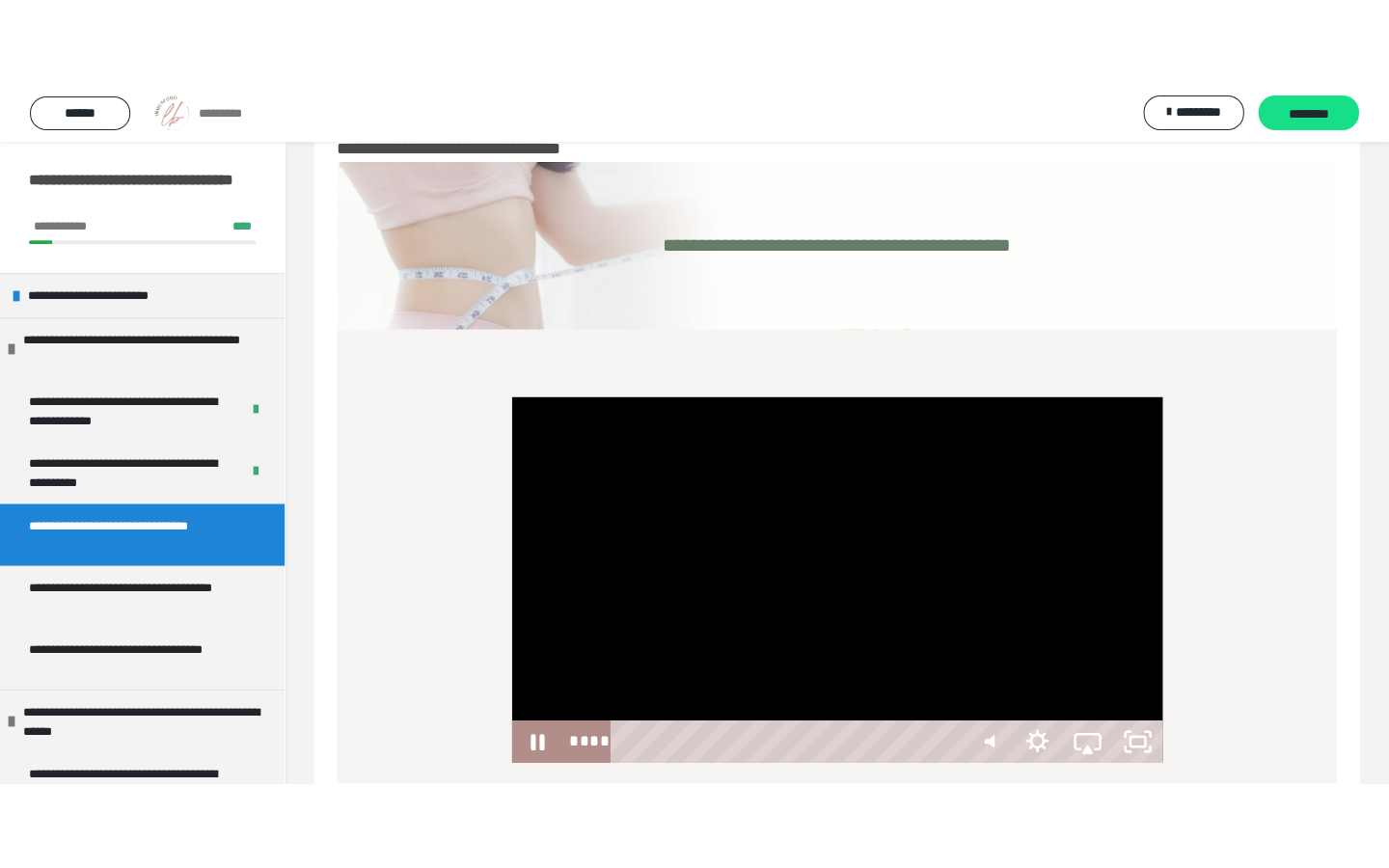 scroll, scrollTop: 0, scrollLeft: 0, axis: both 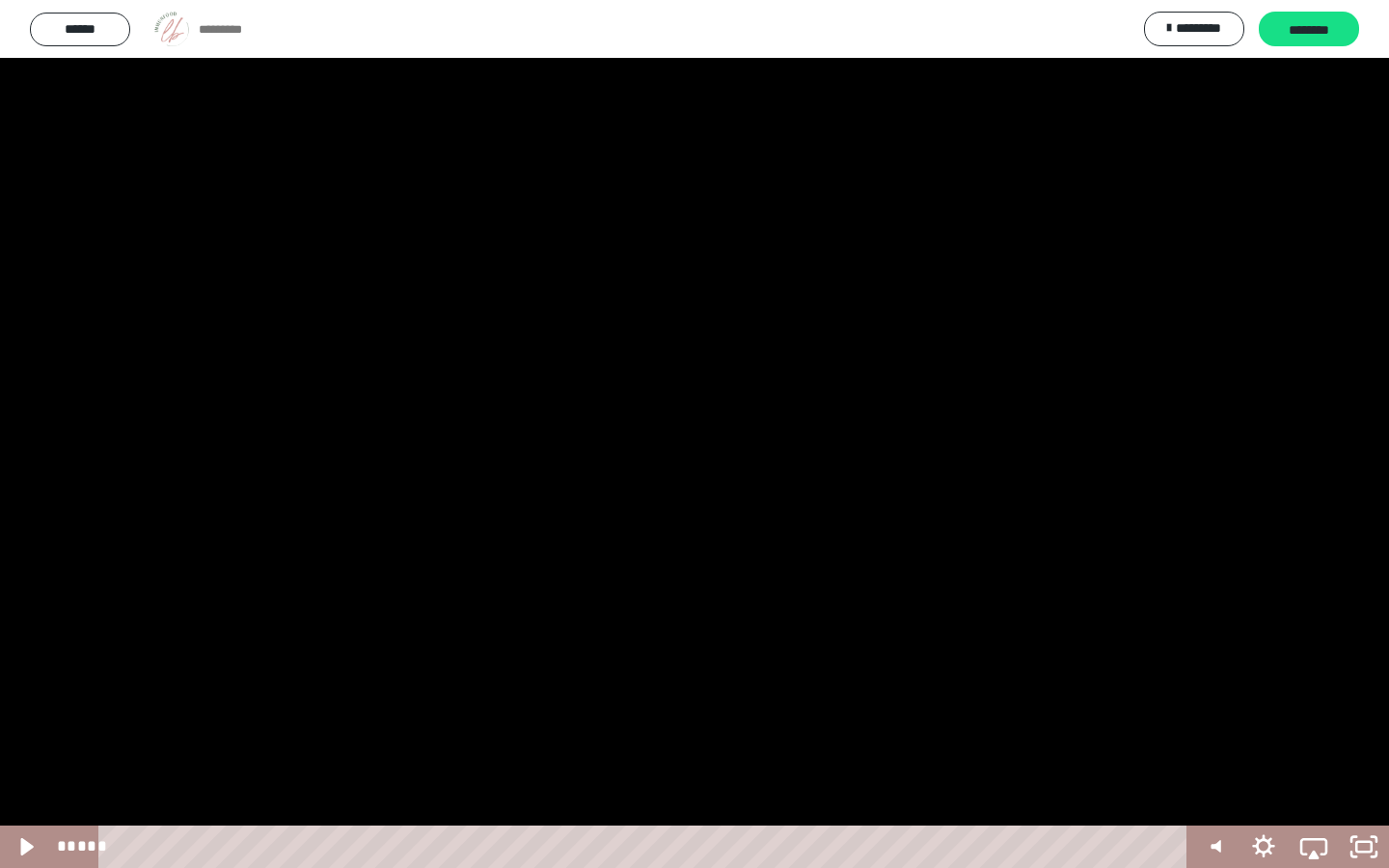 click at bounding box center (694, 434) 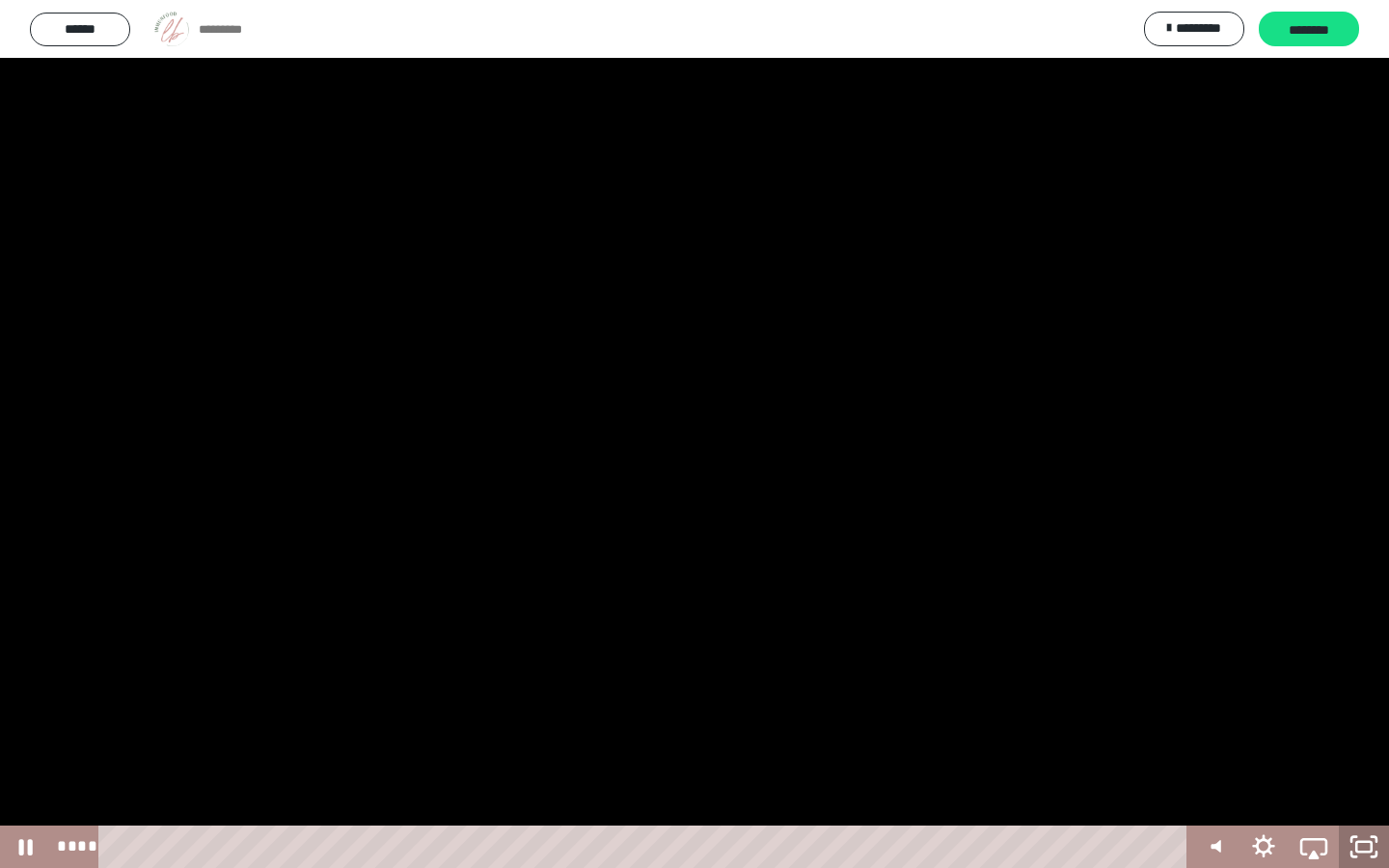 click 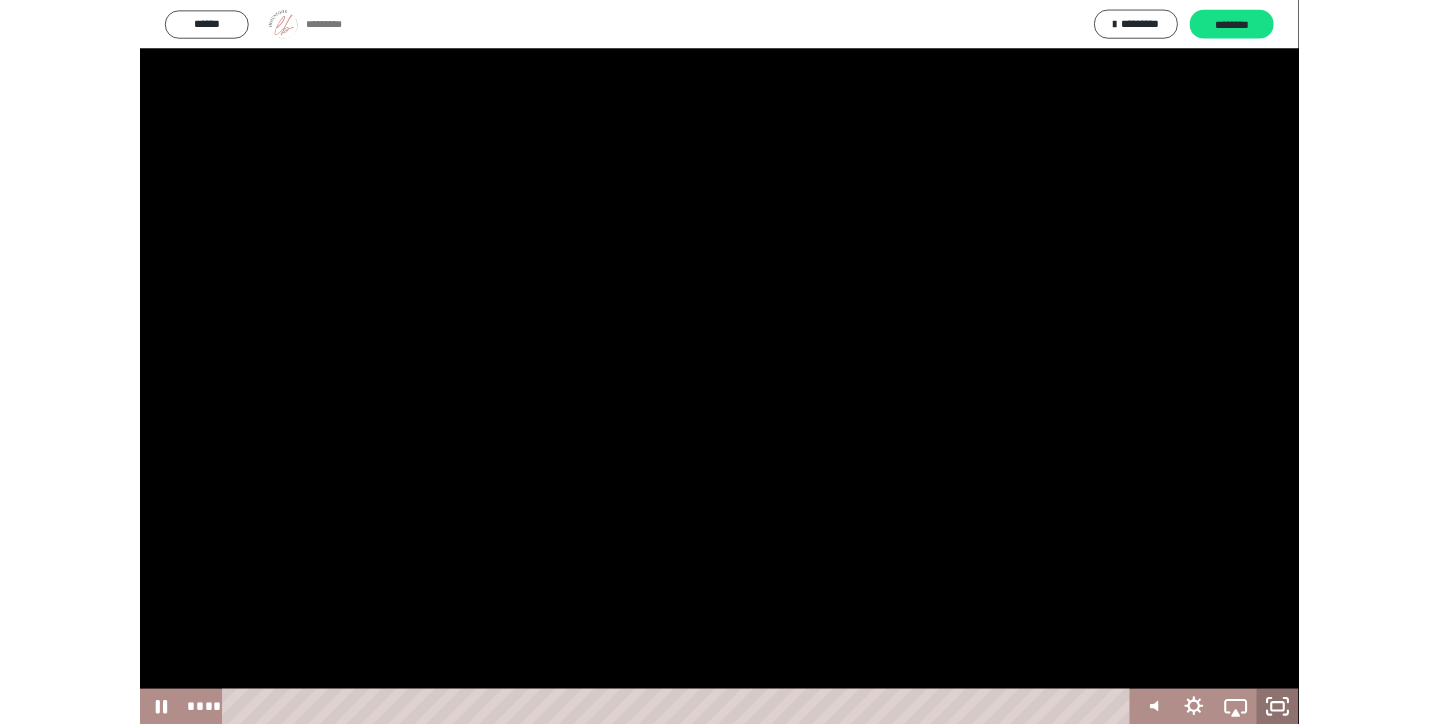 scroll, scrollTop: 60, scrollLeft: 0, axis: vertical 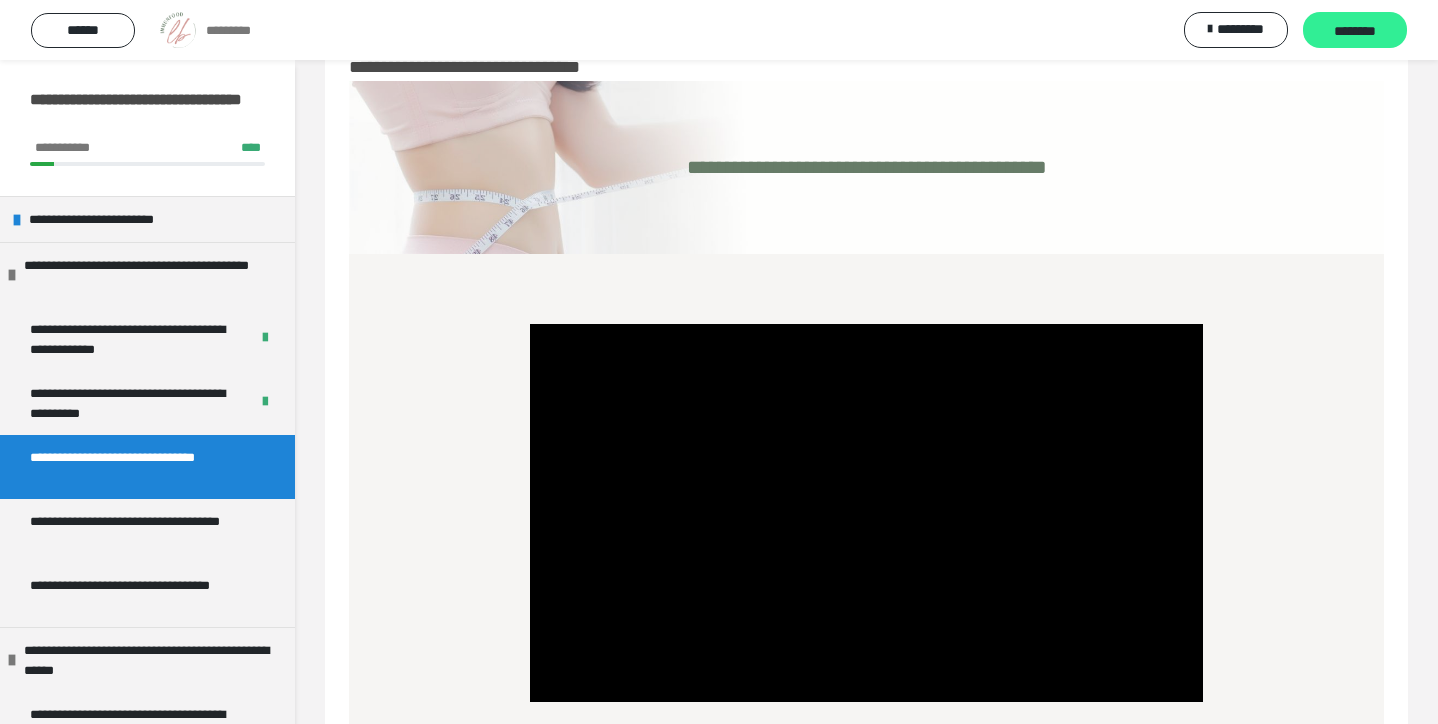 click on "********" at bounding box center (1355, 30) 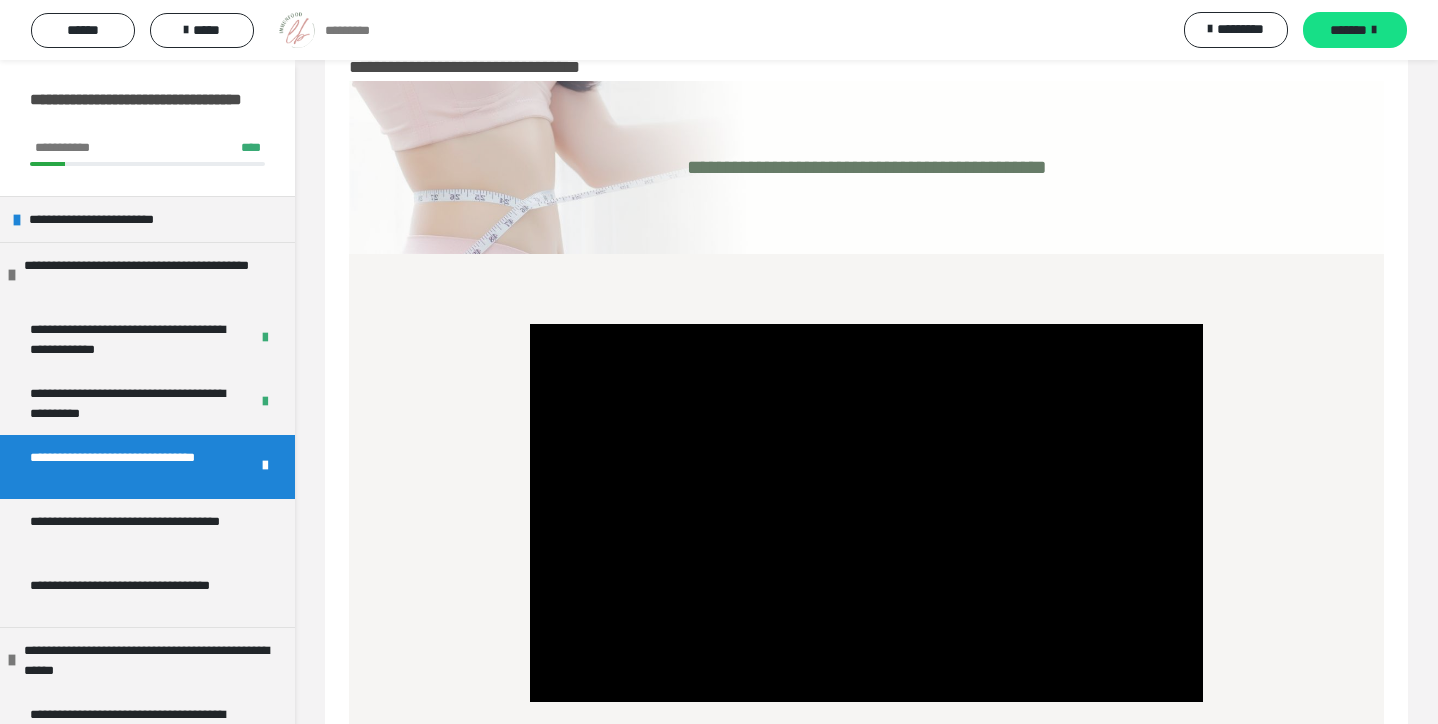 click on "*******" at bounding box center (1348, 30) 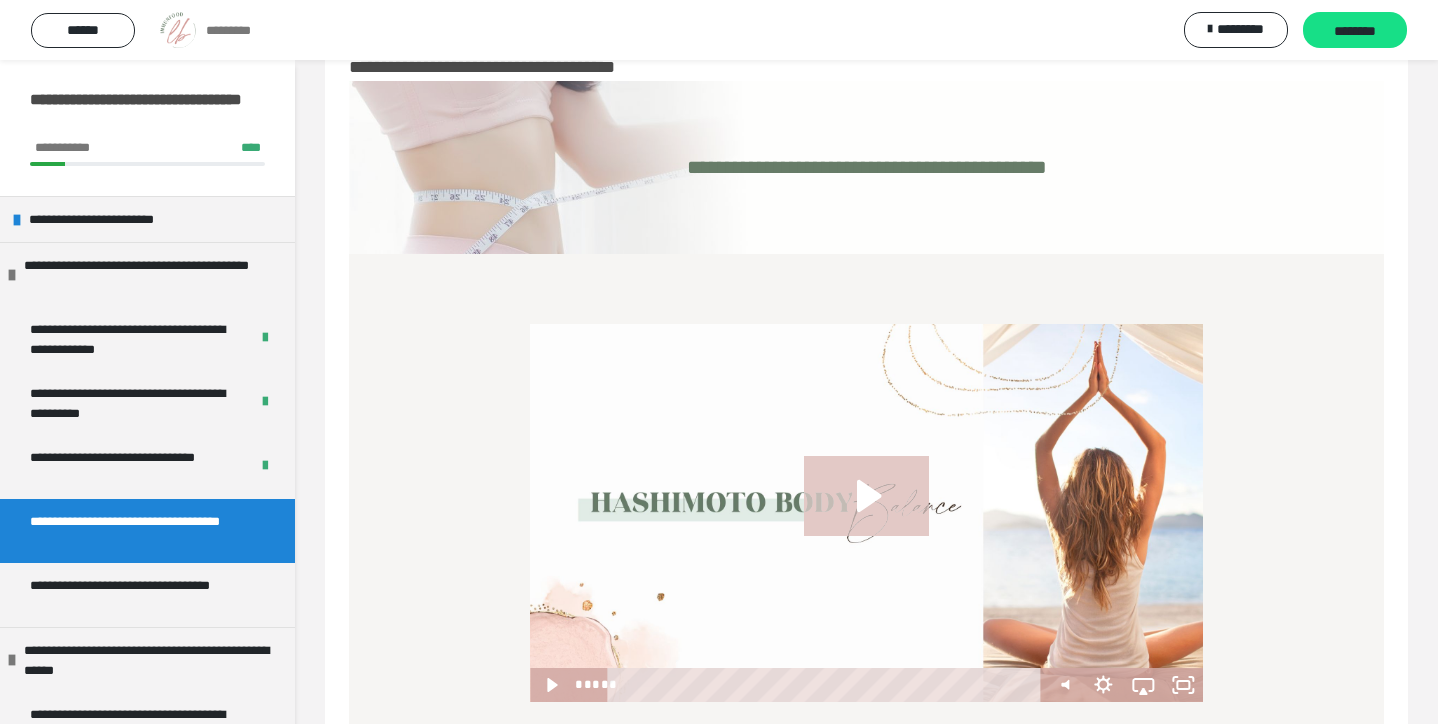 click 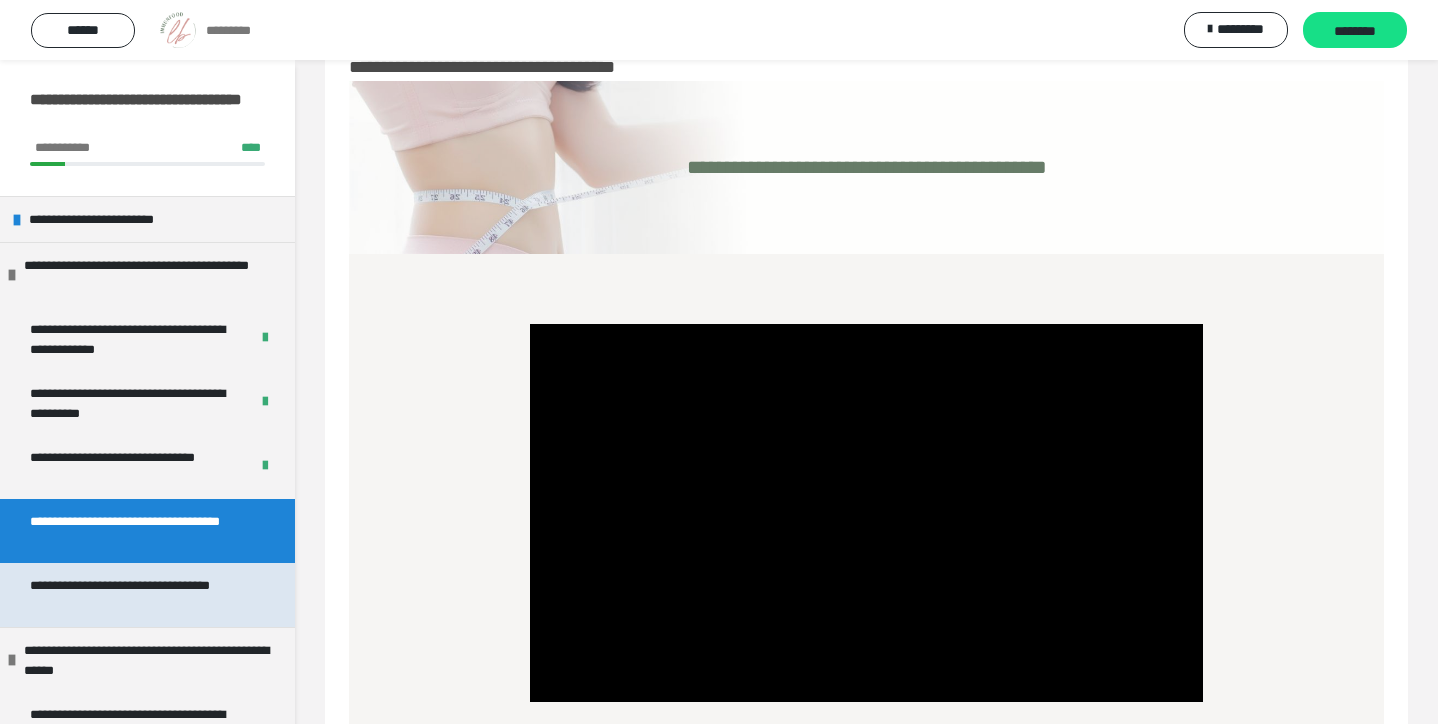 click on "**********" at bounding box center [139, 595] 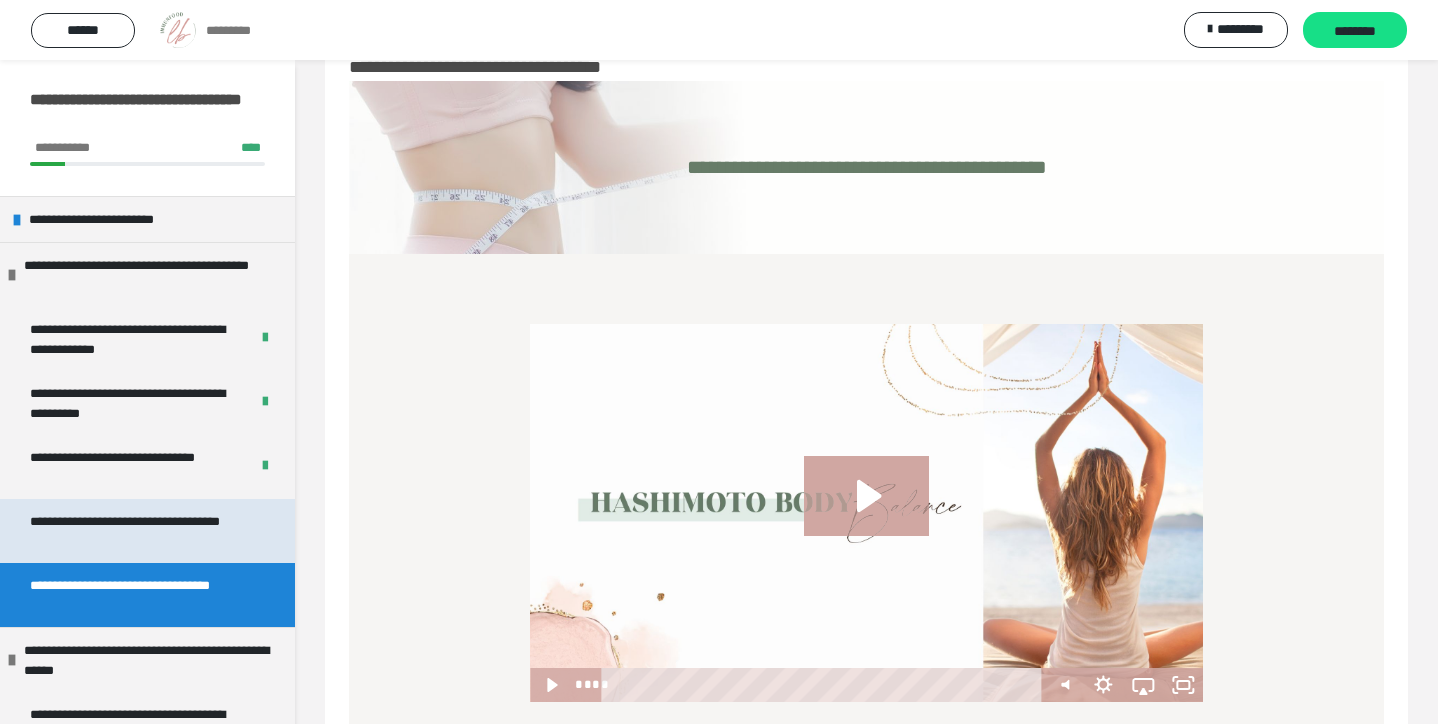 click on "**********" at bounding box center (139, 531) 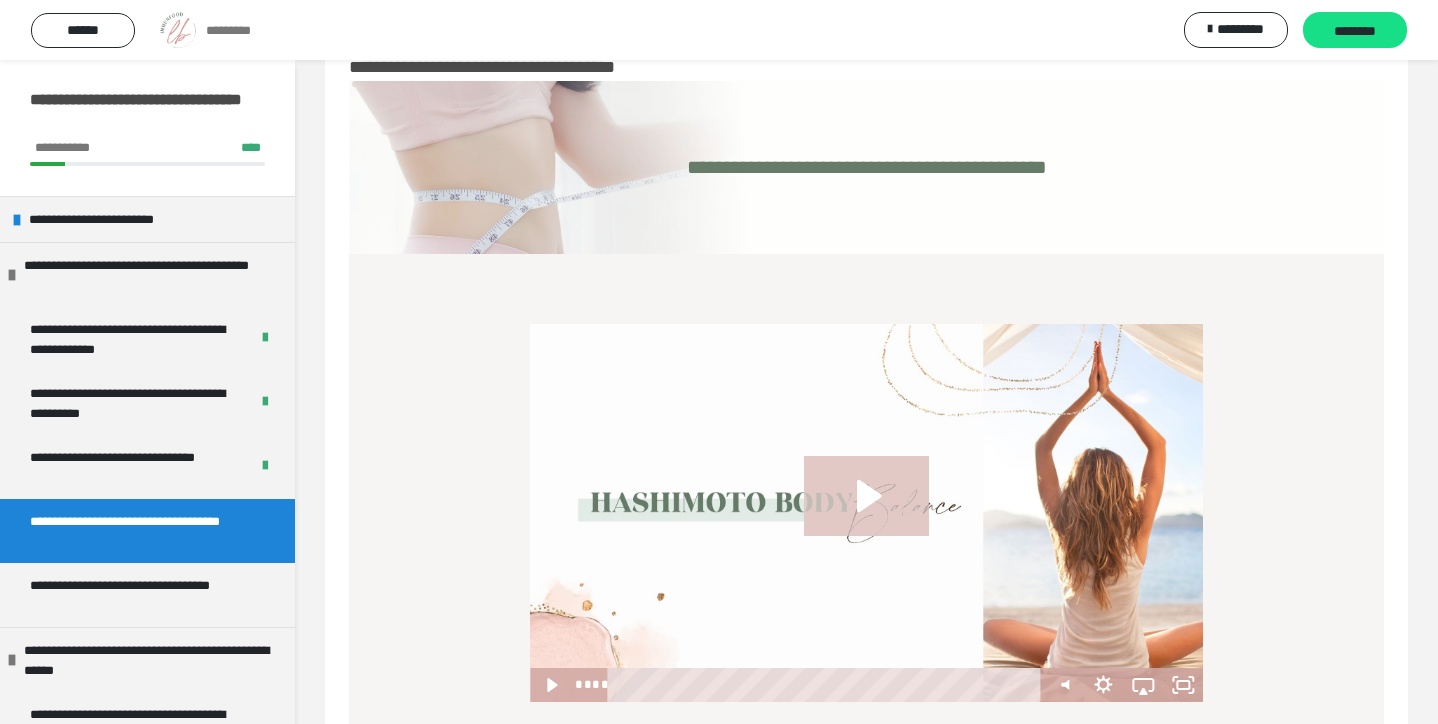click 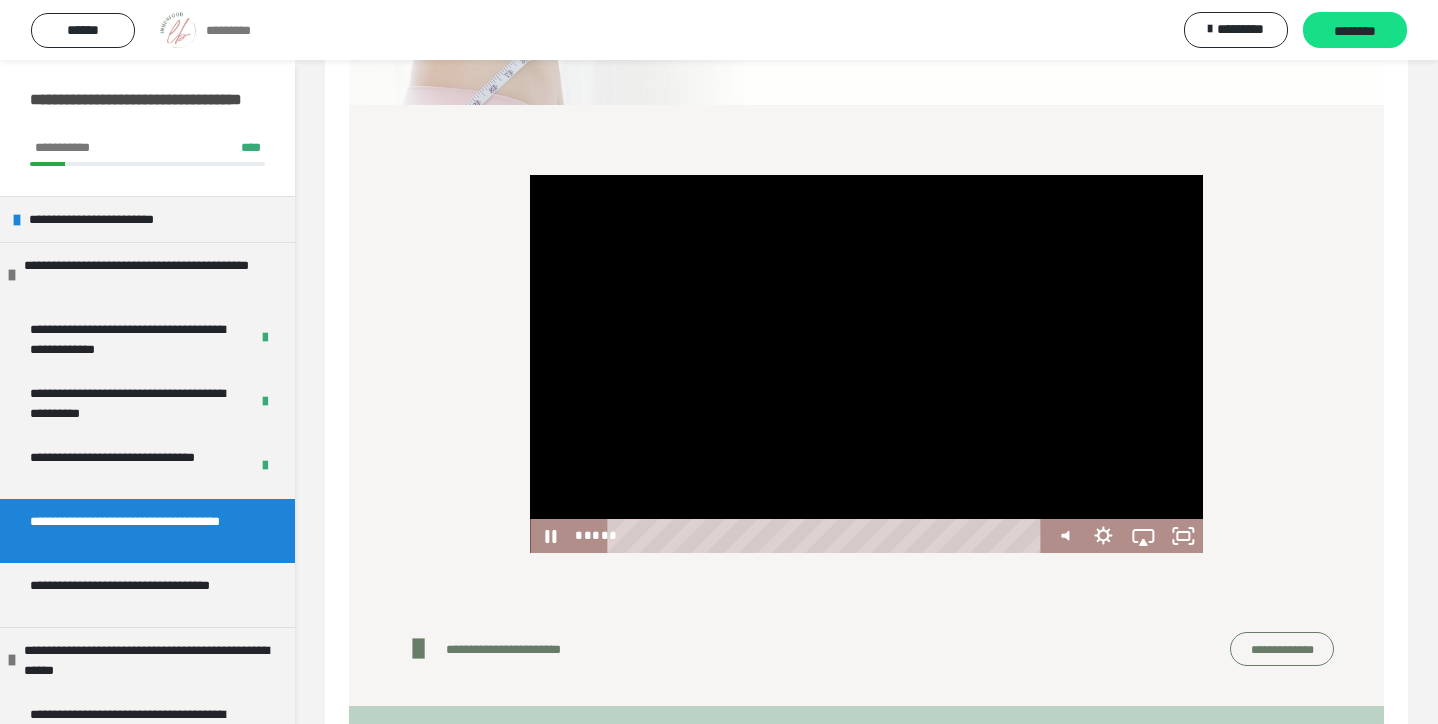 scroll, scrollTop: 207, scrollLeft: 0, axis: vertical 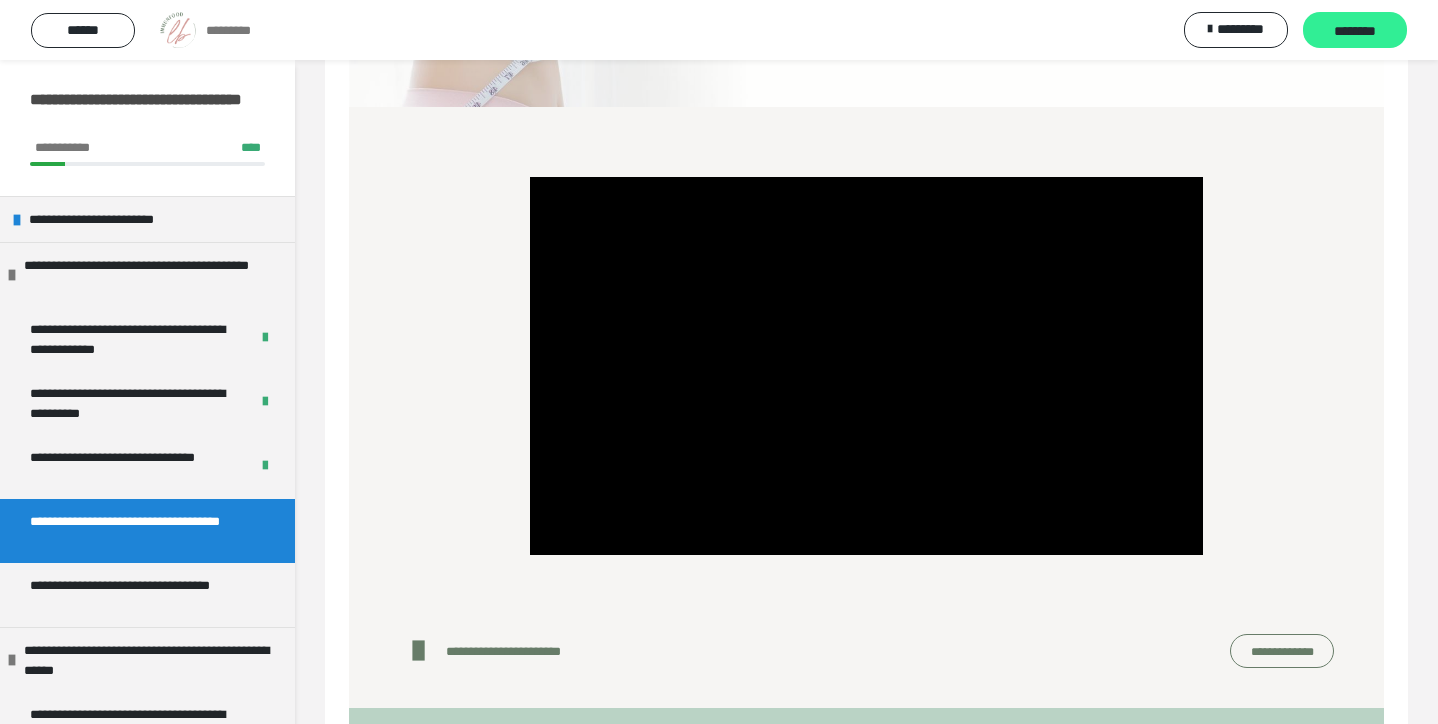 click on "********" at bounding box center [1355, 31] 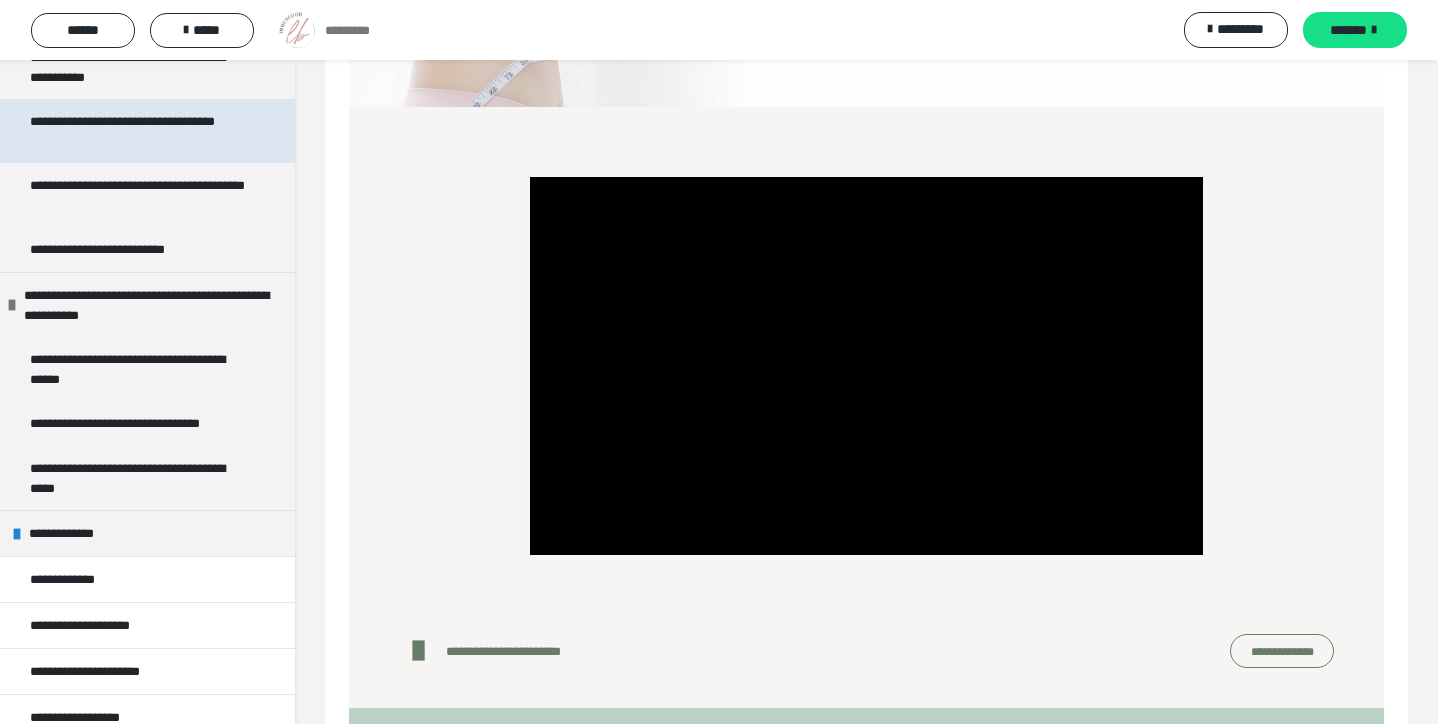 scroll, scrollTop: 719, scrollLeft: 0, axis: vertical 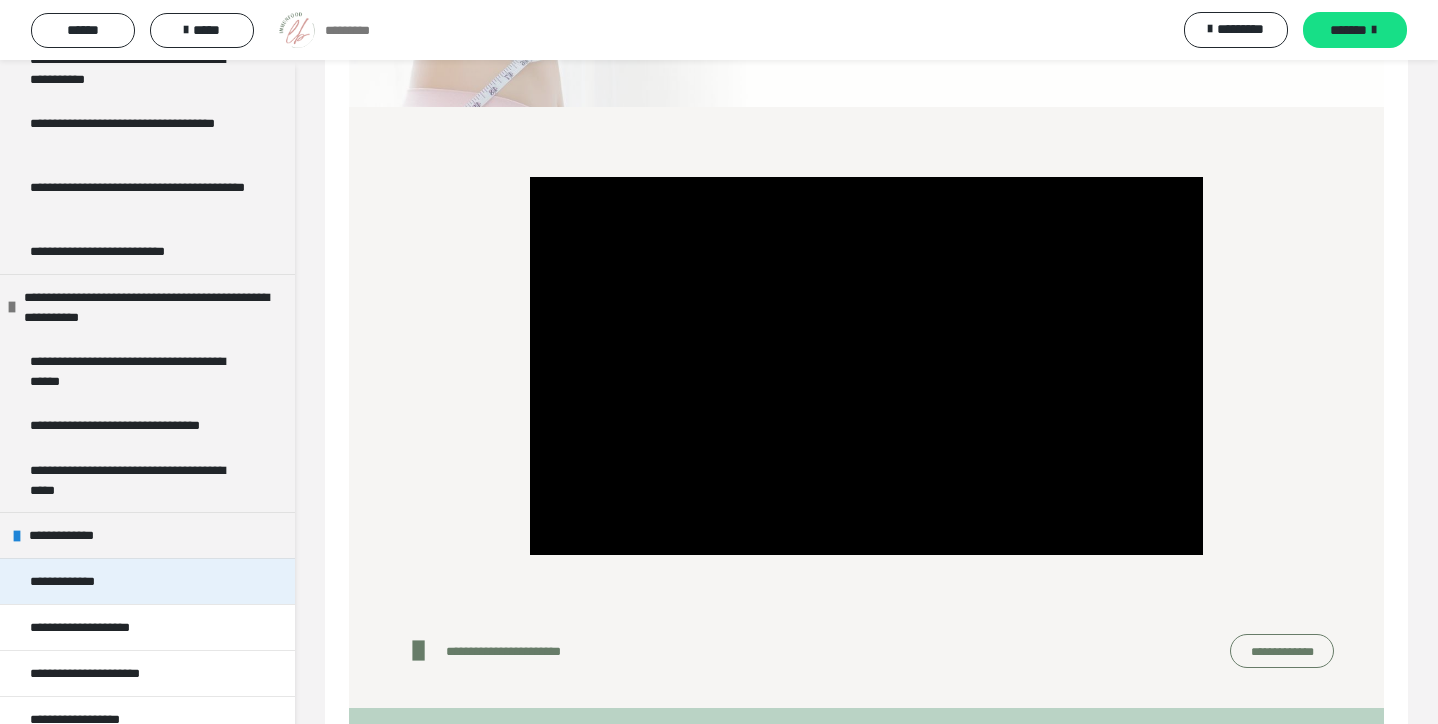 click on "**********" at bounding box center [81, 581] 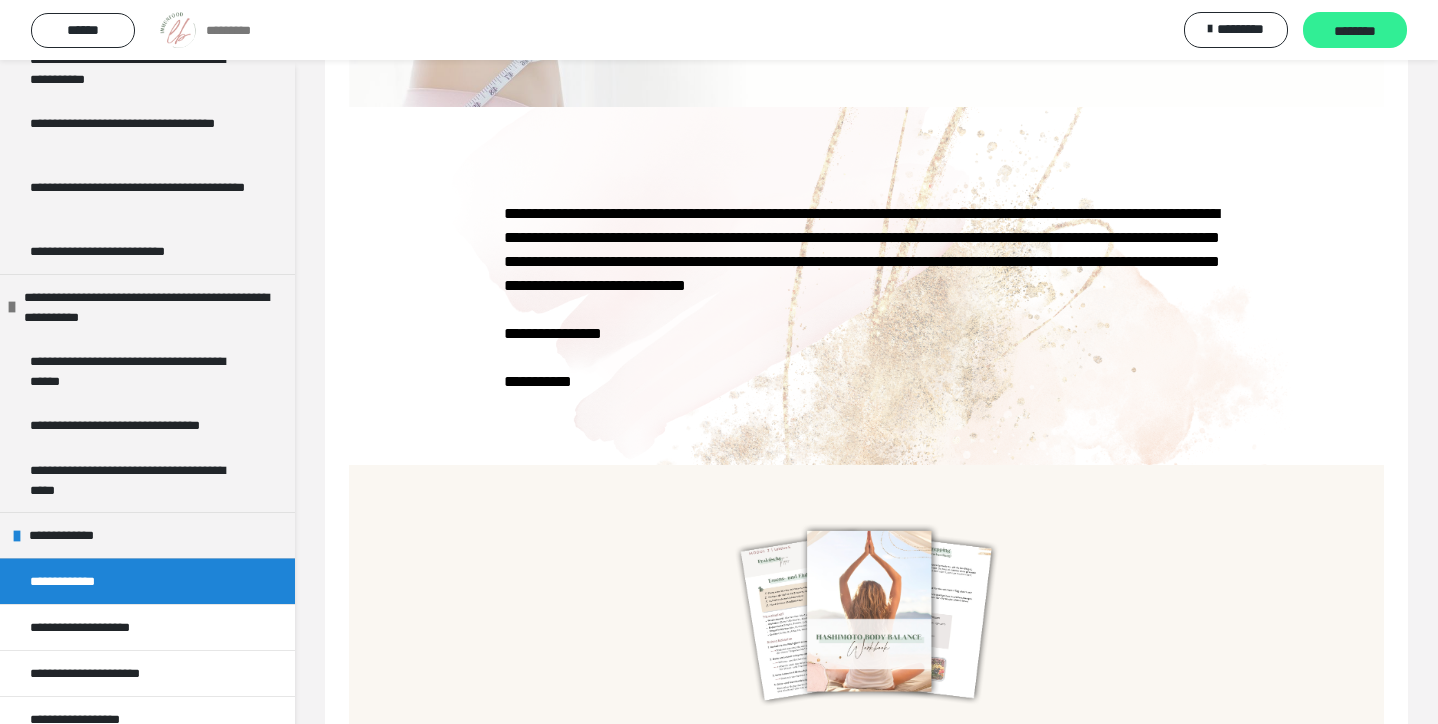 click on "********" at bounding box center (1355, 31) 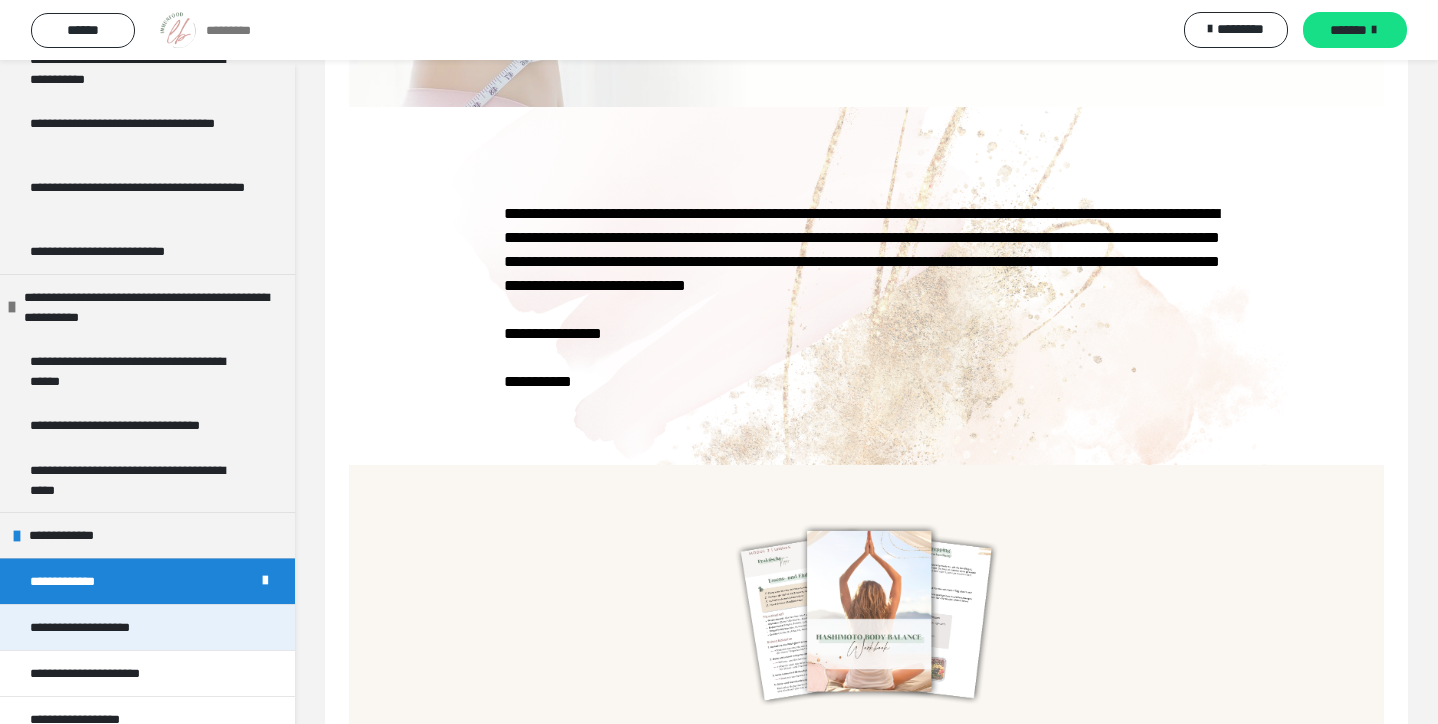 click on "**********" at bounding box center (101, 627) 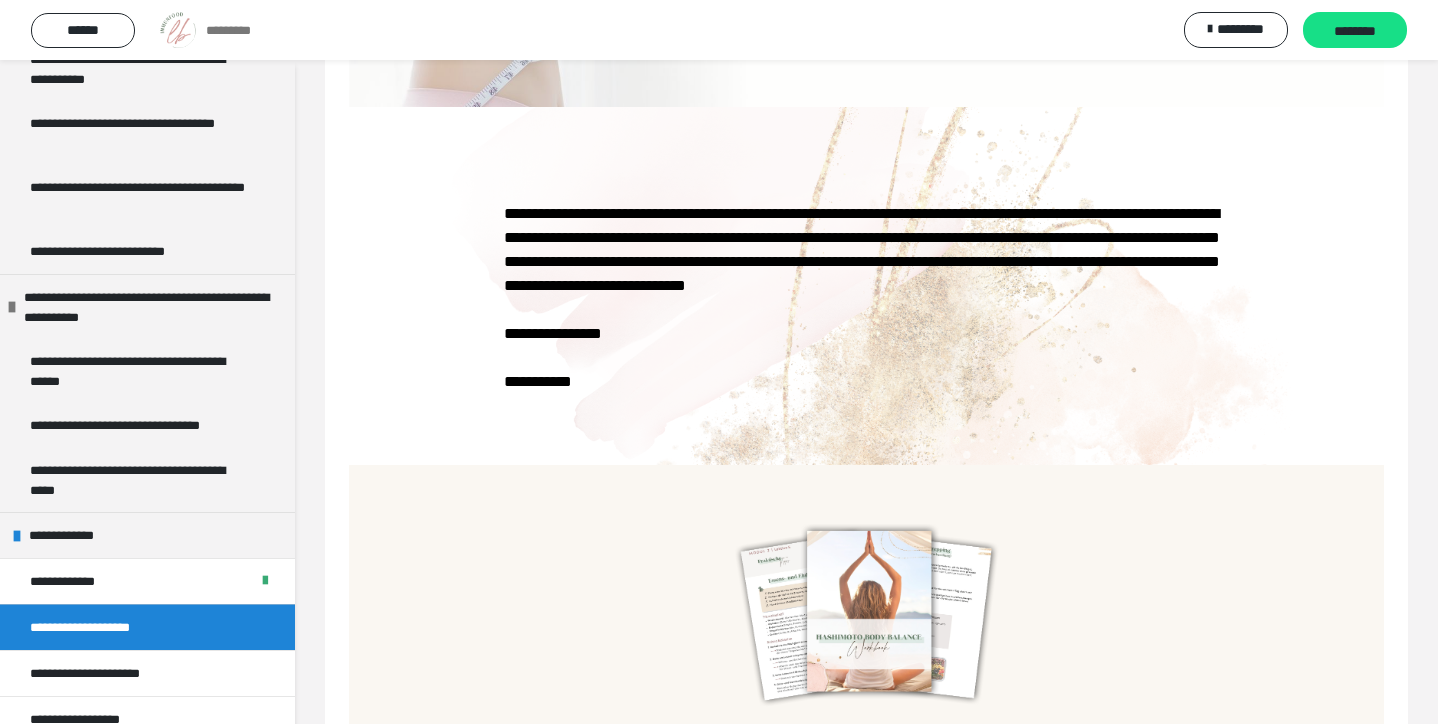 scroll, scrollTop: 183, scrollLeft: 0, axis: vertical 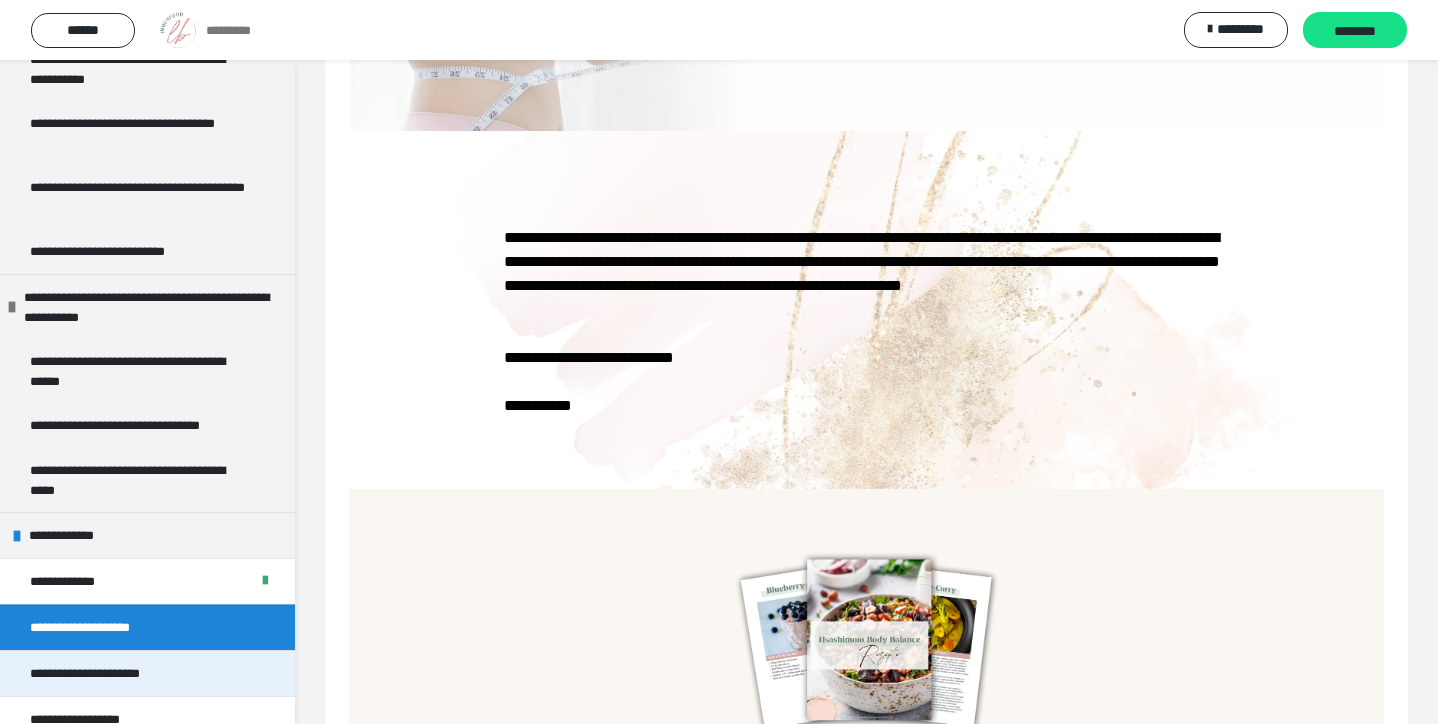 click on "**********" at bounding box center (109, 673) 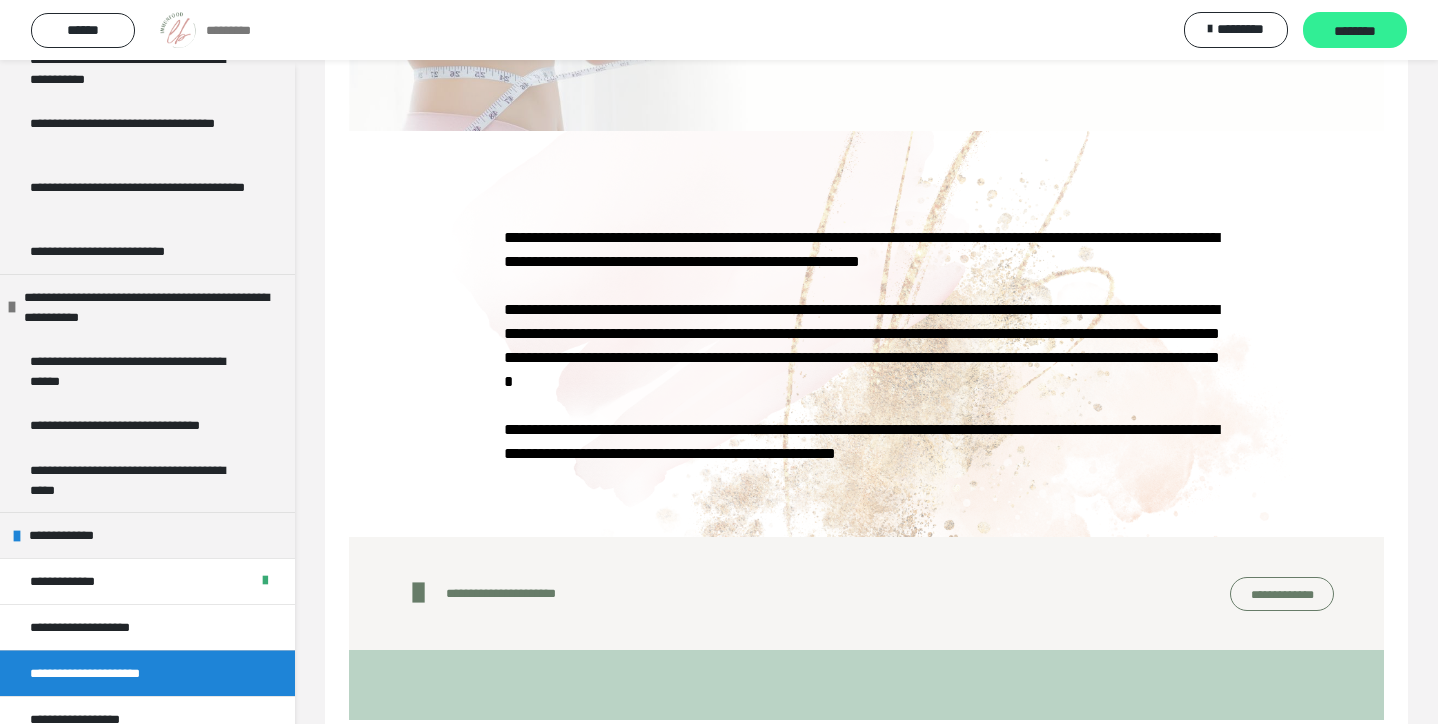 click on "********" at bounding box center (1355, 31) 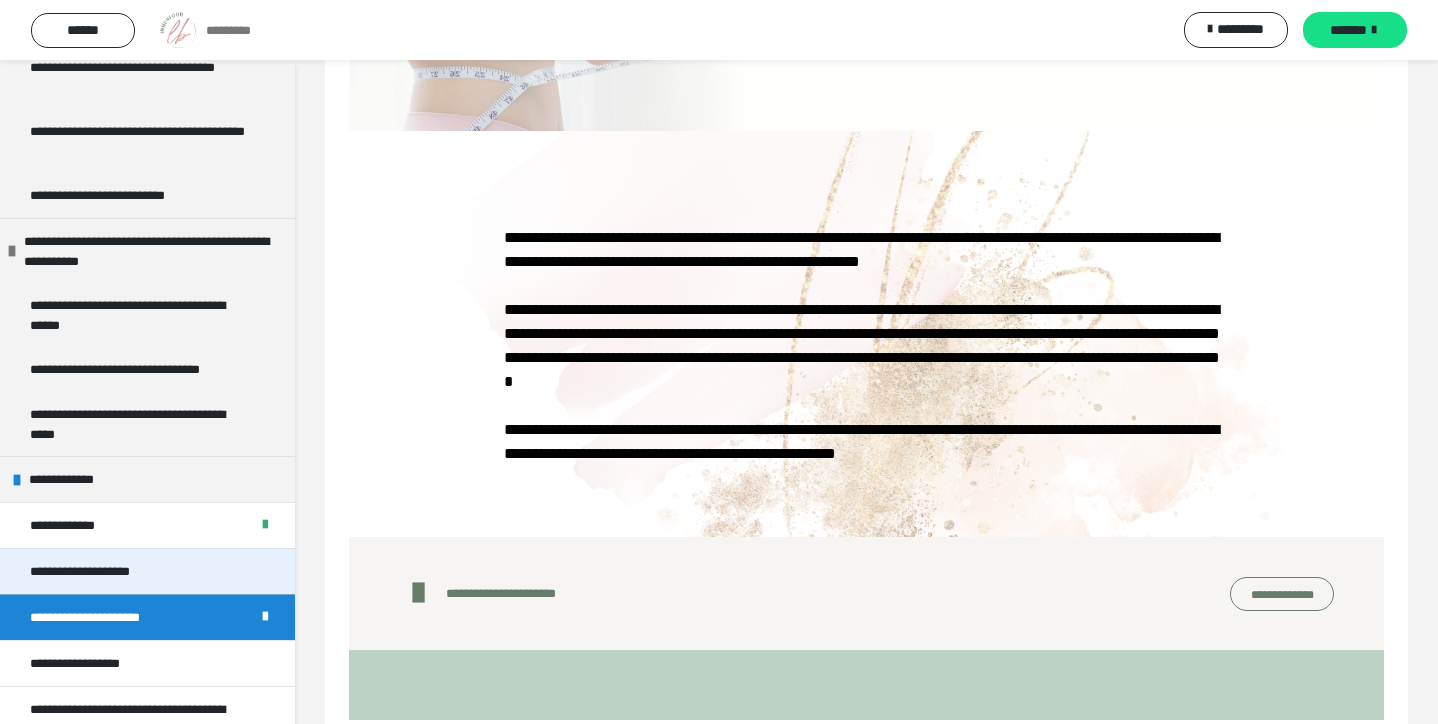 scroll, scrollTop: 795, scrollLeft: 0, axis: vertical 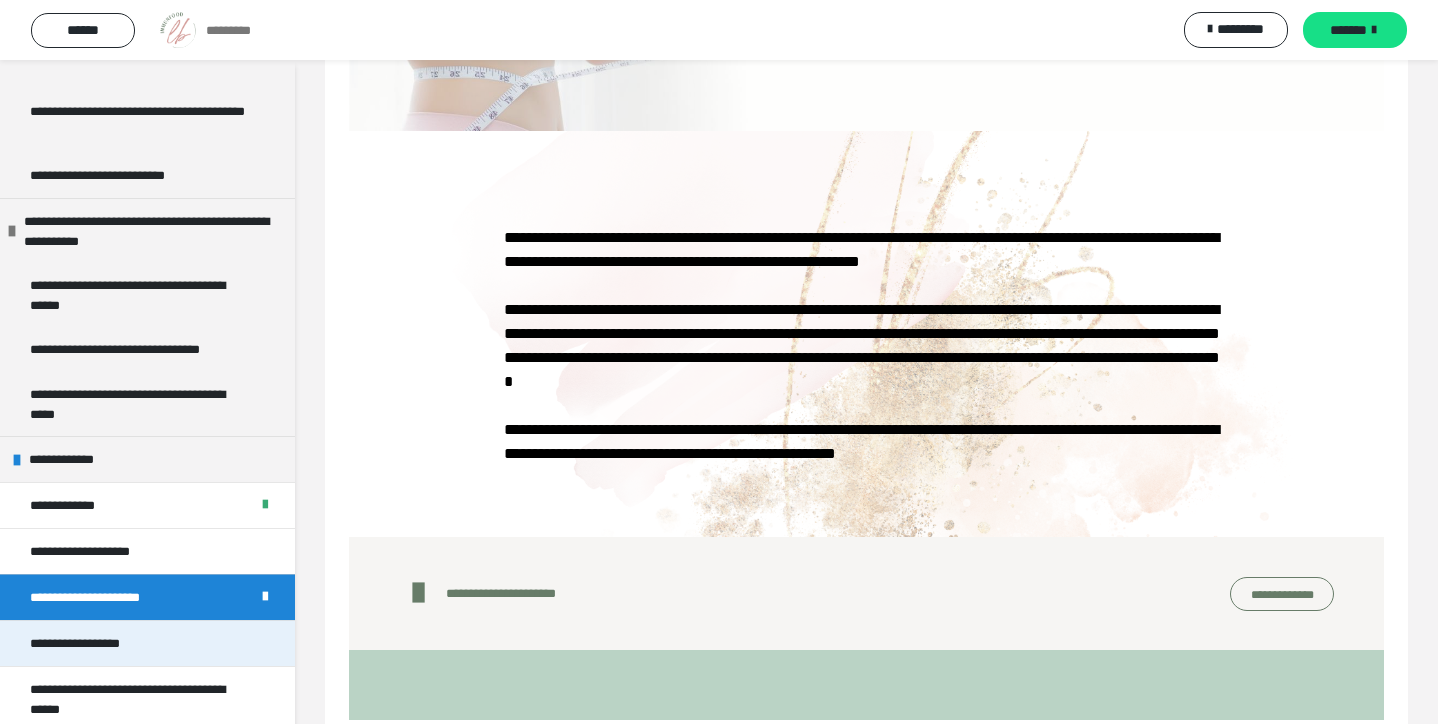 click on "**********" at bounding box center [93, 643] 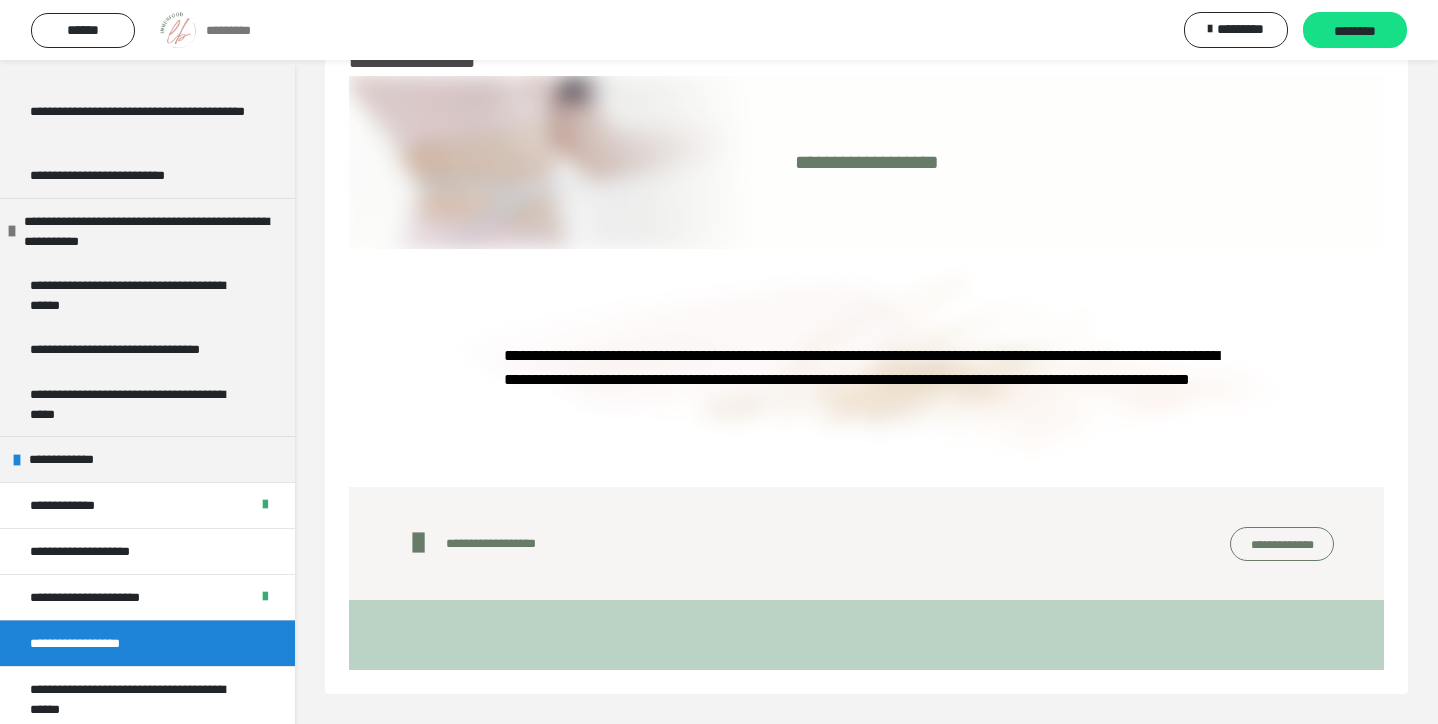 scroll, scrollTop: 63, scrollLeft: 0, axis: vertical 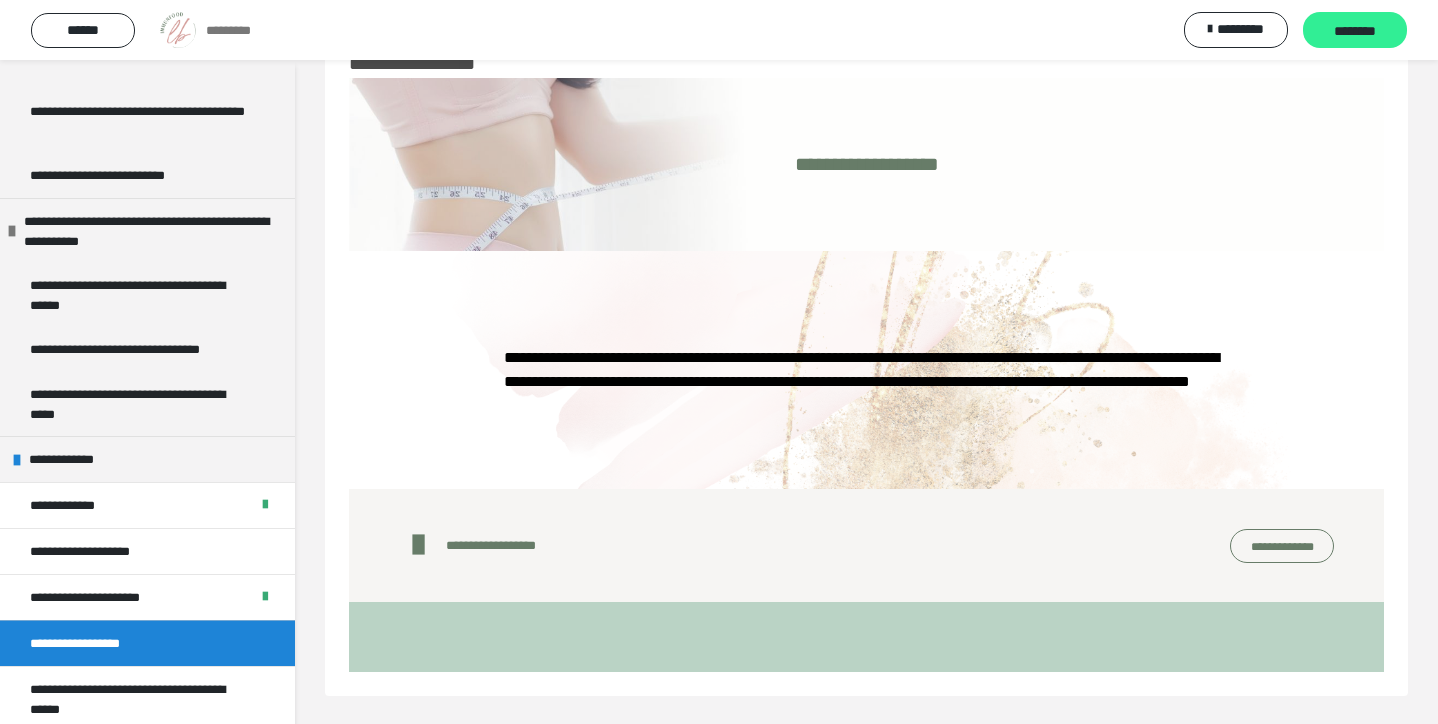 click on "********" at bounding box center (1355, 31) 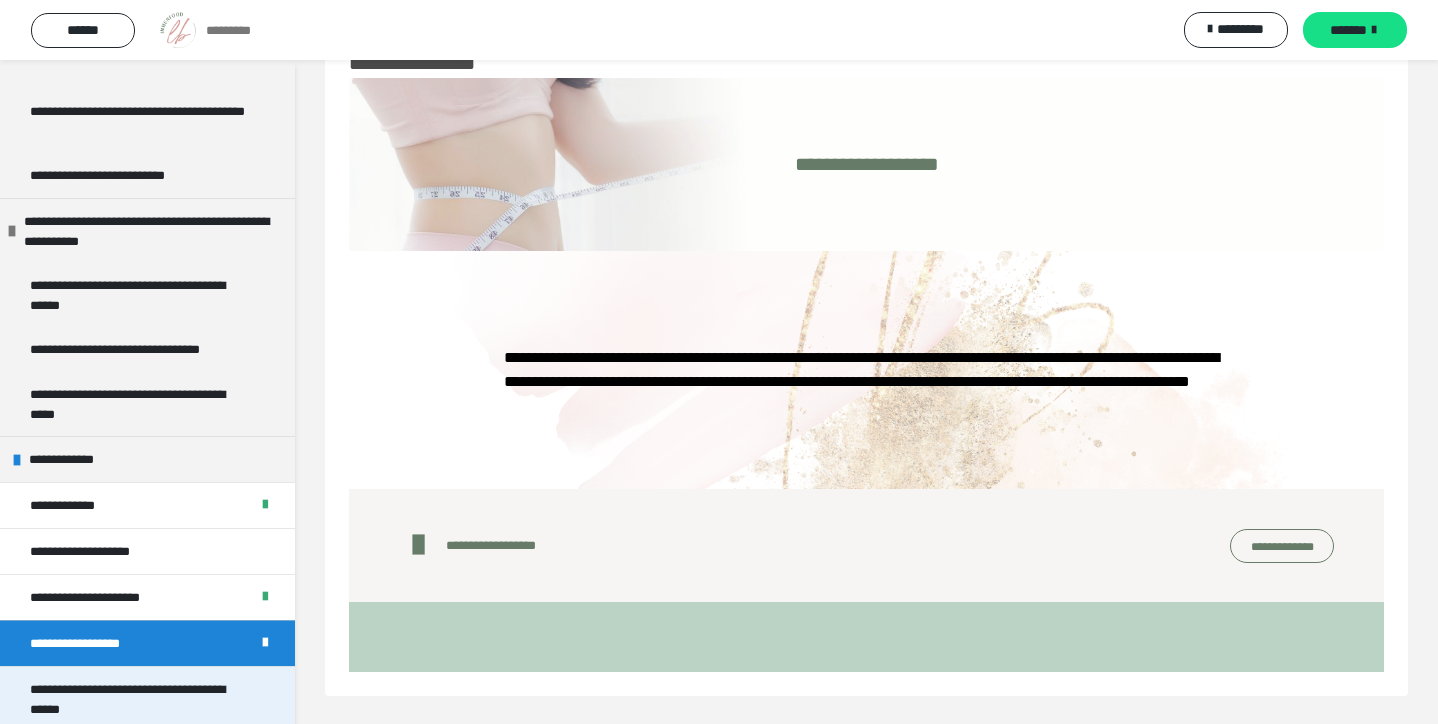 click on "**********" at bounding box center [139, 699] 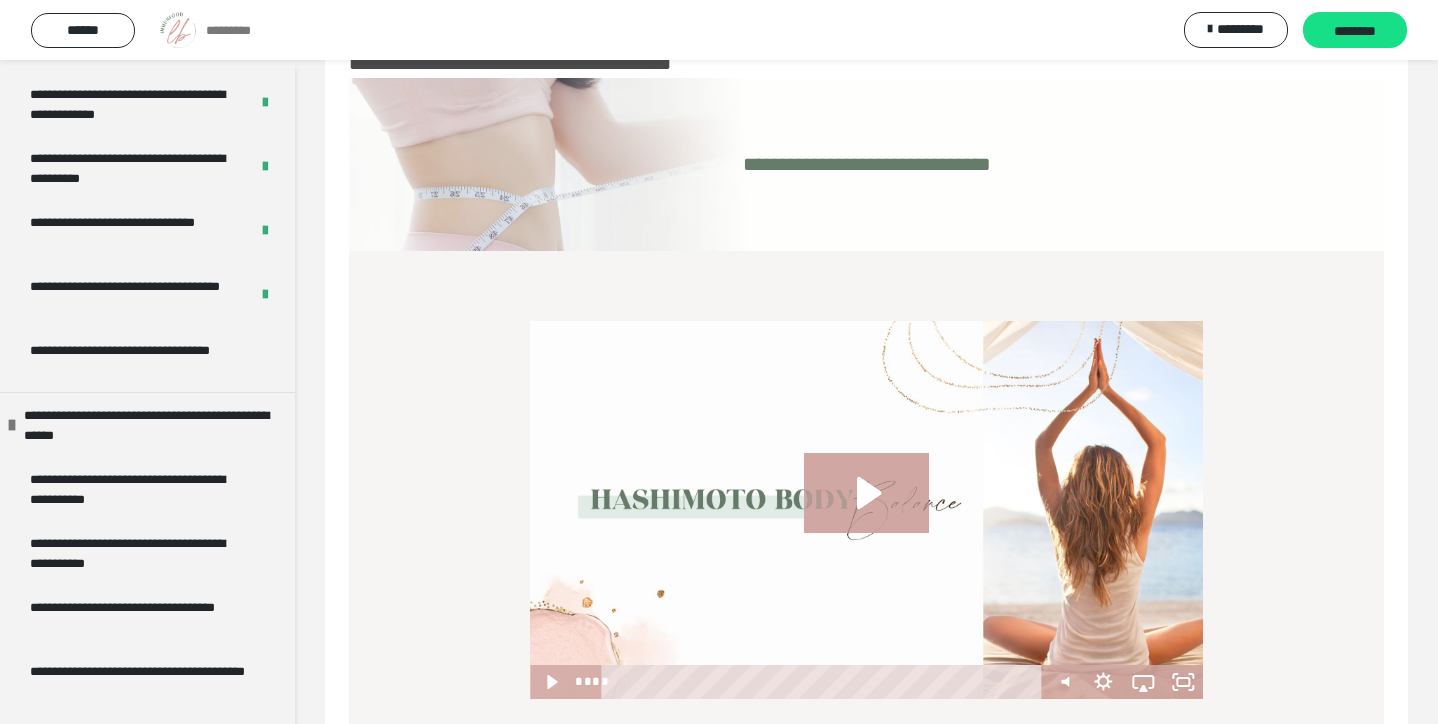scroll, scrollTop: 285, scrollLeft: 0, axis: vertical 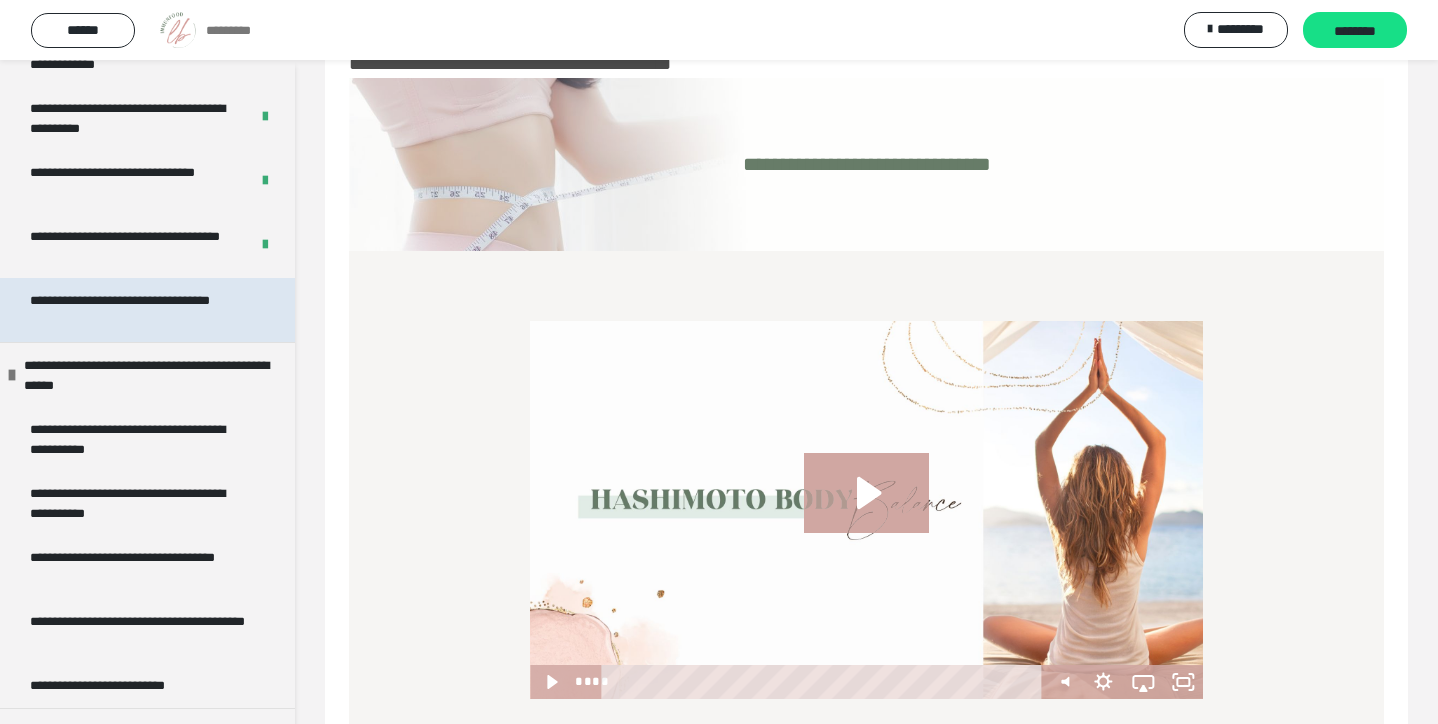 click on "**********" at bounding box center [139, 310] 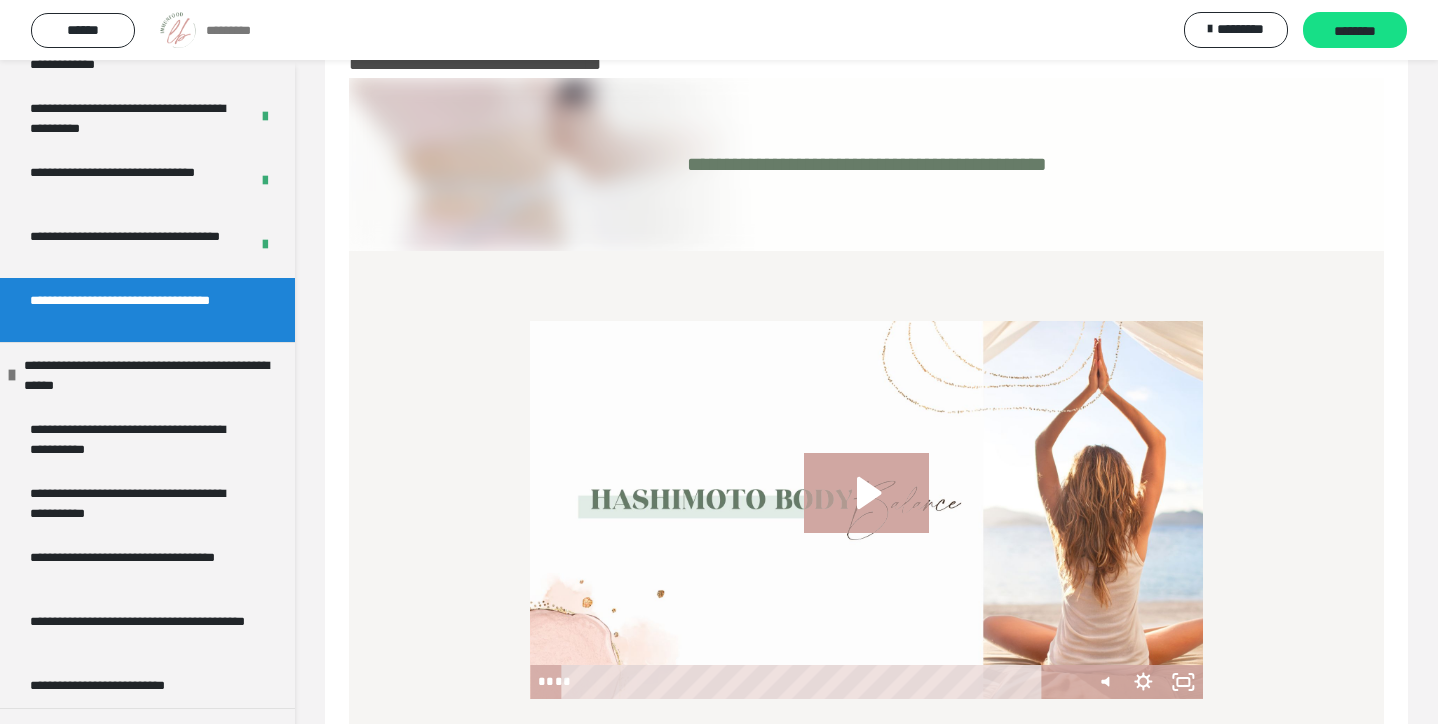 scroll, scrollTop: 60, scrollLeft: 0, axis: vertical 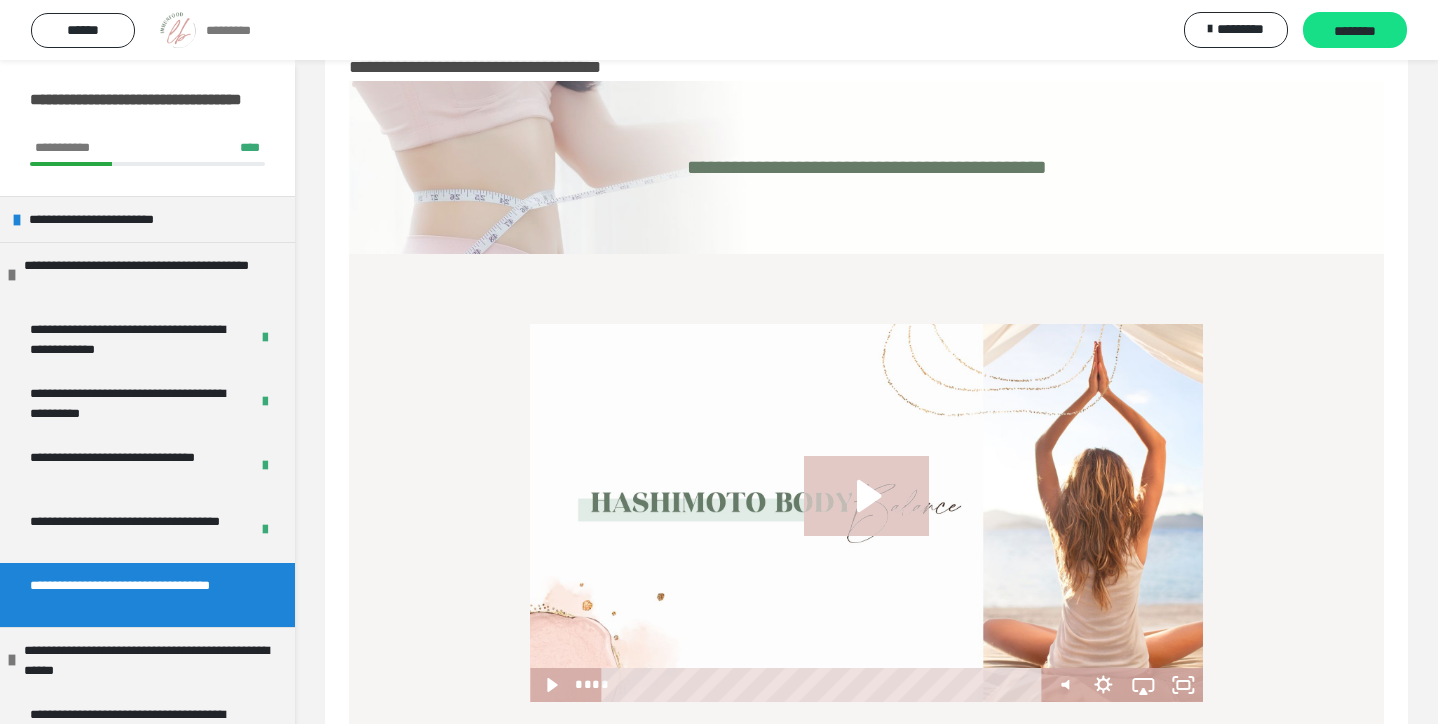 click 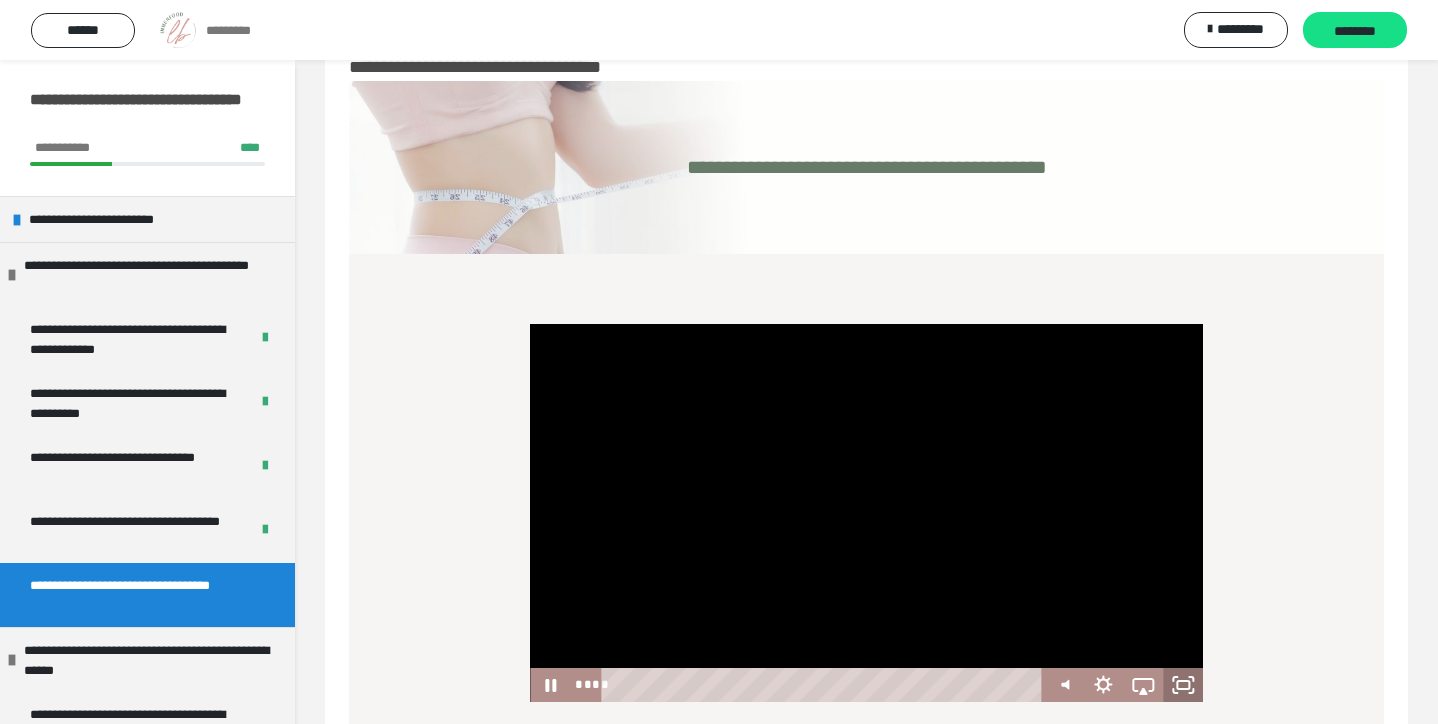 click 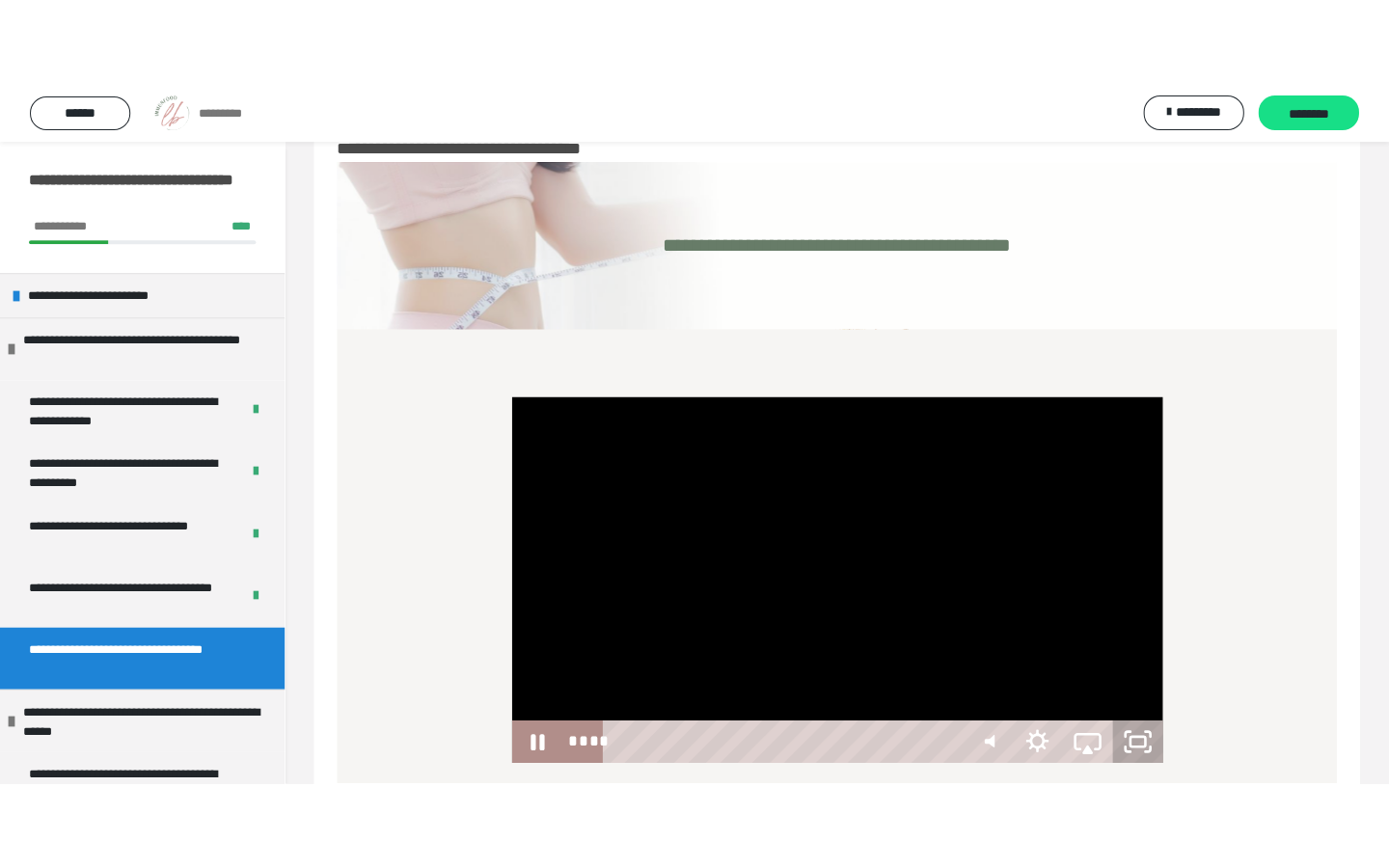 scroll, scrollTop: 0, scrollLeft: 0, axis: both 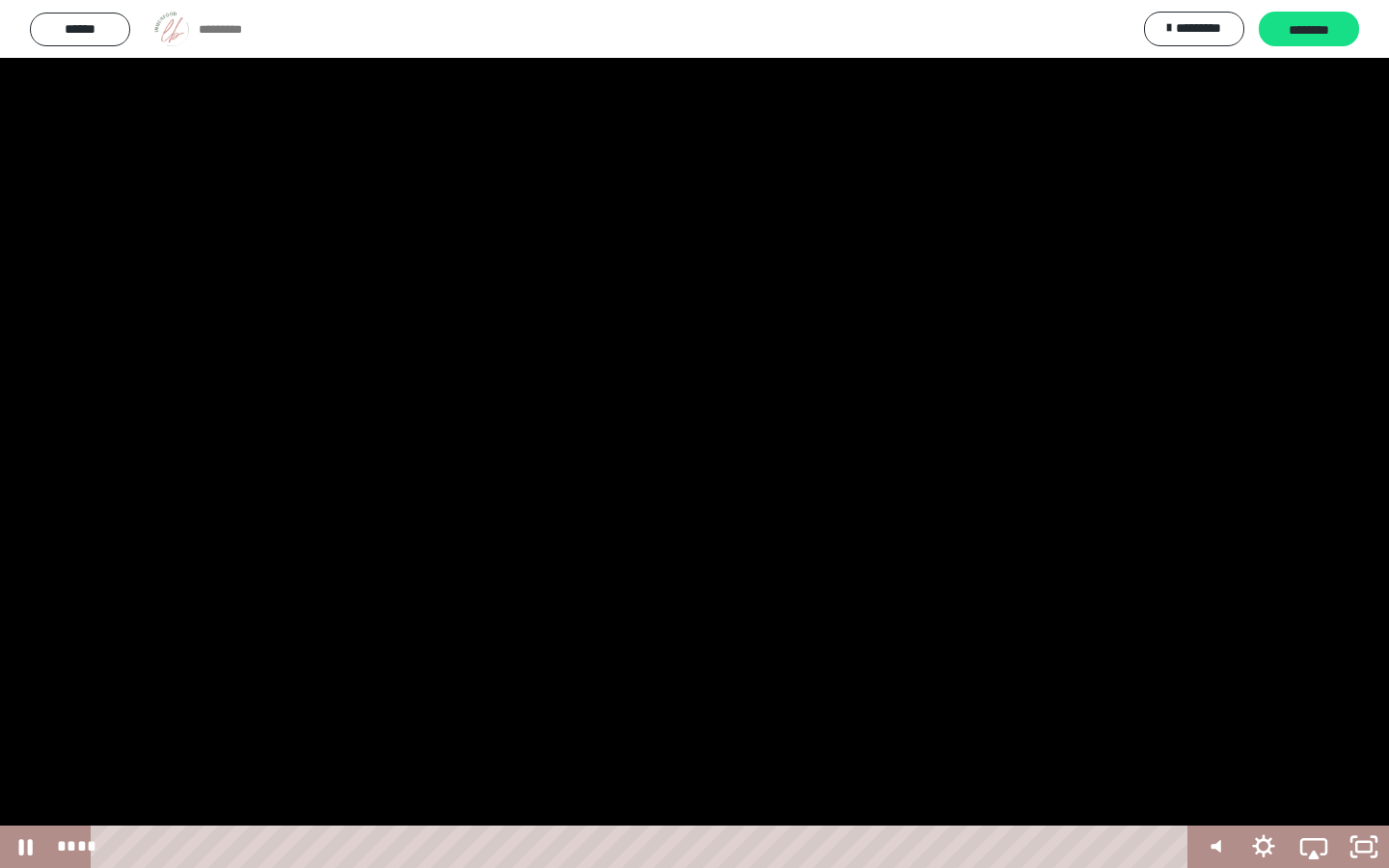 click at bounding box center [694, 434] 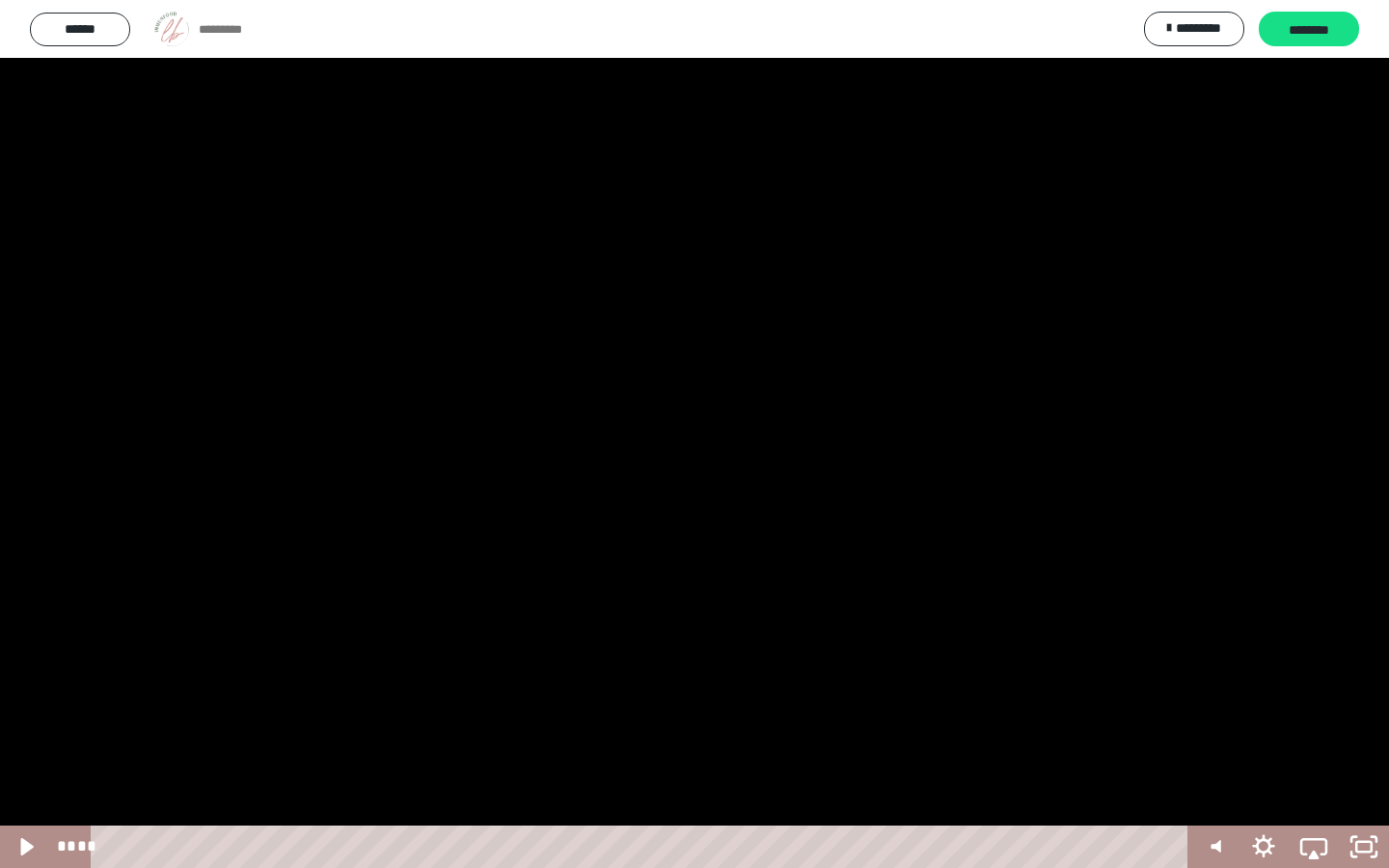click at bounding box center (694, 434) 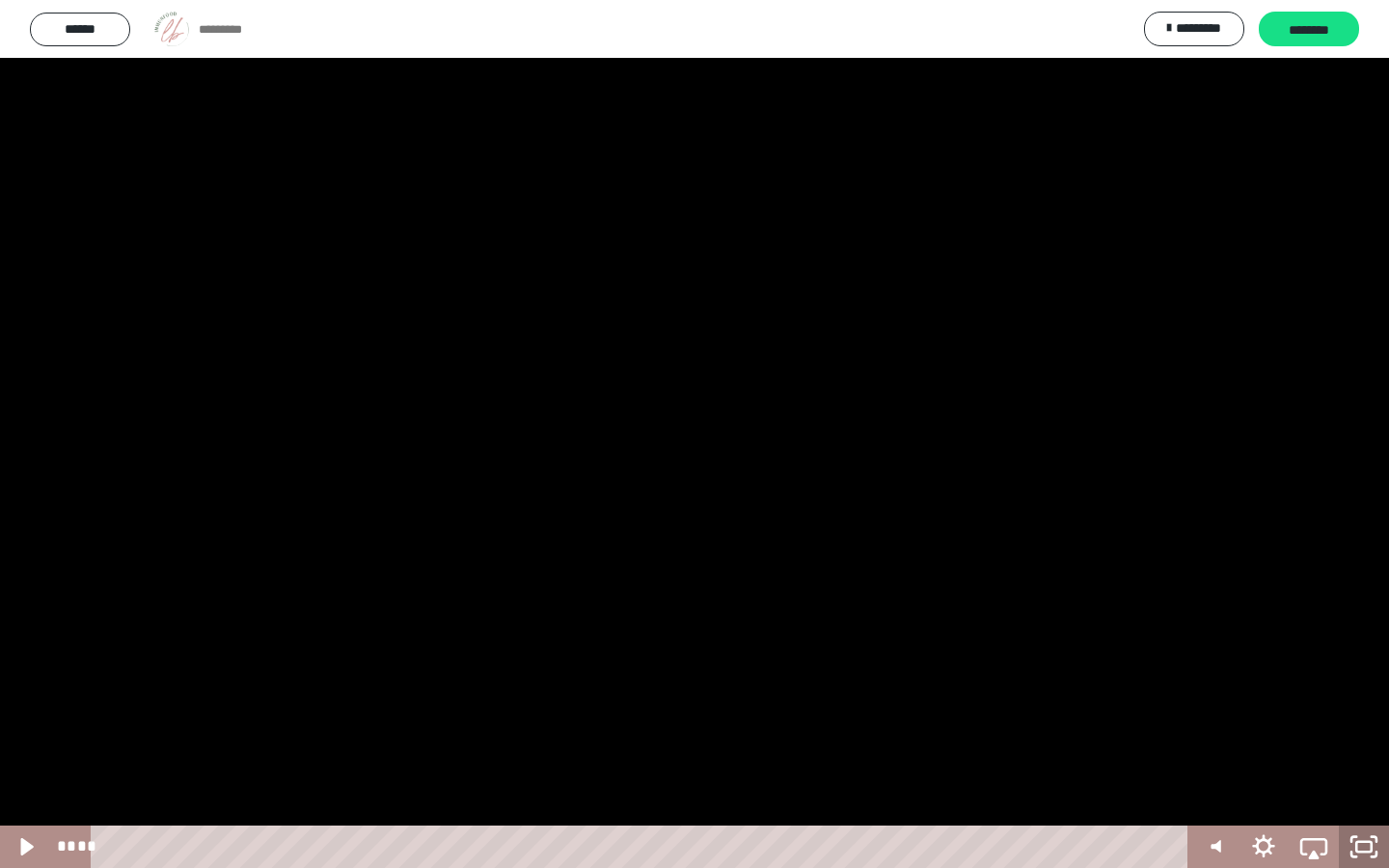 click 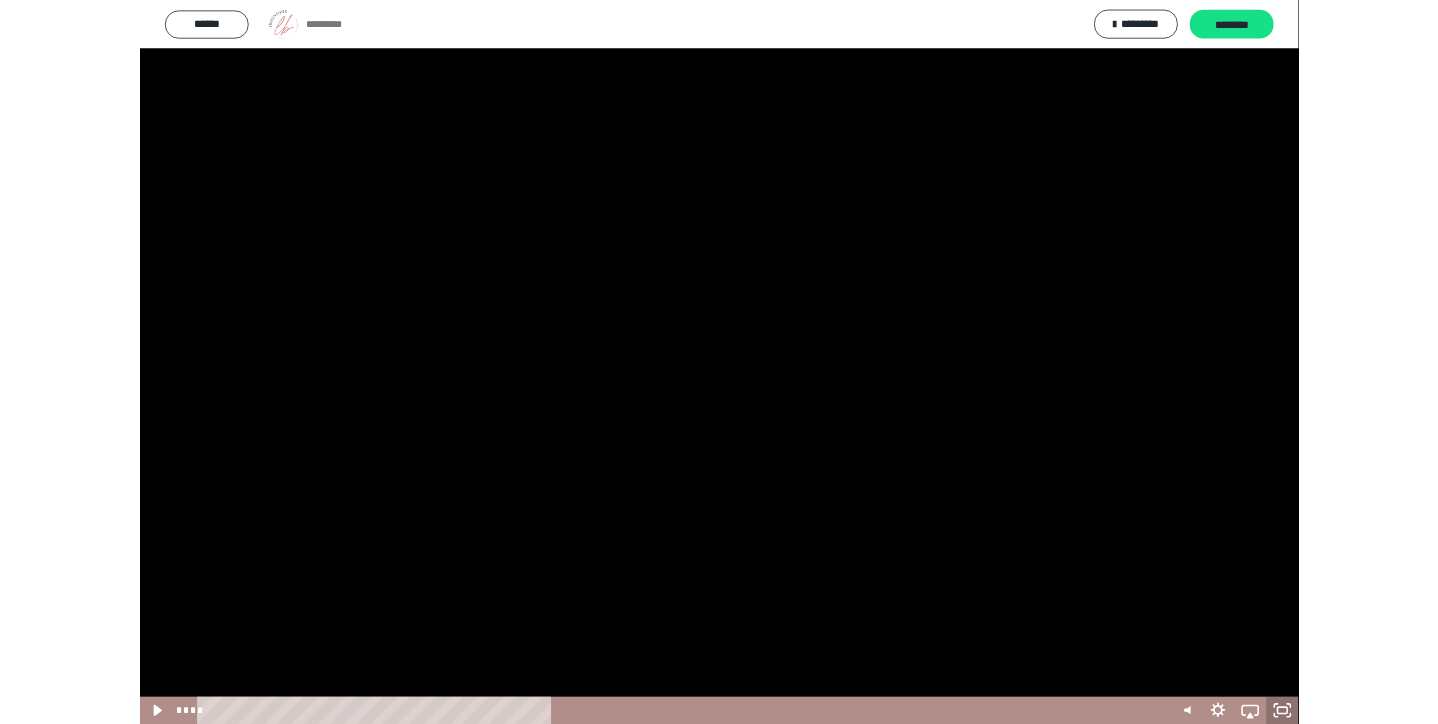 scroll, scrollTop: 60, scrollLeft: 0, axis: vertical 